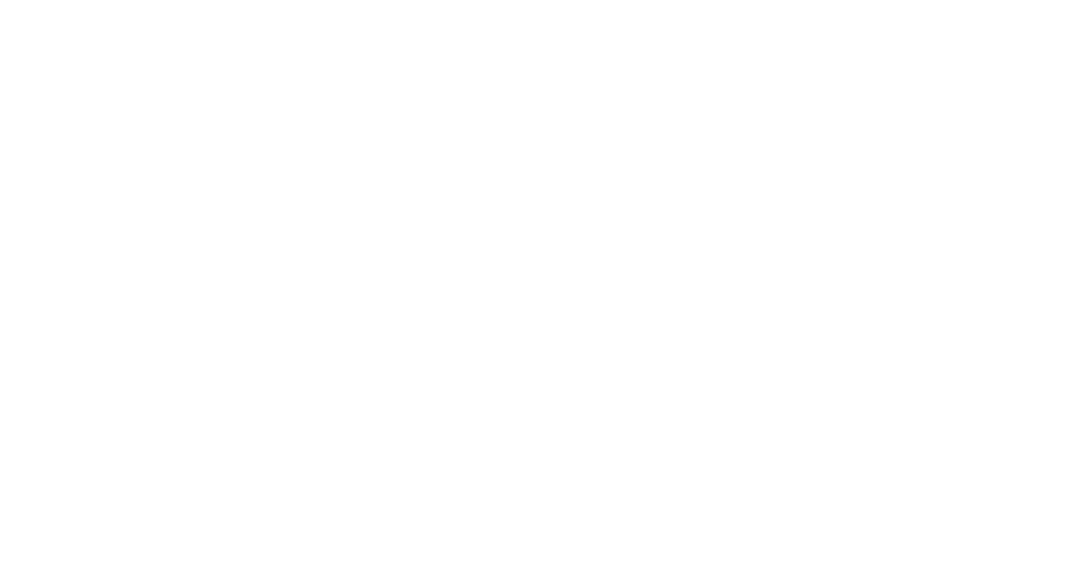 scroll, scrollTop: 0, scrollLeft: 0, axis: both 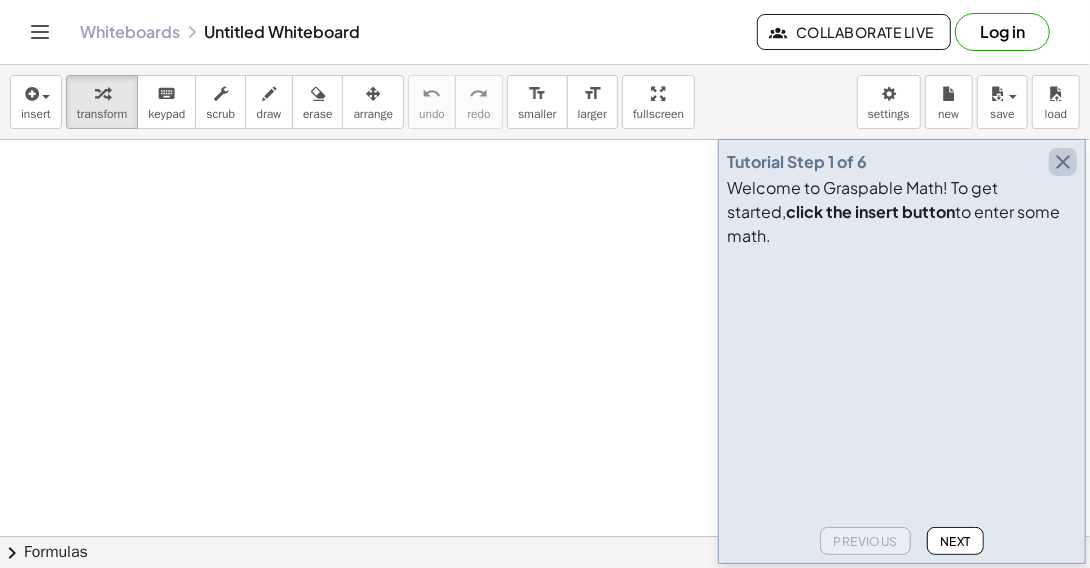click at bounding box center [1063, 162] 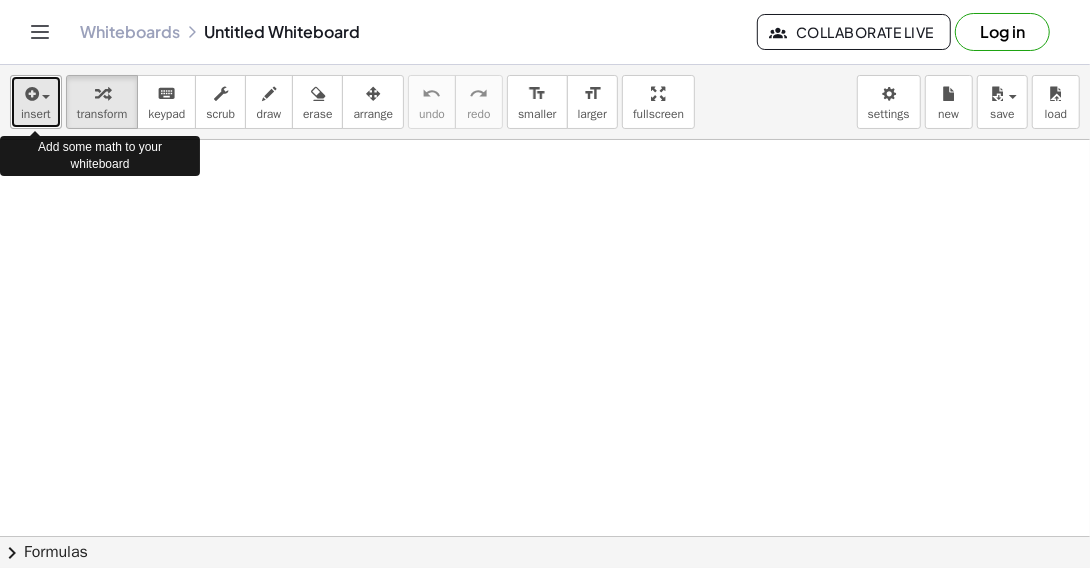 click on "insert" at bounding box center [36, 114] 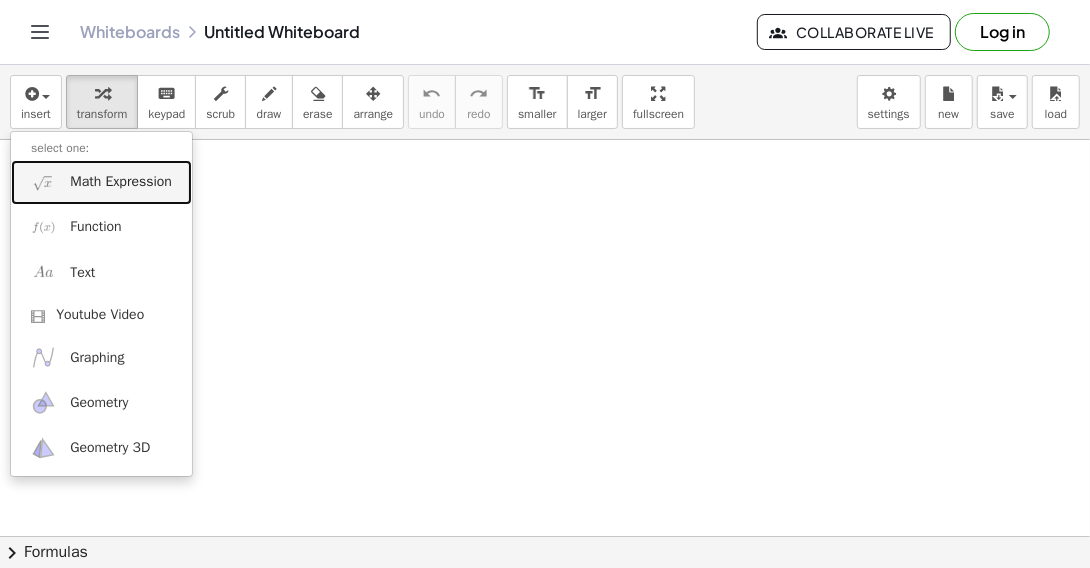 click on "Math Expression" at bounding box center [121, 182] 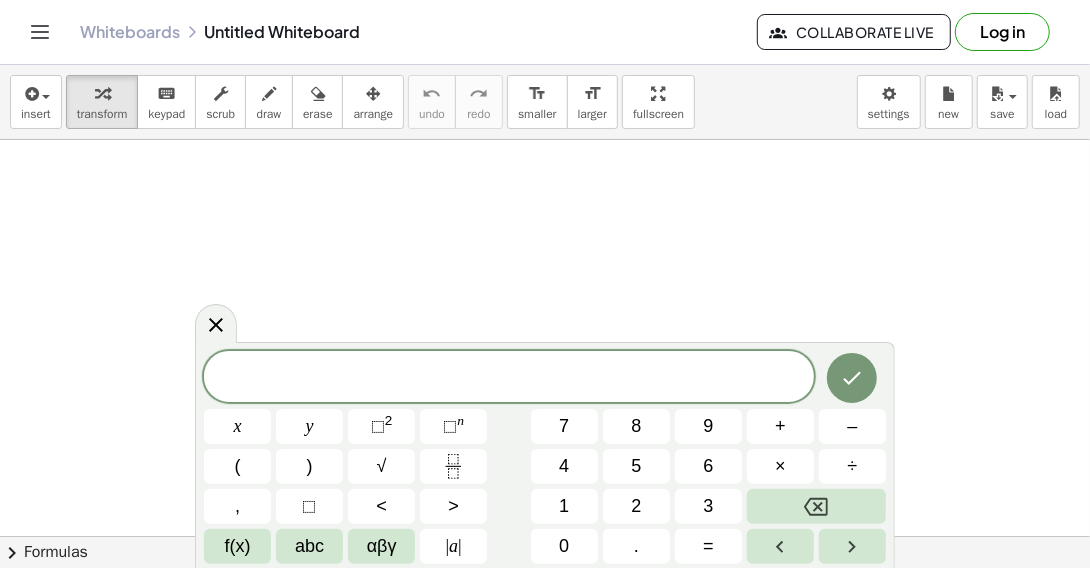 click at bounding box center (509, 378) 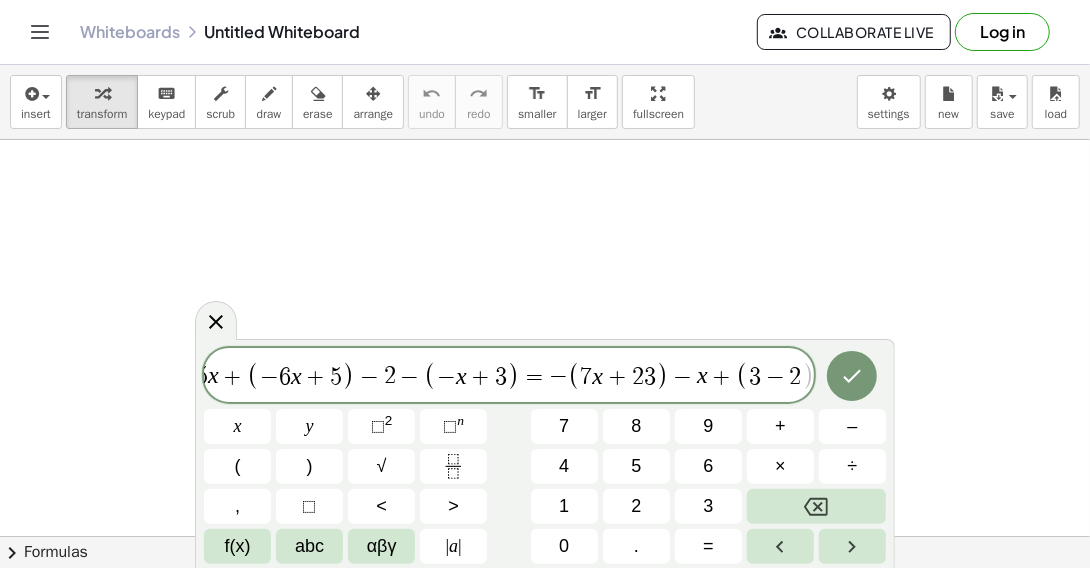 scroll, scrollTop: 0, scrollLeft: 33, axis: horizontal 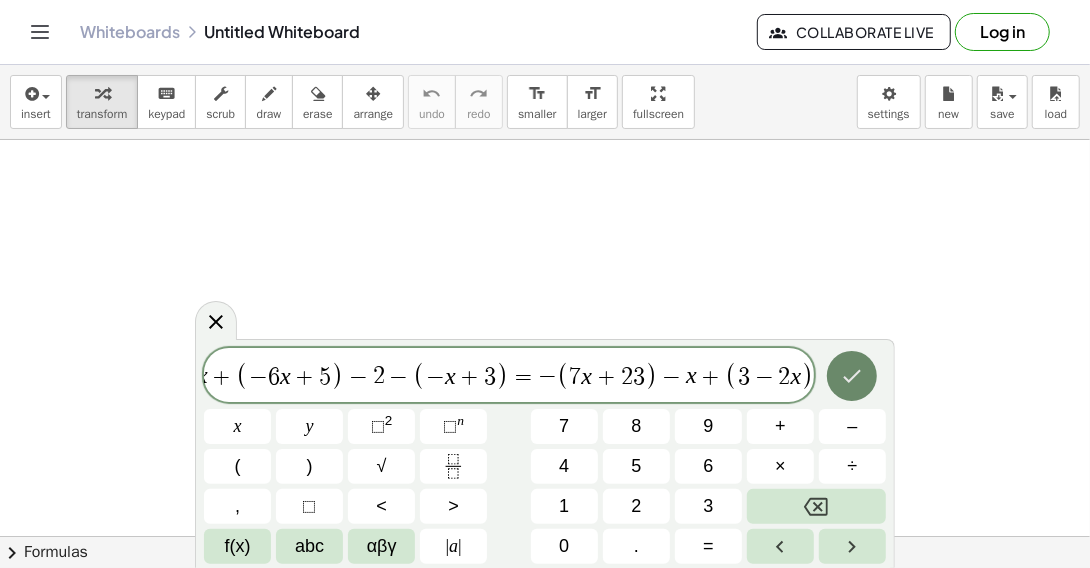 click 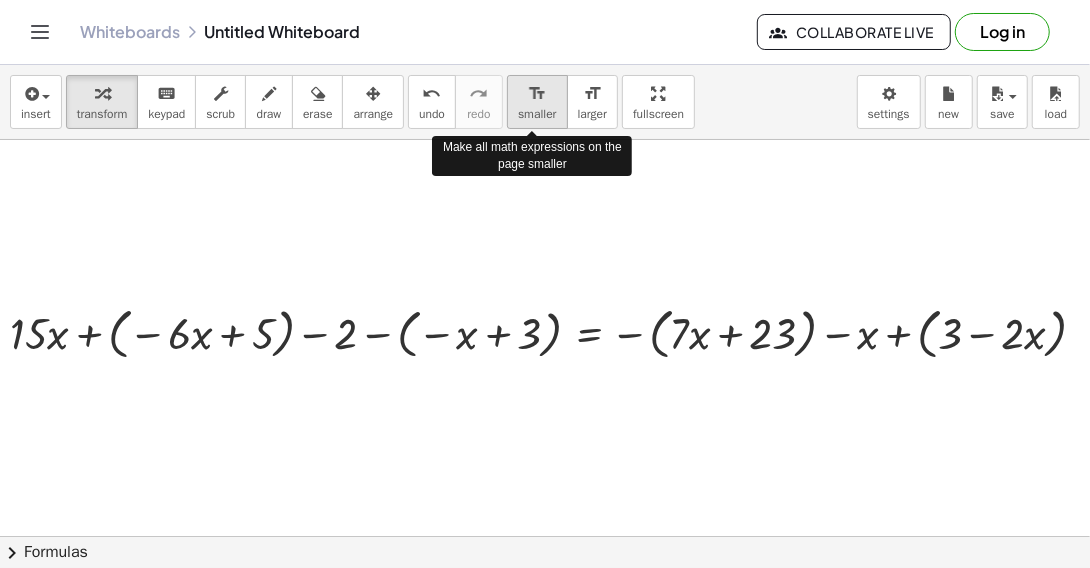 click on "format_size" at bounding box center (537, 94) 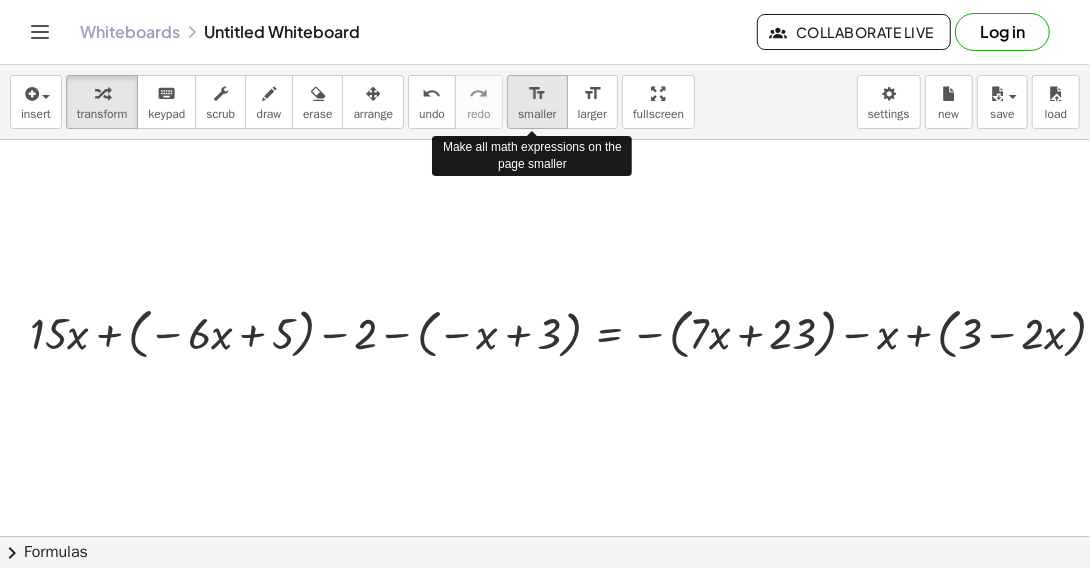 click on "format_size" at bounding box center (537, 94) 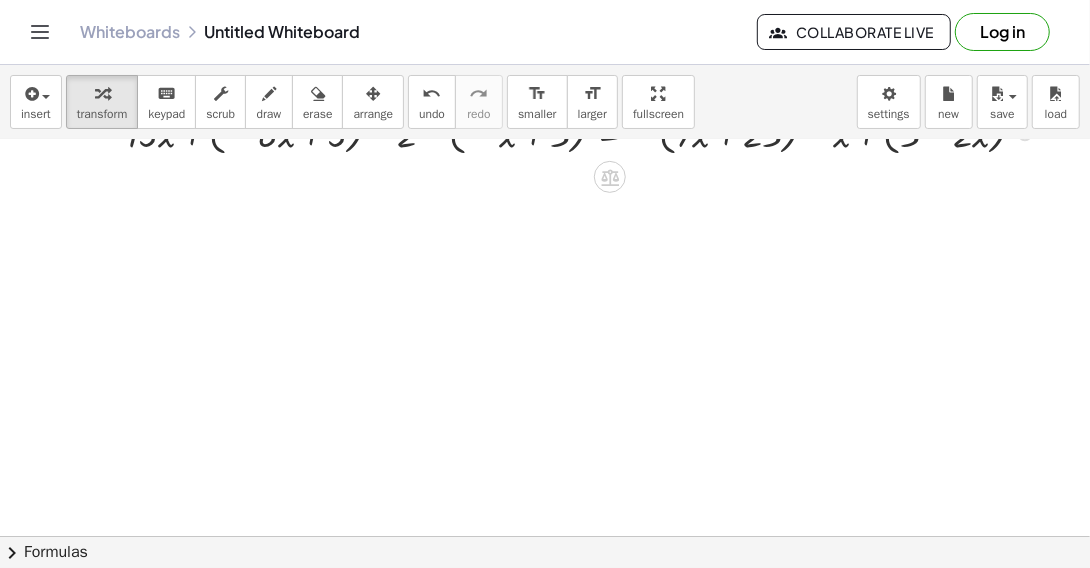 scroll, scrollTop: 100, scrollLeft: 0, axis: vertical 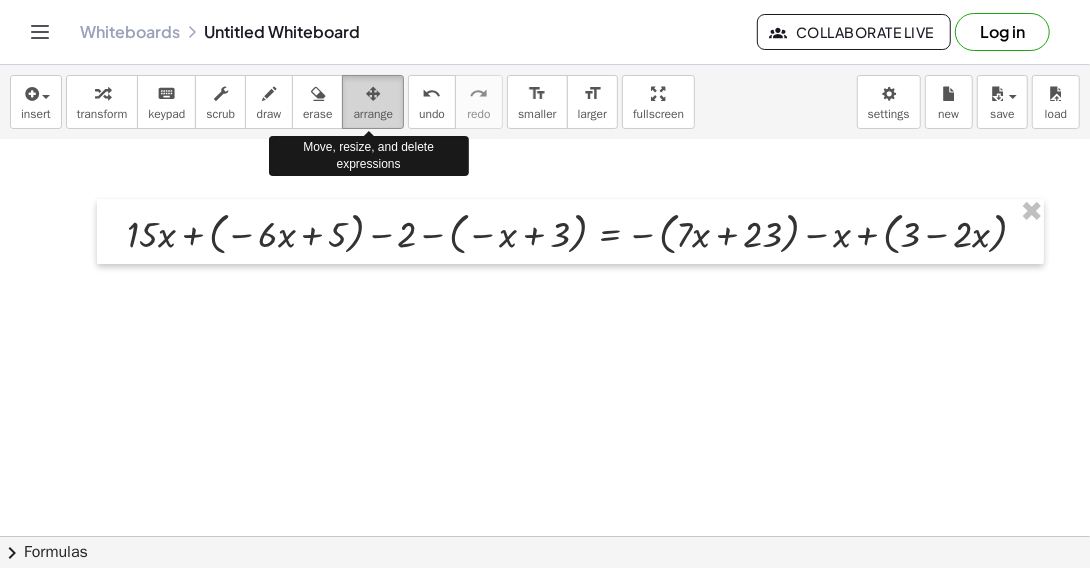click at bounding box center (373, 93) 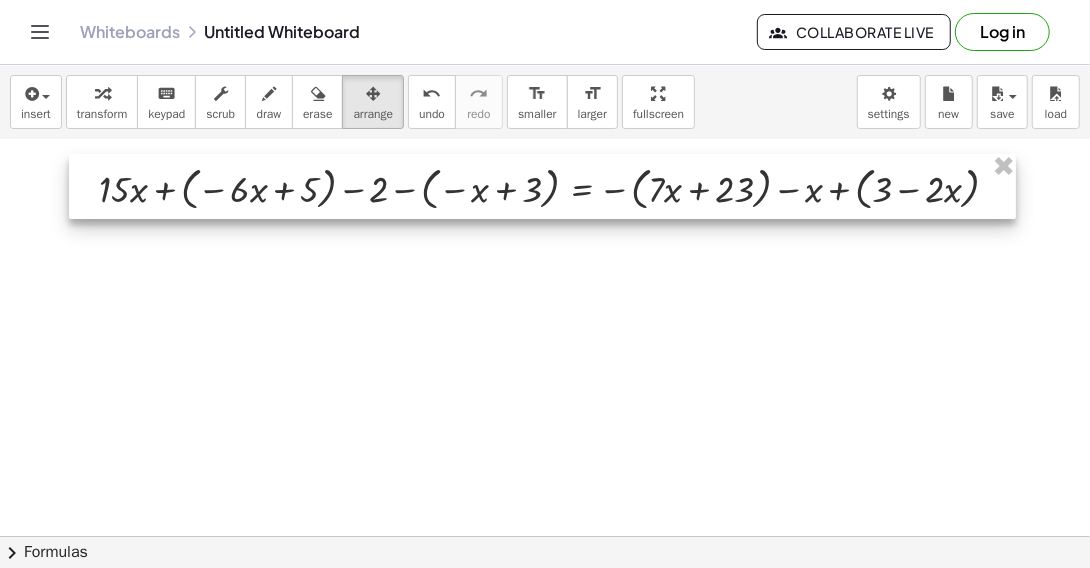 drag, startPoint x: 592, startPoint y: 256, endPoint x: 564, endPoint y: 211, distance: 53 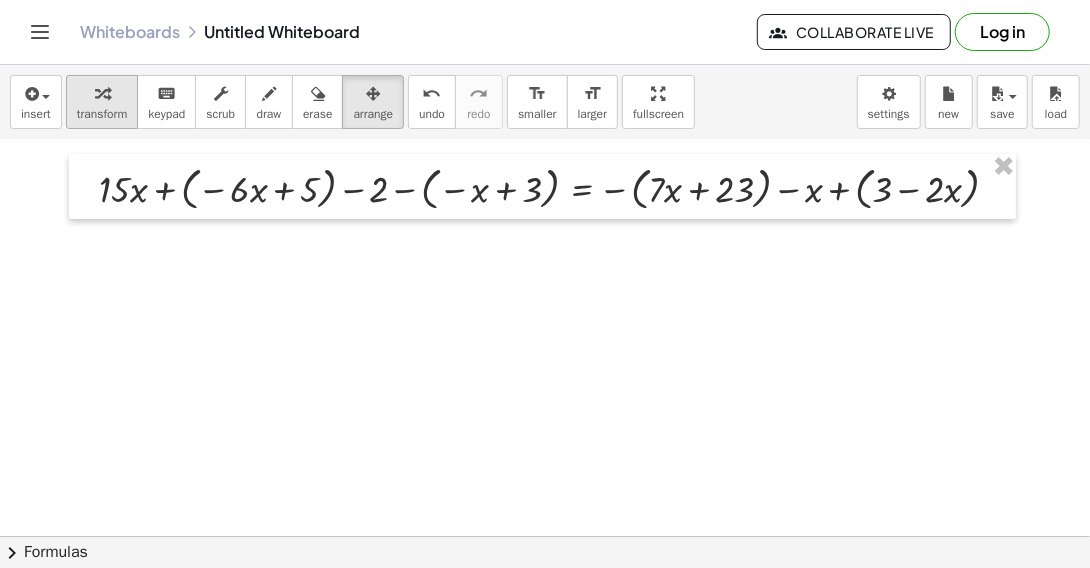 click at bounding box center [102, 93] 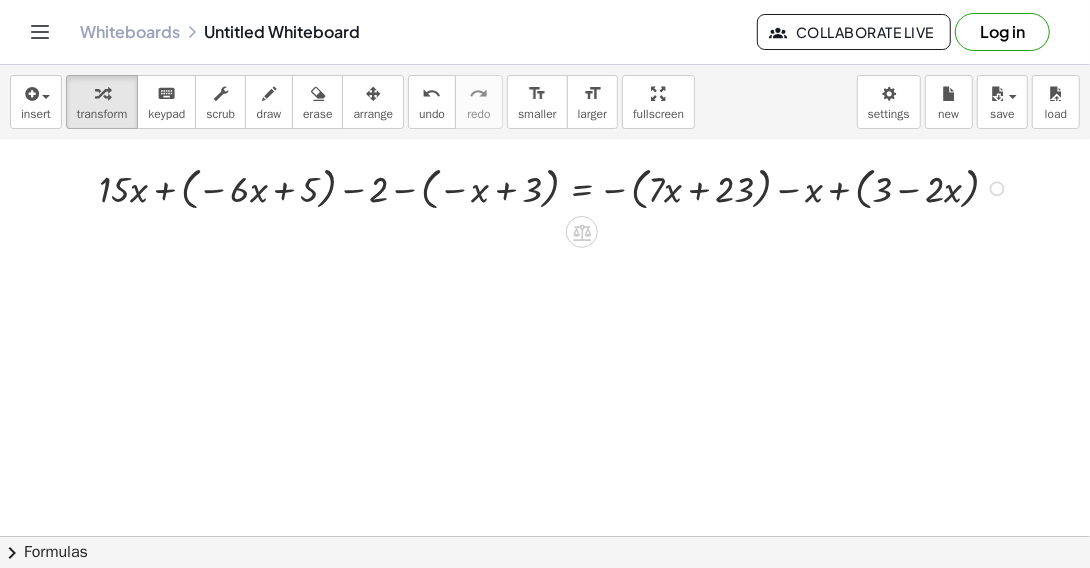 click at bounding box center (557, 187) 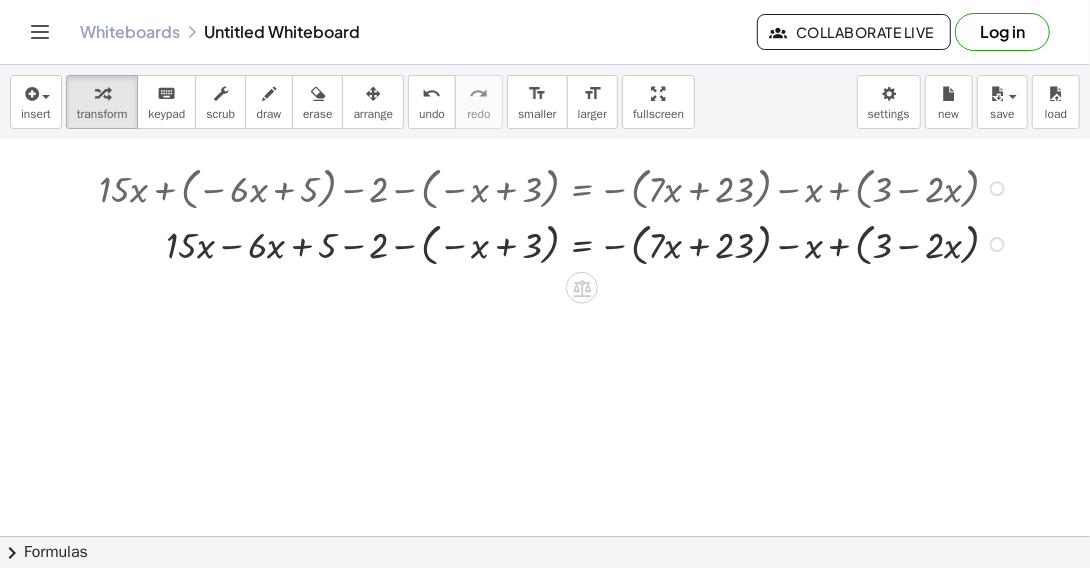 click at bounding box center [557, 242] 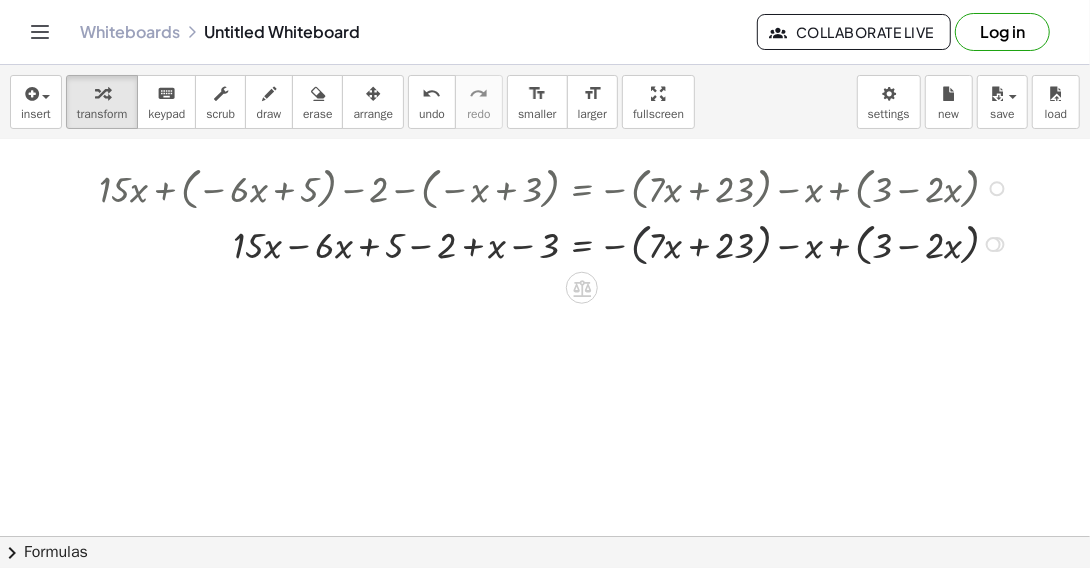 click at bounding box center (557, 242) 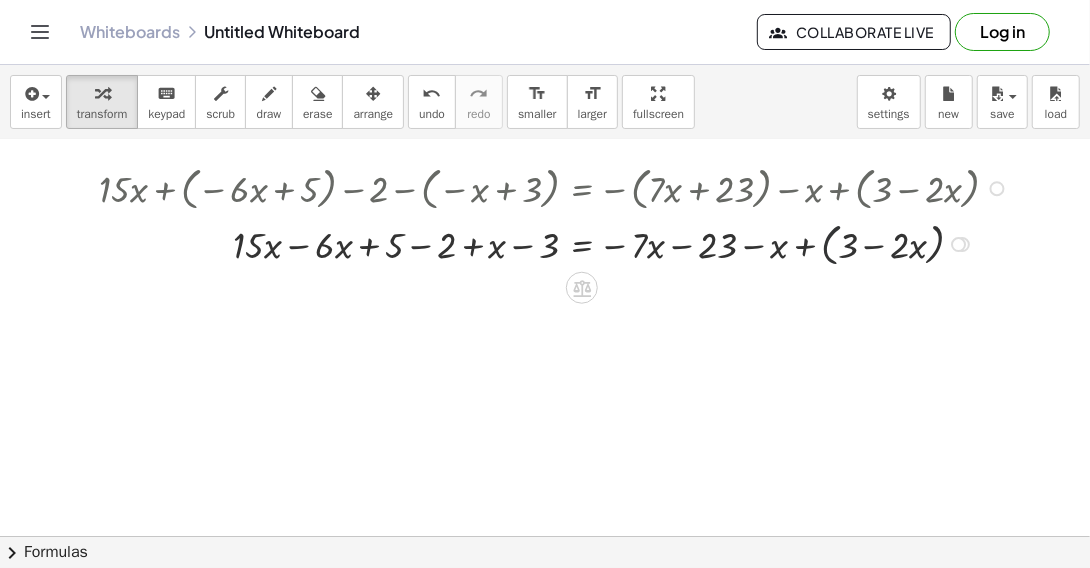 click at bounding box center (557, 242) 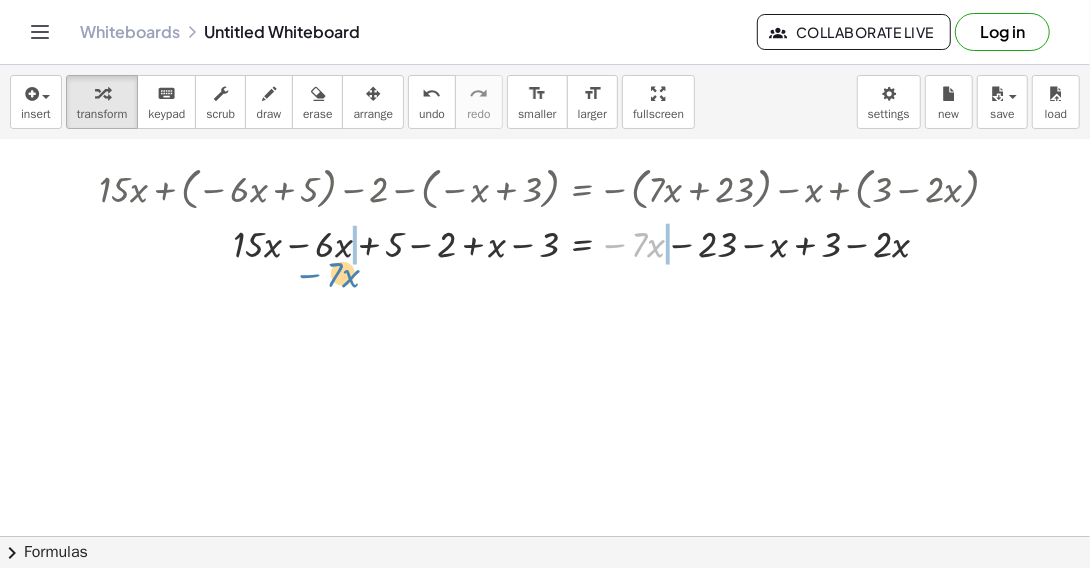 drag, startPoint x: 617, startPoint y: 245, endPoint x: 312, endPoint y: 274, distance: 306.37558 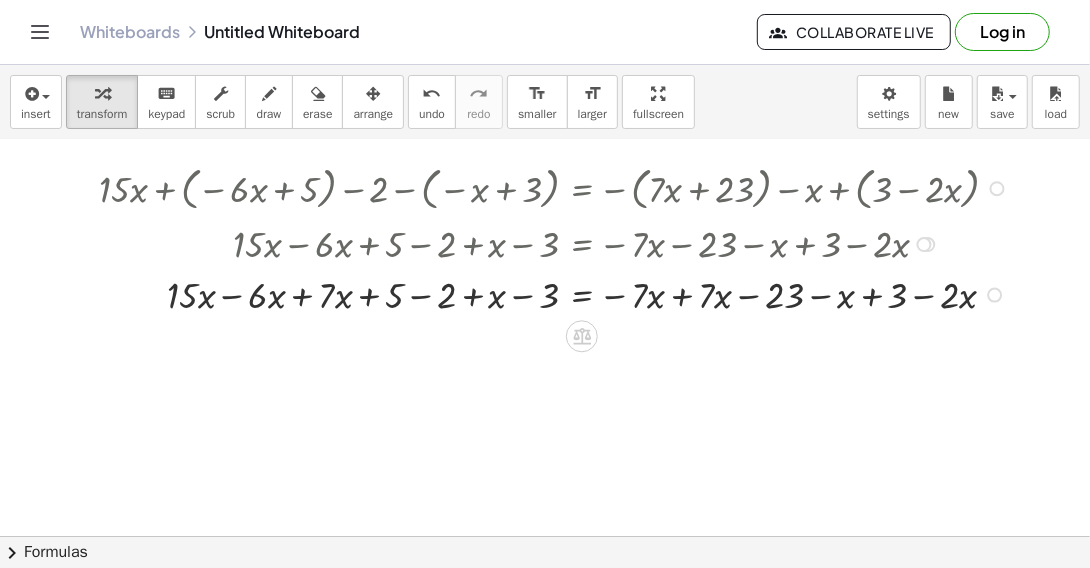 click at bounding box center (557, 293) 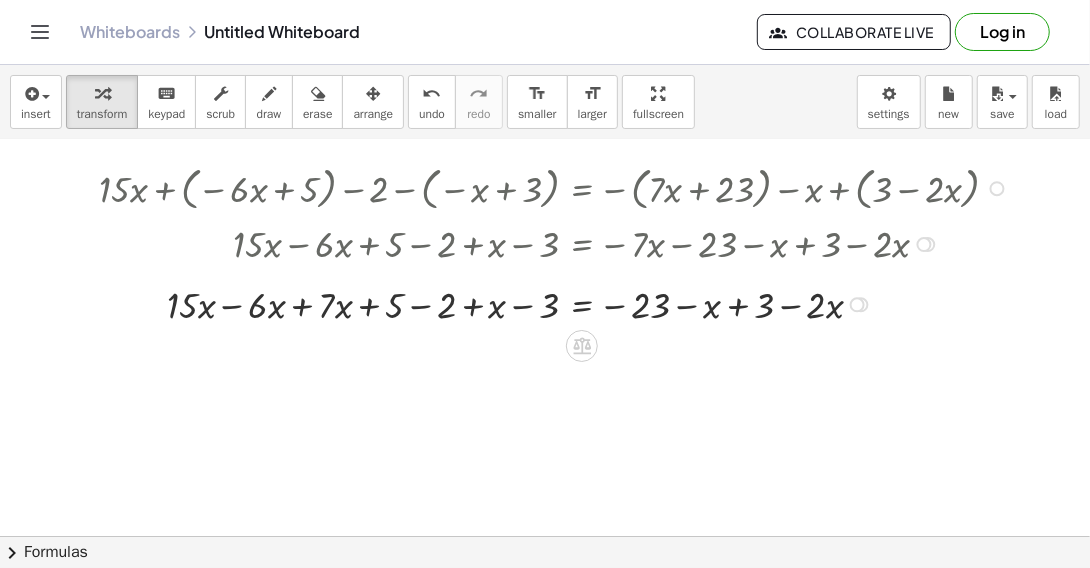 drag, startPoint x: 856, startPoint y: 347, endPoint x: 862, endPoint y: 298, distance: 49.365982 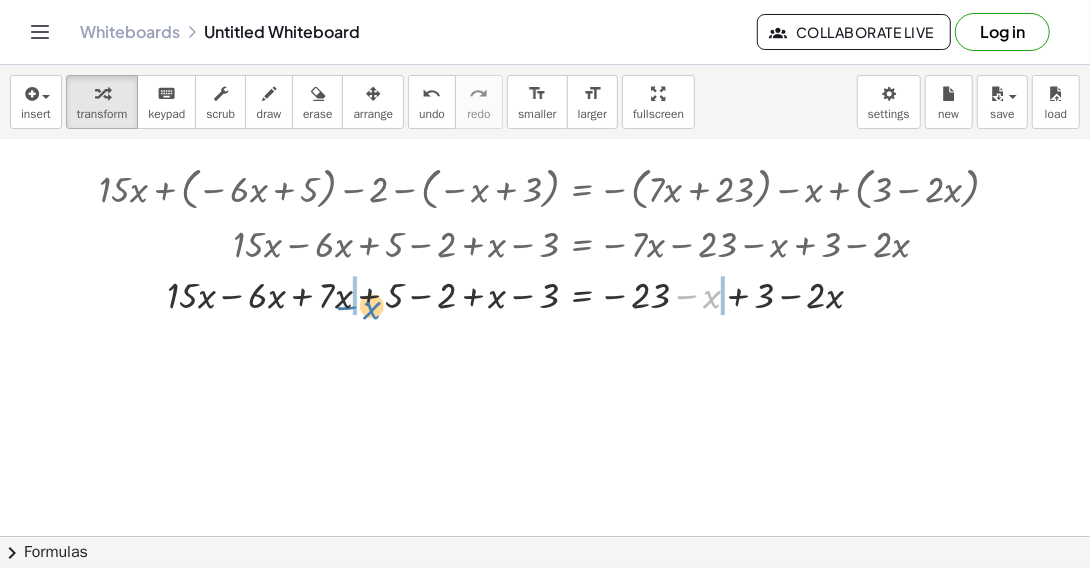 drag, startPoint x: 689, startPoint y: 292, endPoint x: 349, endPoint y: 303, distance: 340.1779 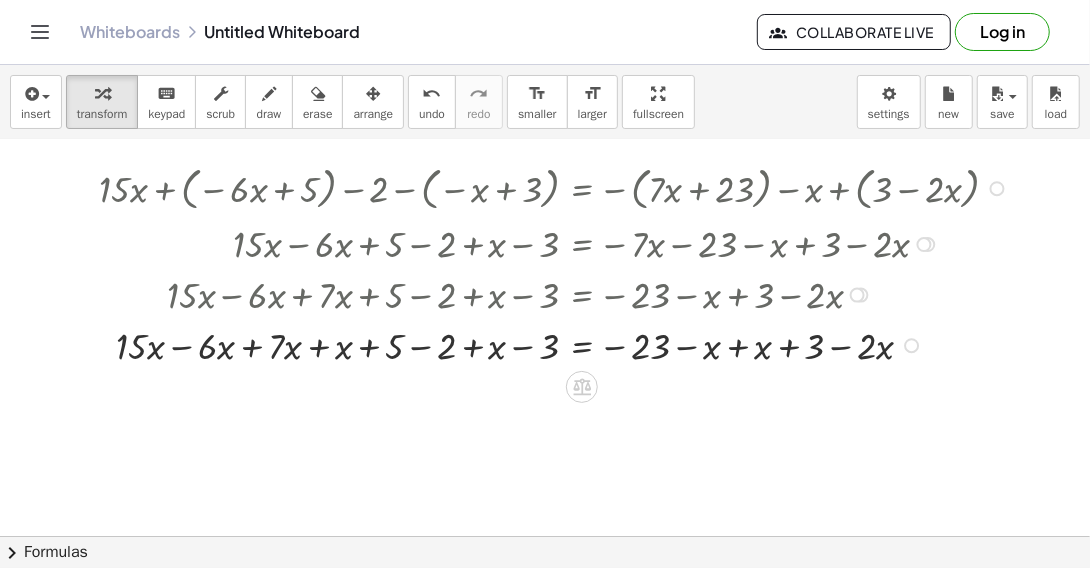 click at bounding box center [557, 343] 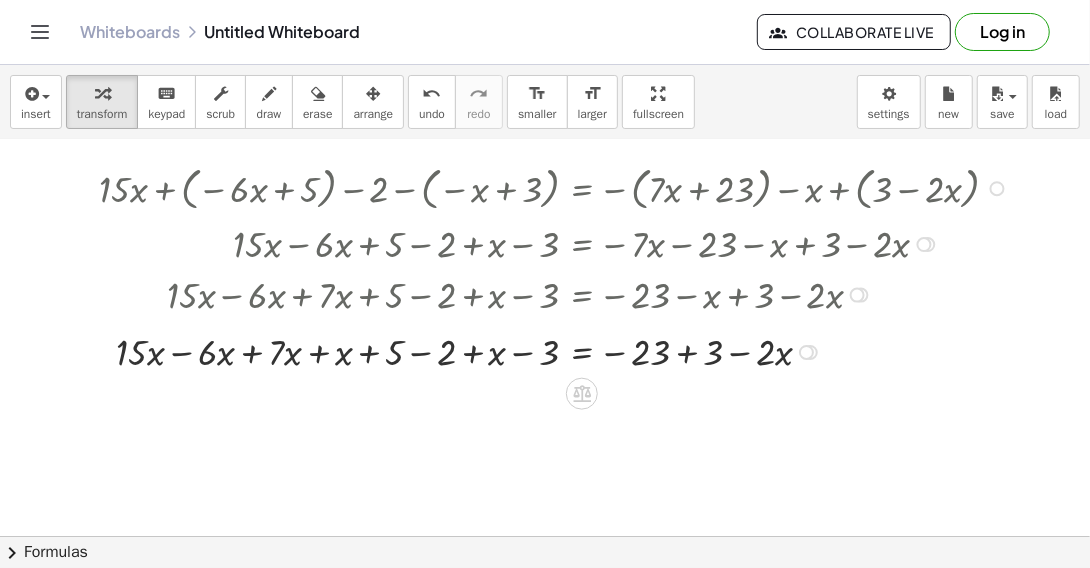 drag, startPoint x: 812, startPoint y: 395, endPoint x: 810, endPoint y: 342, distance: 53.037724 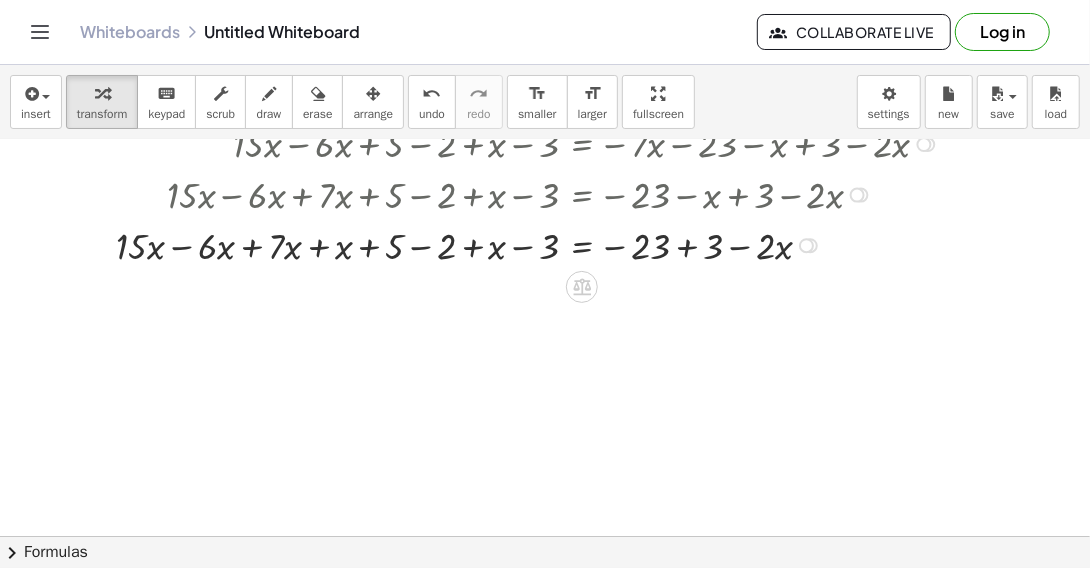 scroll, scrollTop: 100, scrollLeft: 0, axis: vertical 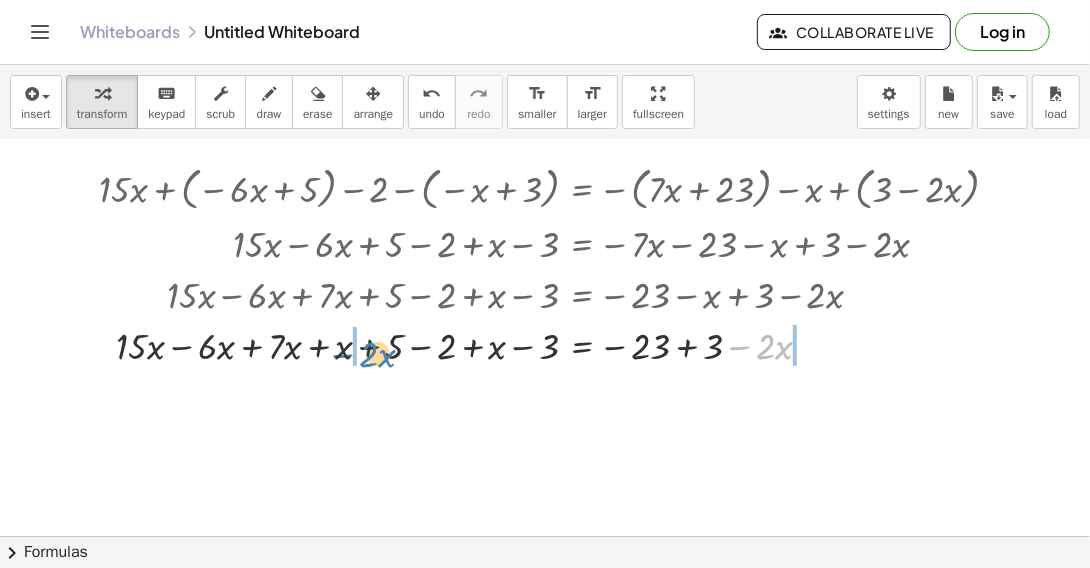 drag, startPoint x: 741, startPoint y: 343, endPoint x: 344, endPoint y: 351, distance: 397.0806 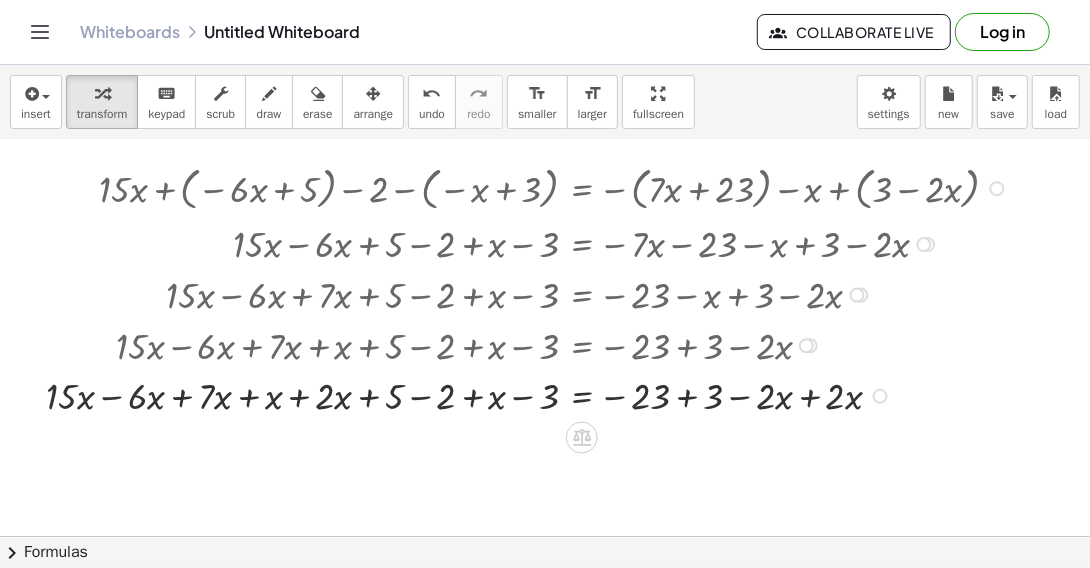 click at bounding box center (530, 394) 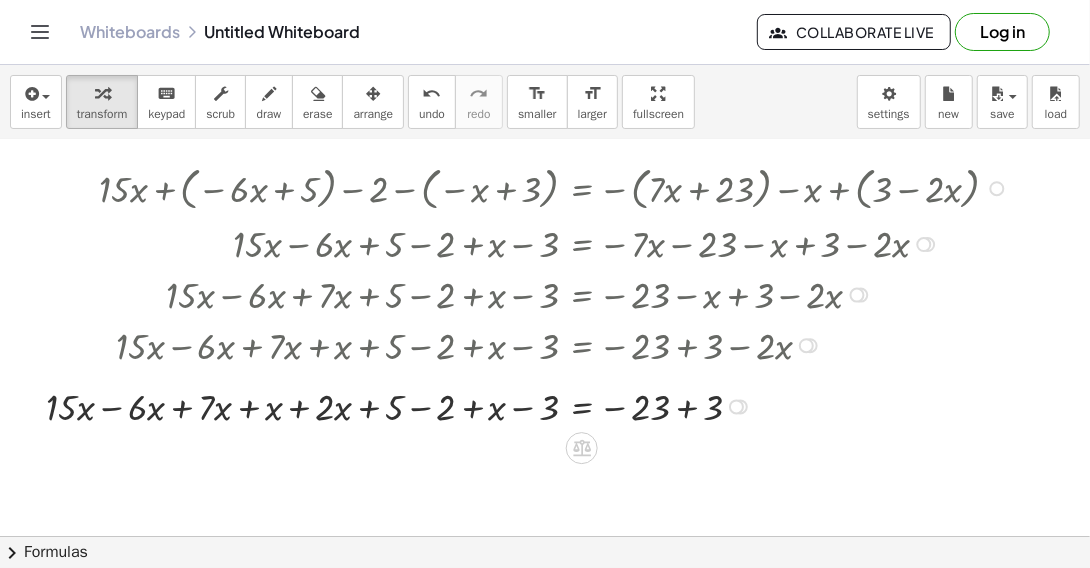 drag, startPoint x: 739, startPoint y: 443, endPoint x: 752, endPoint y: 394, distance: 50.695168 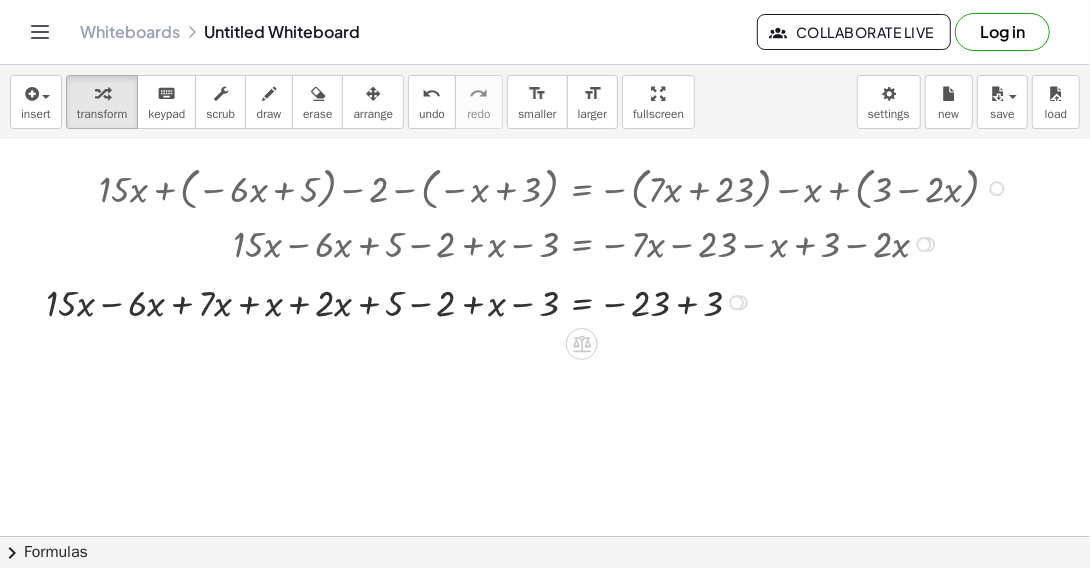 drag, startPoint x: 737, startPoint y: 395, endPoint x: 773, endPoint y: 292, distance: 109.11004 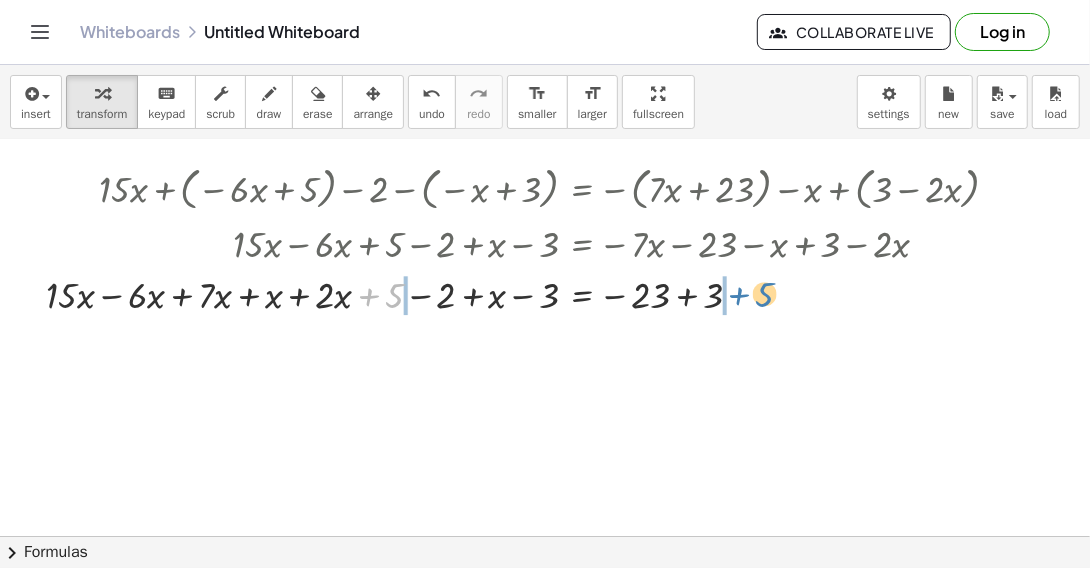 drag, startPoint x: 369, startPoint y: 296, endPoint x: 737, endPoint y: 295, distance: 368.00137 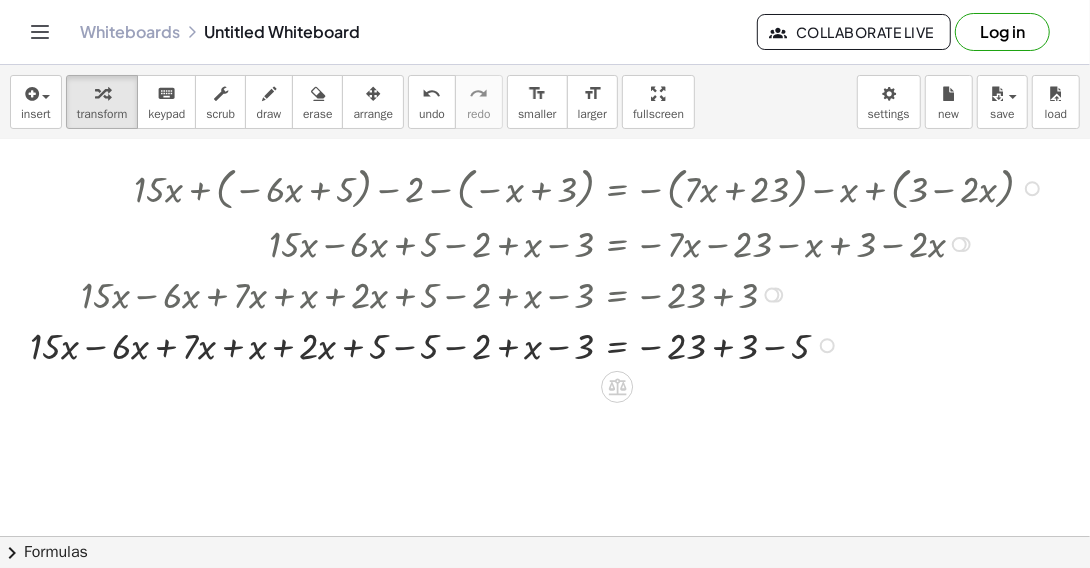 click at bounding box center (540, 343) 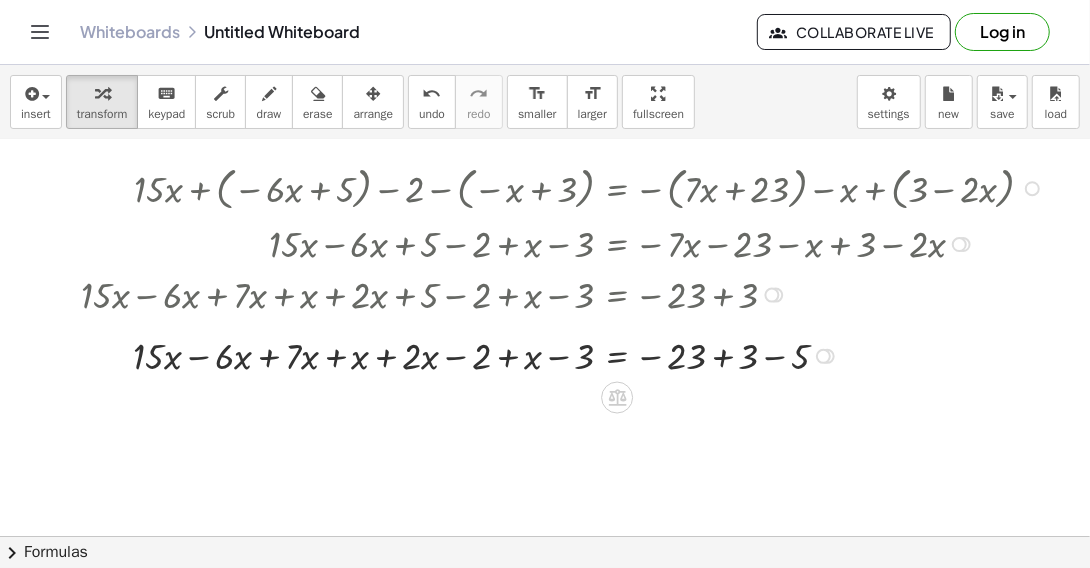 drag, startPoint x: 821, startPoint y: 394, endPoint x: 826, endPoint y: 345, distance: 49.25444 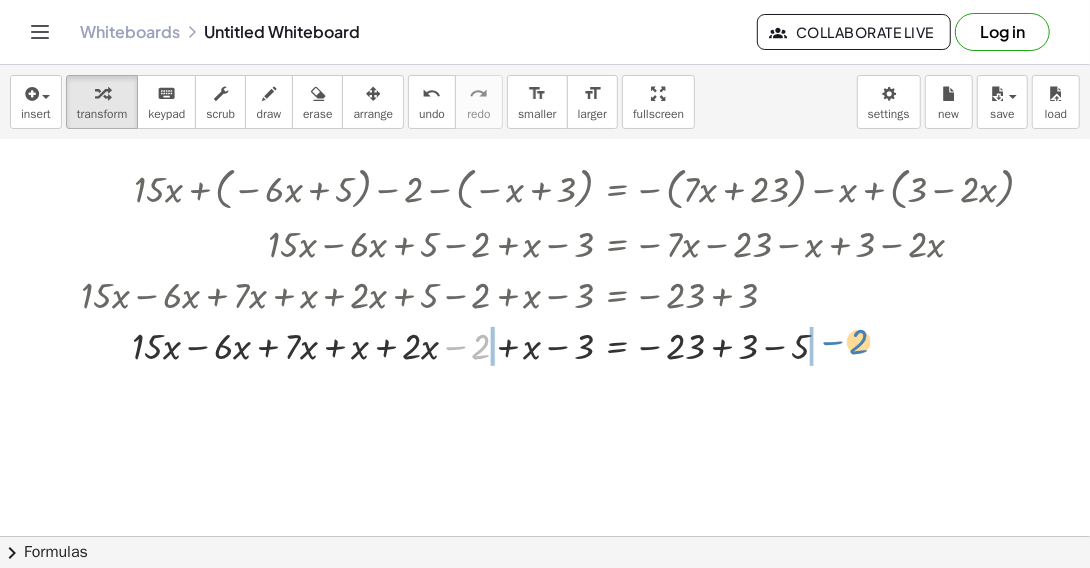 drag, startPoint x: 458, startPoint y: 346, endPoint x: 833, endPoint y: 343, distance: 375.012 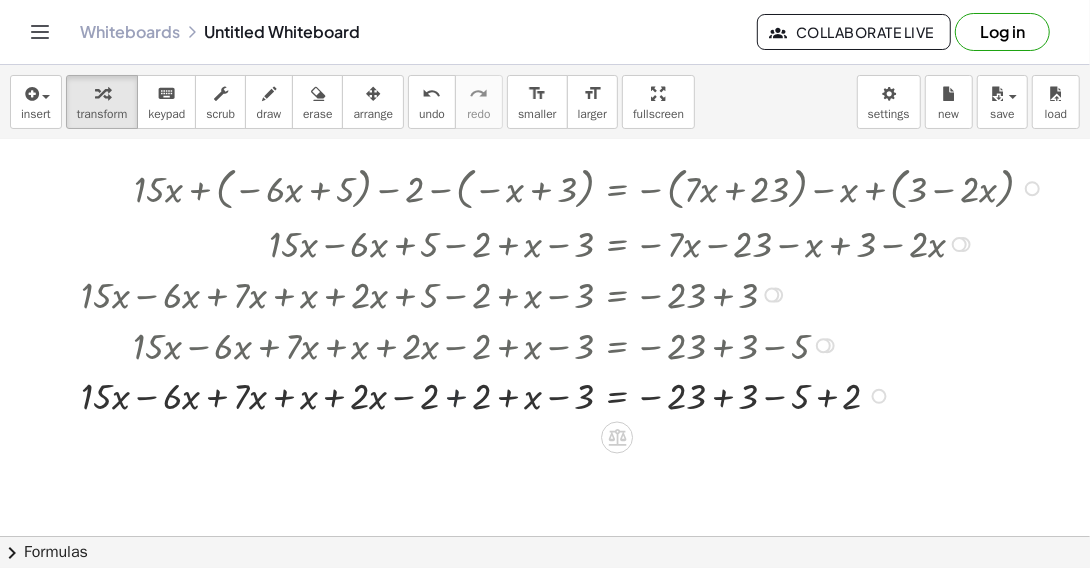 click at bounding box center [565, 394] 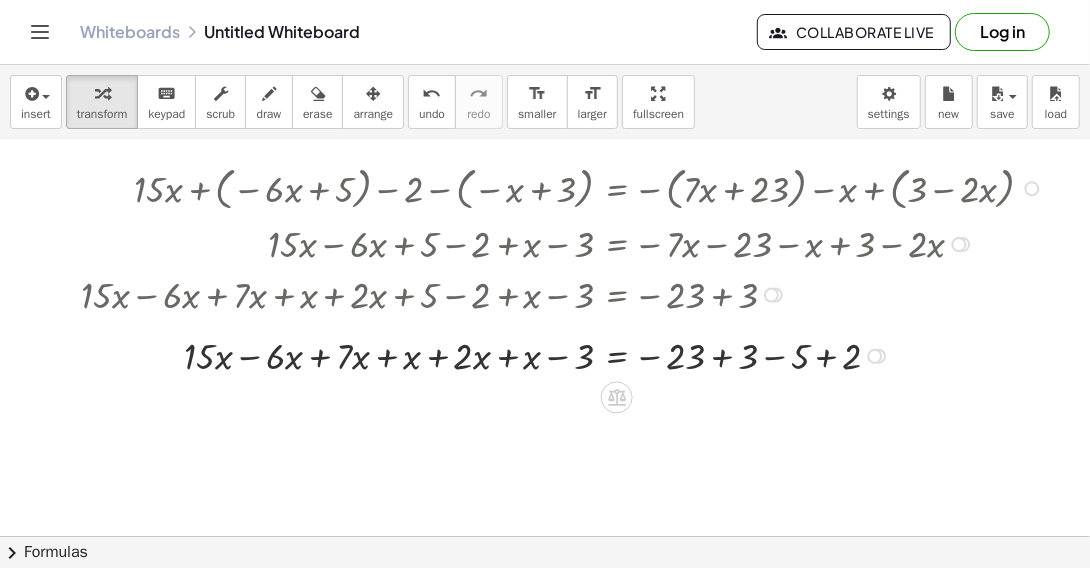 drag, startPoint x: 882, startPoint y: 443, endPoint x: 892, endPoint y: 345, distance: 98.50888 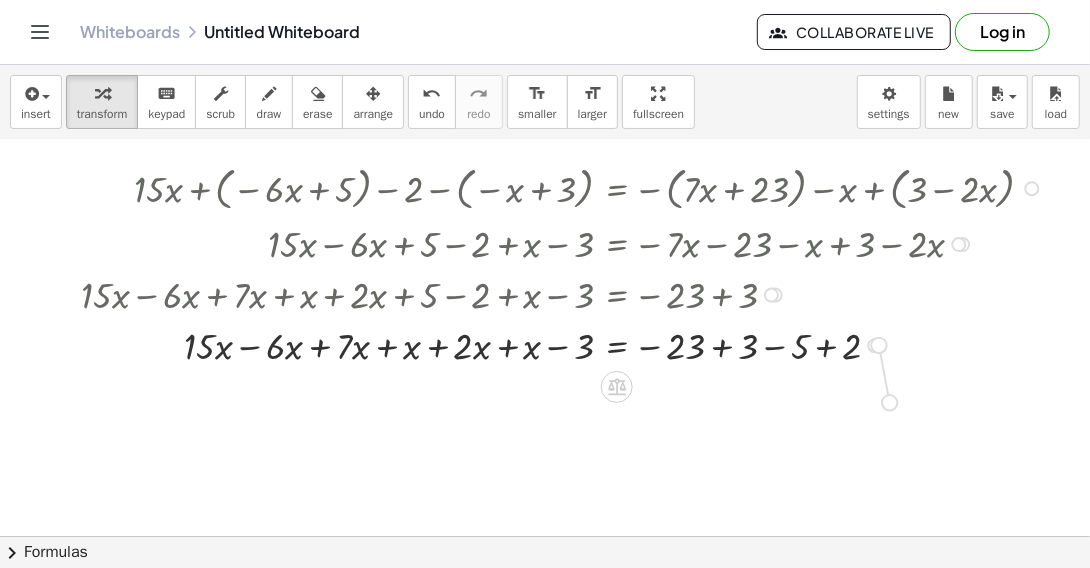 drag, startPoint x: 874, startPoint y: 340, endPoint x: 889, endPoint y: 396, distance: 57.974133 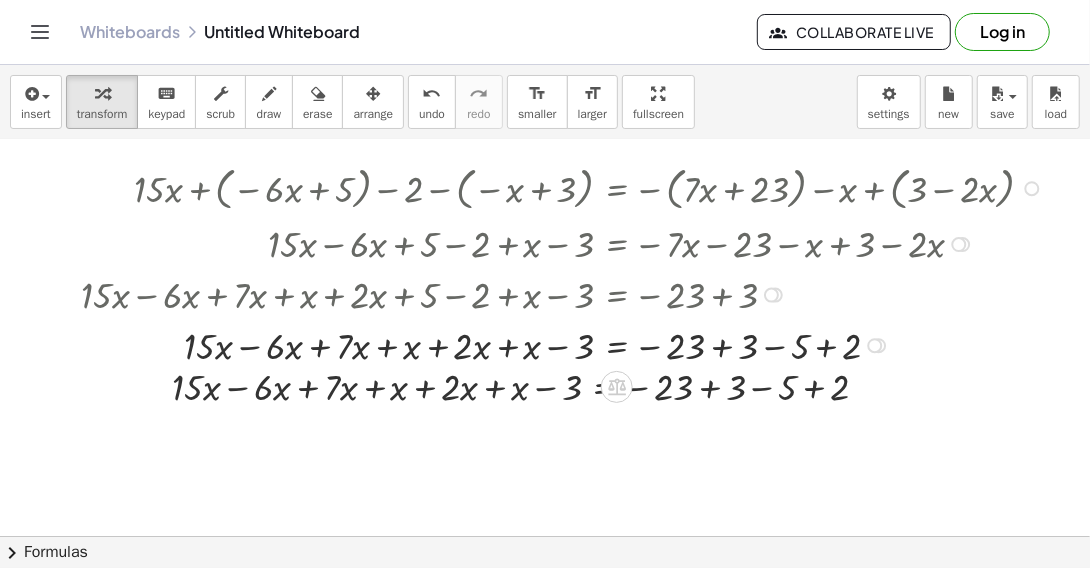 click at bounding box center (878, 345) 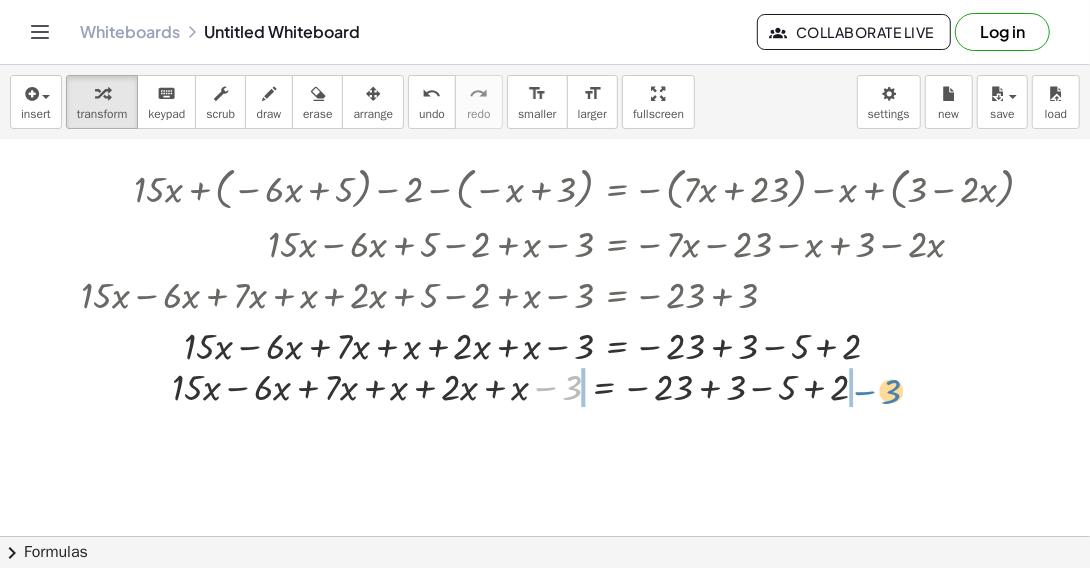 drag, startPoint x: 545, startPoint y: 384, endPoint x: 864, endPoint y: 388, distance: 319.0251 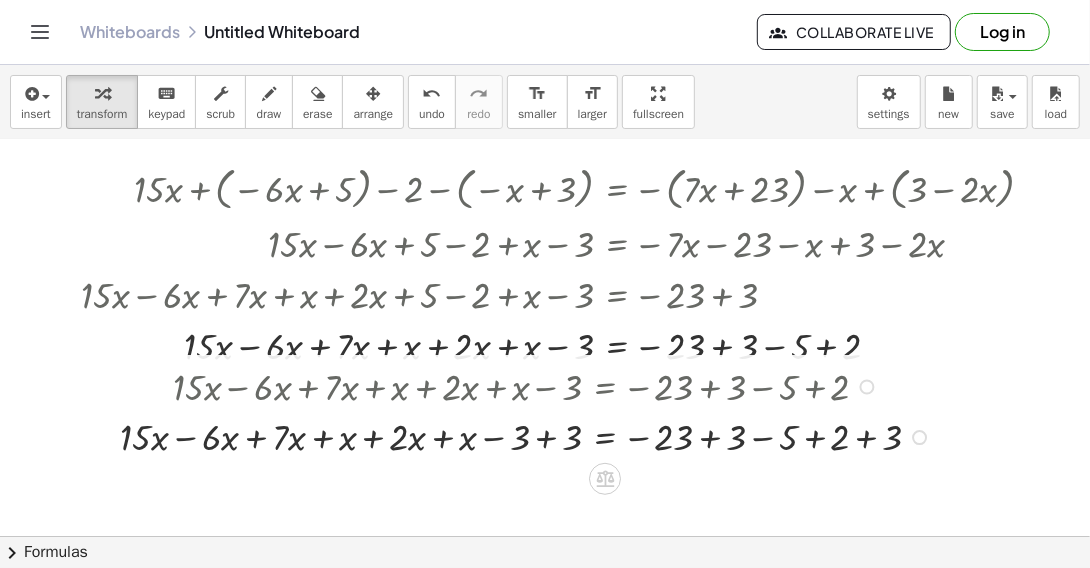 click at bounding box center [529, 435] 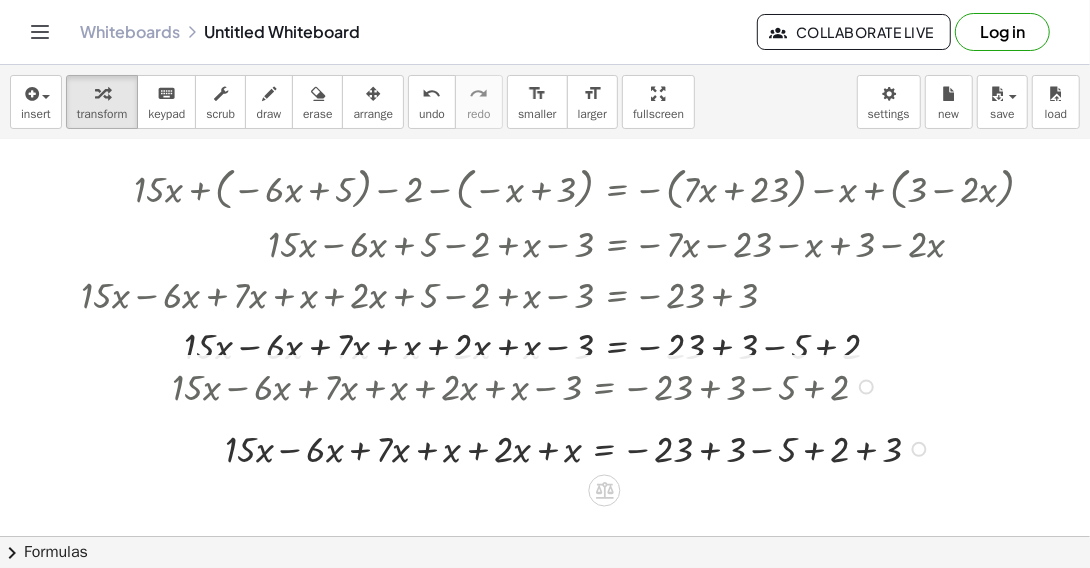 drag, startPoint x: 918, startPoint y: 488, endPoint x: 936, endPoint y: 439, distance: 52.201534 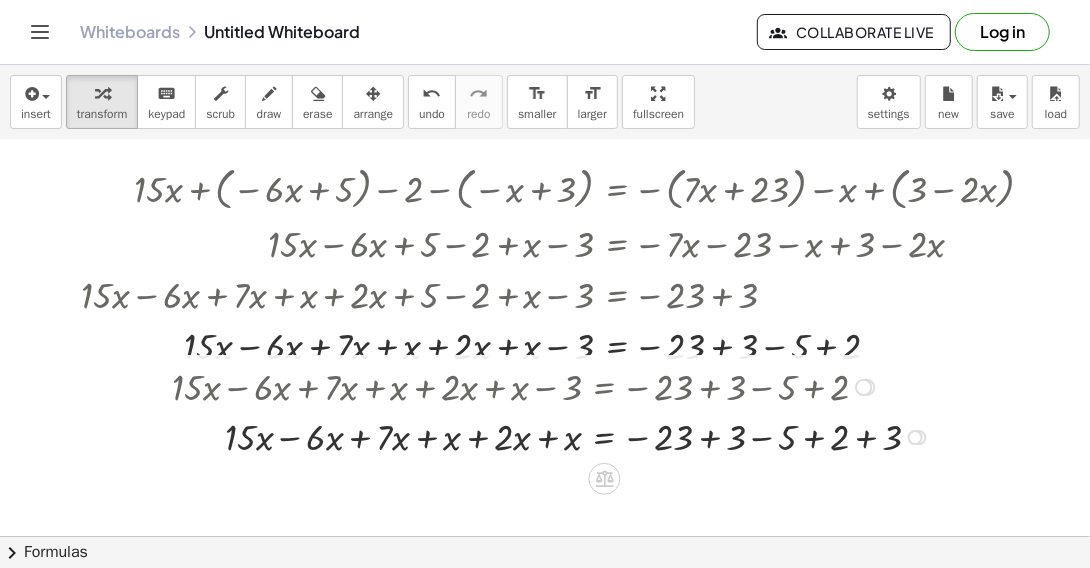 click on "+ · 15 · x − · 6 · x + · 7 · x + x + · 2 · x + x − 3 = − 23 + 3 − 5 + 2" at bounding box center (604, 387) 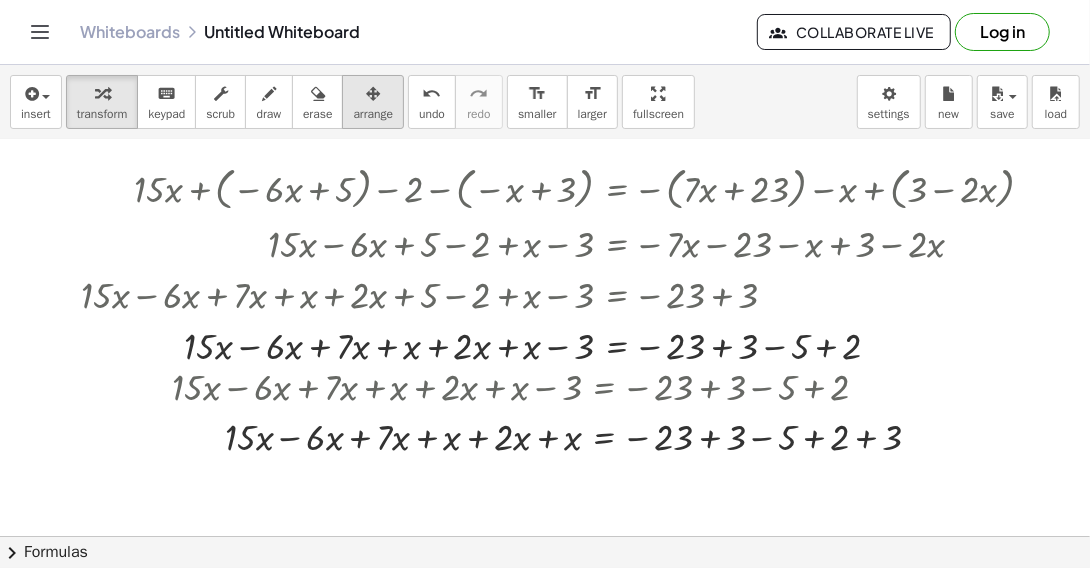 click at bounding box center [373, 93] 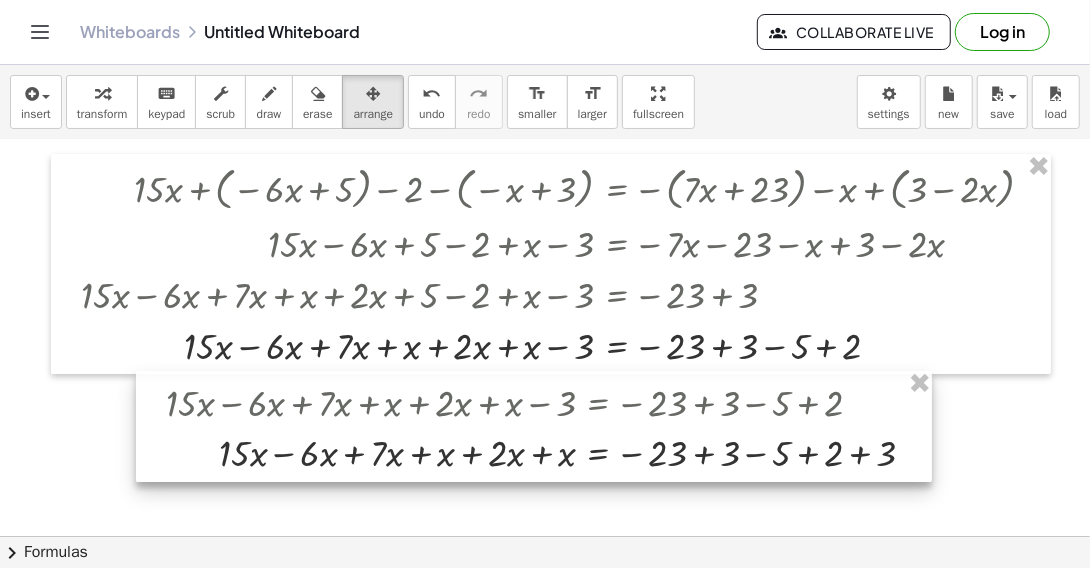drag, startPoint x: 889, startPoint y: 374, endPoint x: 883, endPoint y: 390, distance: 17.088007 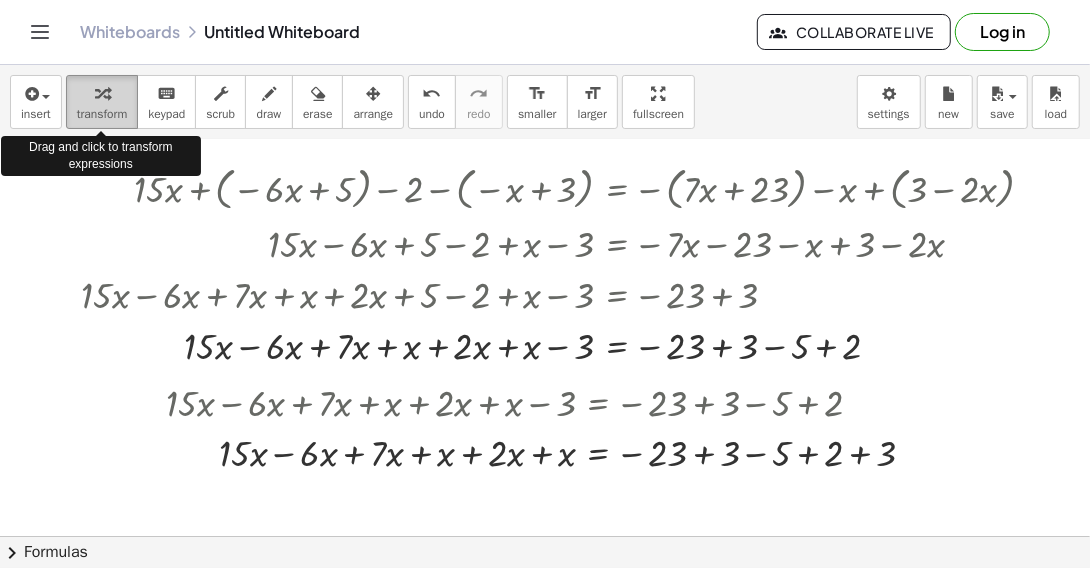 click at bounding box center (102, 94) 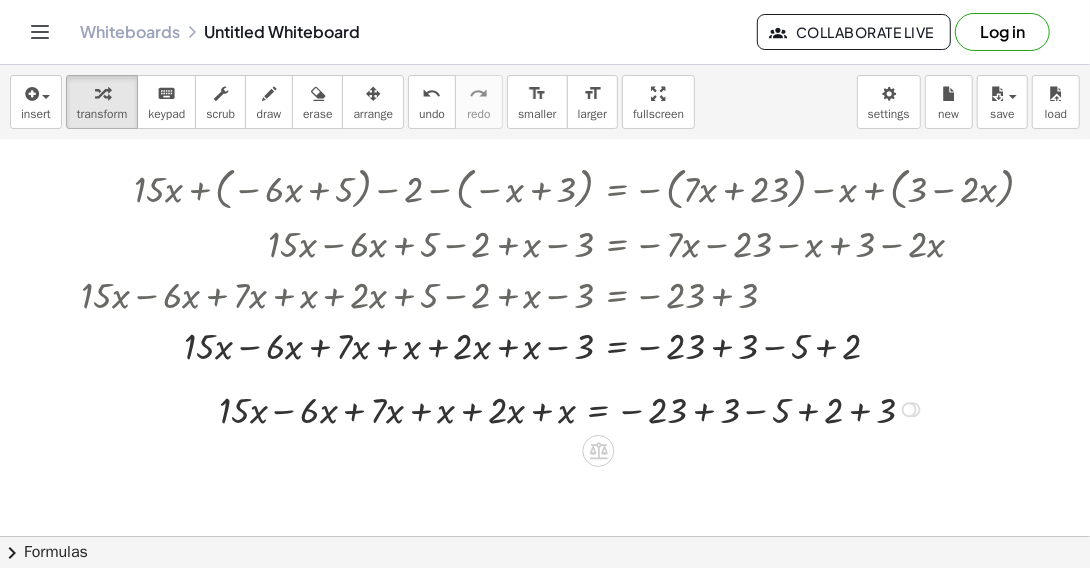 drag, startPoint x: 910, startPoint y: 452, endPoint x: 922, endPoint y: 398, distance: 55.31727 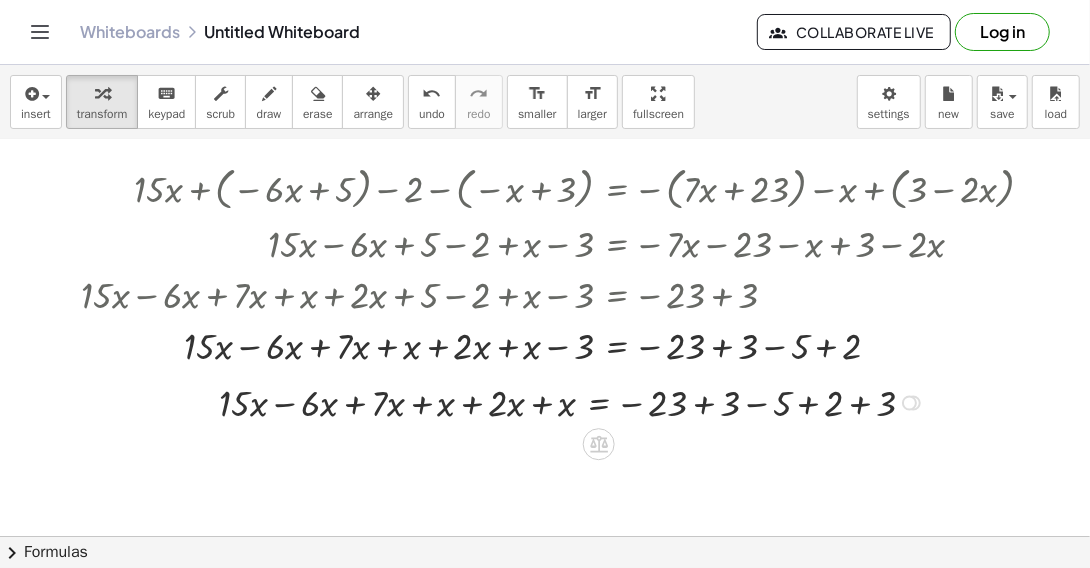 scroll, scrollTop: 200, scrollLeft: 0, axis: vertical 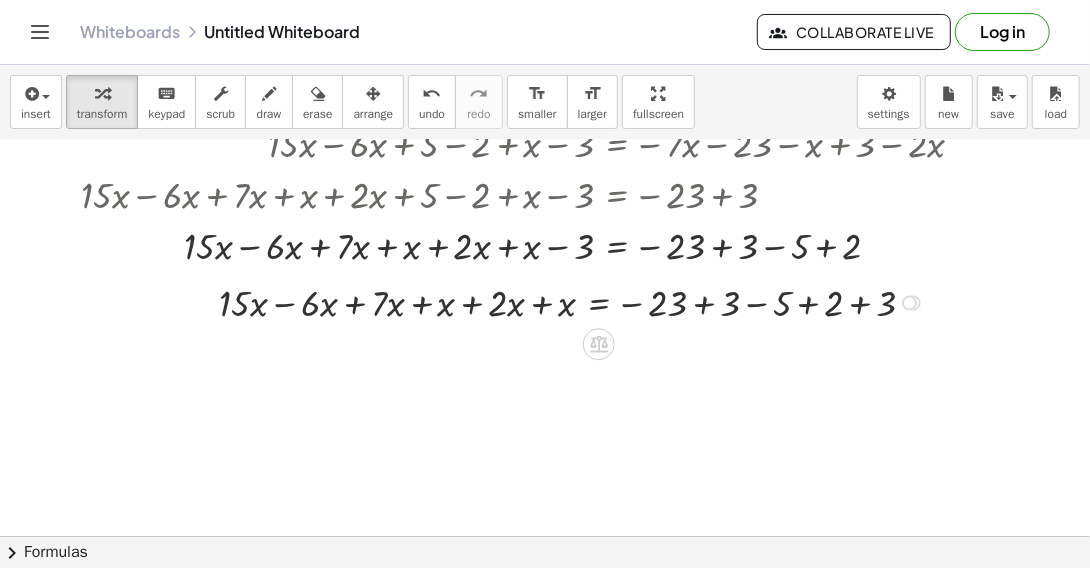 click at bounding box center (575, 301) 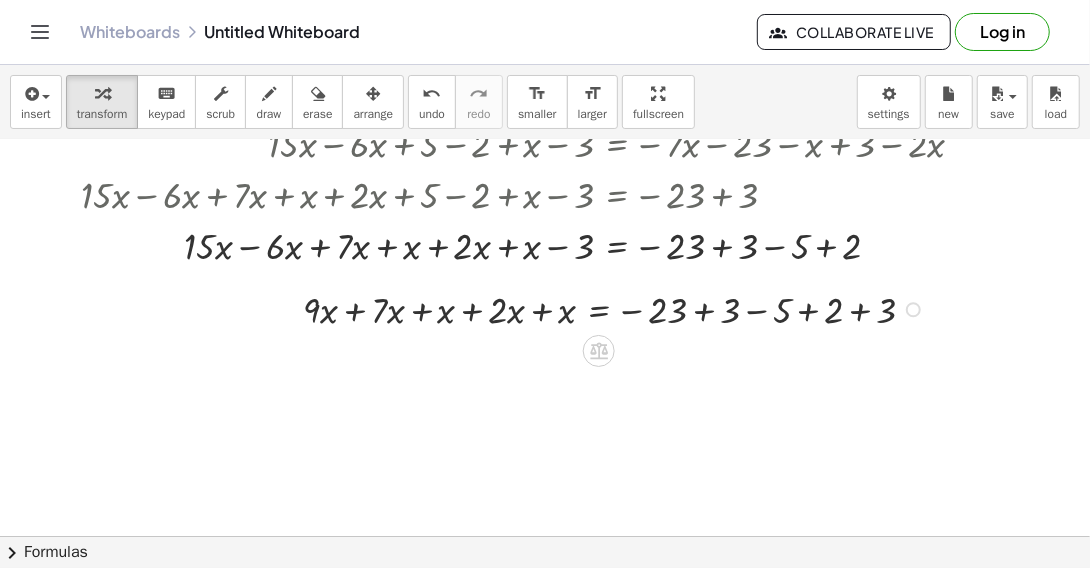 drag, startPoint x: 910, startPoint y: 352, endPoint x: 914, endPoint y: 302, distance: 50.159744 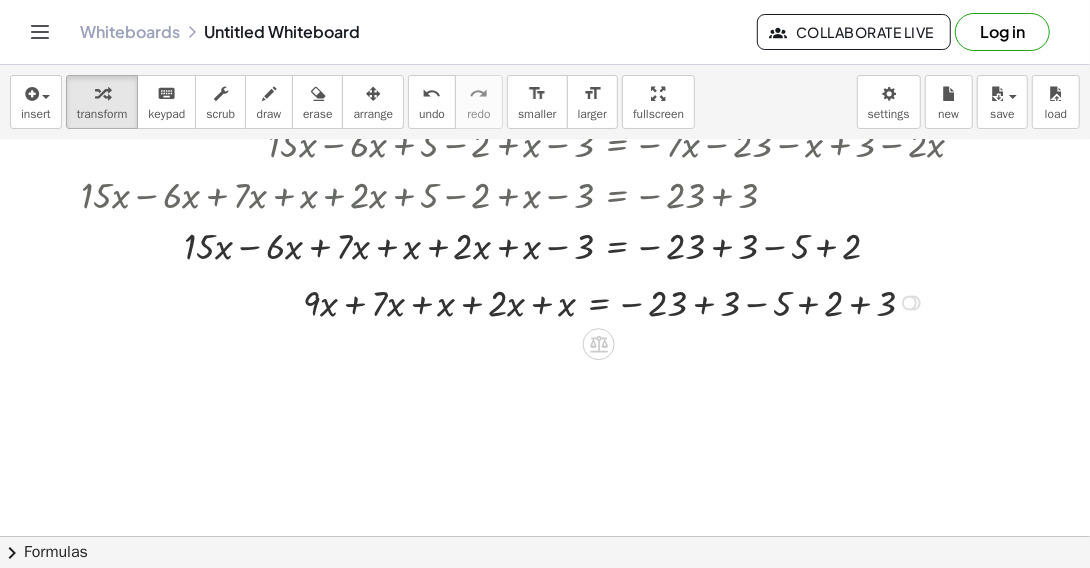 click at bounding box center [617, 301] 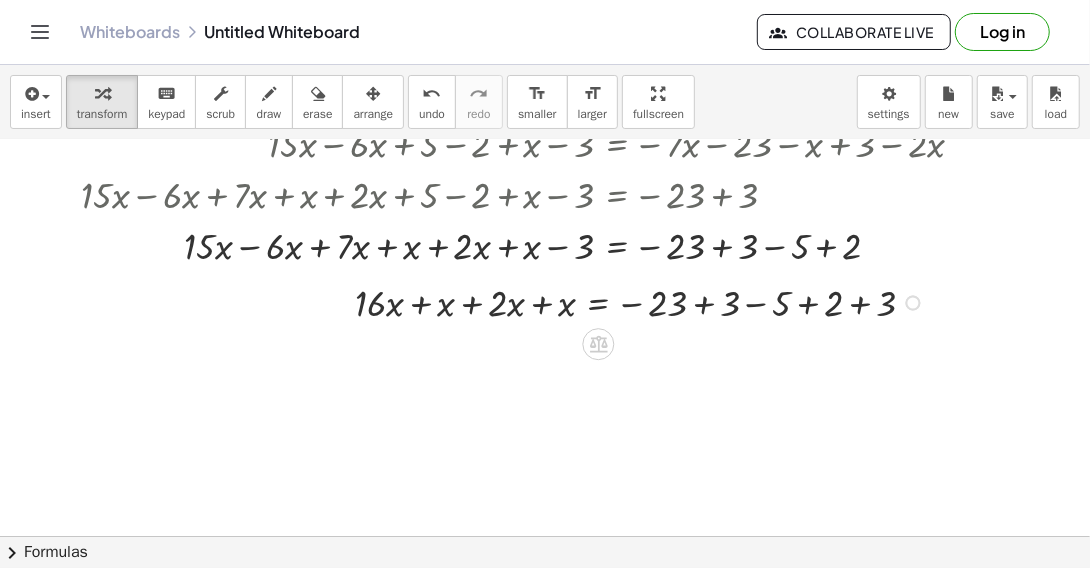 click at bounding box center (643, 301) 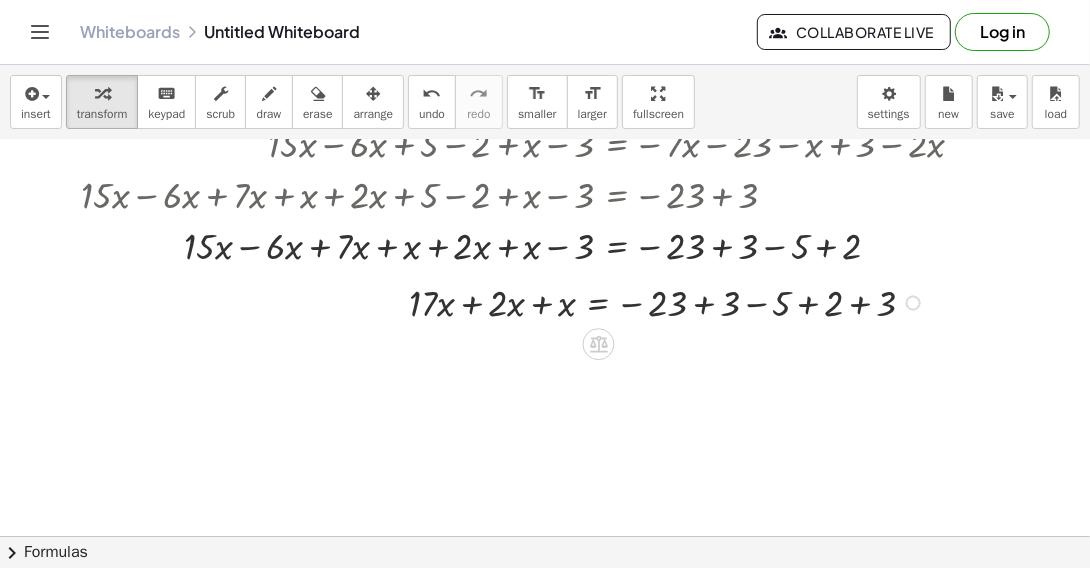 click at bounding box center (670, 301) 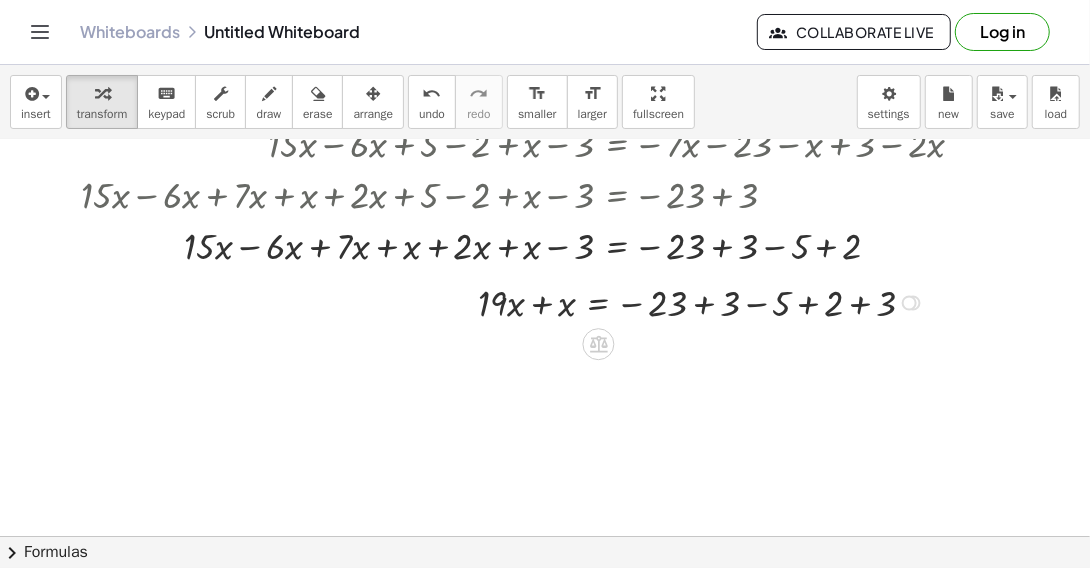 click at bounding box center (704, 301) 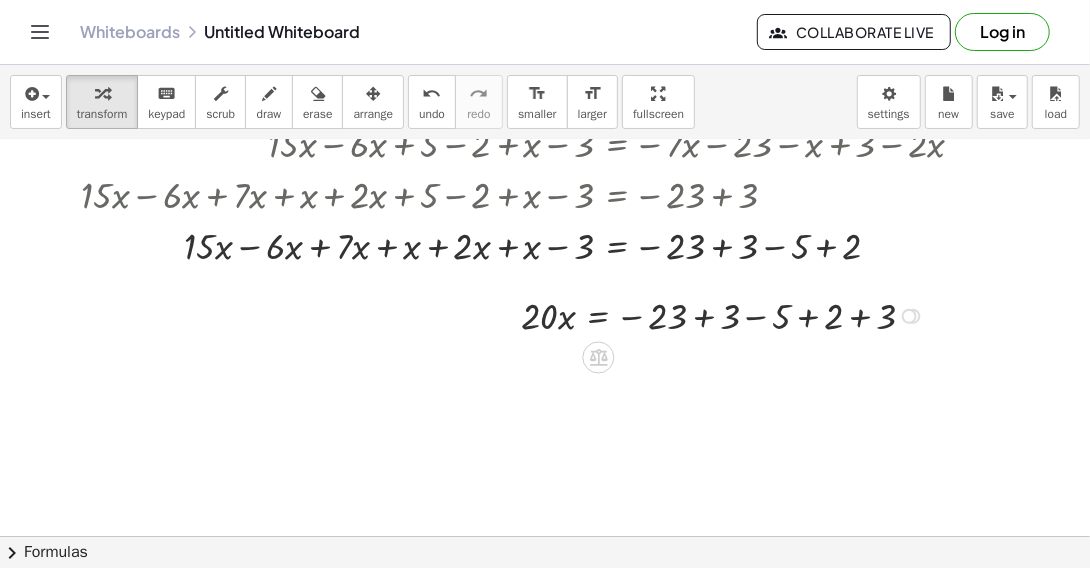 drag, startPoint x: 912, startPoint y: 304, endPoint x: 918, endPoint y: 326, distance: 22.803509 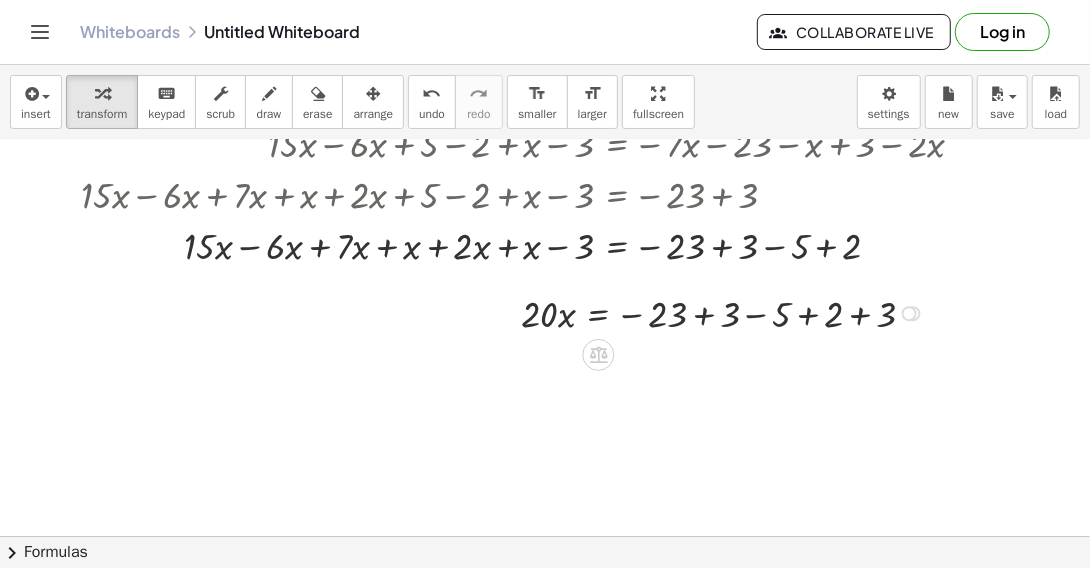 drag, startPoint x: 916, startPoint y: 299, endPoint x: 913, endPoint y: 320, distance: 21.213203 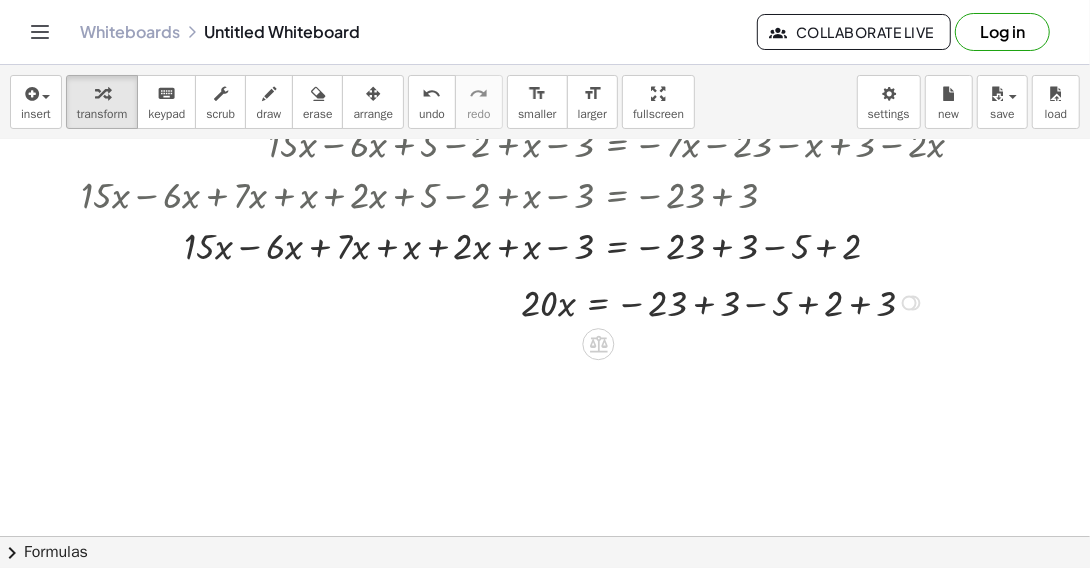 click at bounding box center [726, 301] 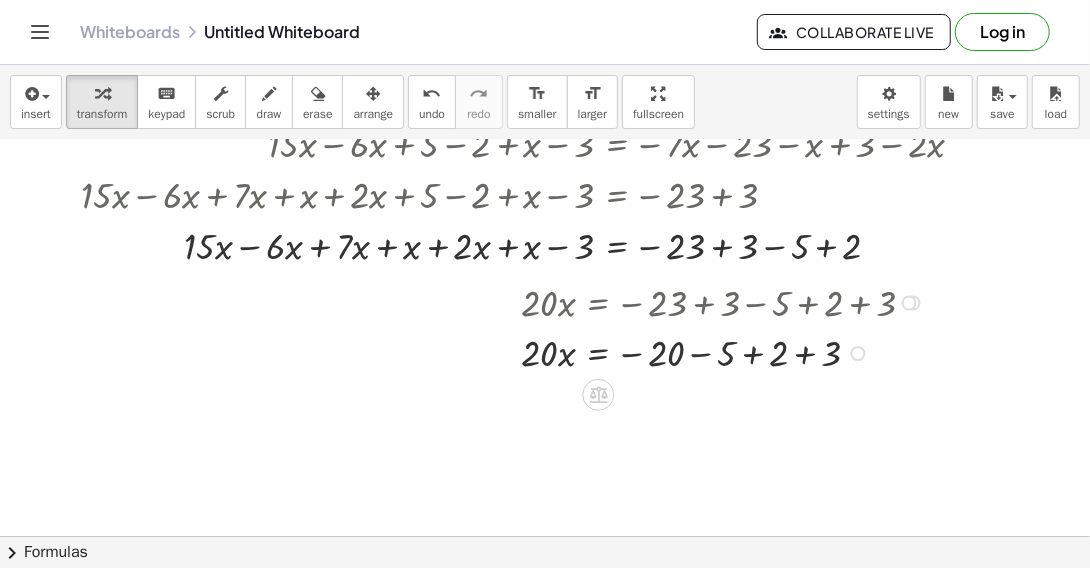 click at bounding box center [726, 351] 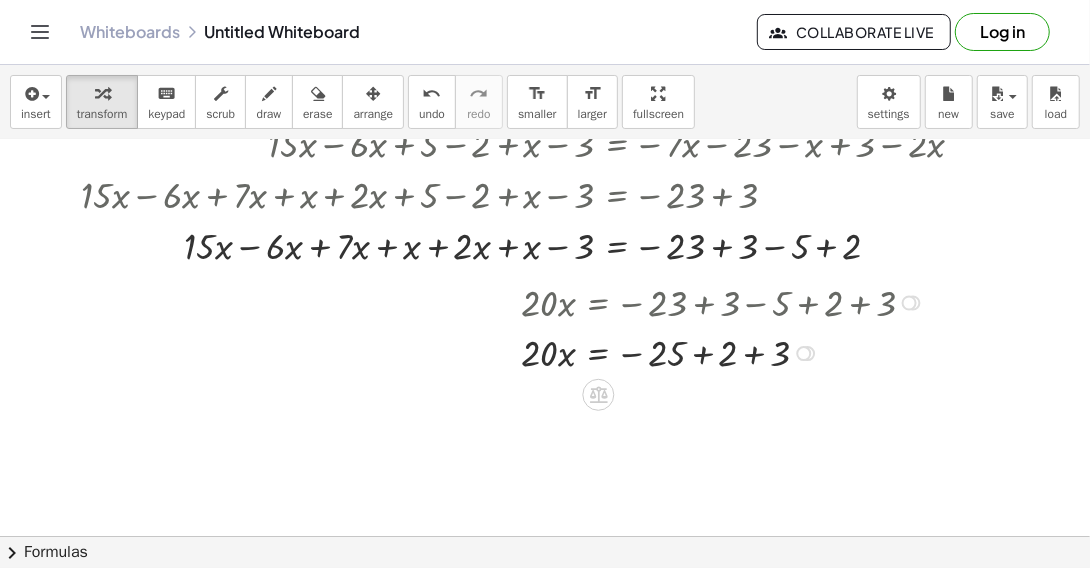 click at bounding box center (726, 351) 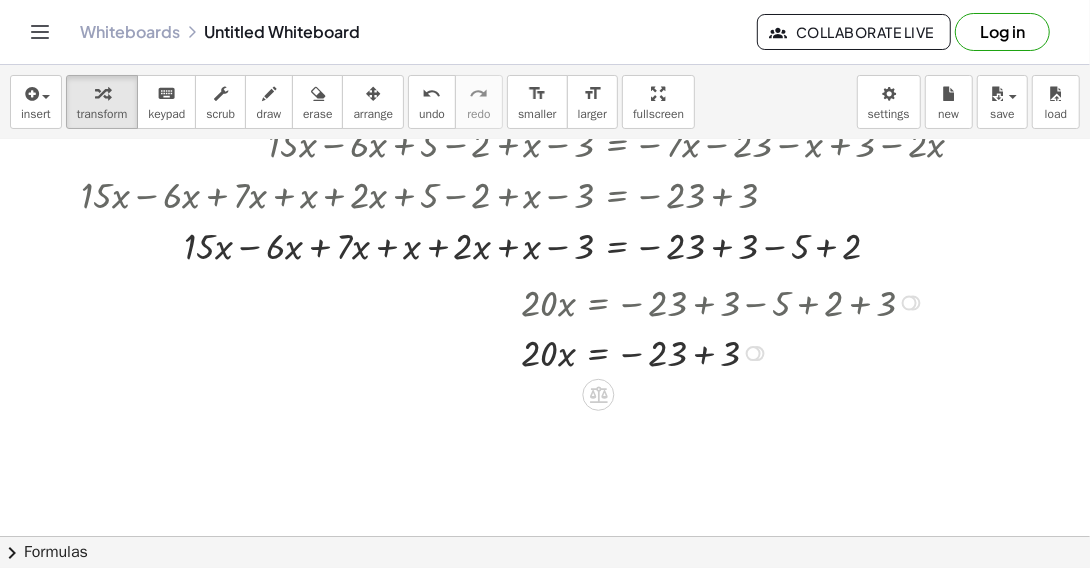 click at bounding box center [726, 351] 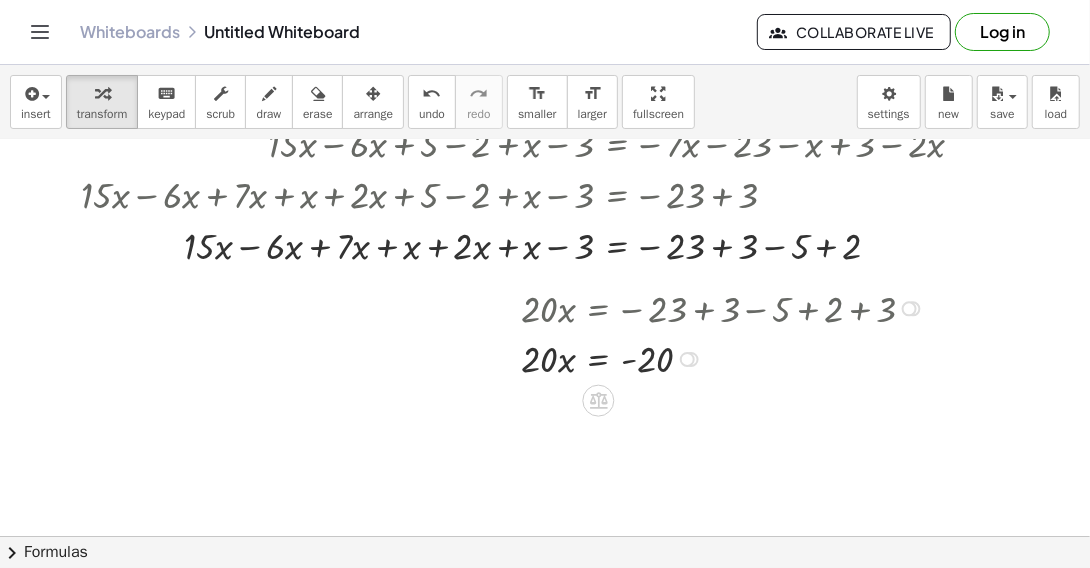 drag, startPoint x: 911, startPoint y: 306, endPoint x: 927, endPoint y: 320, distance: 21.260292 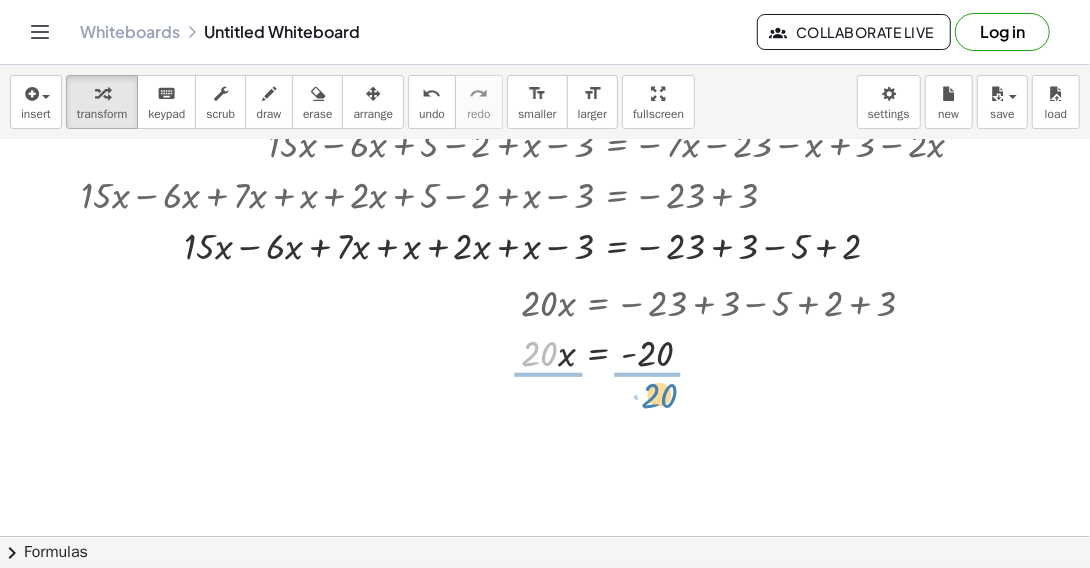 drag, startPoint x: 540, startPoint y: 350, endPoint x: 659, endPoint y: 392, distance: 126.1943 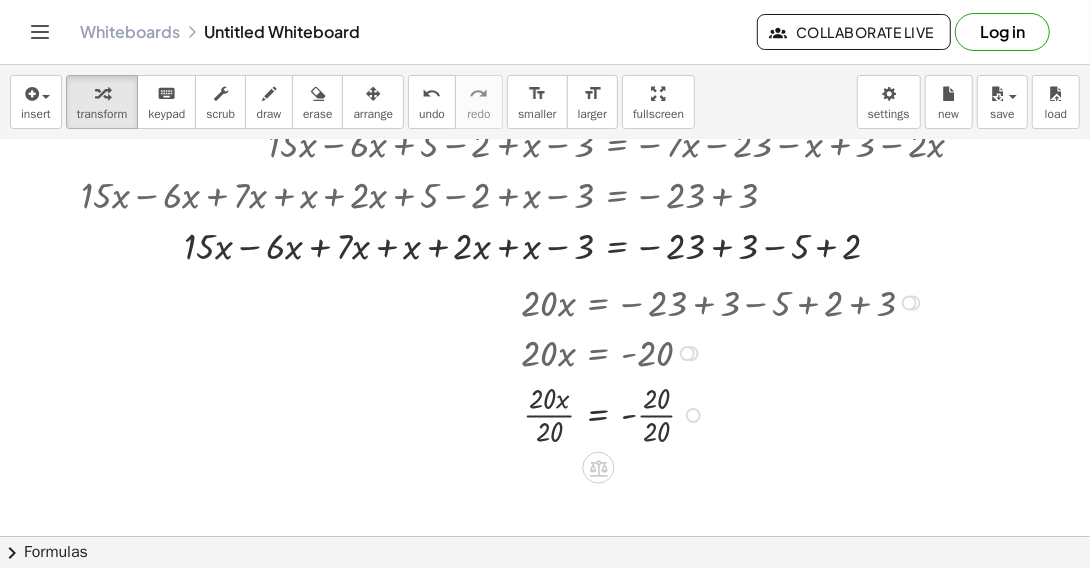 click at bounding box center [726, 413] 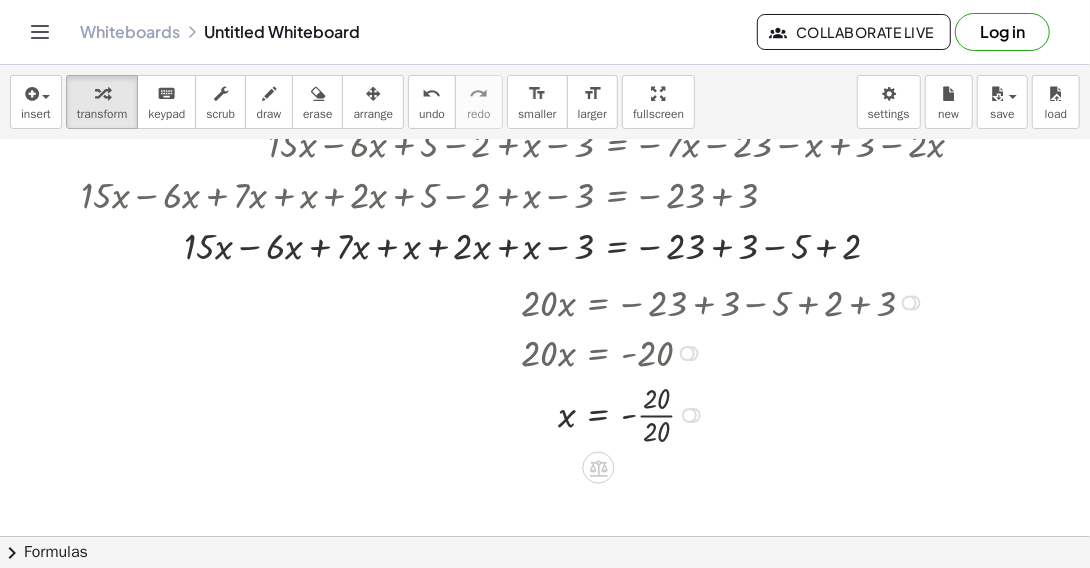 scroll, scrollTop: 300, scrollLeft: 0, axis: vertical 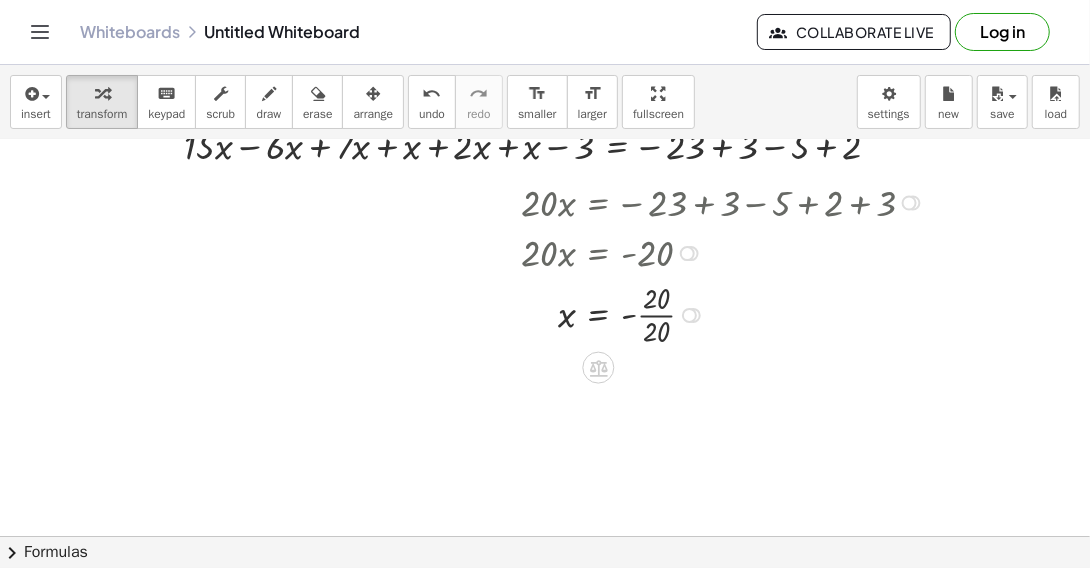 click at bounding box center [726, 313] 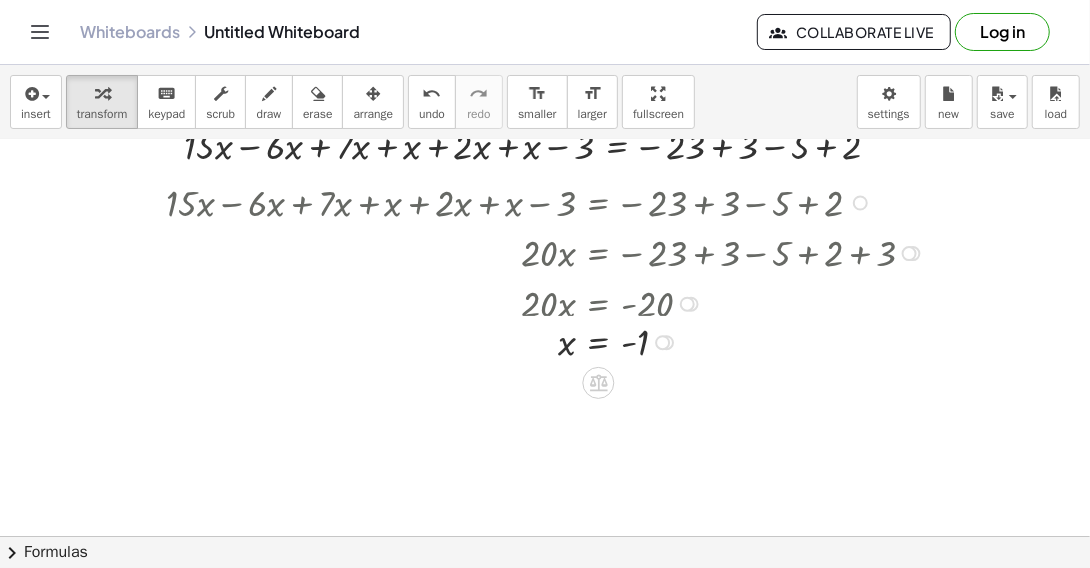 drag, startPoint x: 665, startPoint y: 310, endPoint x: 668, endPoint y: 347, distance: 37.12142 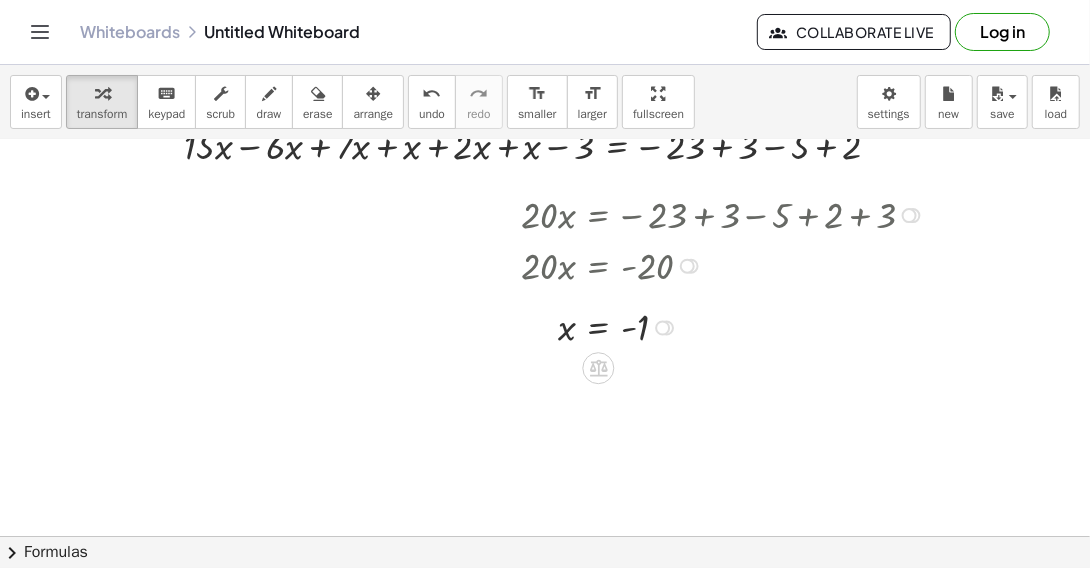 drag, startPoint x: 906, startPoint y: 254, endPoint x: 909, endPoint y: 205, distance: 49.09175 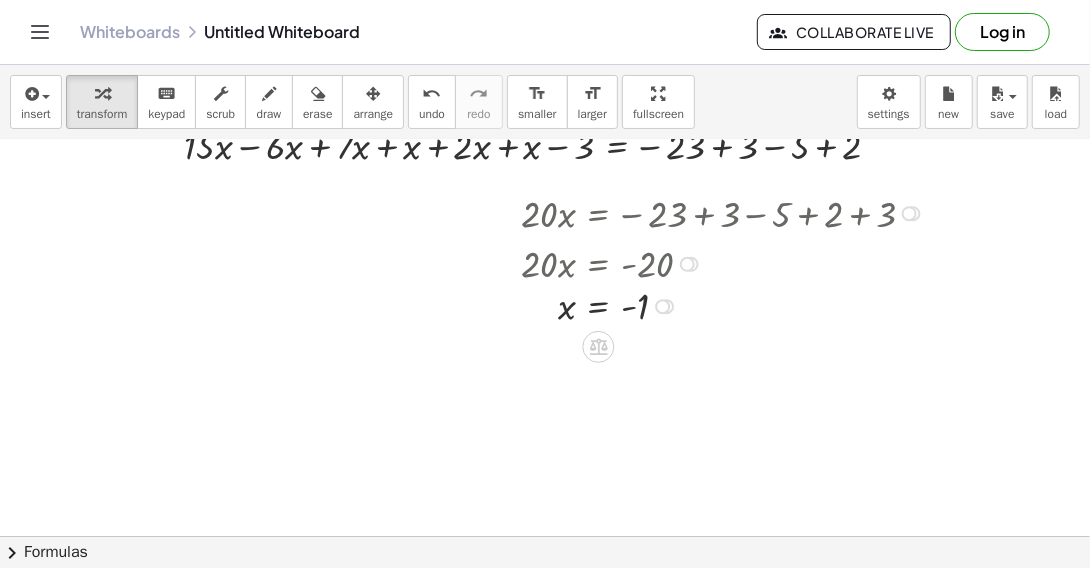 click on "x = - 1" at bounding box center [598, 307] 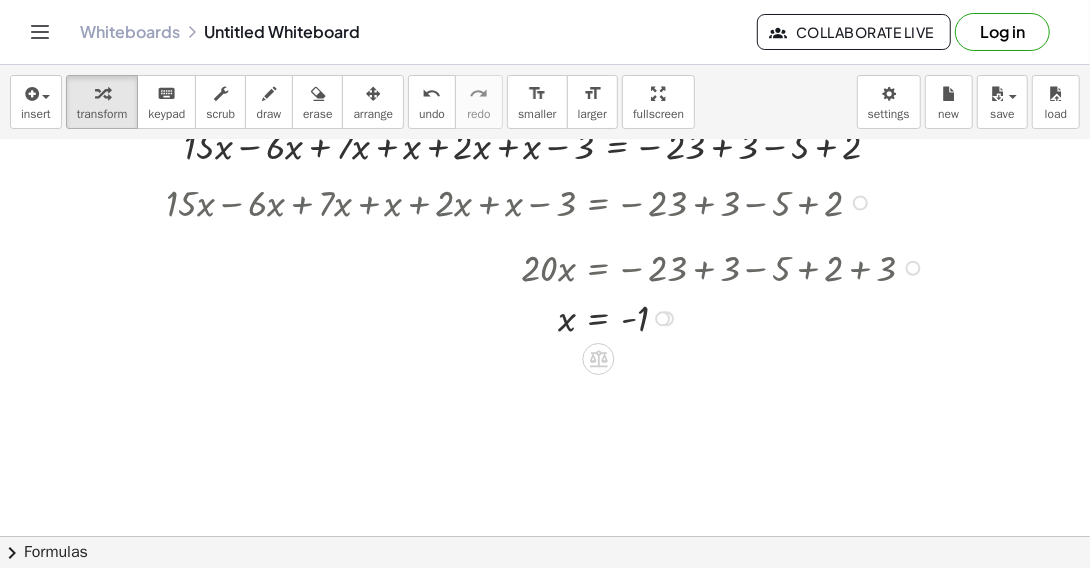 drag, startPoint x: 906, startPoint y: 257, endPoint x: 900, endPoint y: 280, distance: 23.769728 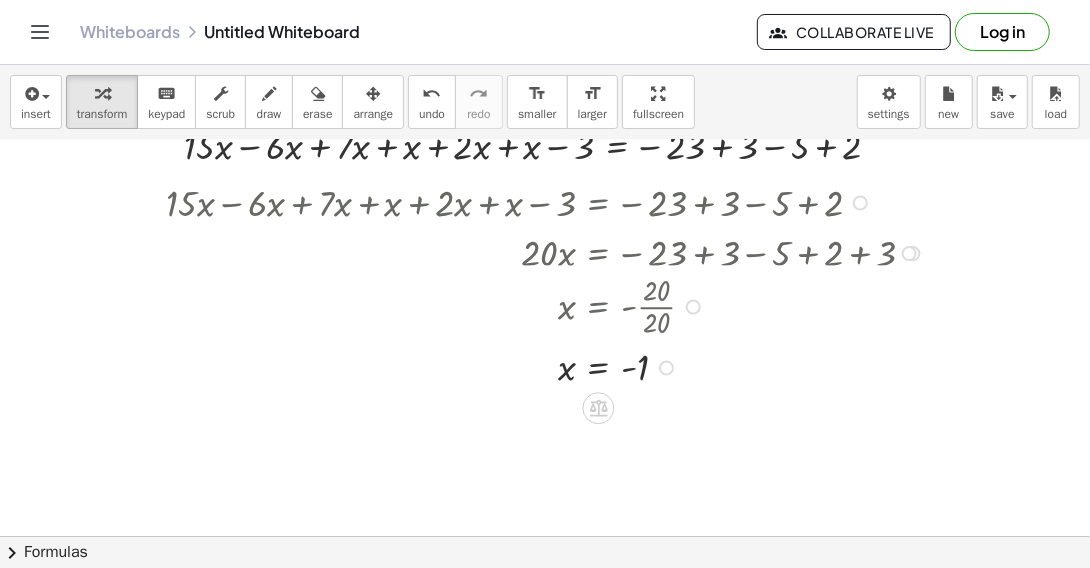 drag, startPoint x: 661, startPoint y: 302, endPoint x: 660, endPoint y: 377, distance: 75.00667 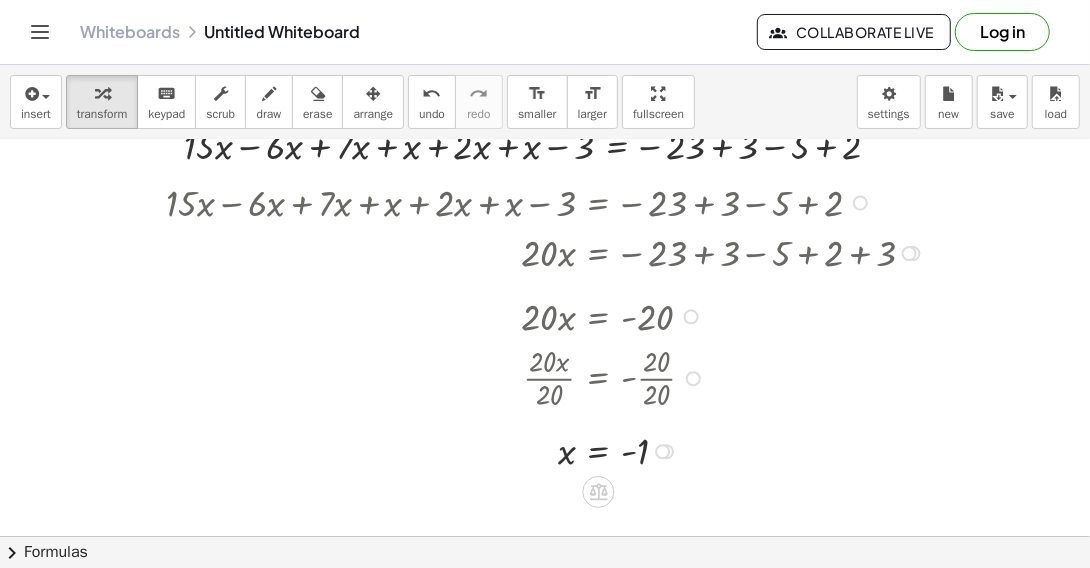 drag, startPoint x: 690, startPoint y: 304, endPoint x: 692, endPoint y: 388, distance: 84.0238 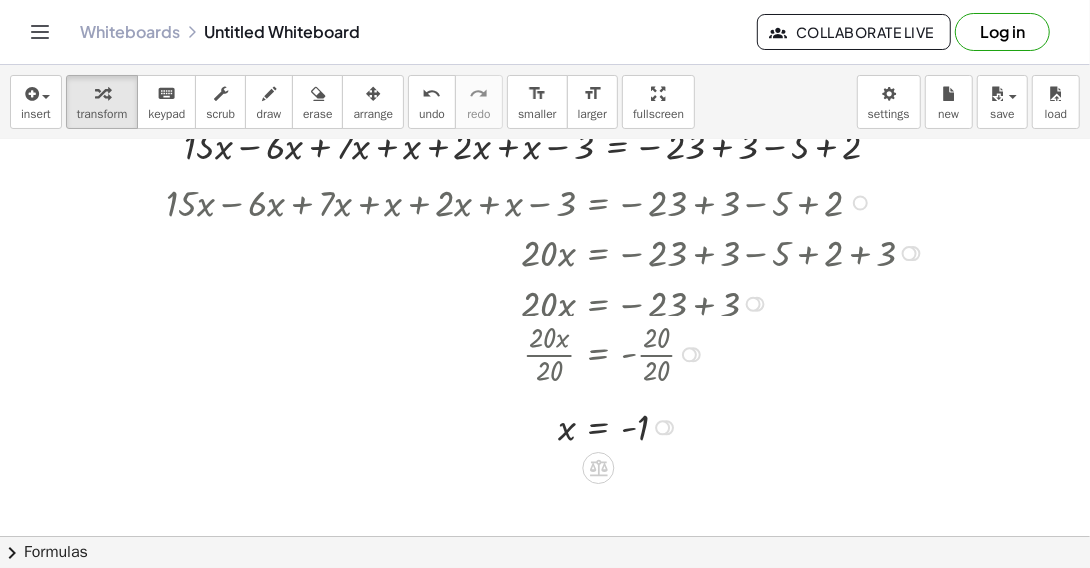 click at bounding box center (662, 427) 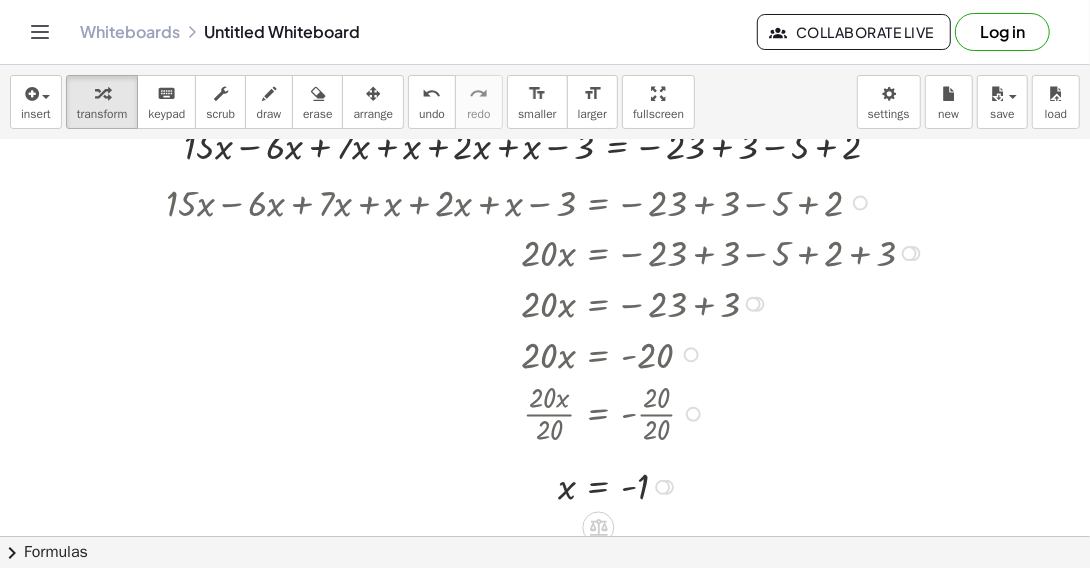 drag, startPoint x: 692, startPoint y: 353, endPoint x: 688, endPoint y: 421, distance: 68.117546 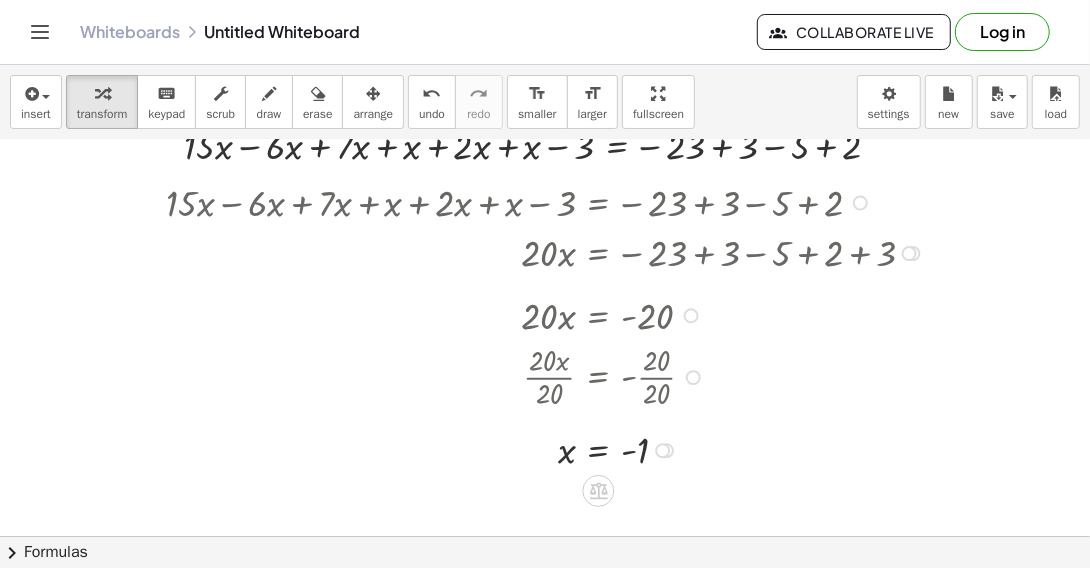 drag, startPoint x: 689, startPoint y: 349, endPoint x: 705, endPoint y: 300, distance: 51.546097 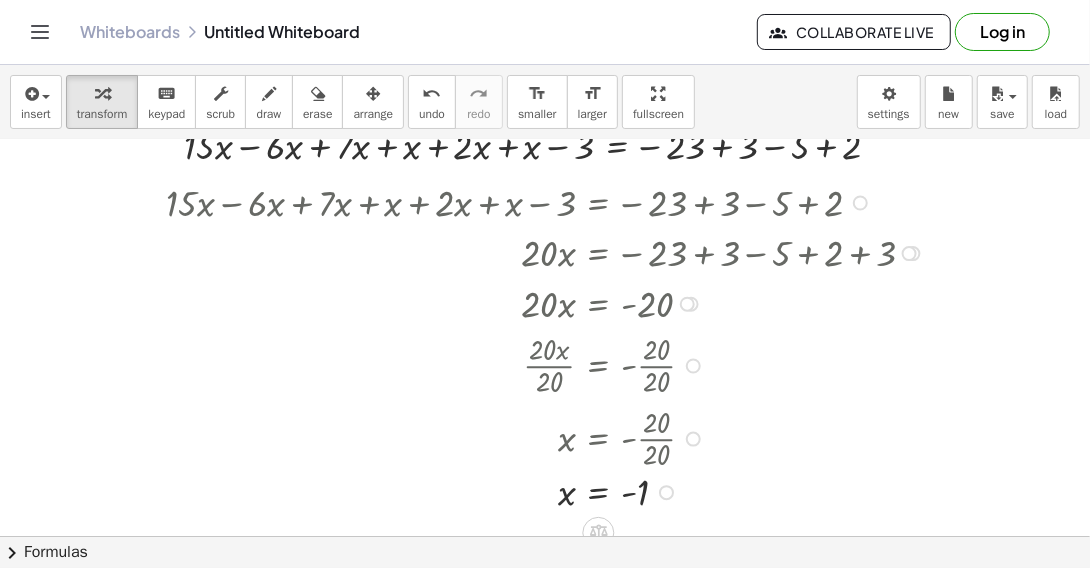 drag, startPoint x: 665, startPoint y: 438, endPoint x: 662, endPoint y: 502, distance: 64.070274 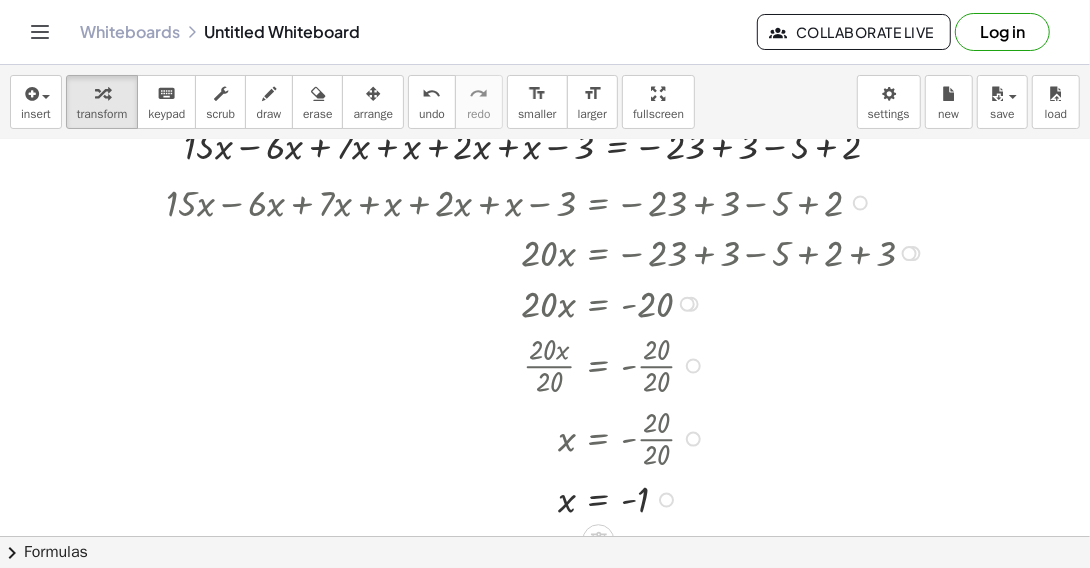 drag, startPoint x: 686, startPoint y: 432, endPoint x: 717, endPoint y: 422, distance: 32.572994 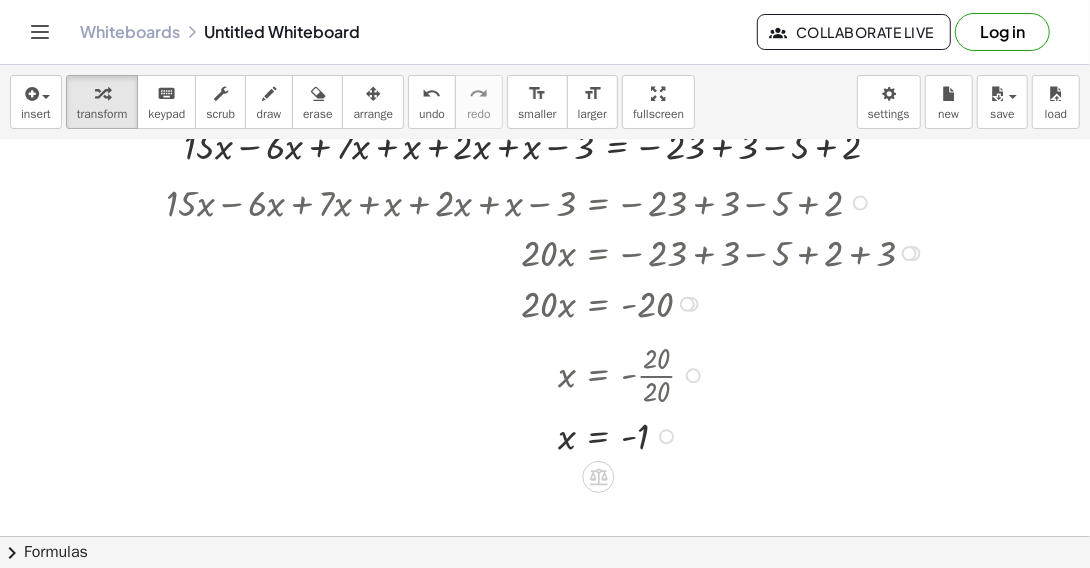drag, startPoint x: 689, startPoint y: 438, endPoint x: 692, endPoint y: 364, distance: 74.06078 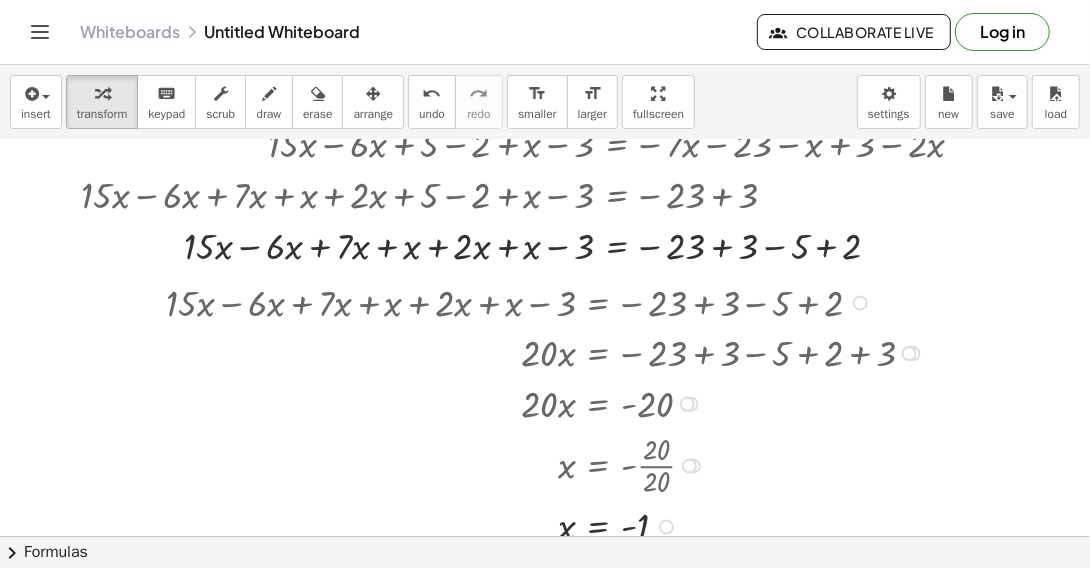 scroll, scrollTop: 100, scrollLeft: 0, axis: vertical 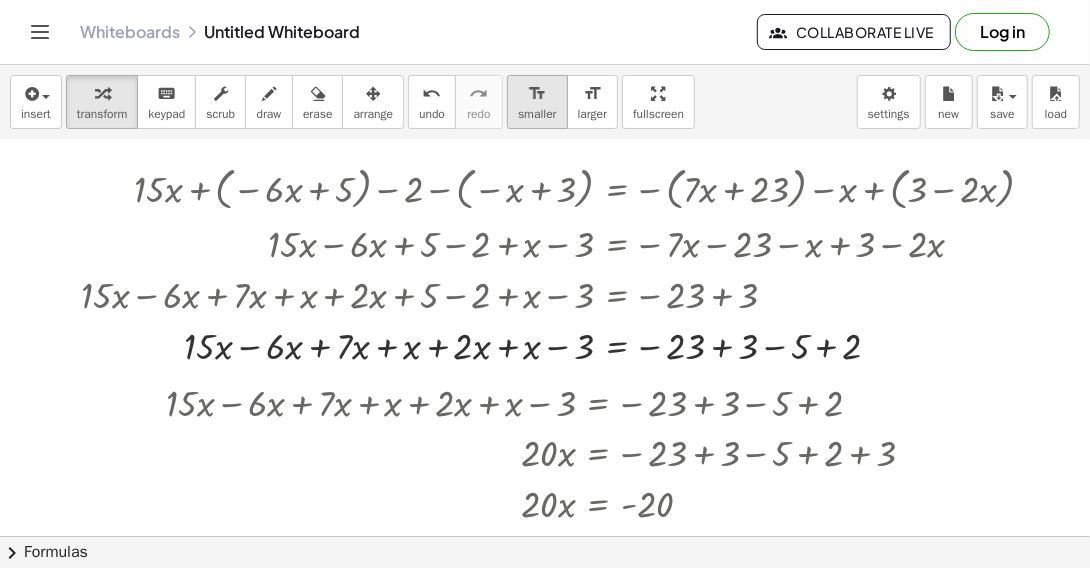 click on "smaller" at bounding box center [537, 114] 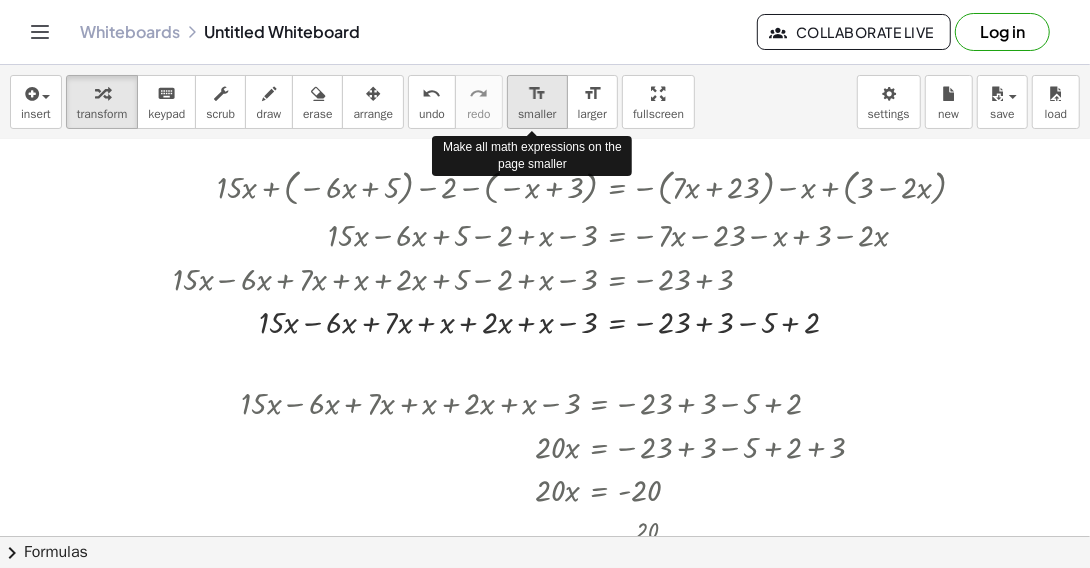 click on "format_size" at bounding box center (537, 94) 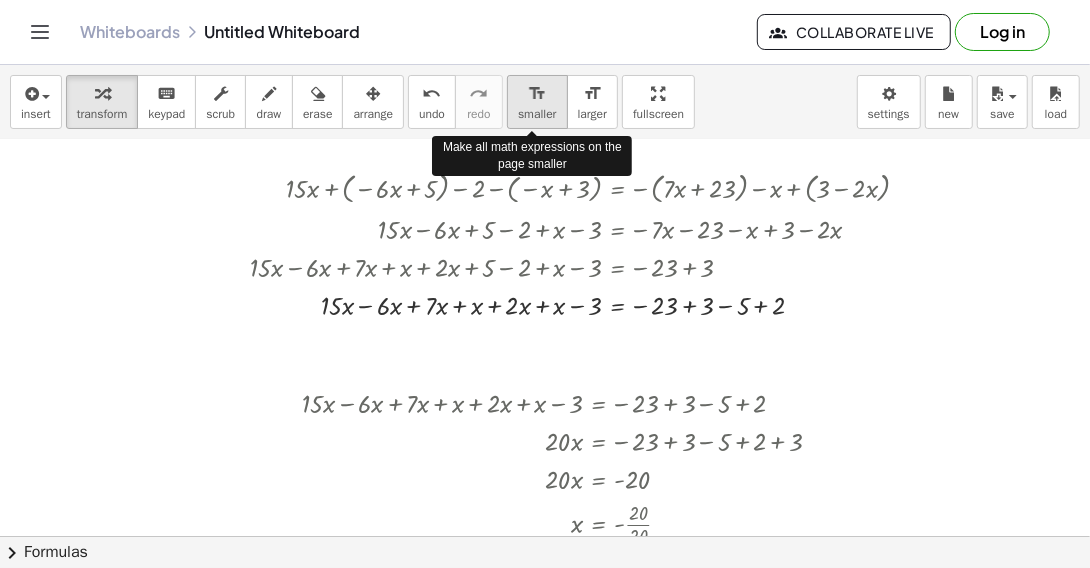 click on "format_size" at bounding box center [537, 94] 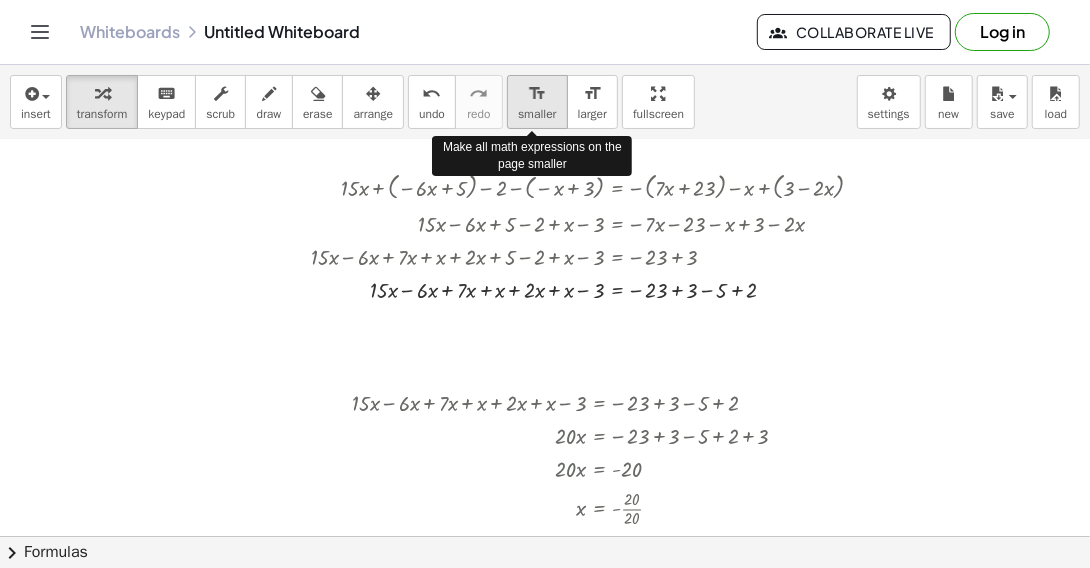 click on "format_size" at bounding box center [537, 94] 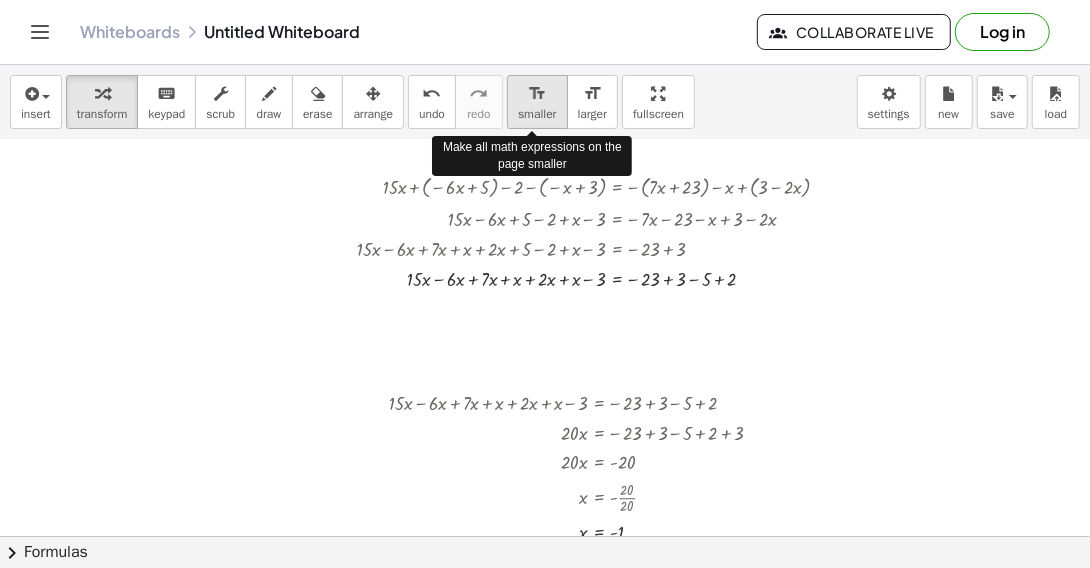 click on "format_size" at bounding box center (537, 94) 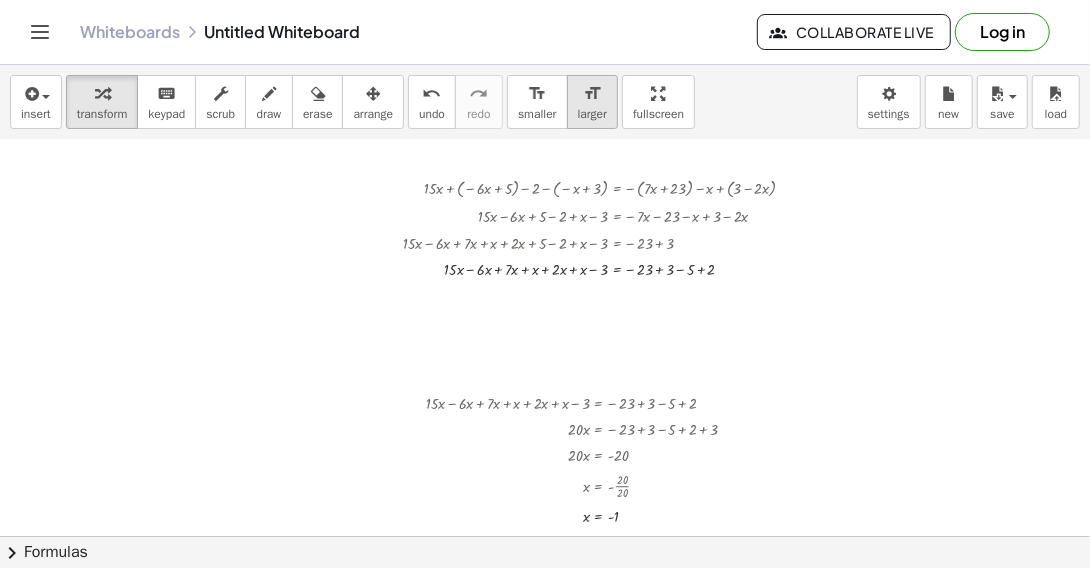 click on "format_size" at bounding box center [592, 94] 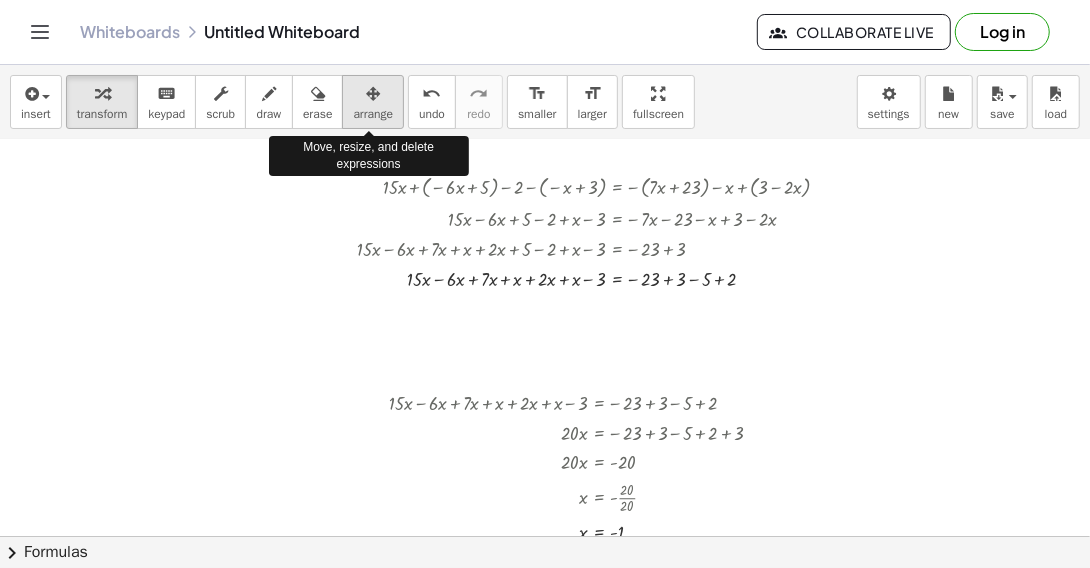 click at bounding box center (373, 93) 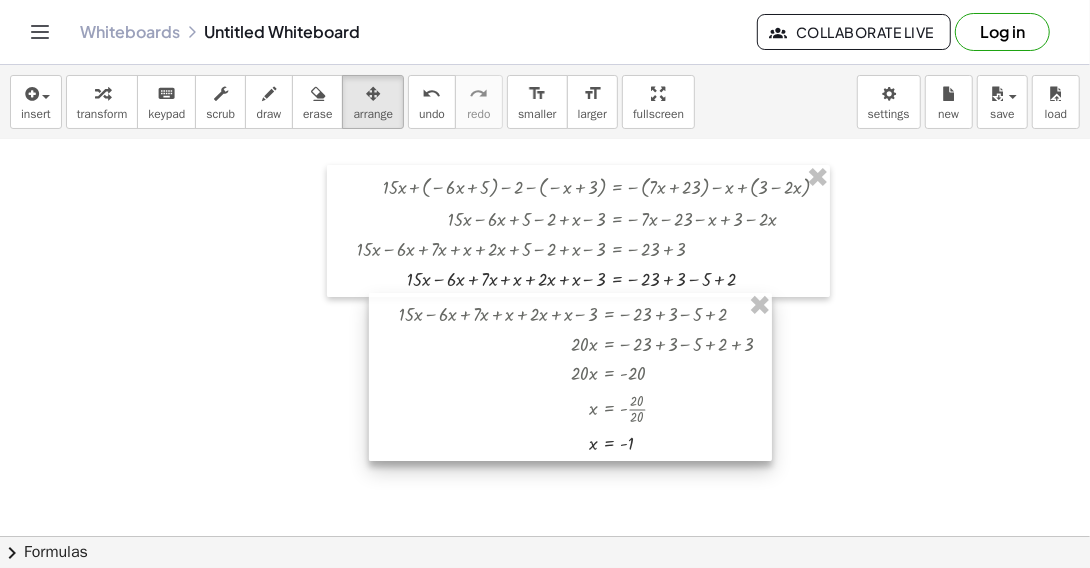 drag, startPoint x: 675, startPoint y: 391, endPoint x: 685, endPoint y: 302, distance: 89.560036 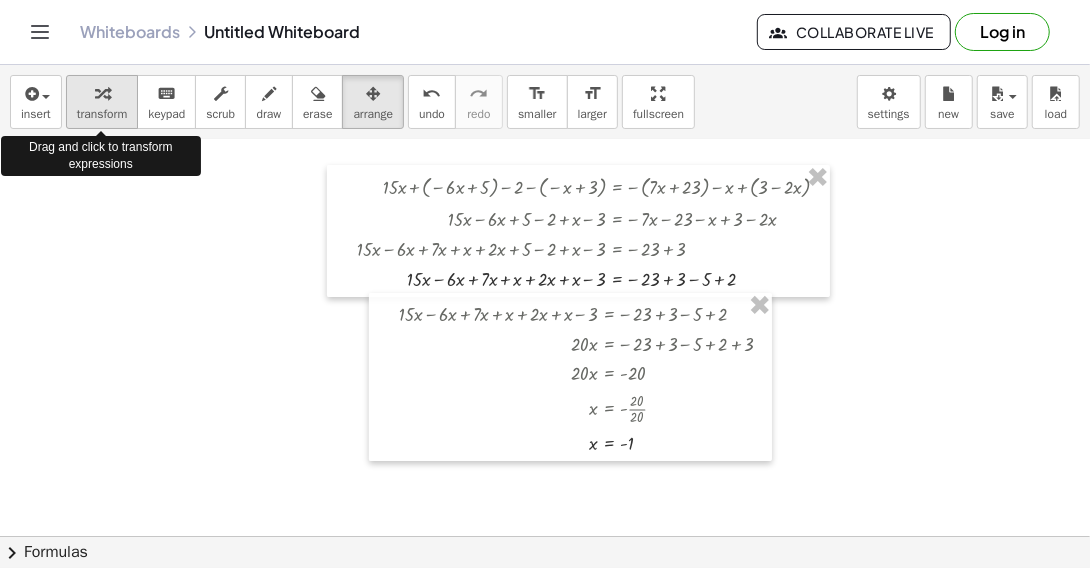 click at bounding box center (102, 94) 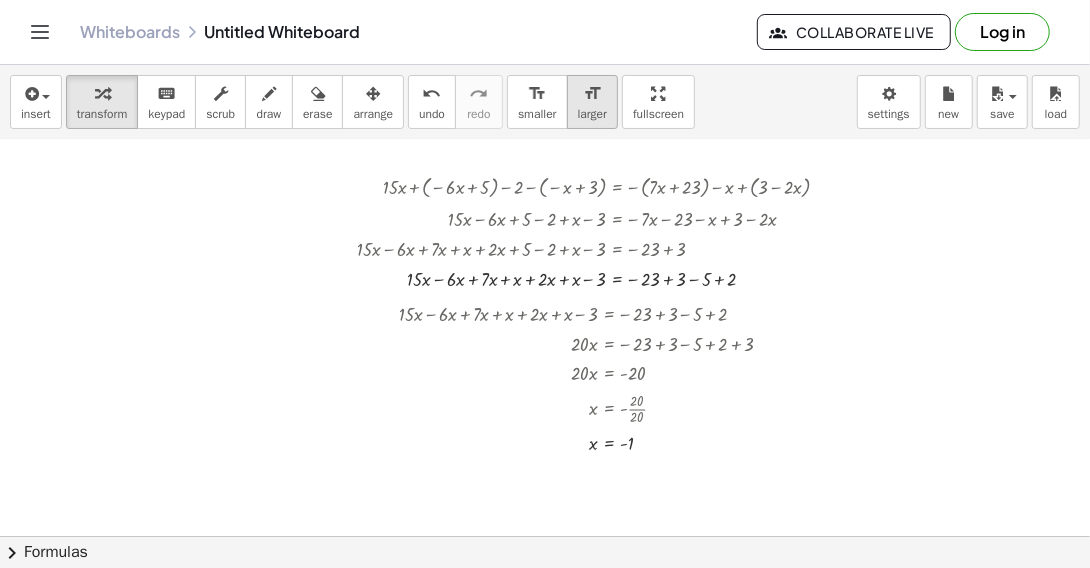 click on "format_size" at bounding box center (592, 94) 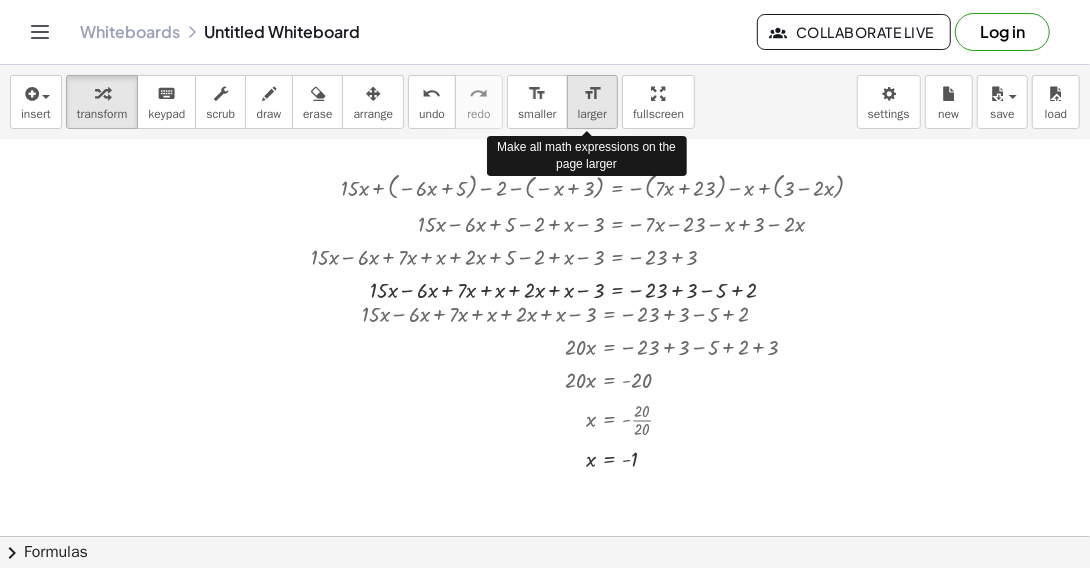 click on "larger" at bounding box center [592, 114] 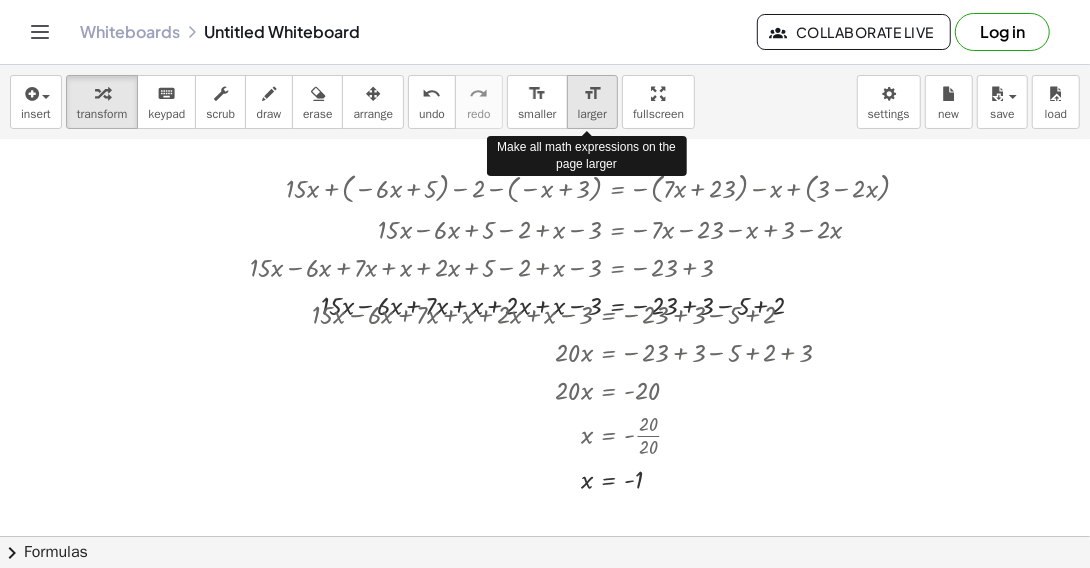 click on "larger" at bounding box center (592, 114) 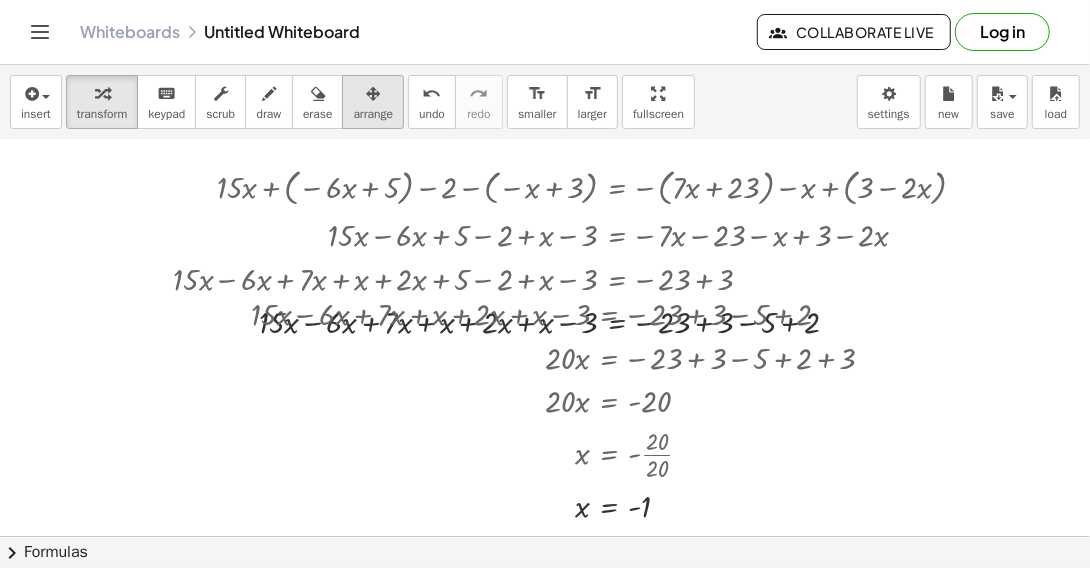 click at bounding box center (373, 94) 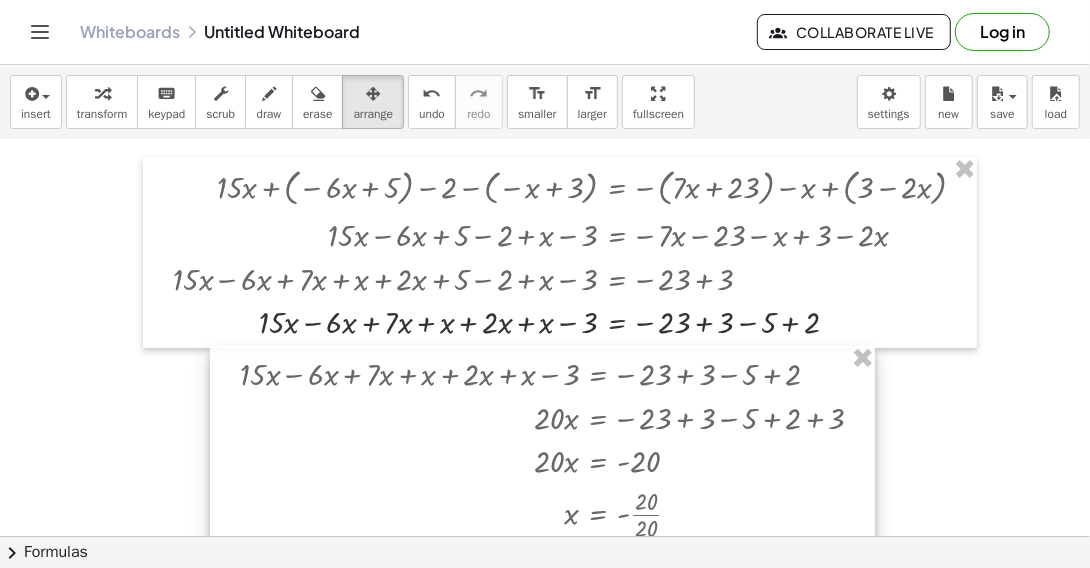 drag, startPoint x: 792, startPoint y: 299, endPoint x: 781, endPoint y: 359, distance: 61 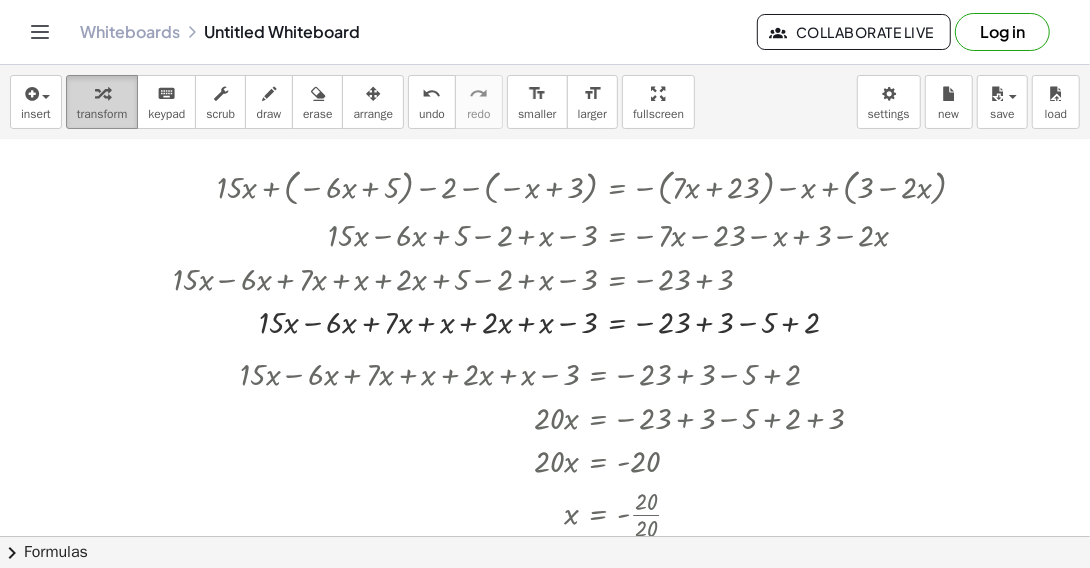 click at bounding box center (102, 93) 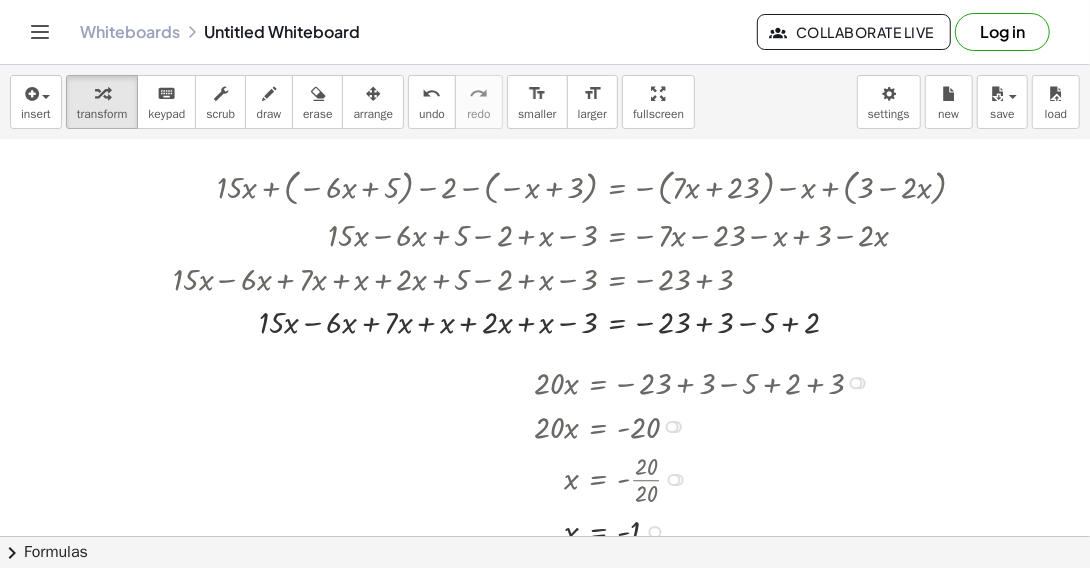 drag, startPoint x: 857, startPoint y: 417, endPoint x: 851, endPoint y: 376, distance: 41.4367 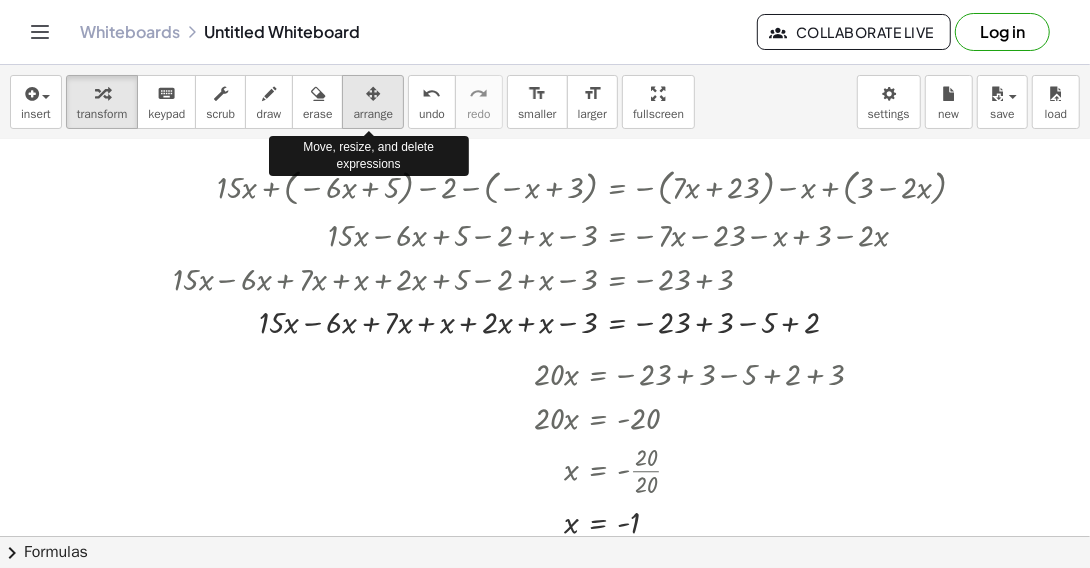 click at bounding box center [373, 94] 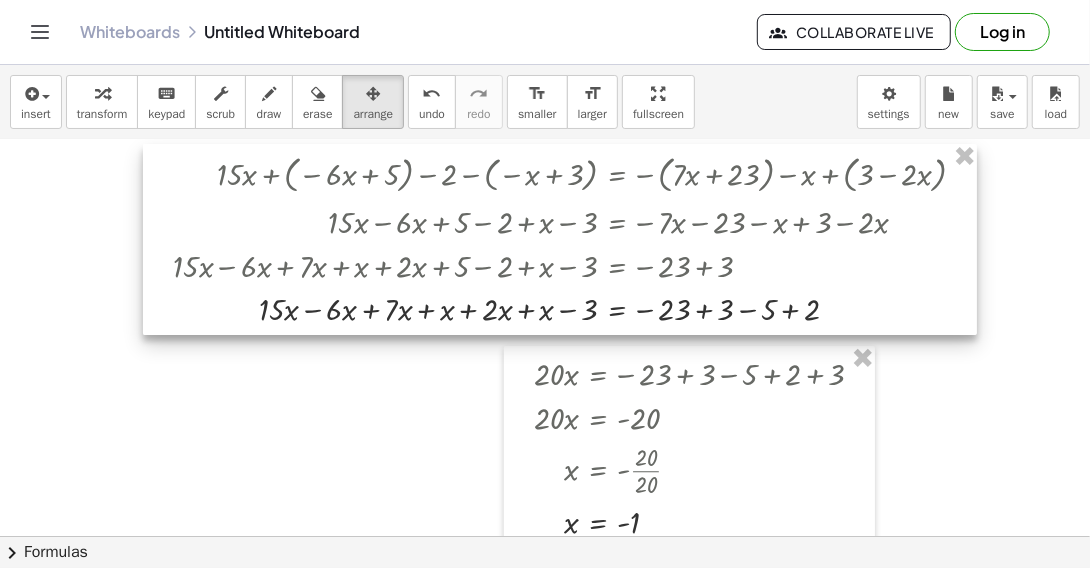drag, startPoint x: 919, startPoint y: 305, endPoint x: 919, endPoint y: 292, distance: 13 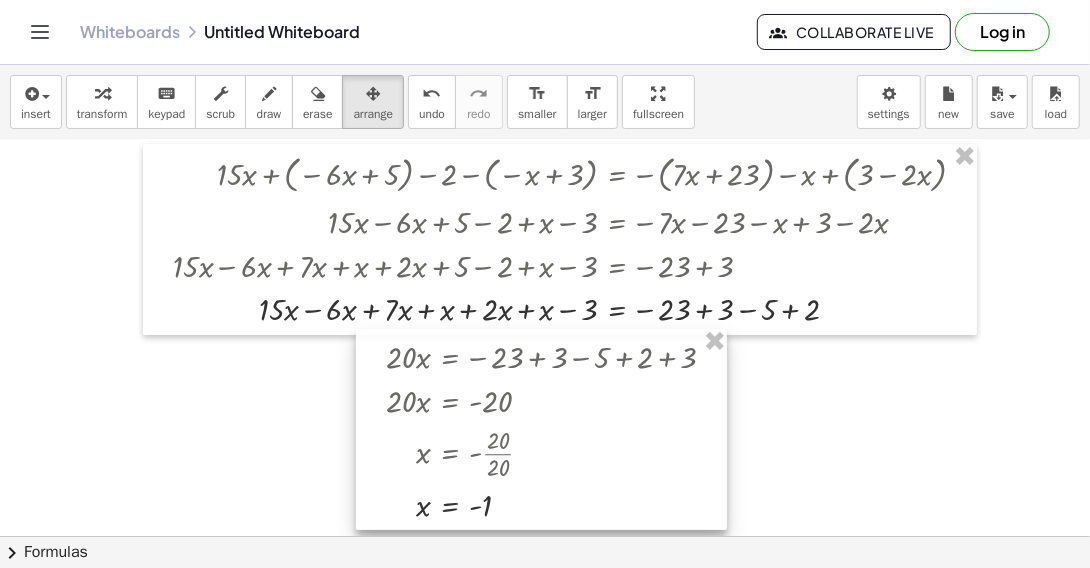 drag, startPoint x: 821, startPoint y: 447, endPoint x: 673, endPoint y: 430, distance: 148.97314 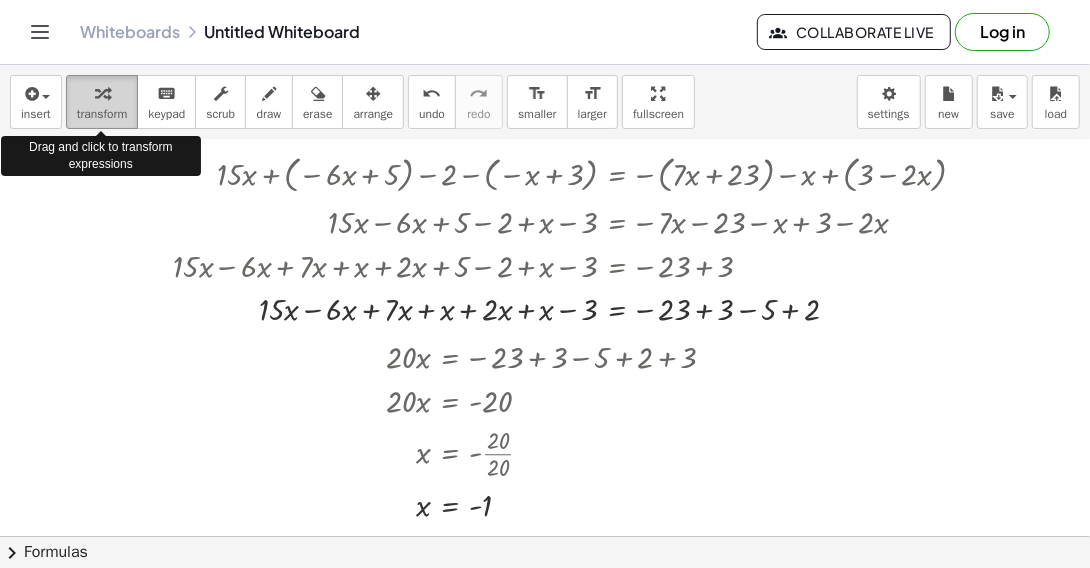 click at bounding box center [102, 94] 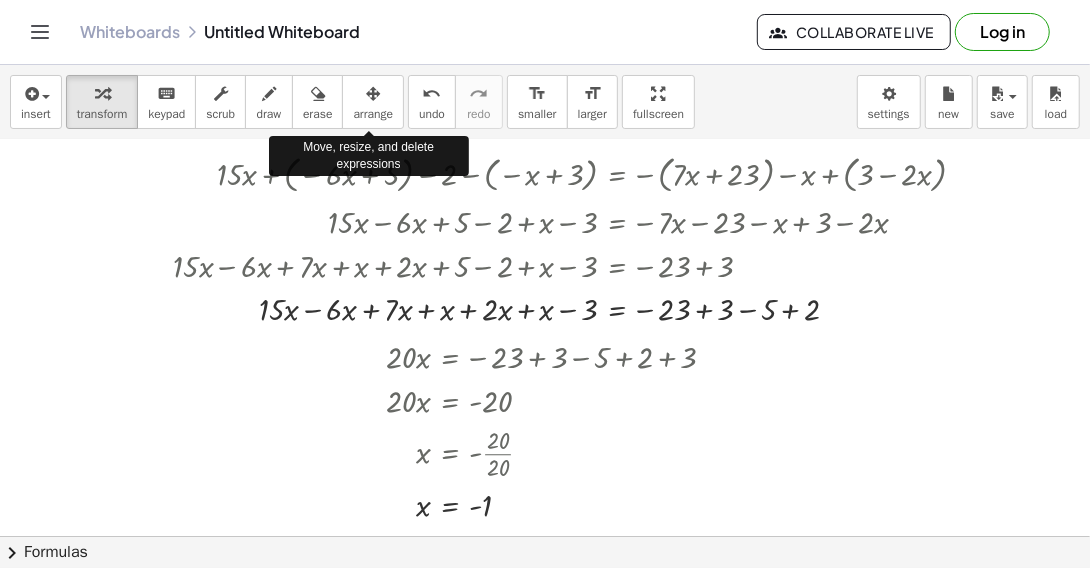 drag, startPoint x: 369, startPoint y: 102, endPoint x: 412, endPoint y: 133, distance: 53.009434 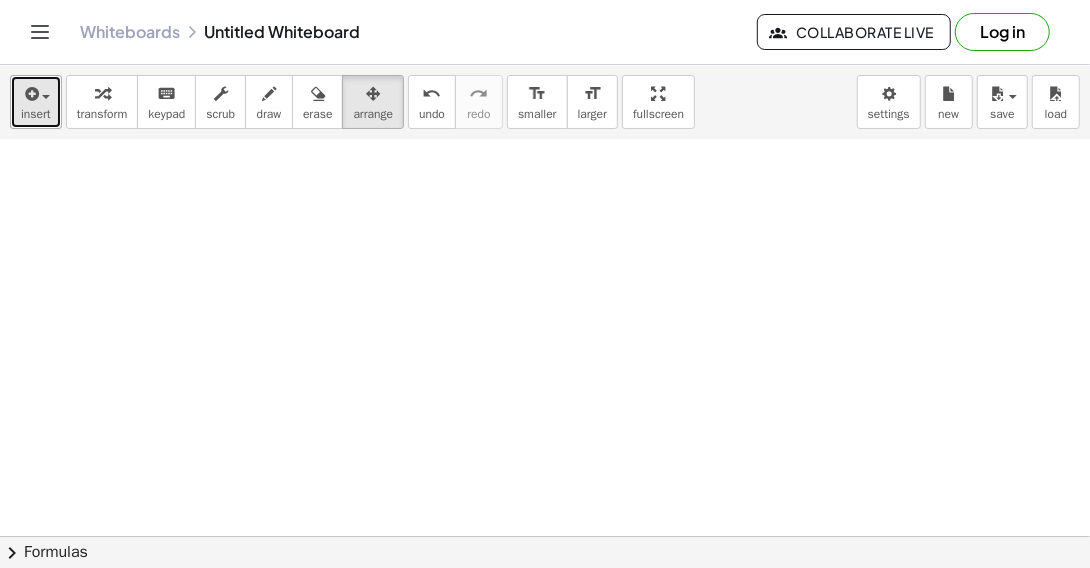 click at bounding box center (36, 93) 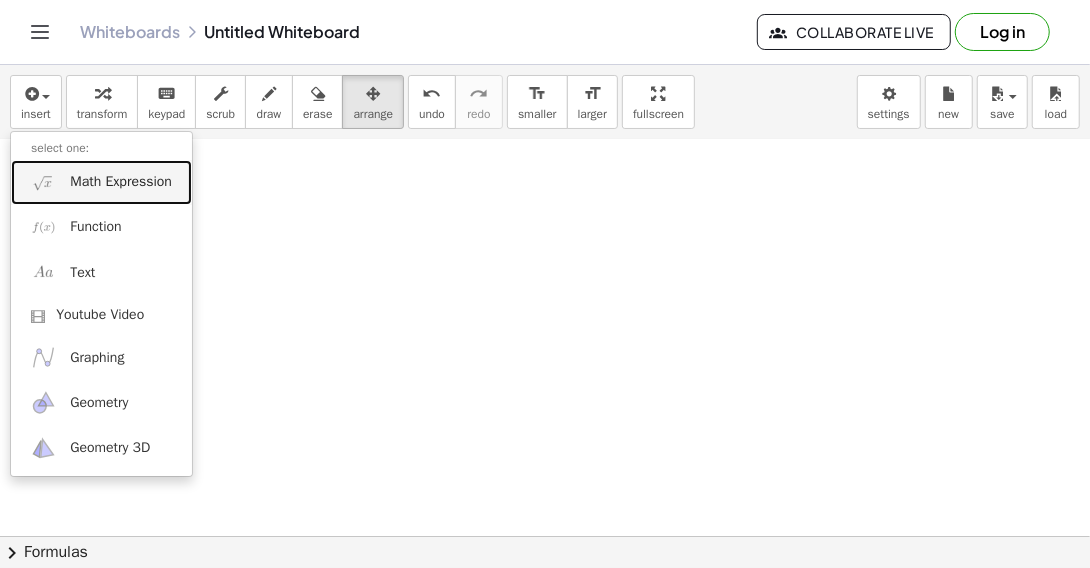 click on "Math Expression" at bounding box center [121, 182] 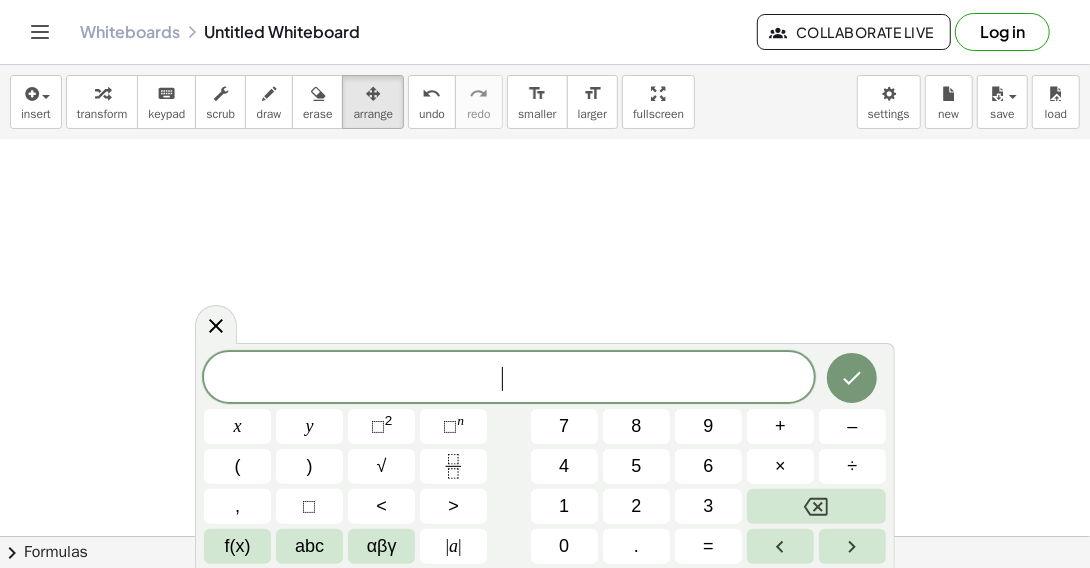 scroll, scrollTop: 0, scrollLeft: 0, axis: both 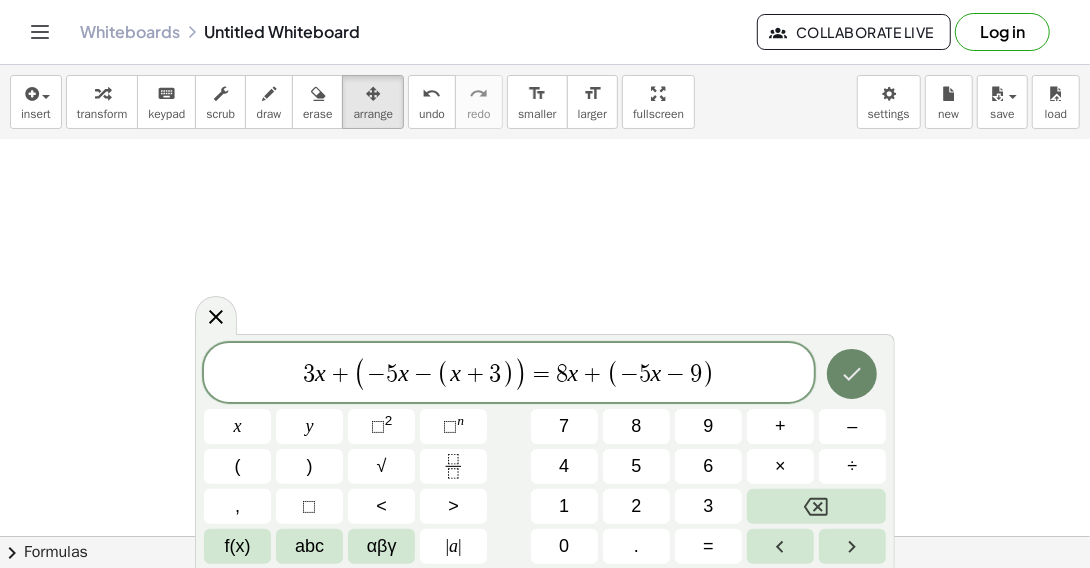 click 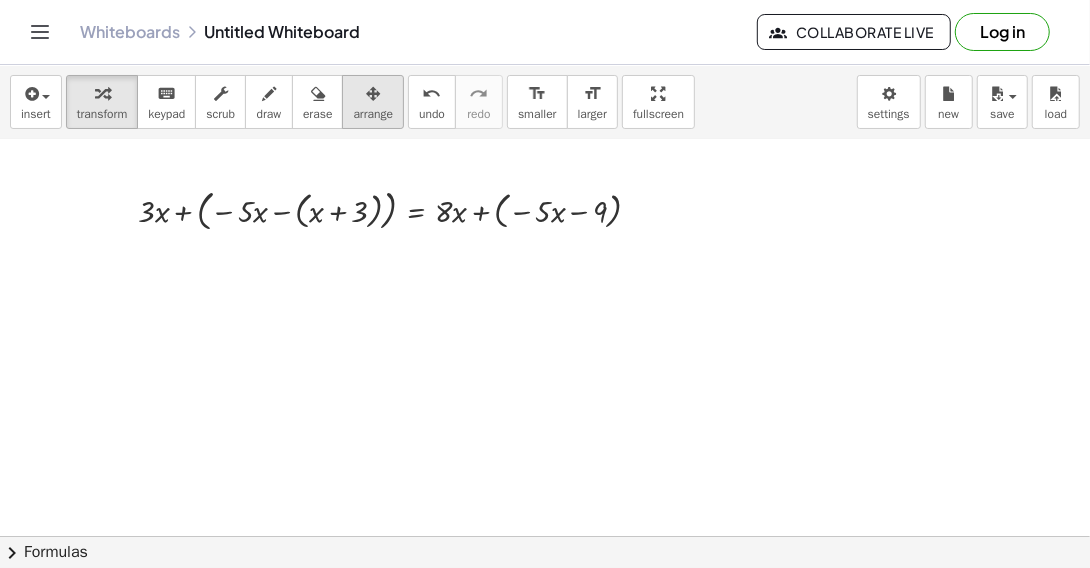 click at bounding box center (373, 93) 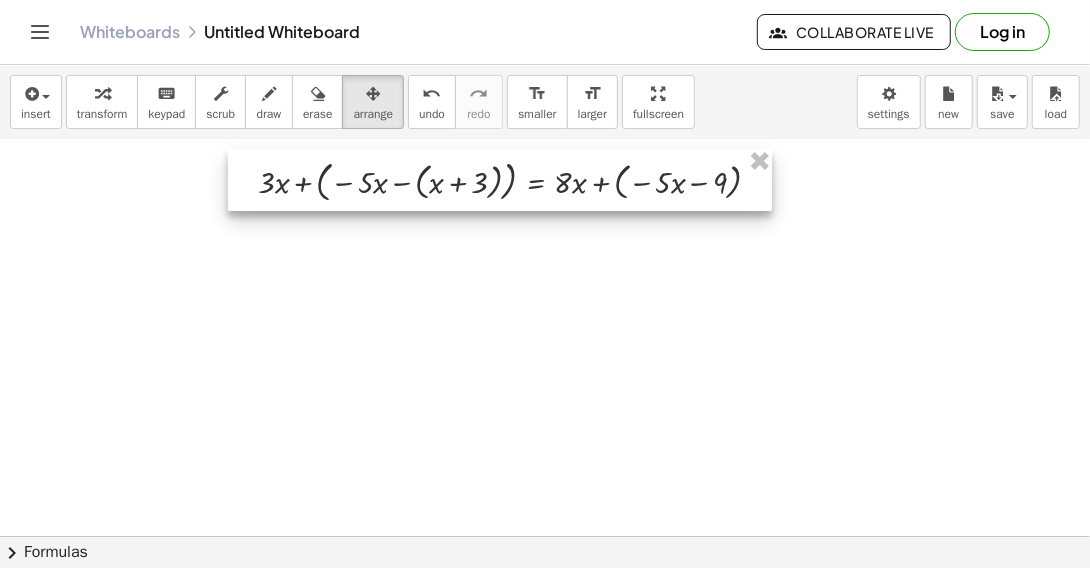 drag, startPoint x: 416, startPoint y: 231, endPoint x: 536, endPoint y: 202, distance: 123.454445 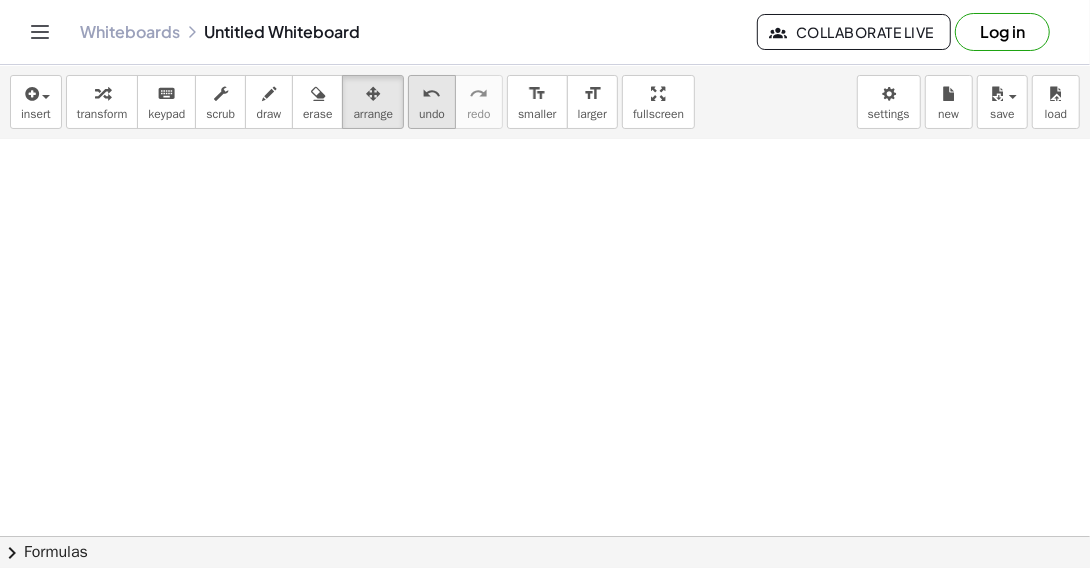 click on "undo" at bounding box center [432, 114] 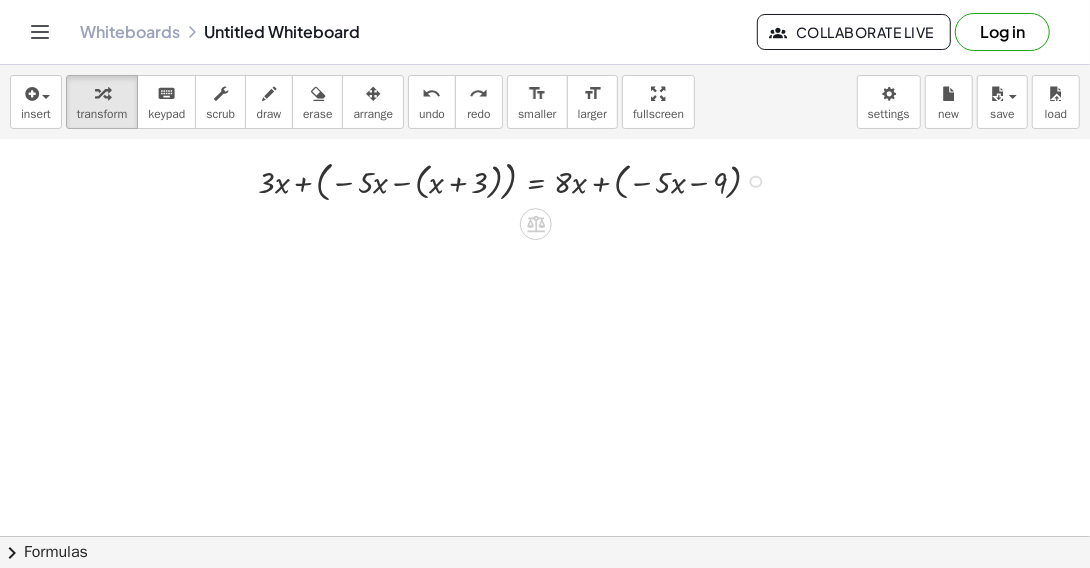 click at bounding box center [517, 180] 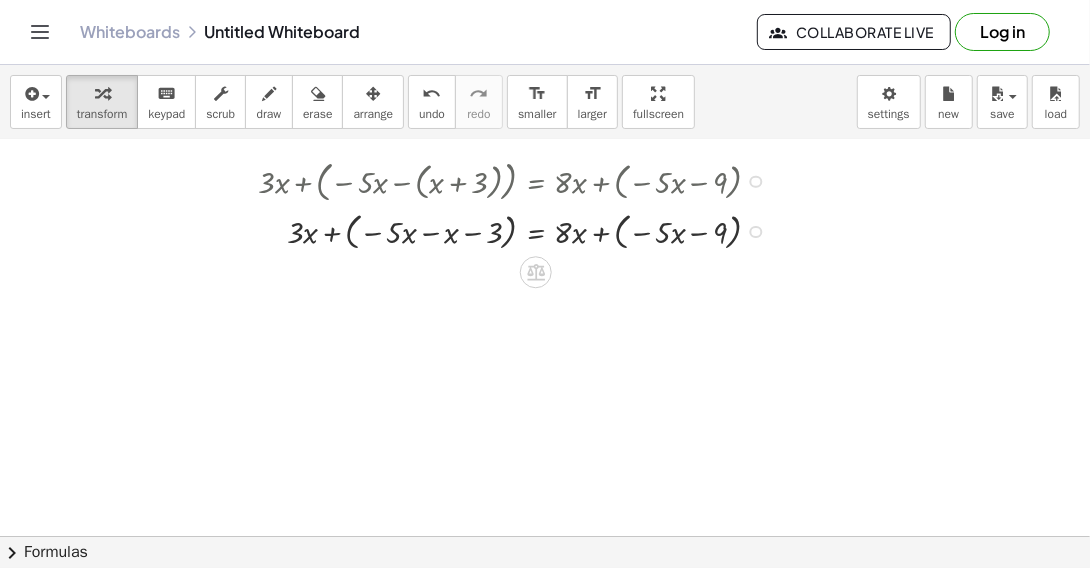 click at bounding box center [517, 230] 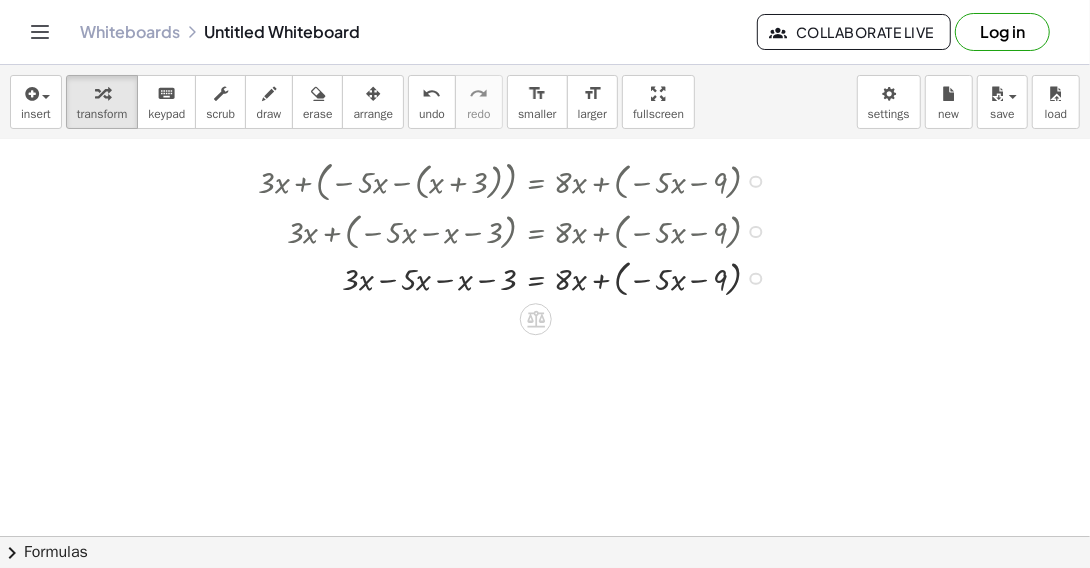 drag, startPoint x: 756, startPoint y: 232, endPoint x: 746, endPoint y: 288, distance: 56.88585 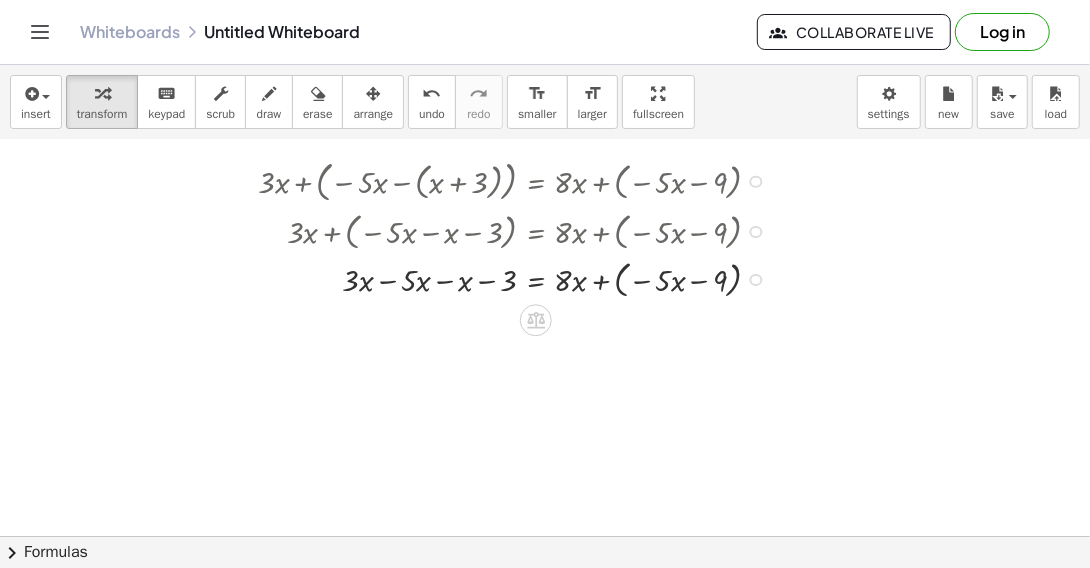 click at bounding box center [517, 278] 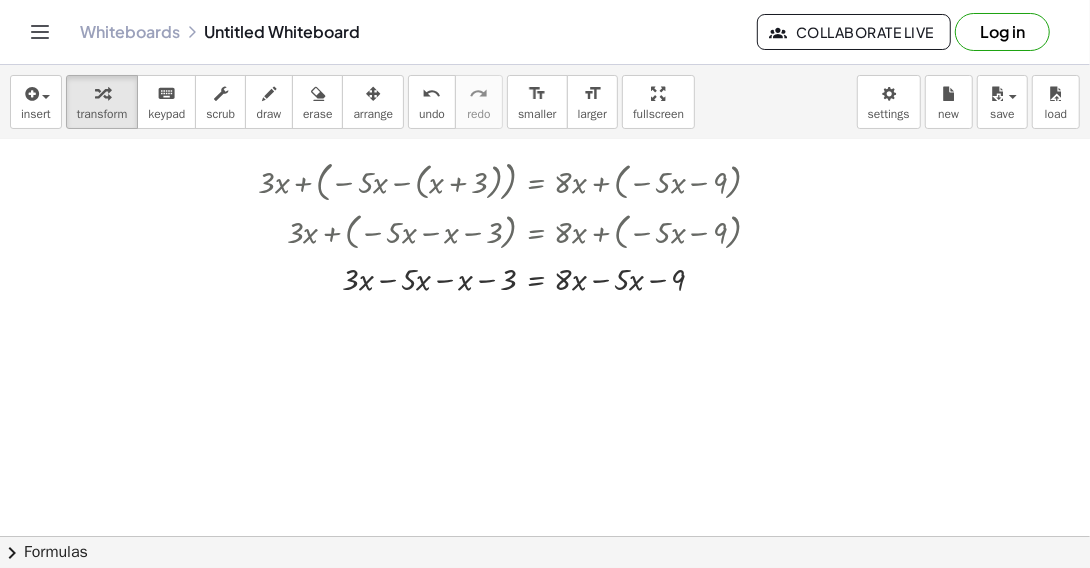 scroll, scrollTop: 200, scrollLeft: 0, axis: vertical 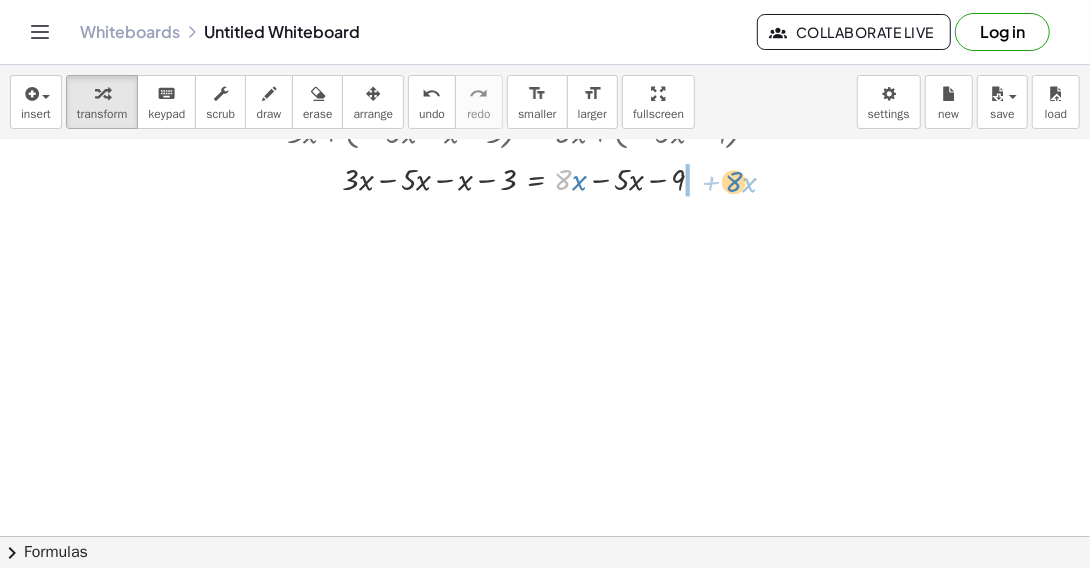 drag, startPoint x: 560, startPoint y: 180, endPoint x: 728, endPoint y: 182, distance: 168.0119 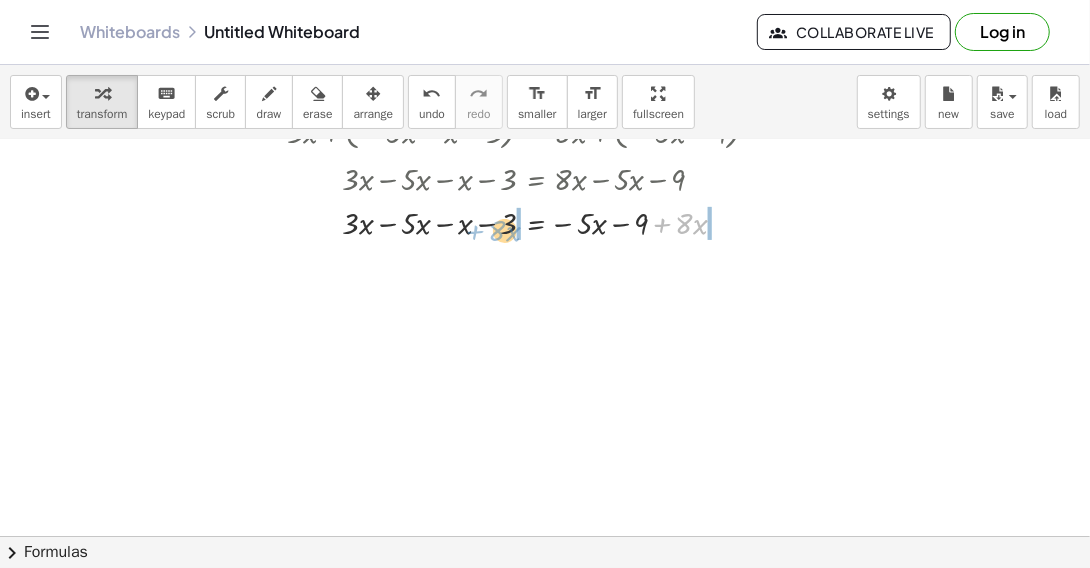 drag, startPoint x: 670, startPoint y: 220, endPoint x: 483, endPoint y: 227, distance: 187.13097 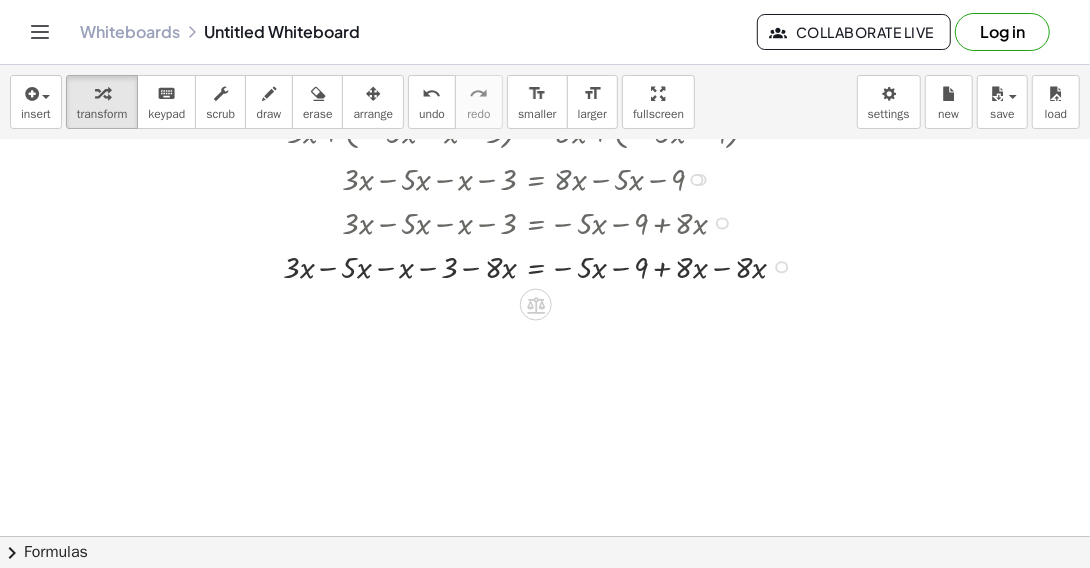 click at bounding box center (530, 265) 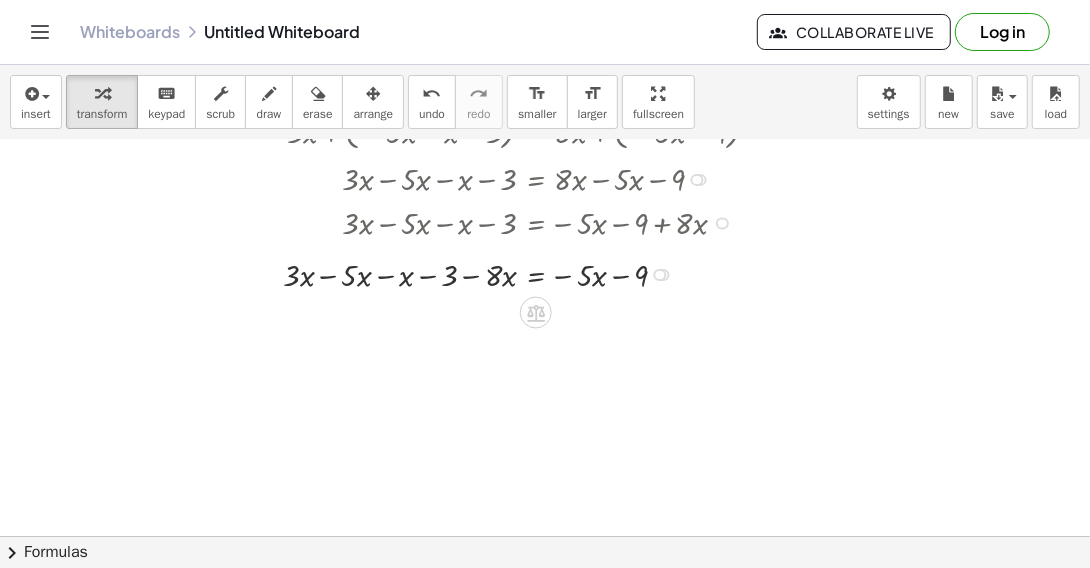 drag, startPoint x: 662, startPoint y: 310, endPoint x: 680, endPoint y: 268, distance: 45.694637 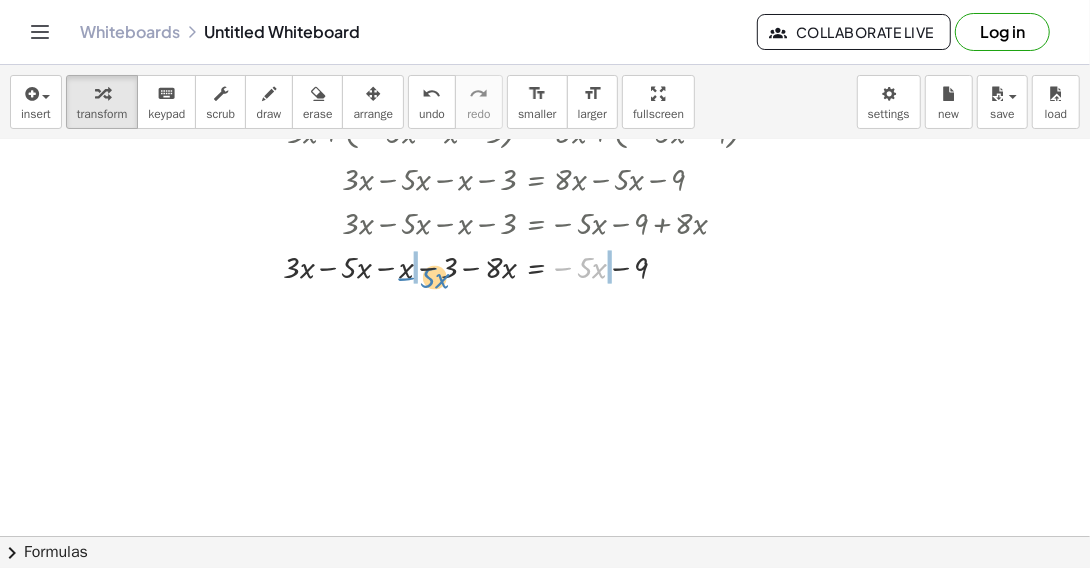 drag, startPoint x: 565, startPoint y: 270, endPoint x: 408, endPoint y: 280, distance: 157.31815 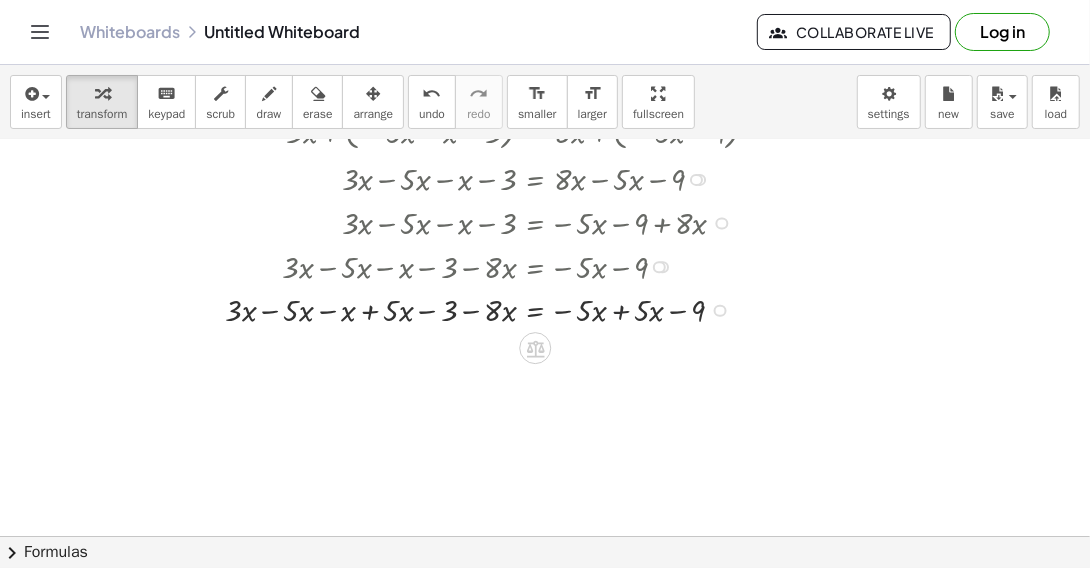 click at bounding box center [500, 309] 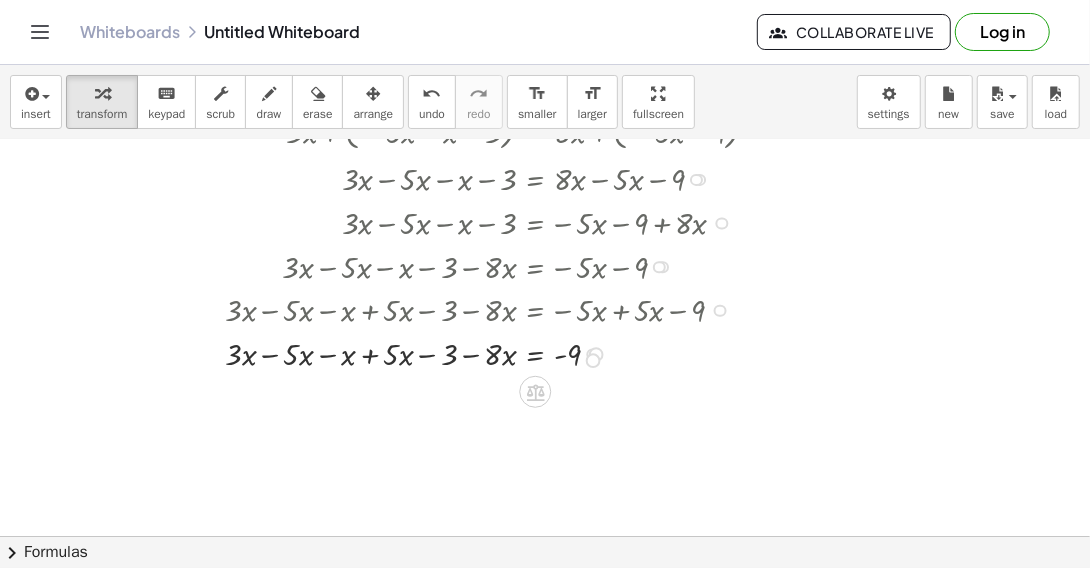 click at bounding box center (596, 354) 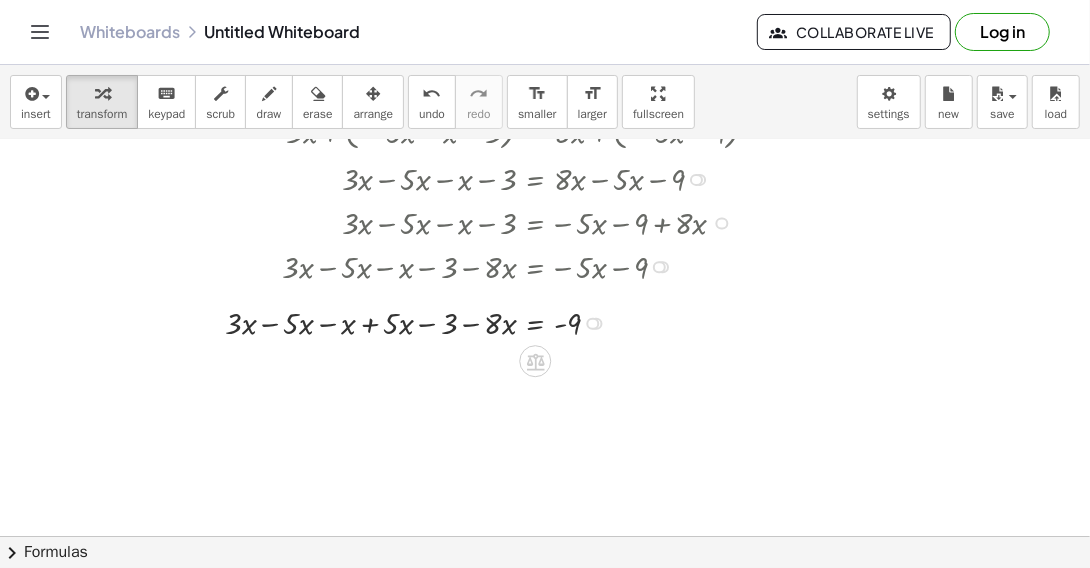 drag, startPoint x: 596, startPoint y: 351, endPoint x: 584, endPoint y: 314, distance: 38.8973 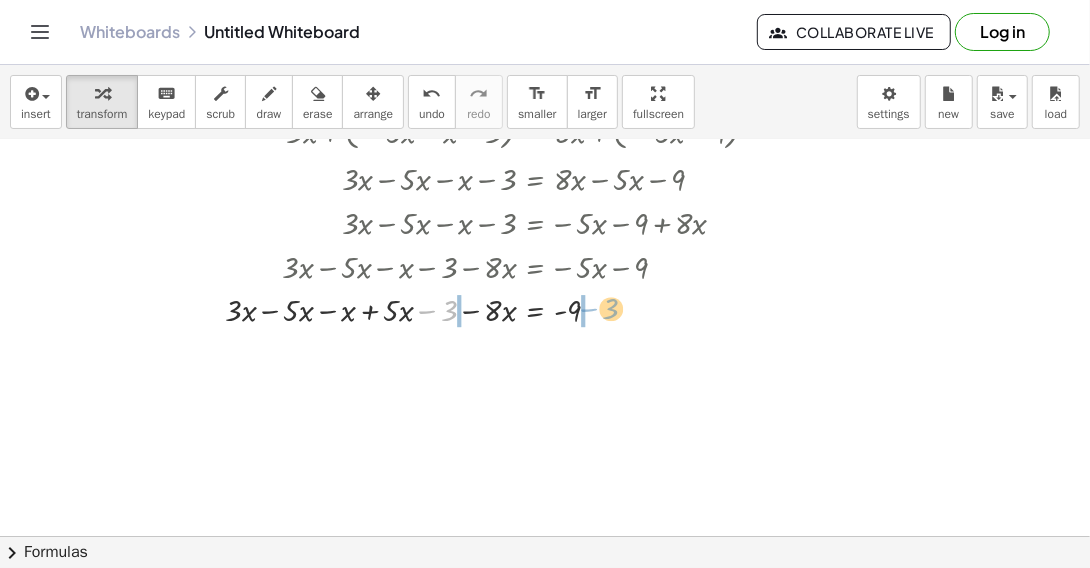 drag, startPoint x: 428, startPoint y: 309, endPoint x: 590, endPoint y: 307, distance: 162.01234 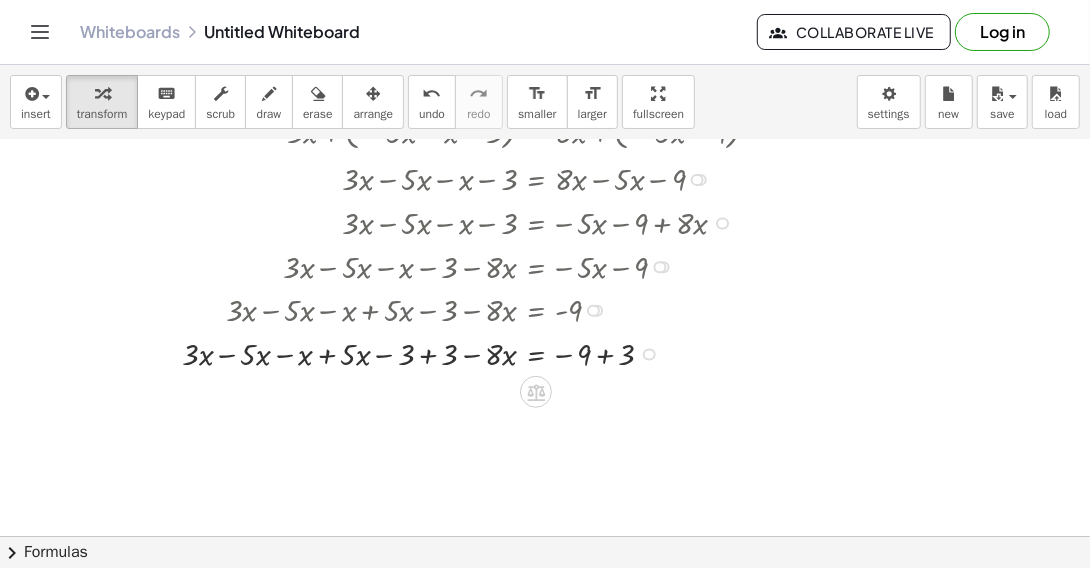 click at bounding box center (479, 353) 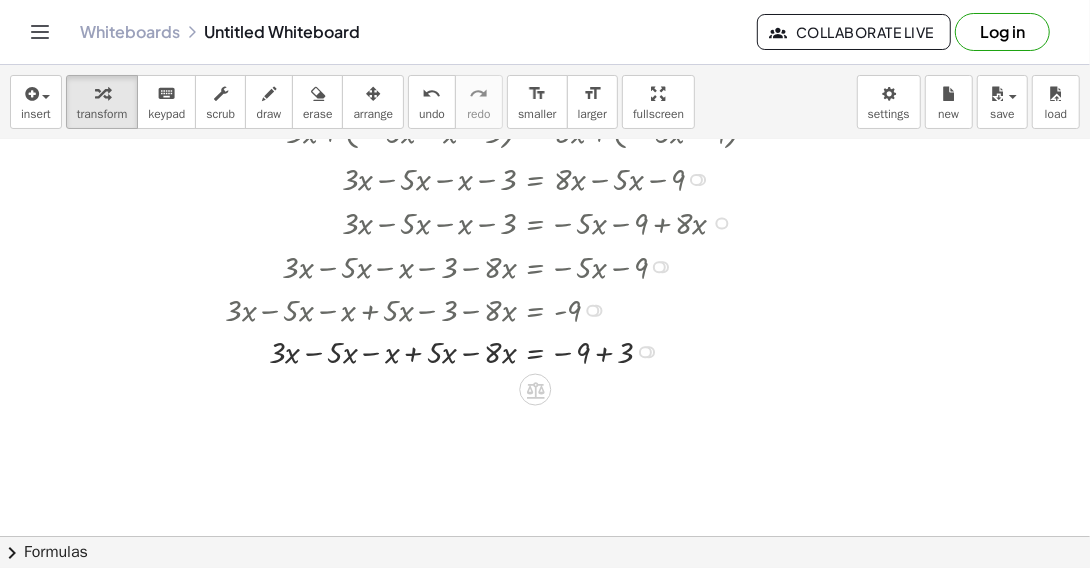 drag, startPoint x: 645, startPoint y: 396, endPoint x: 651, endPoint y: 347, distance: 49.365982 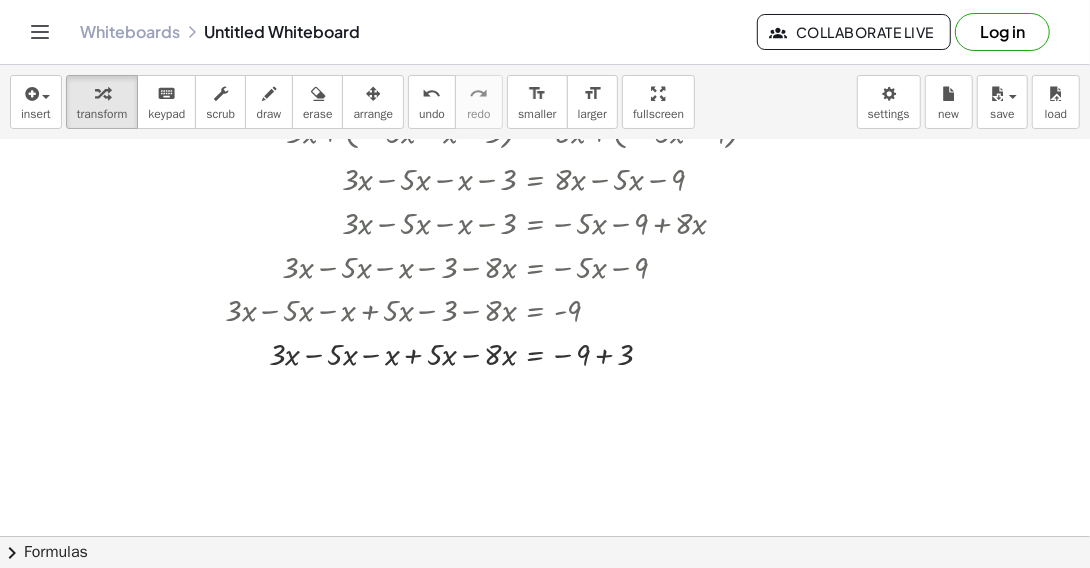 scroll, scrollTop: 100, scrollLeft: 0, axis: vertical 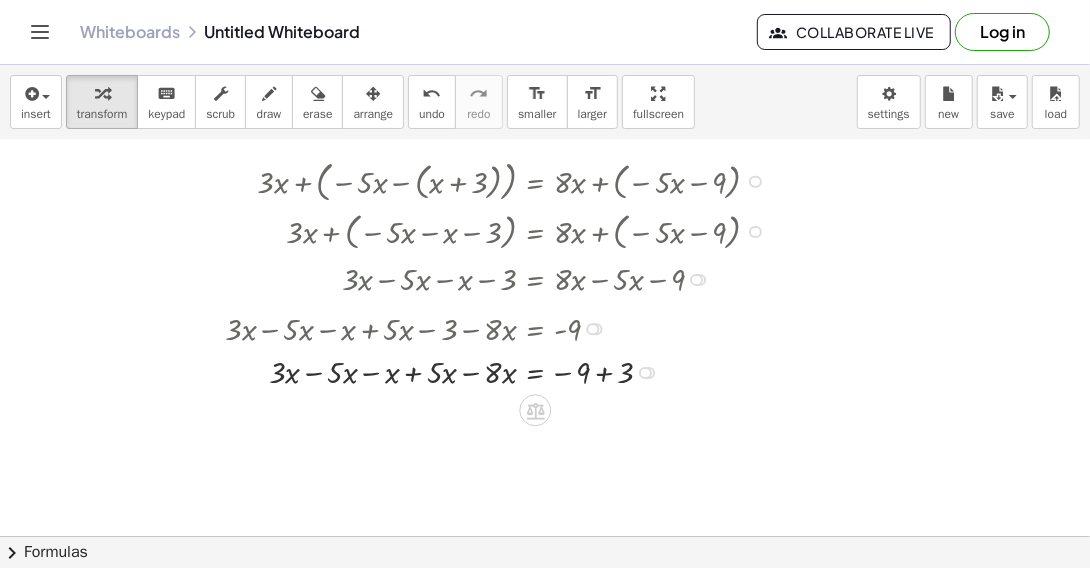 drag, startPoint x: 593, startPoint y: 404, endPoint x: 624, endPoint y: 316, distance: 93.30059 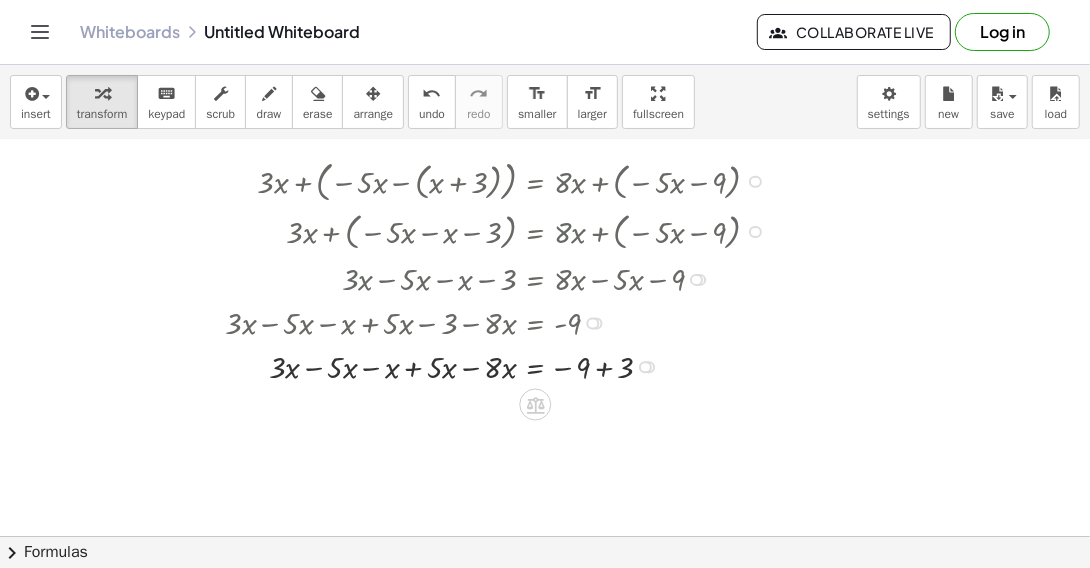 click at bounding box center [500, 365] 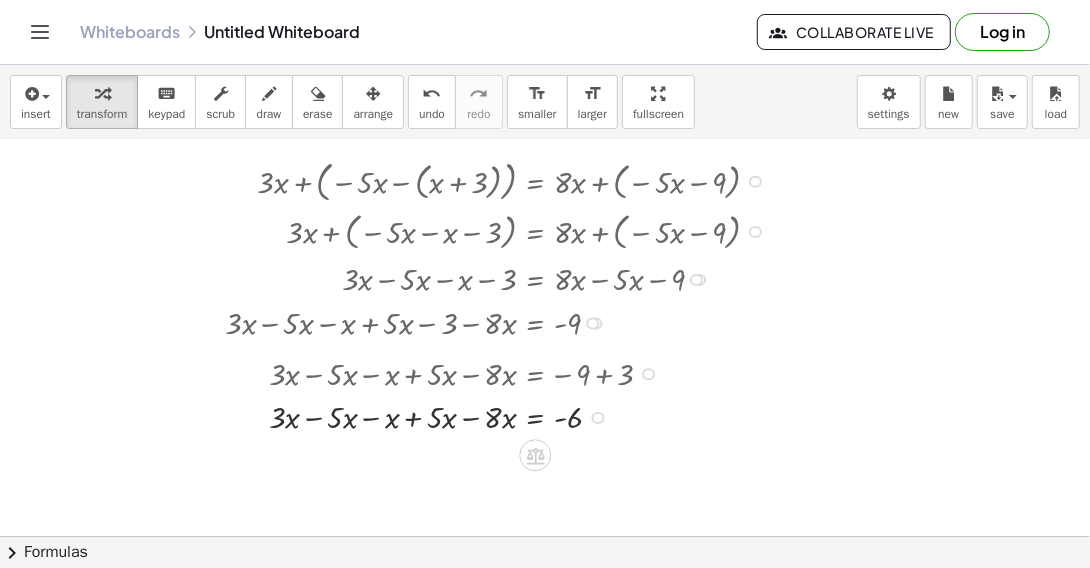 click on "+ · 3 · x · 5 · x x = - − − − · 8 · x + · 5 · x 6" at bounding box center (535, 418) 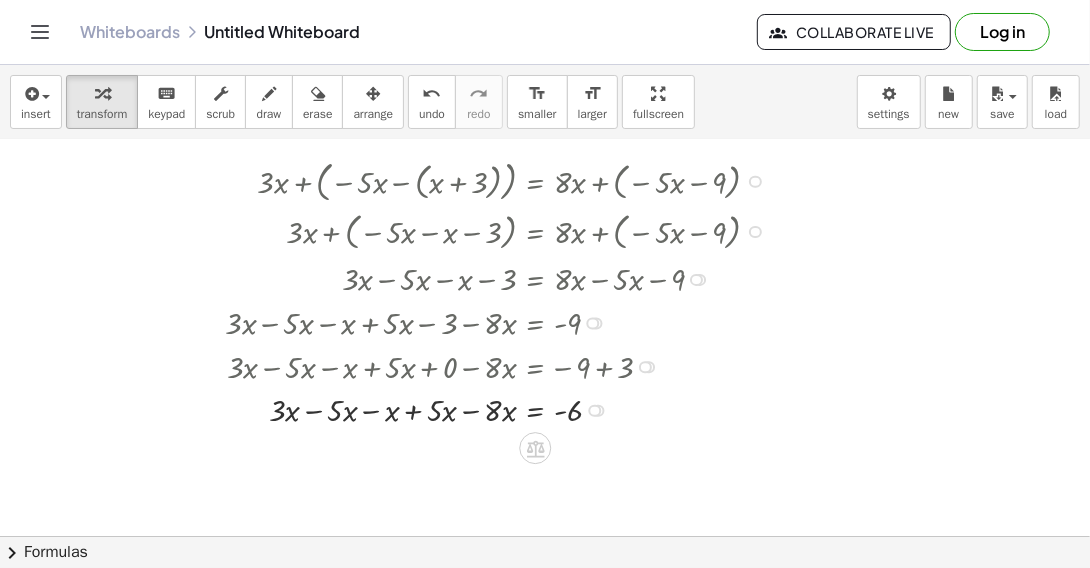 scroll, scrollTop: 200, scrollLeft: 0, axis: vertical 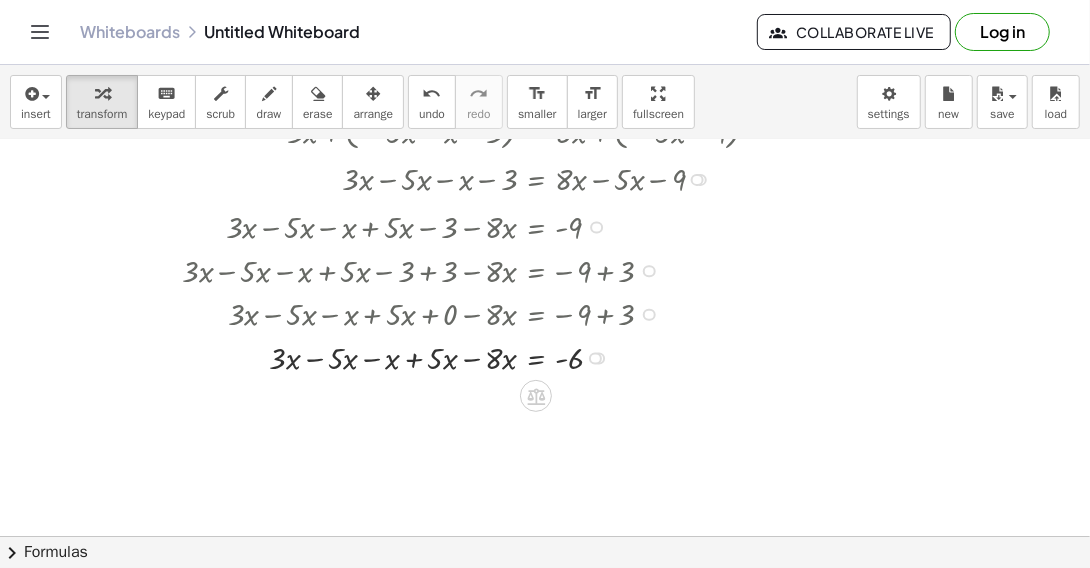 drag, startPoint x: 642, startPoint y: 263, endPoint x: 648, endPoint y: 318, distance: 55.326305 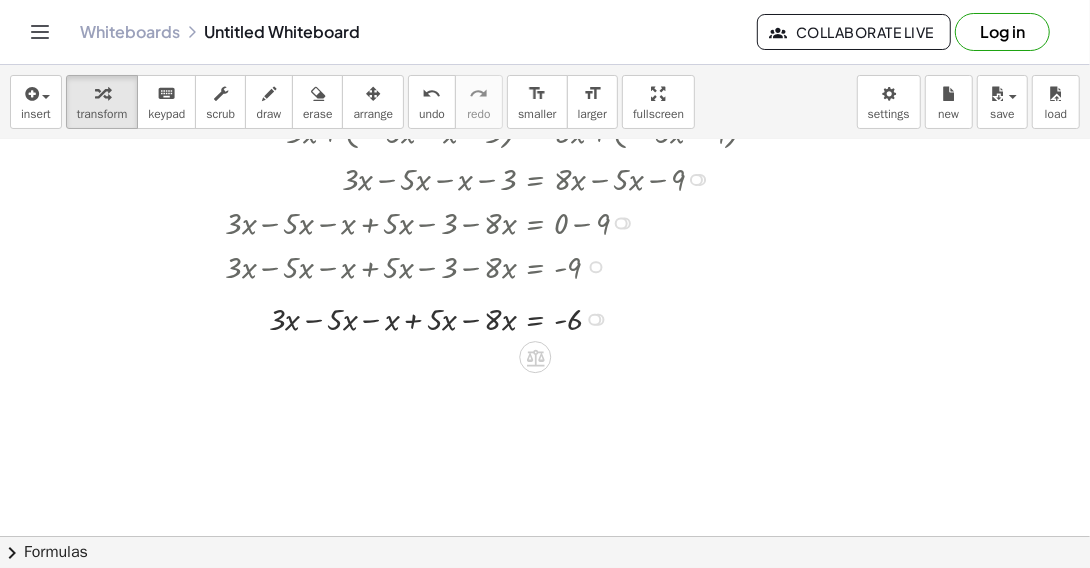 drag, startPoint x: 593, startPoint y: 351, endPoint x: 603, endPoint y: 311, distance: 41.231056 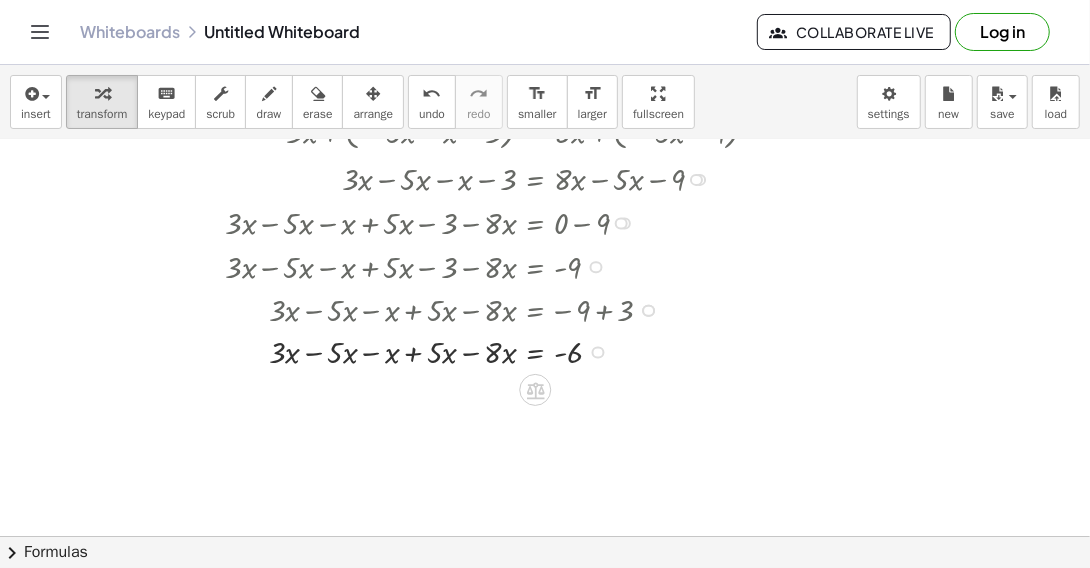 drag, startPoint x: 600, startPoint y: 308, endPoint x: 602, endPoint y: 354, distance: 46.043457 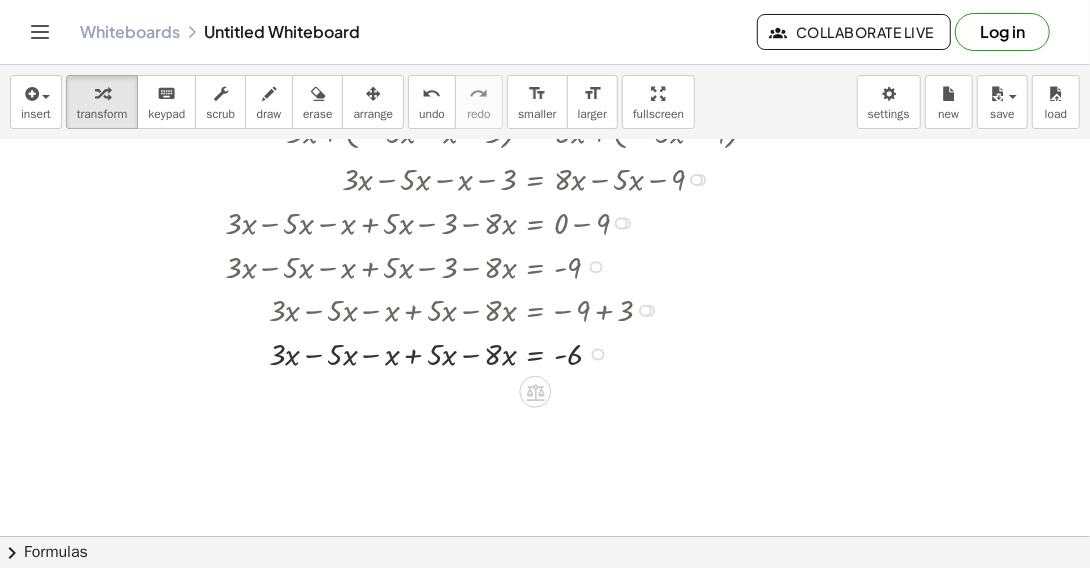 click at bounding box center [645, 310] 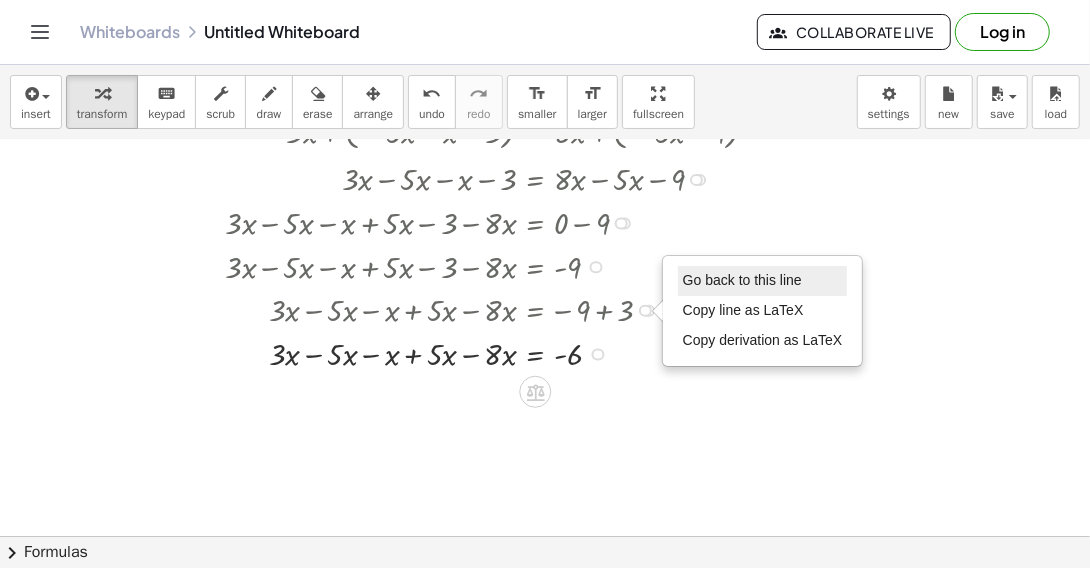 click on "Go back to this line" at bounding box center (742, 280) 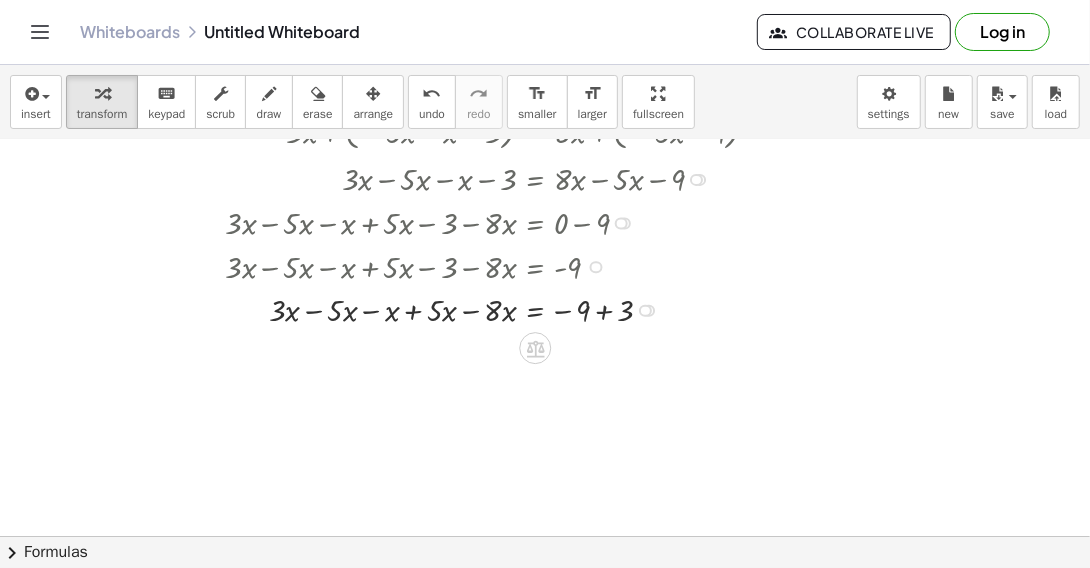 click at bounding box center [500, 309] 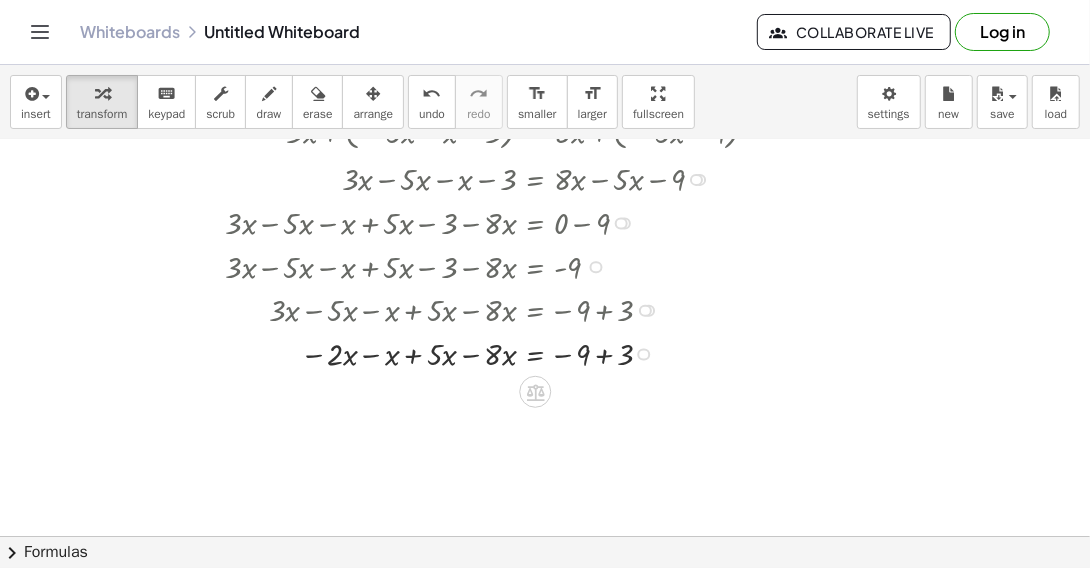 click at bounding box center (500, 353) 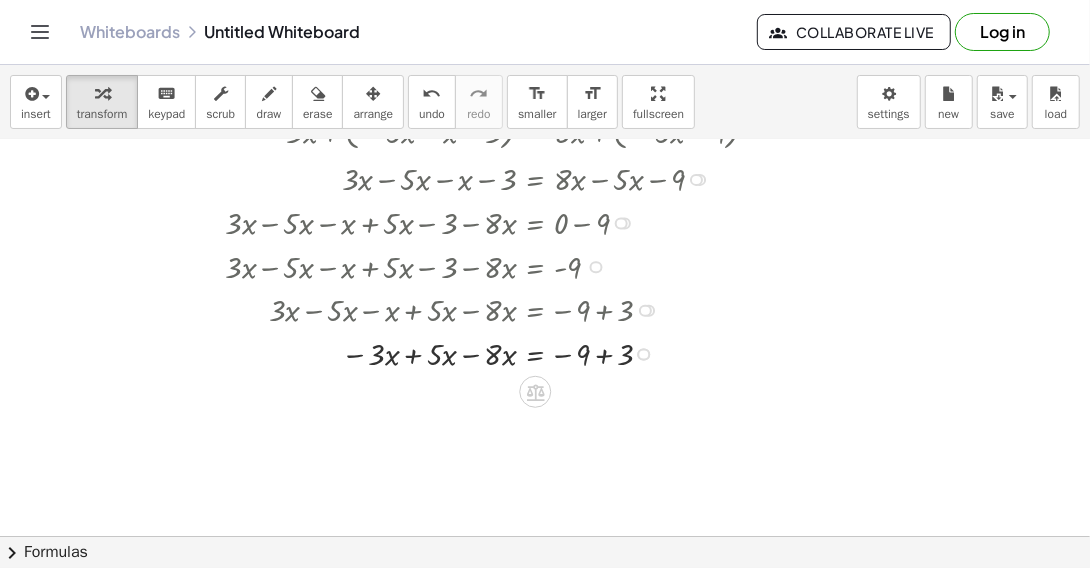 click at bounding box center (500, 353) 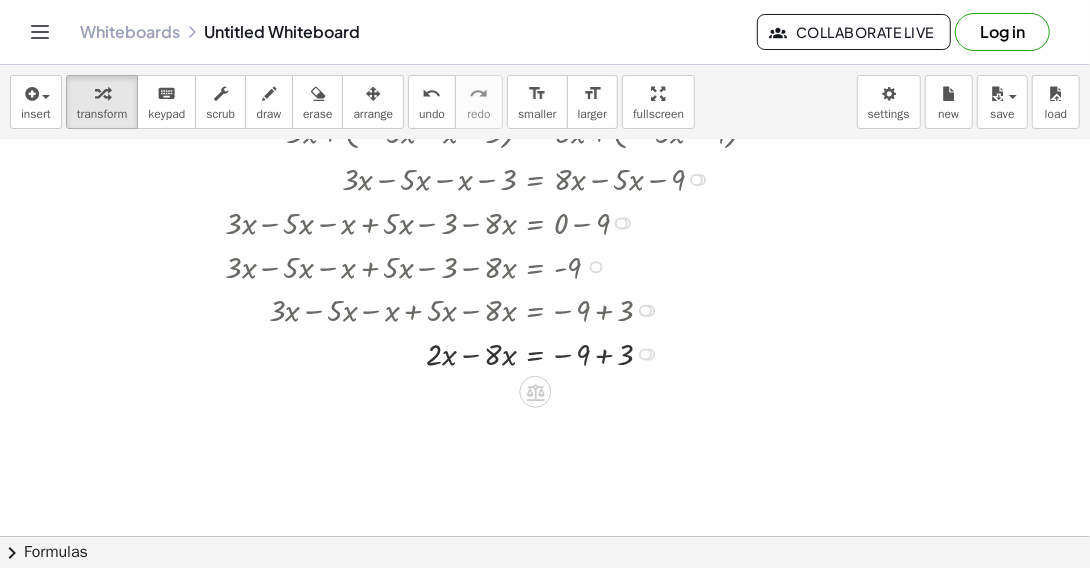 click at bounding box center [500, 353] 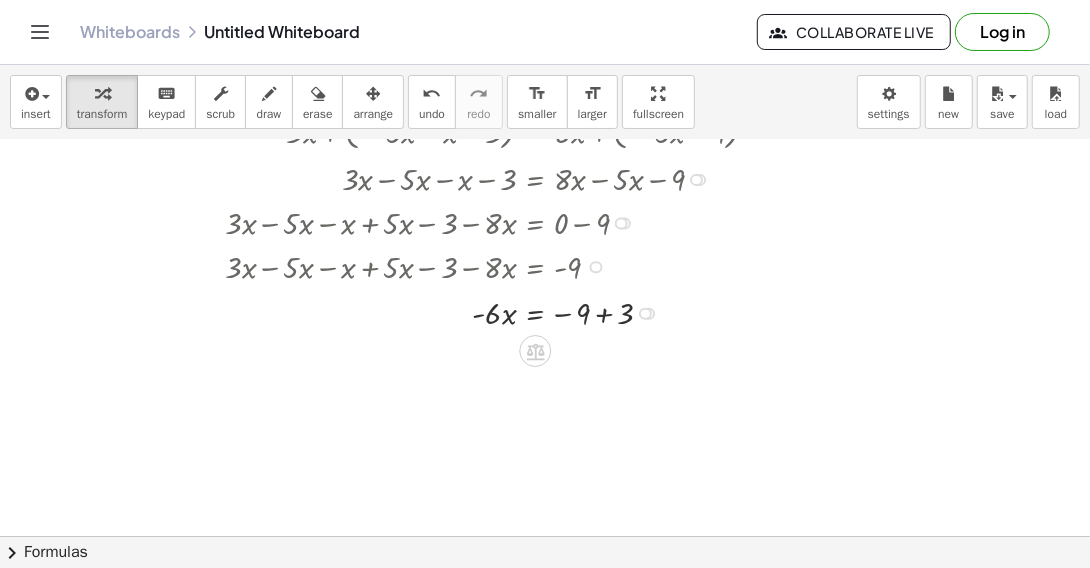 drag, startPoint x: 648, startPoint y: 354, endPoint x: 654, endPoint y: 307, distance: 47.38143 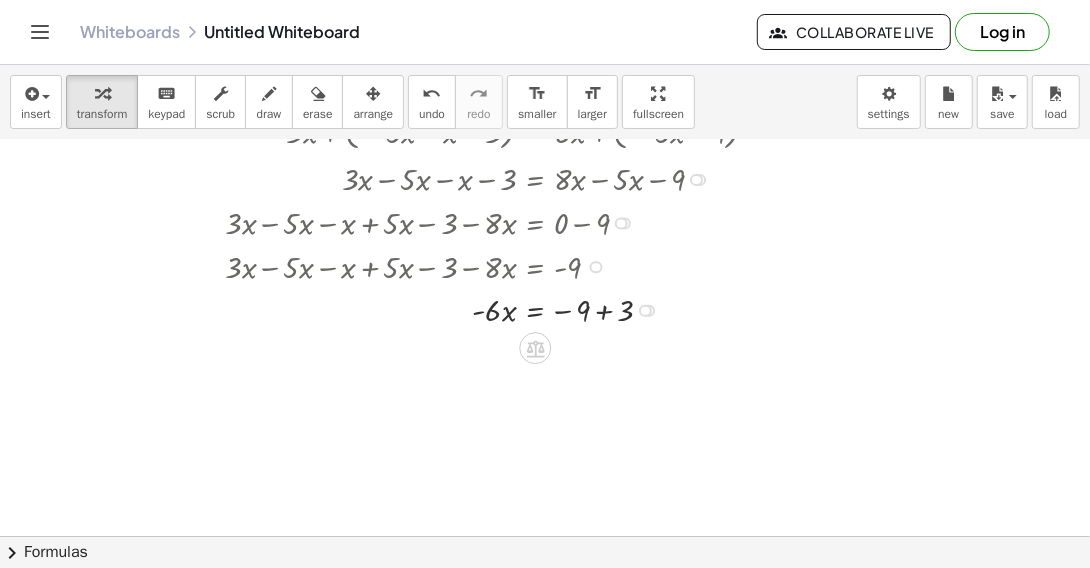 click at bounding box center [500, 309] 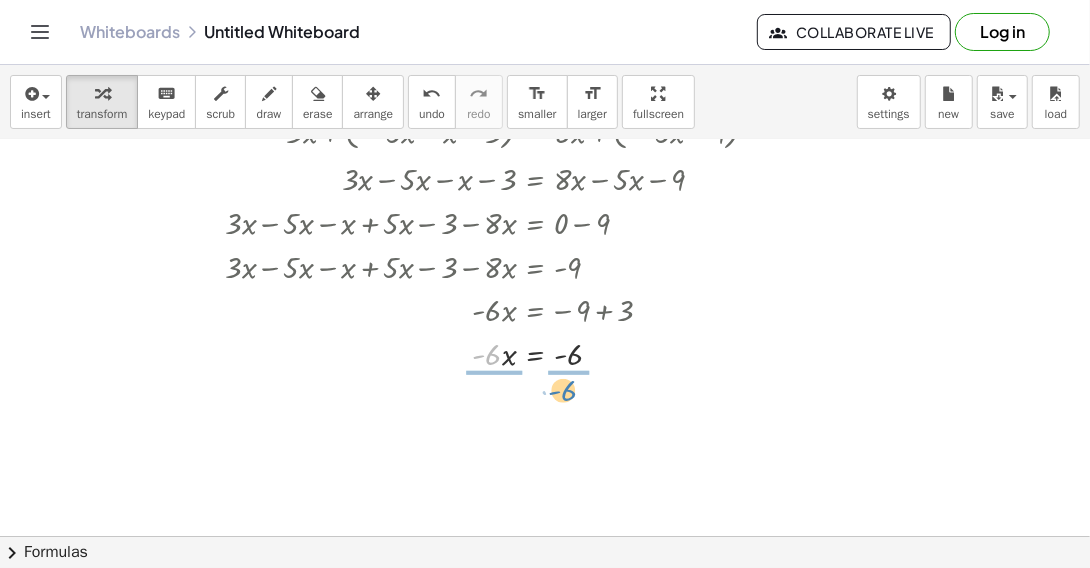 drag, startPoint x: 492, startPoint y: 351, endPoint x: 566, endPoint y: 384, distance: 81.02469 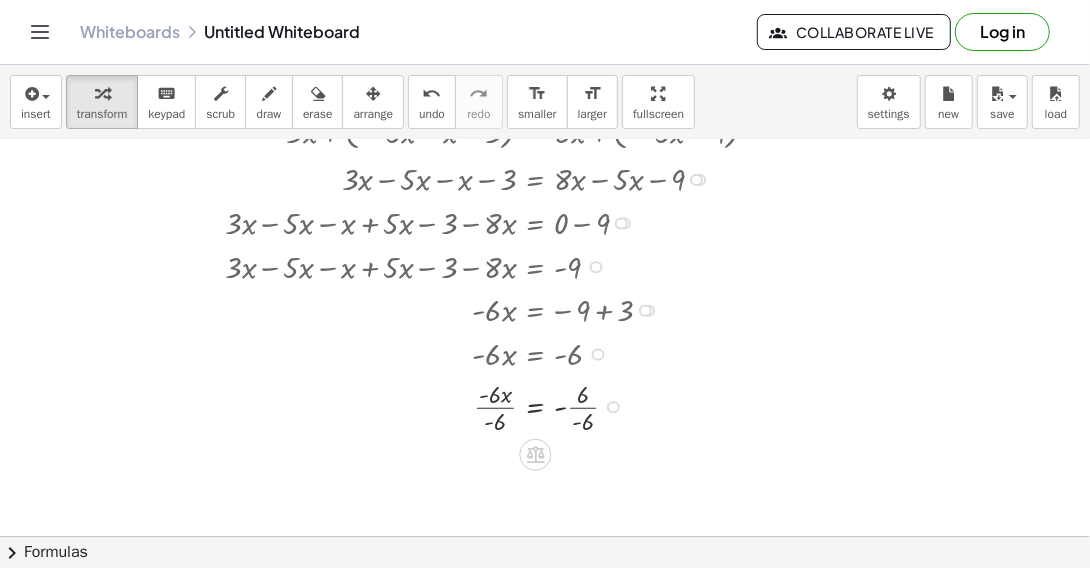 scroll, scrollTop: 300, scrollLeft: 0, axis: vertical 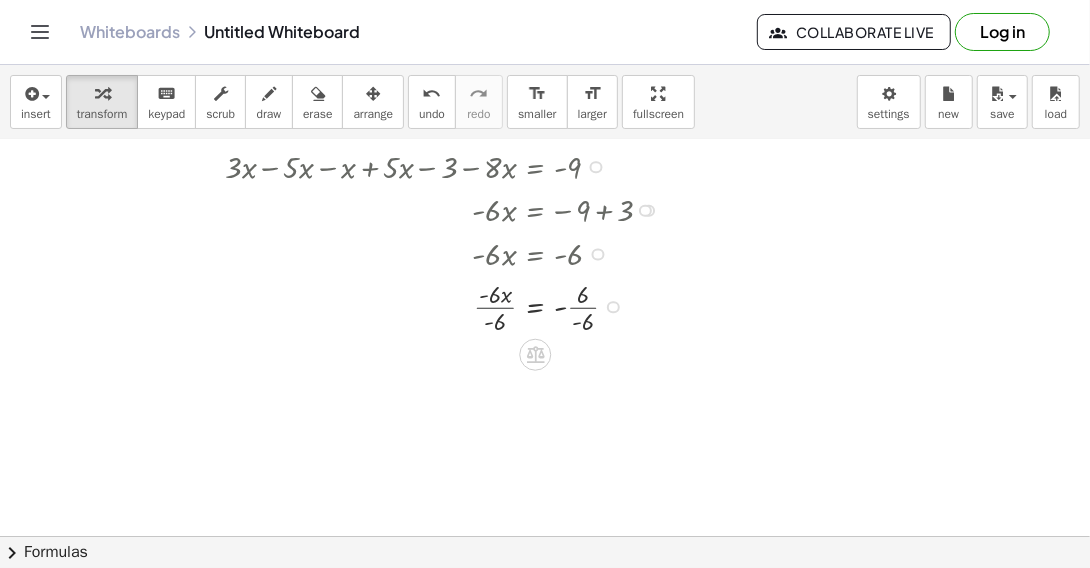 click at bounding box center (500, 305) 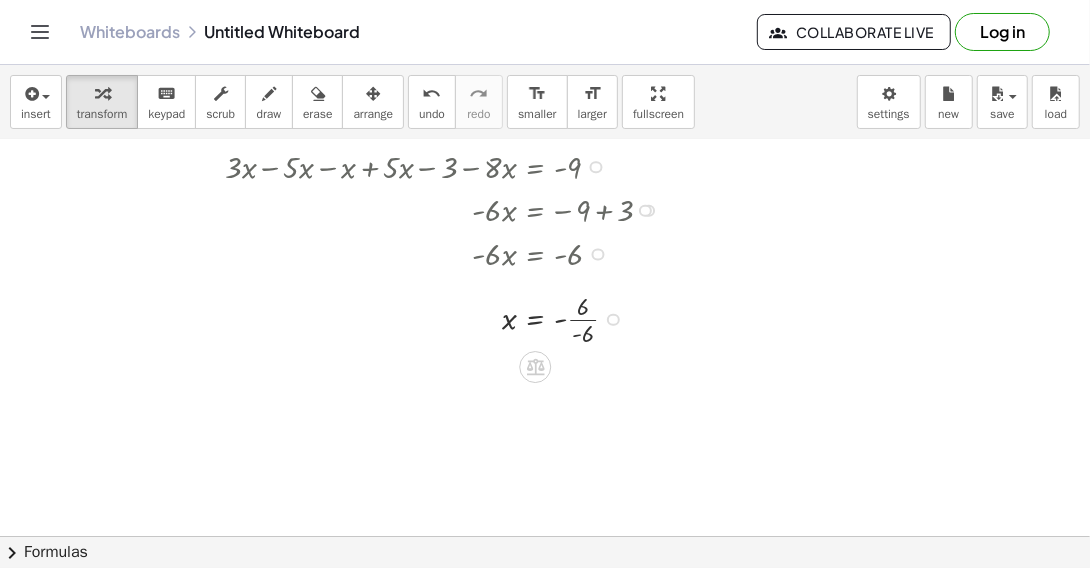 drag, startPoint x: 612, startPoint y: 367, endPoint x: 611, endPoint y: 311, distance: 56.008926 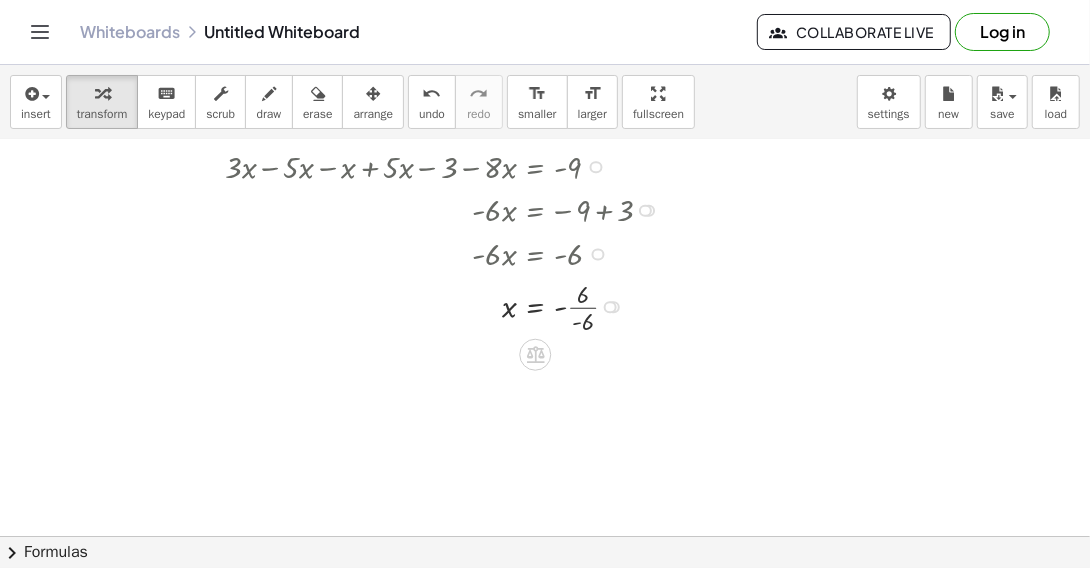 click at bounding box center [500, 305] 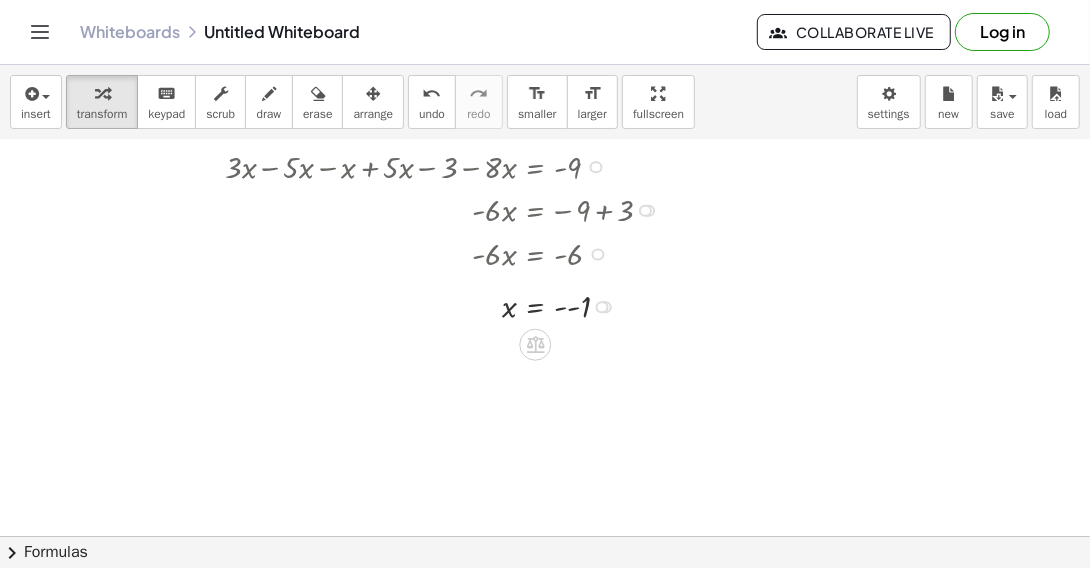 click at bounding box center (500, 305) 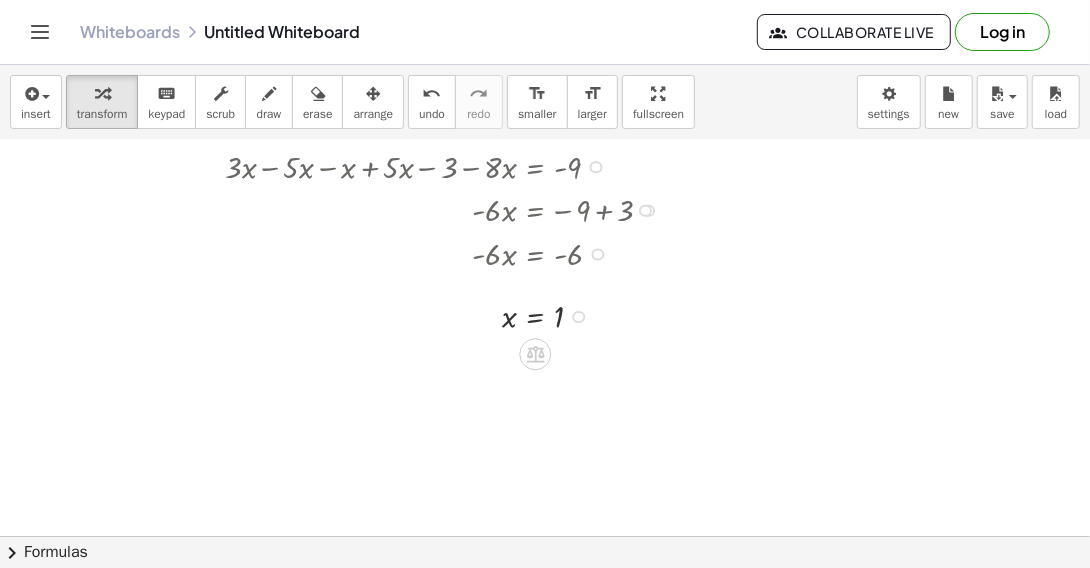 drag, startPoint x: 578, startPoint y: 351, endPoint x: 581, endPoint y: 311, distance: 40.112343 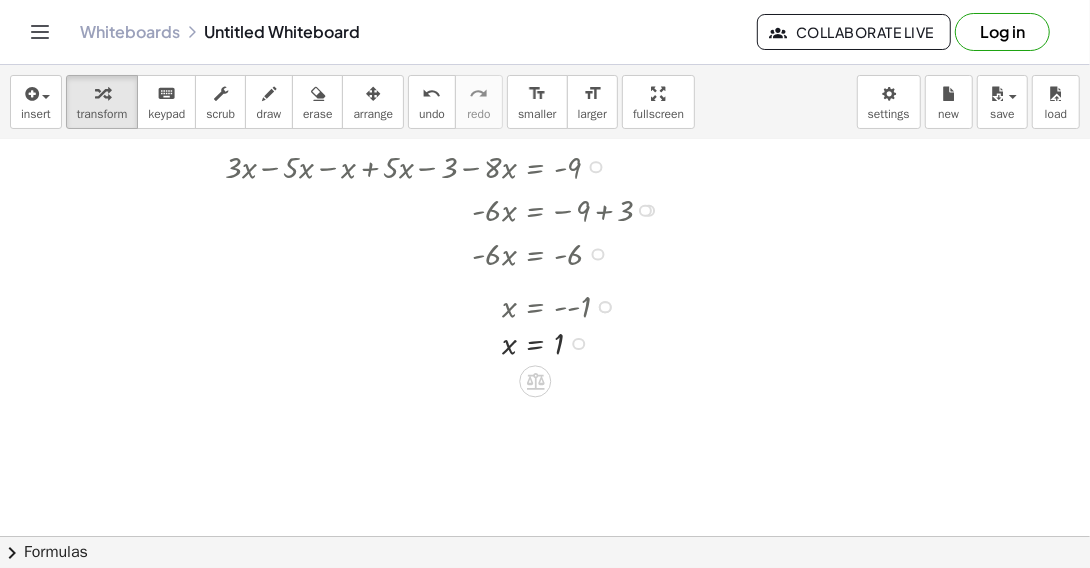 drag, startPoint x: 581, startPoint y: 307, endPoint x: 569, endPoint y: 352, distance: 46.572525 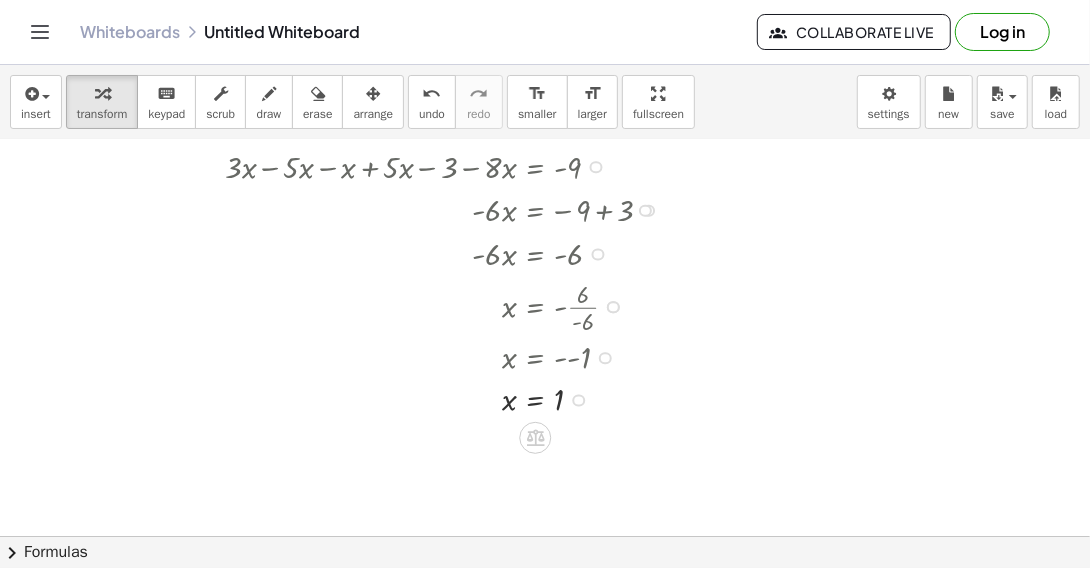 drag, startPoint x: 605, startPoint y: 308, endPoint x: 602, endPoint y: 364, distance: 56.0803 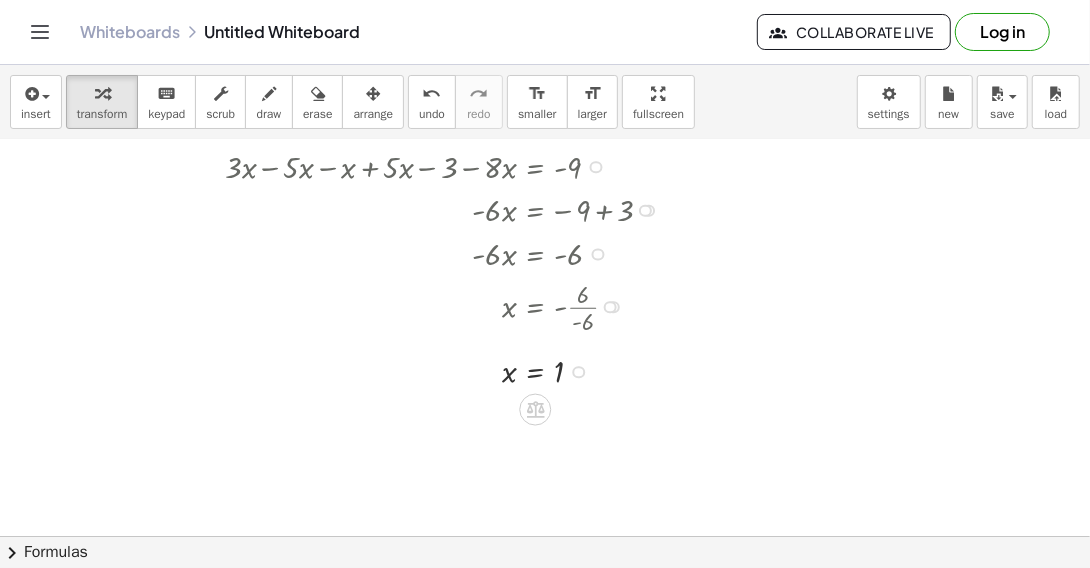 drag, startPoint x: 580, startPoint y: 398, endPoint x: 579, endPoint y: 364, distance: 34.0147 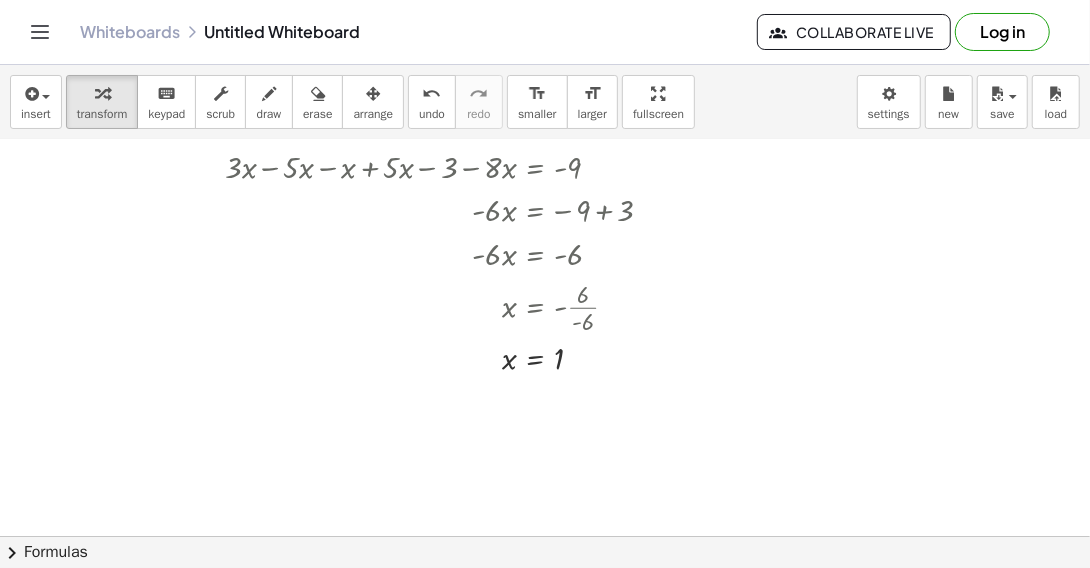 scroll, scrollTop: 200, scrollLeft: 0, axis: vertical 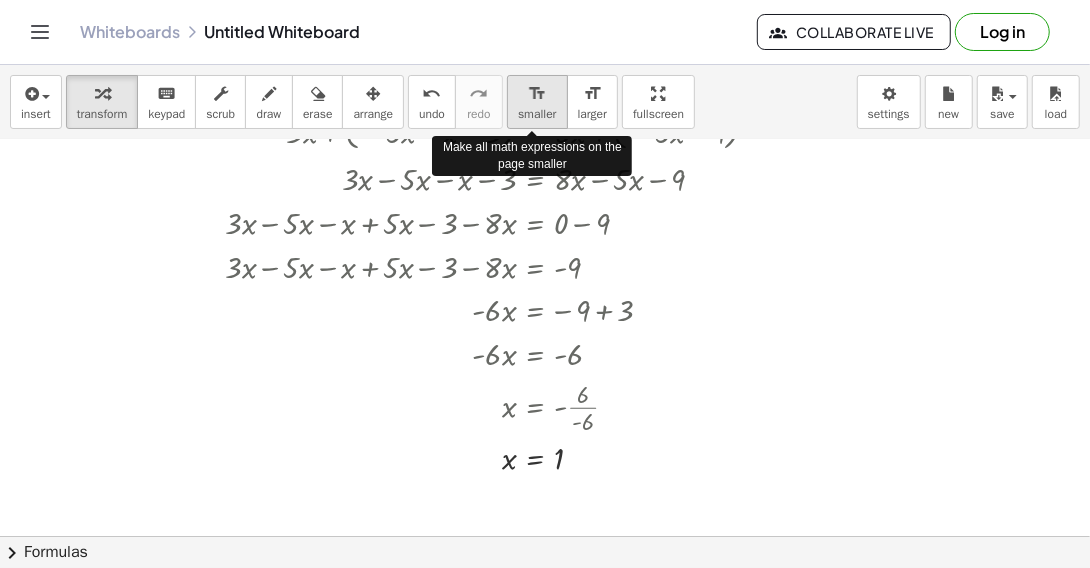 click on "format_size" at bounding box center [537, 94] 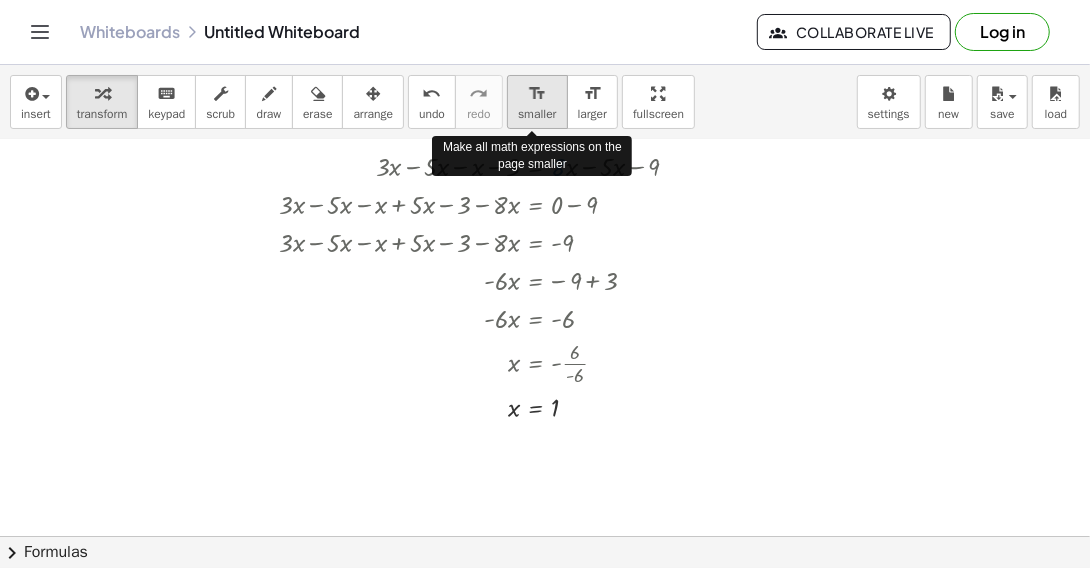 click on "format_size" at bounding box center (537, 94) 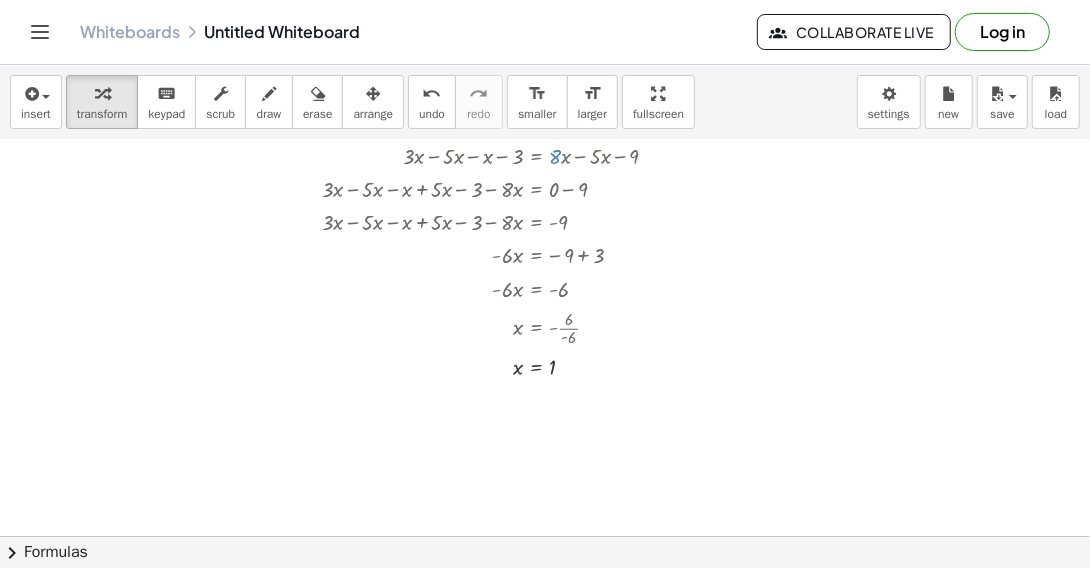 scroll, scrollTop: 100, scrollLeft: 0, axis: vertical 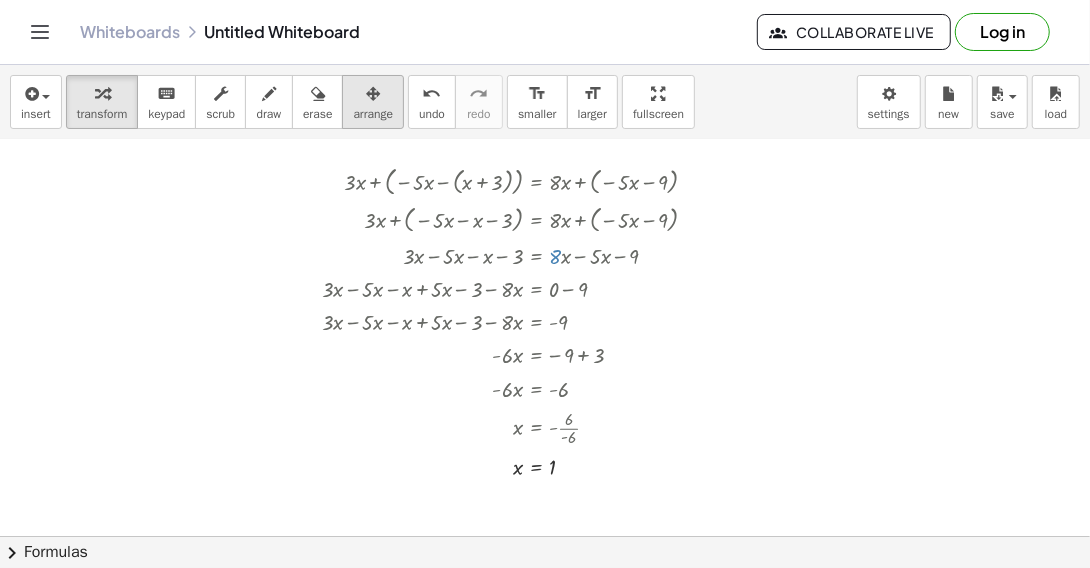 click at bounding box center [373, 94] 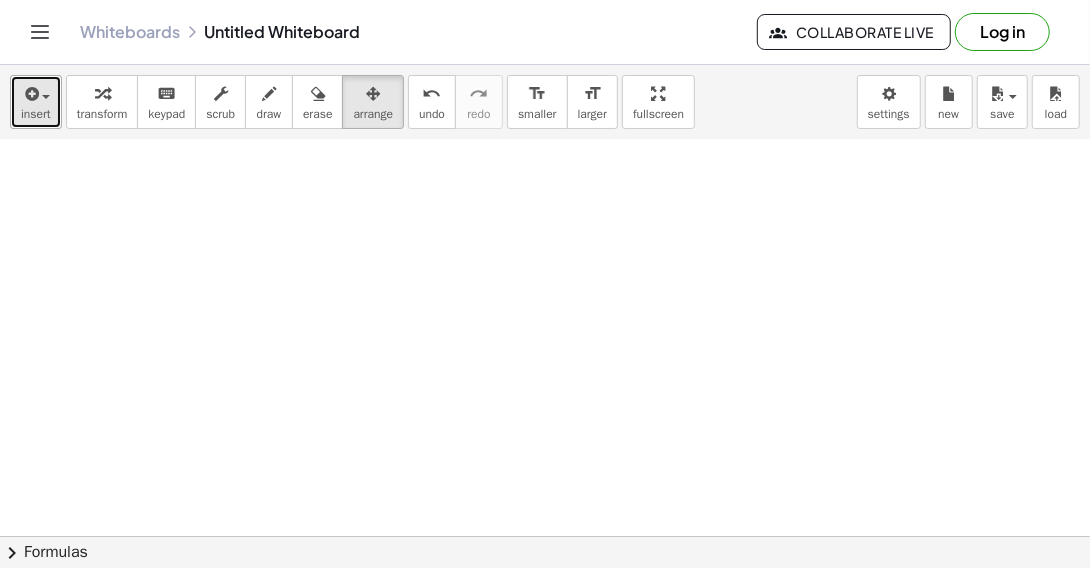 click at bounding box center (36, 93) 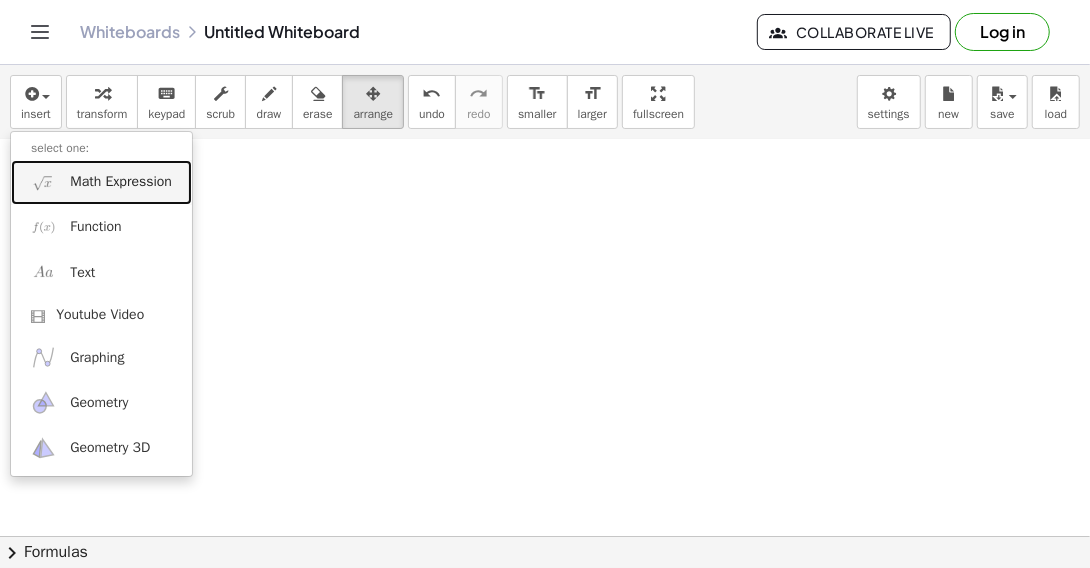 click on "Math Expression" at bounding box center [121, 182] 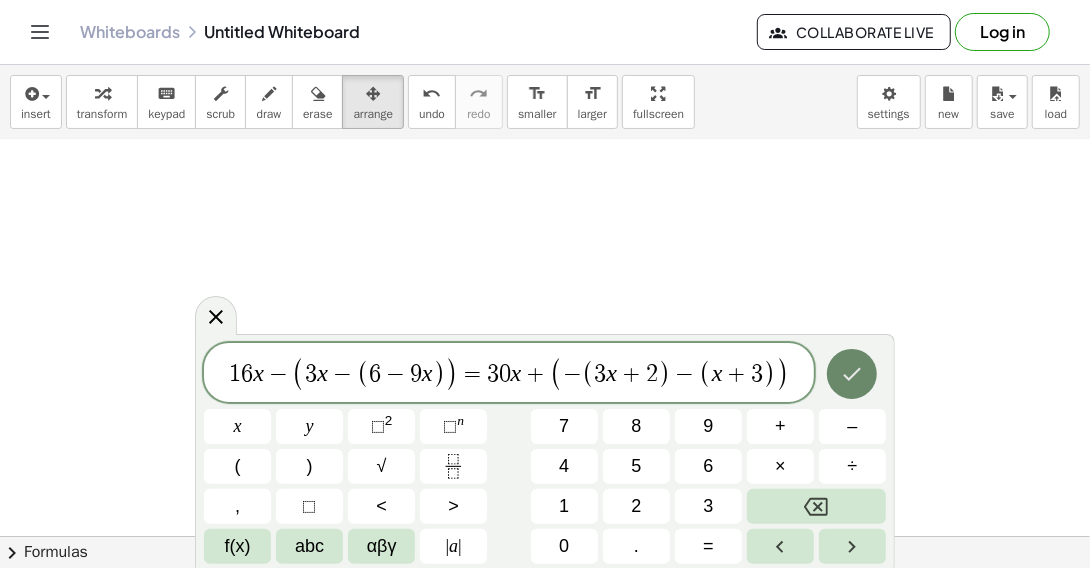 click 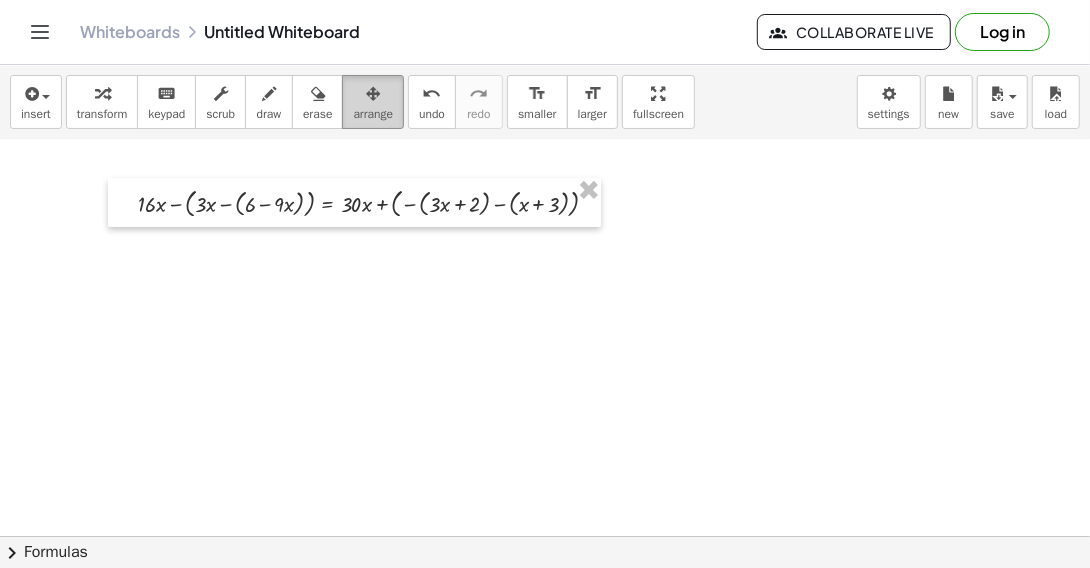click at bounding box center [373, 93] 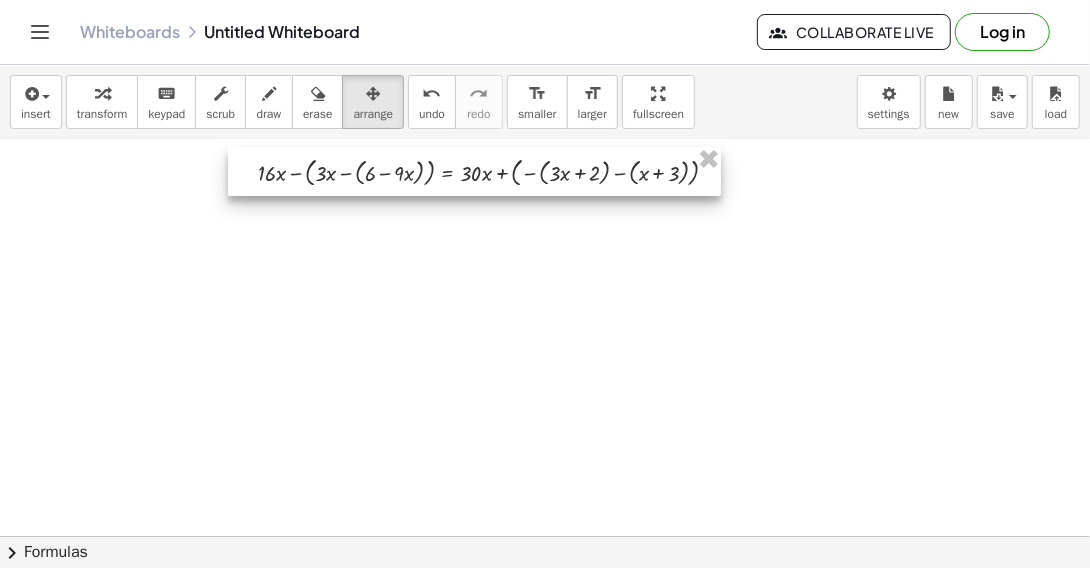 drag, startPoint x: 539, startPoint y: 184, endPoint x: 660, endPoint y: 153, distance: 124.90797 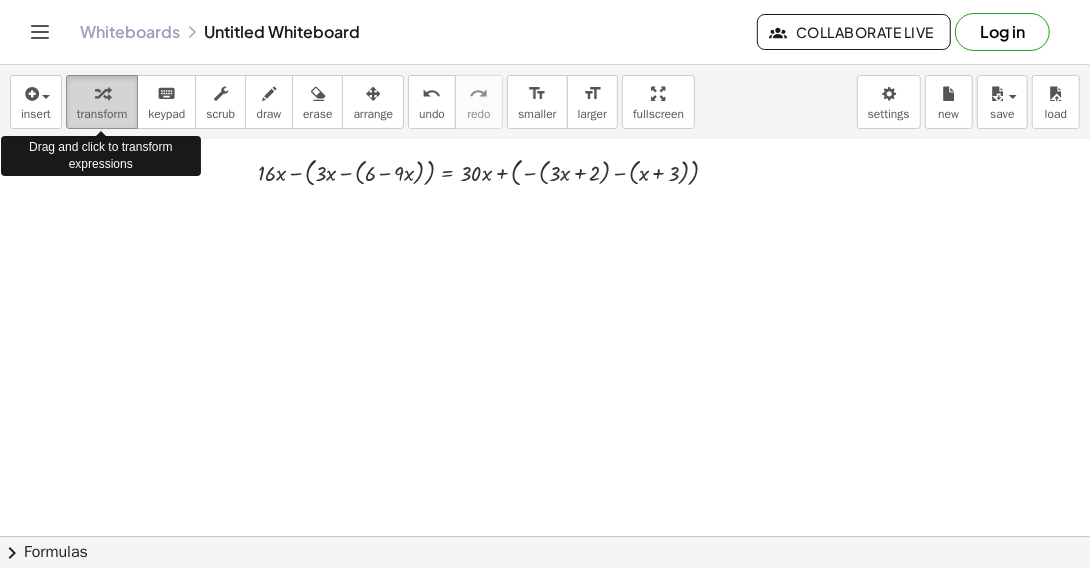 click at bounding box center (102, 94) 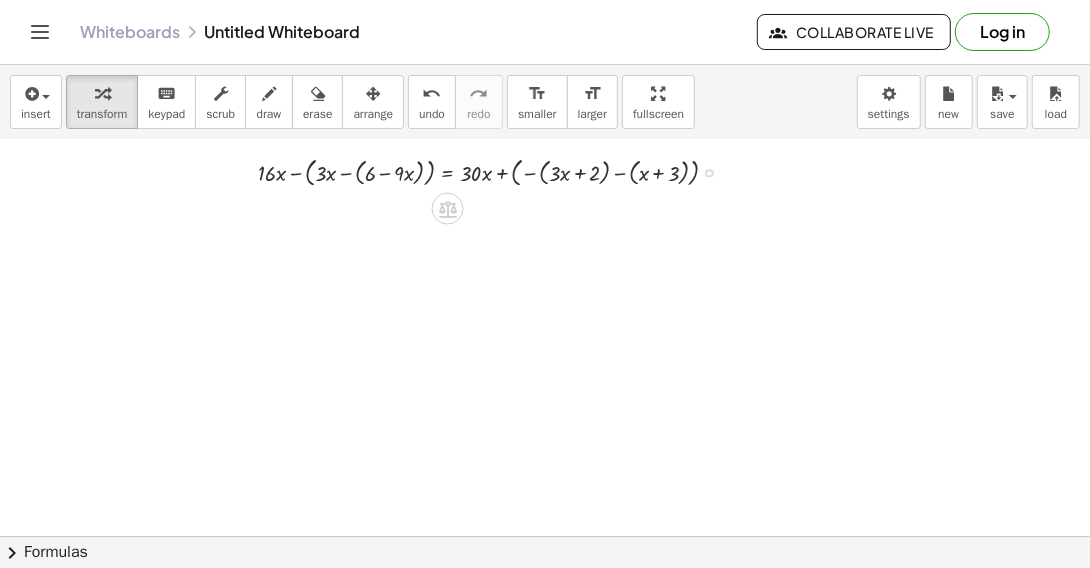 click at bounding box center (496, 171) 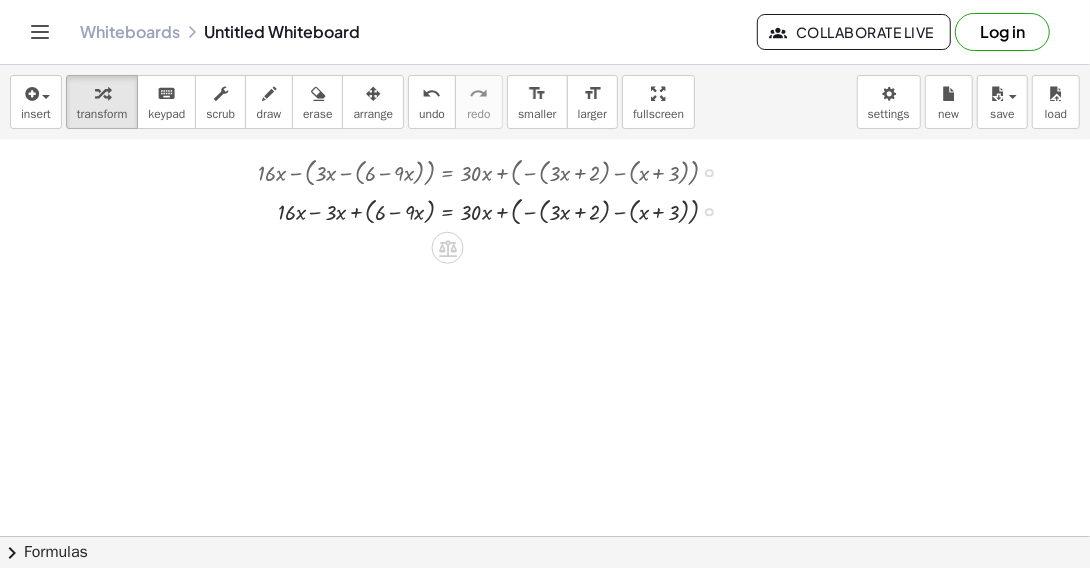 click on "+ · 16 · x · 3 · x ( + 6 − · 9 · x ) = + · 30 · x + ( − ( + · 3 · x + 2 ) − ( + x + 3 ) ) − +" at bounding box center (448, 212) 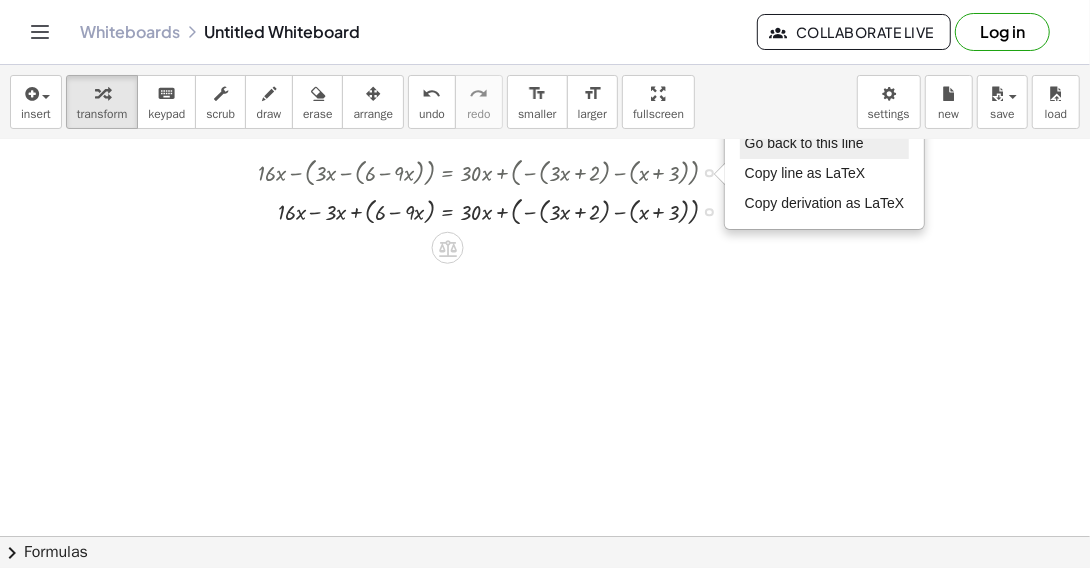 click on "Go back to this line" at bounding box center (804, 143) 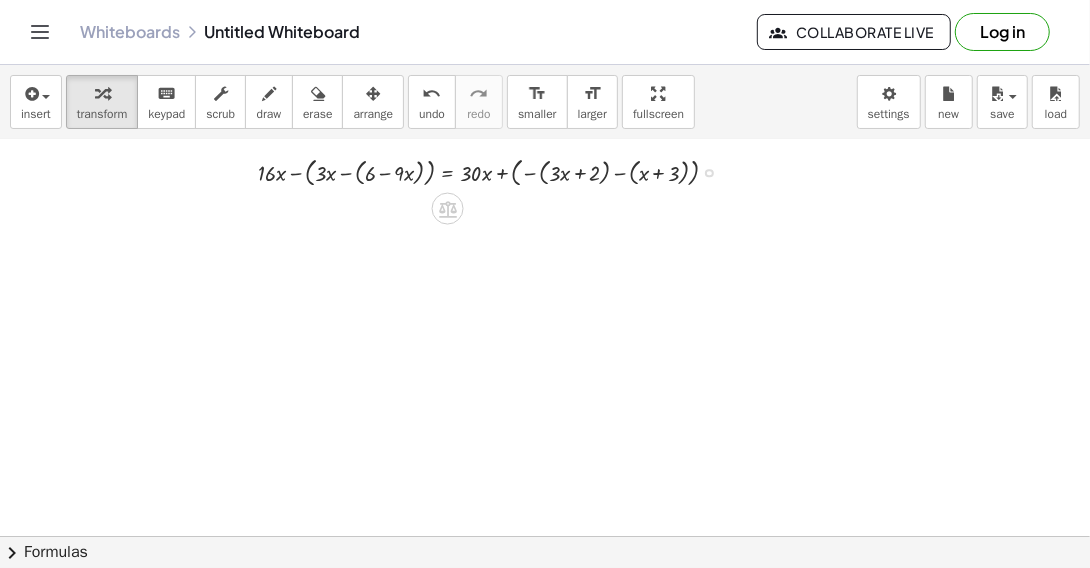 click at bounding box center [496, 171] 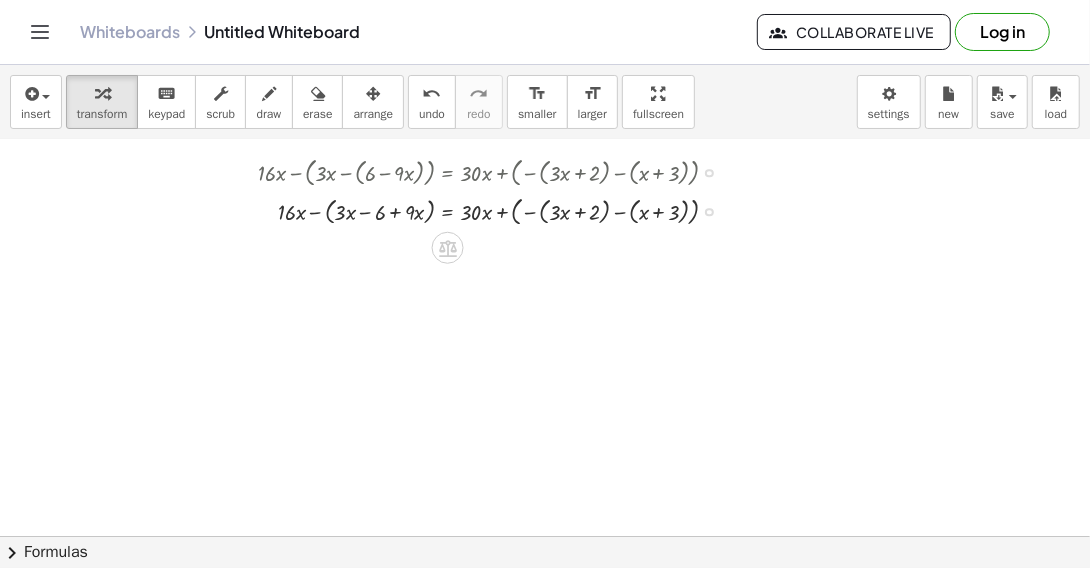 click at bounding box center [496, 210] 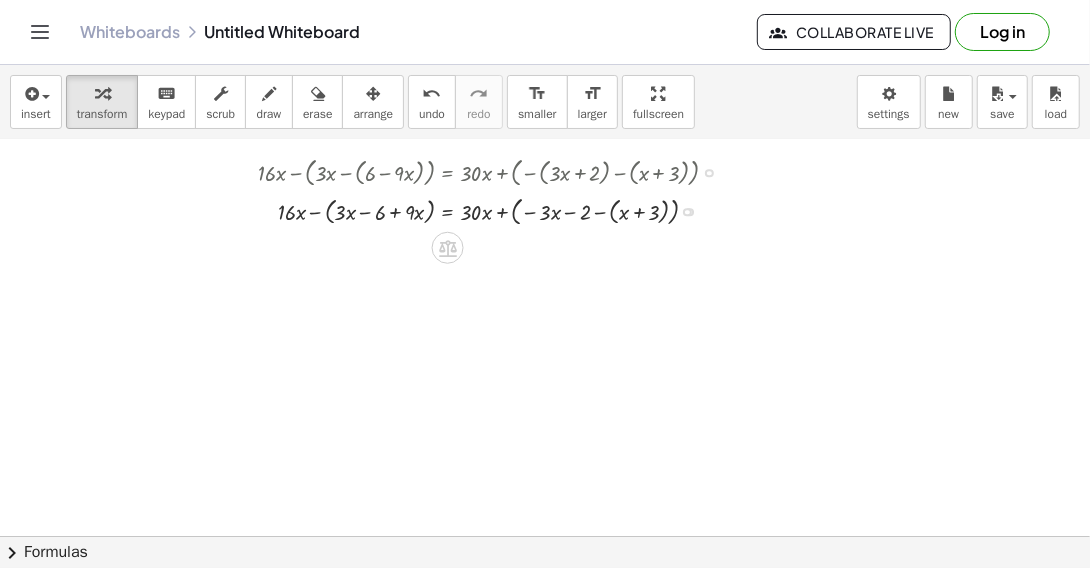 click at bounding box center [496, 210] 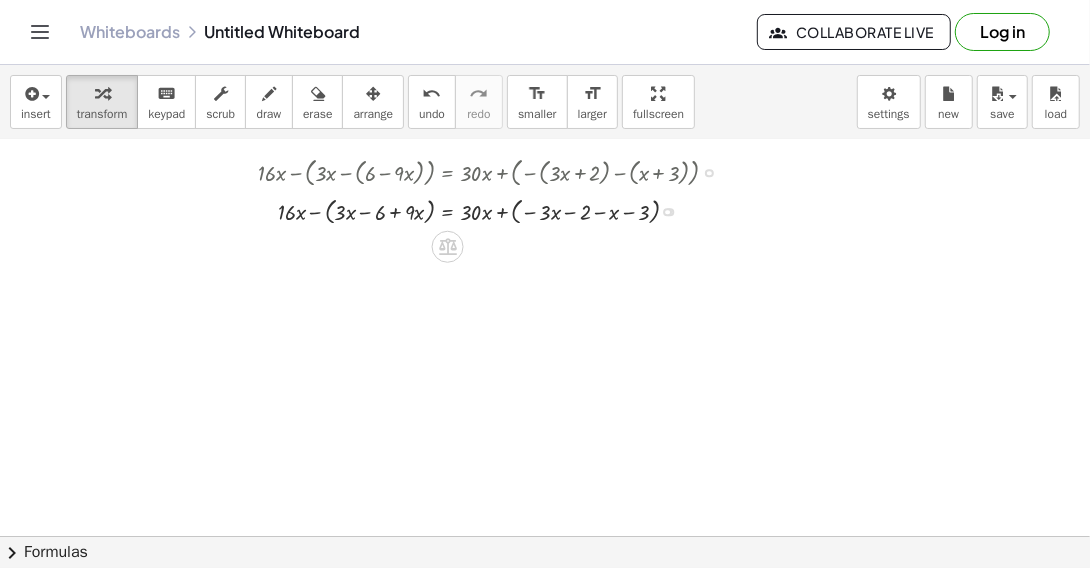 click at bounding box center (496, 210) 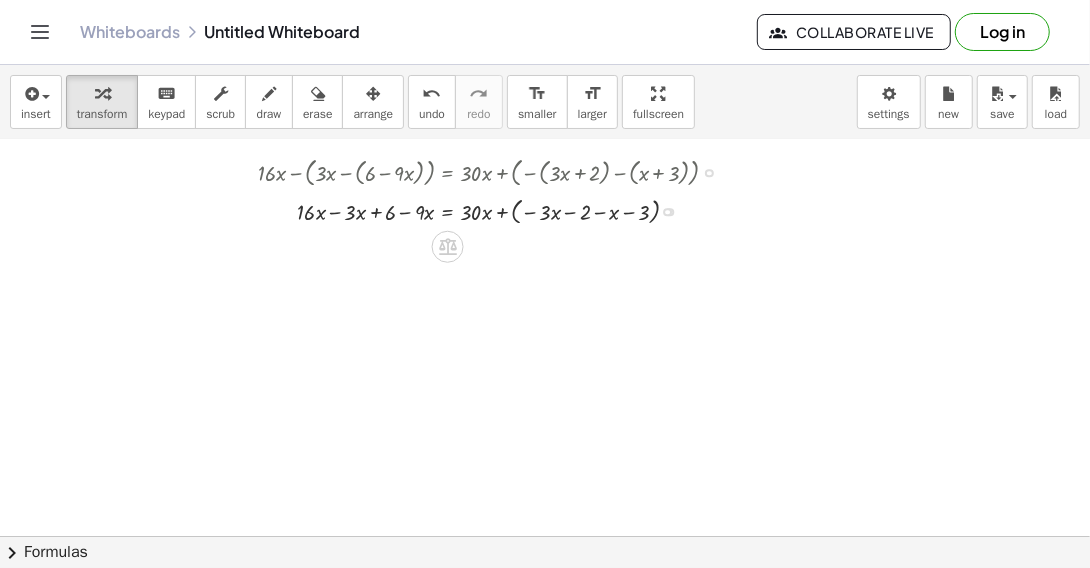 click at bounding box center (496, 210) 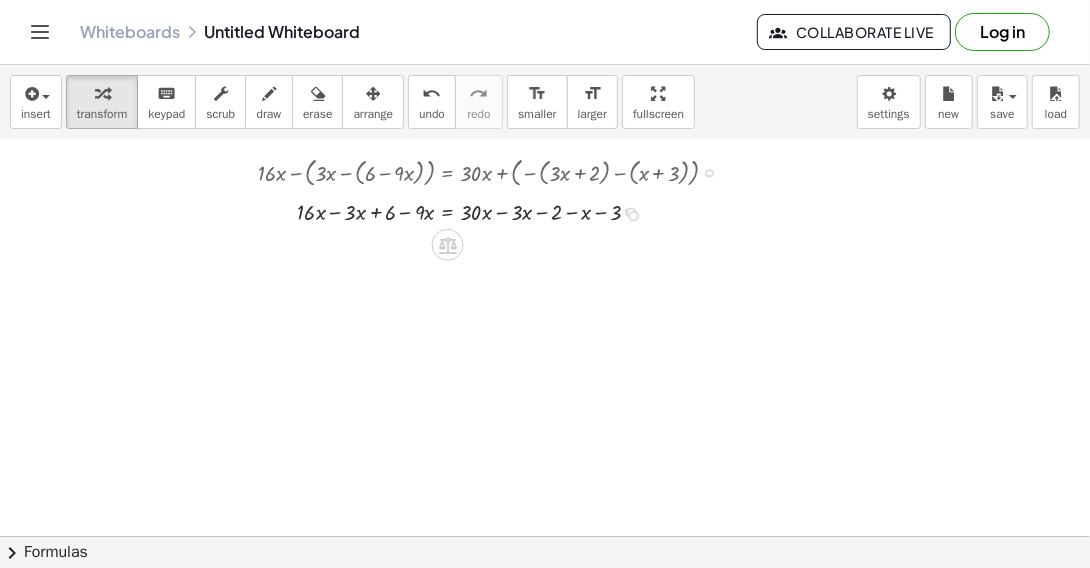 click at bounding box center (629, 212) 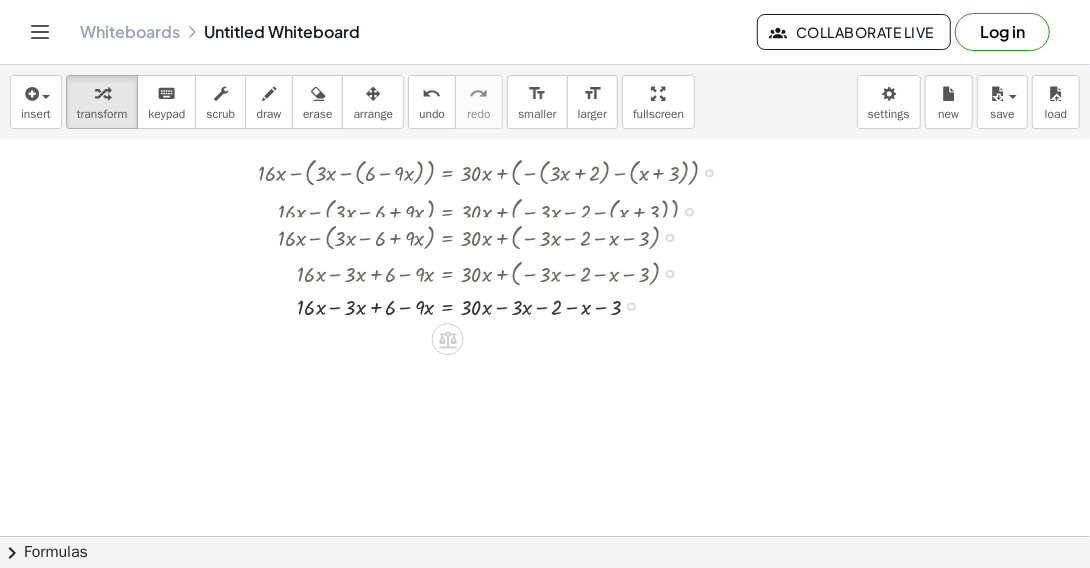 drag, startPoint x: 629, startPoint y: 210, endPoint x: 597, endPoint y: 320, distance: 114.56003 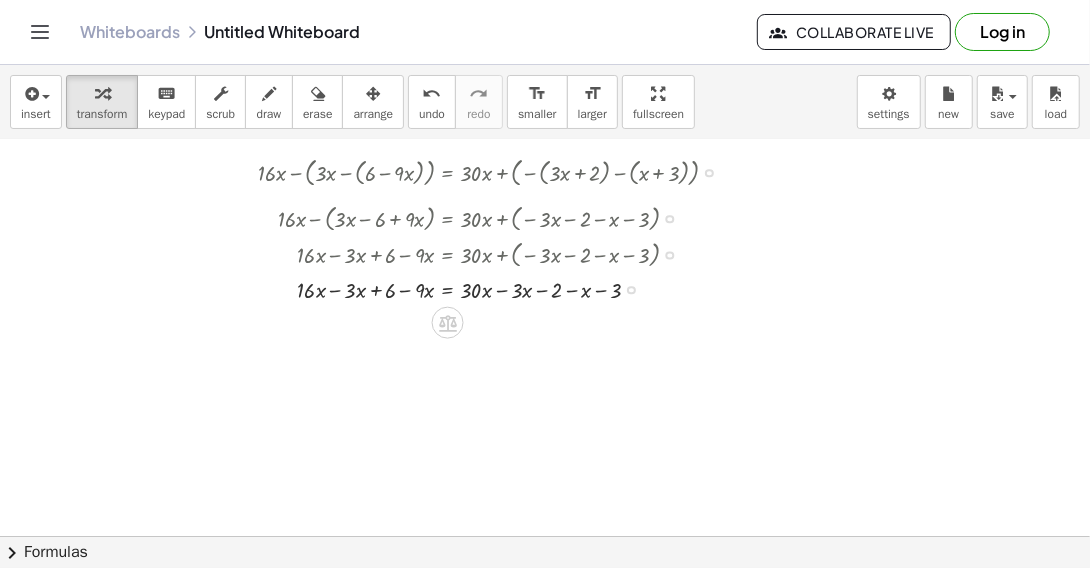 drag, startPoint x: 670, startPoint y: 246, endPoint x: 678, endPoint y: 208, distance: 38.832977 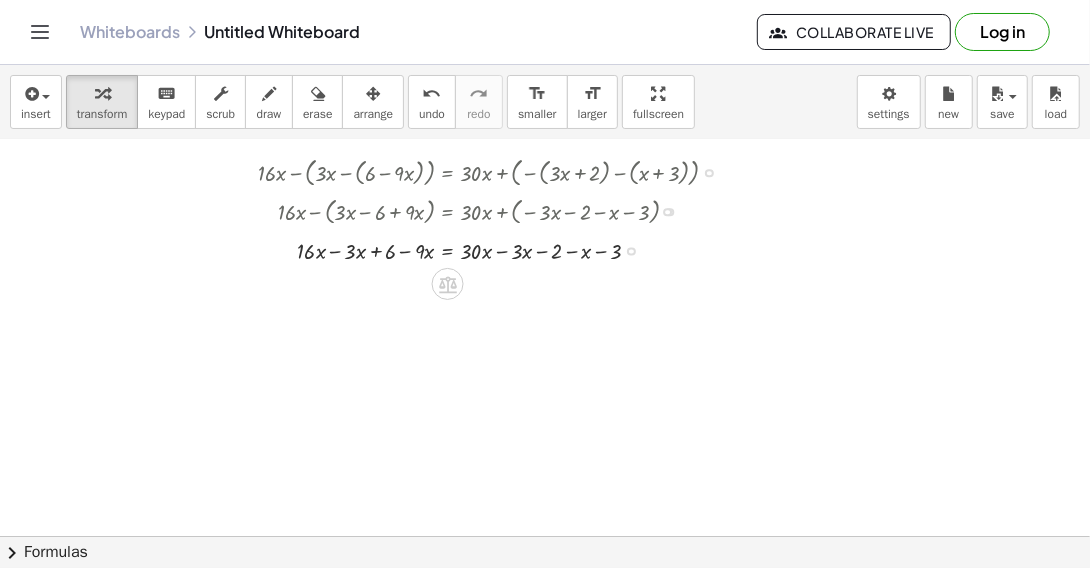 drag, startPoint x: 633, startPoint y: 283, endPoint x: 644, endPoint y: 244, distance: 40.5216 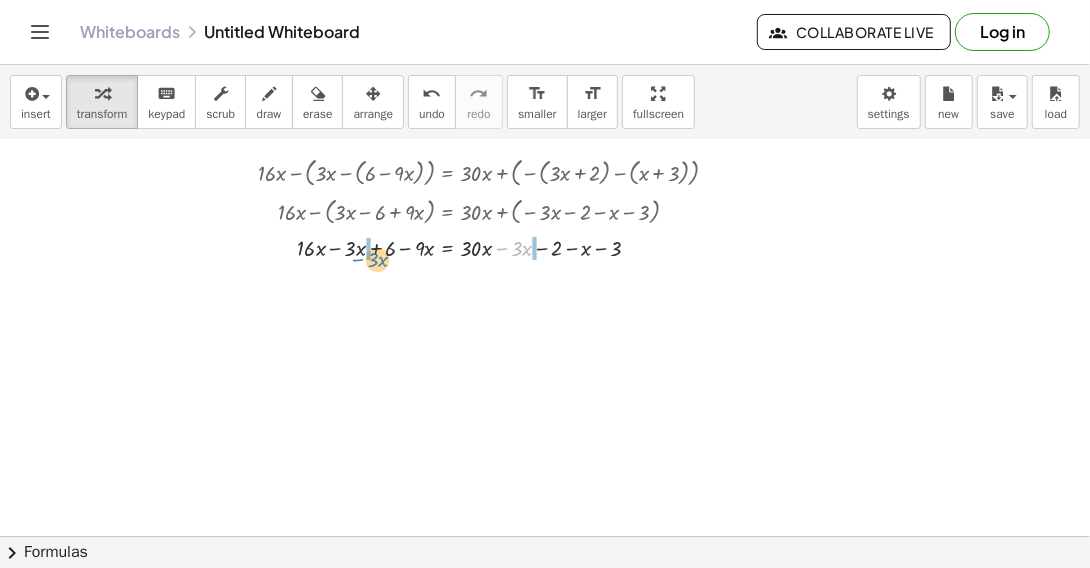 drag, startPoint x: 498, startPoint y: 244, endPoint x: 354, endPoint y: 255, distance: 144.41953 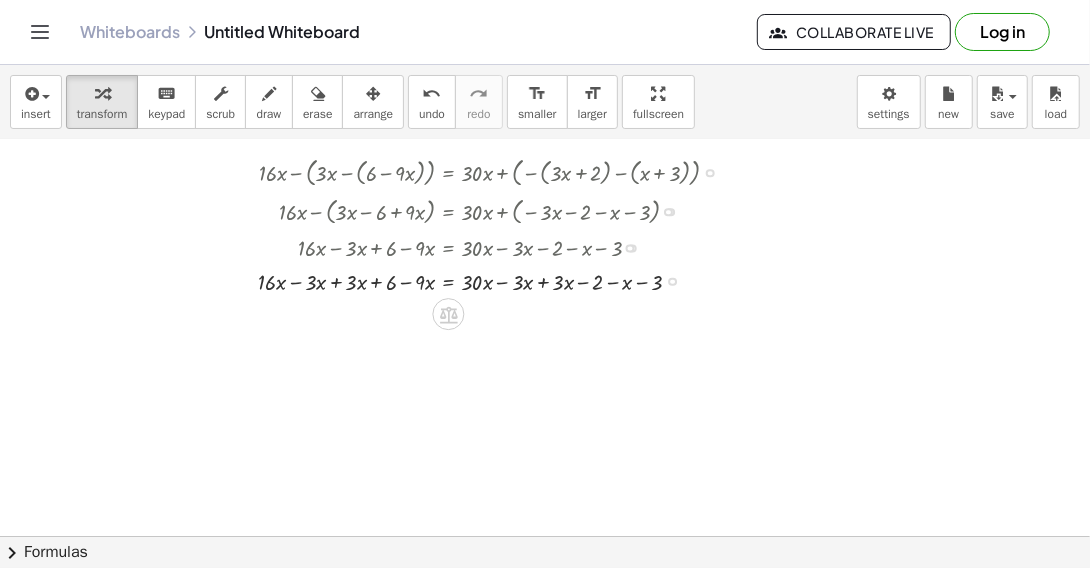 click at bounding box center (496, 279) 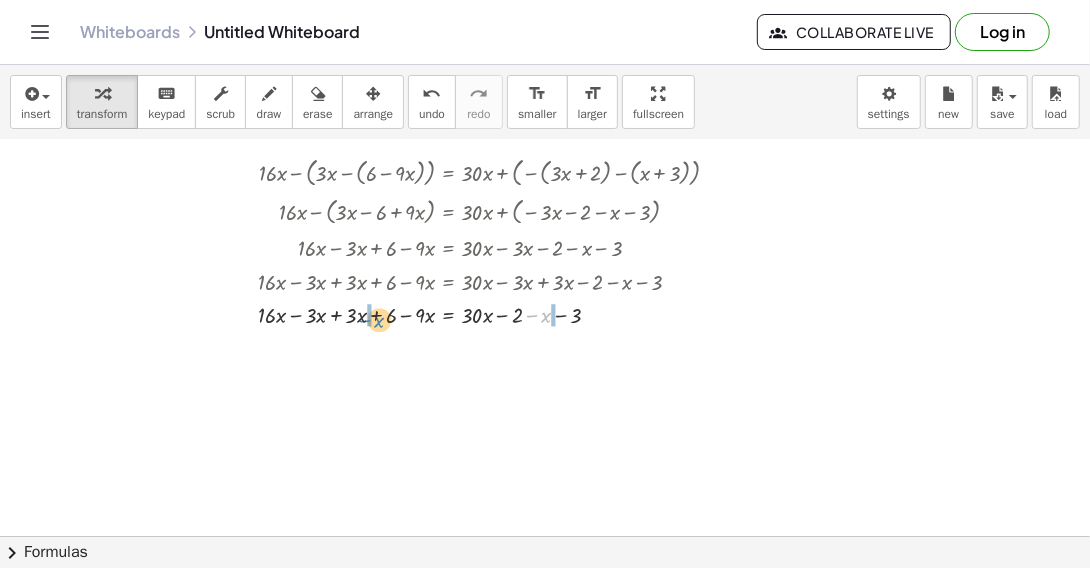 drag, startPoint x: 537, startPoint y: 311, endPoint x: 370, endPoint y: 316, distance: 167.07483 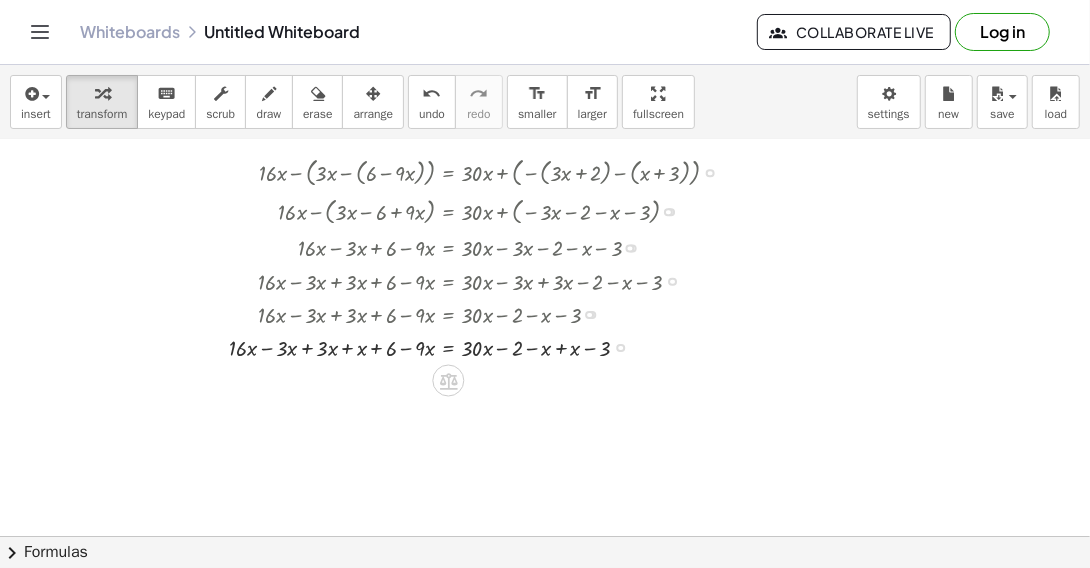 click at bounding box center (482, 346) 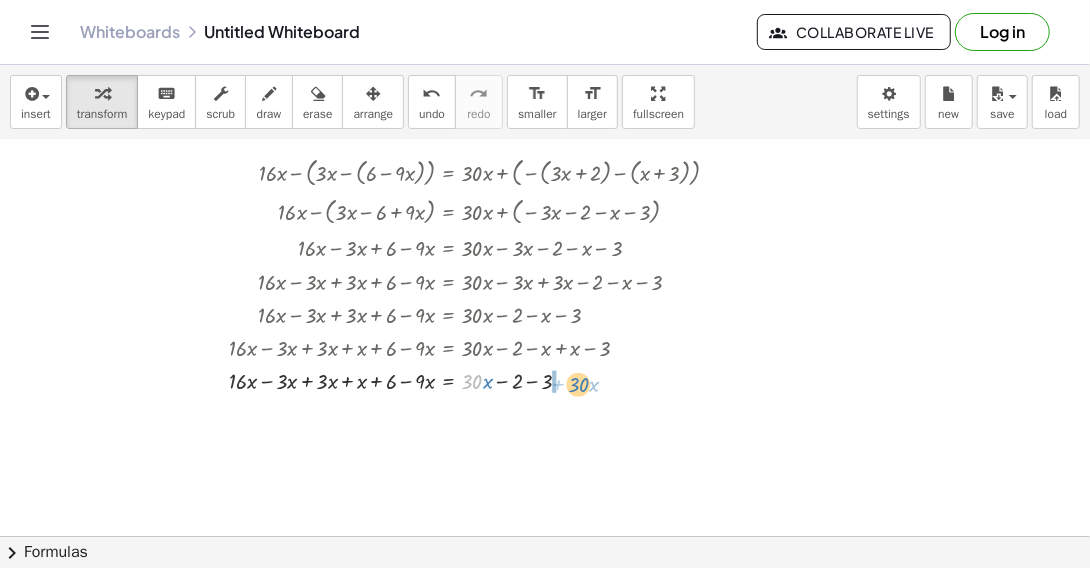 drag, startPoint x: 466, startPoint y: 378, endPoint x: 572, endPoint y: 382, distance: 106.07545 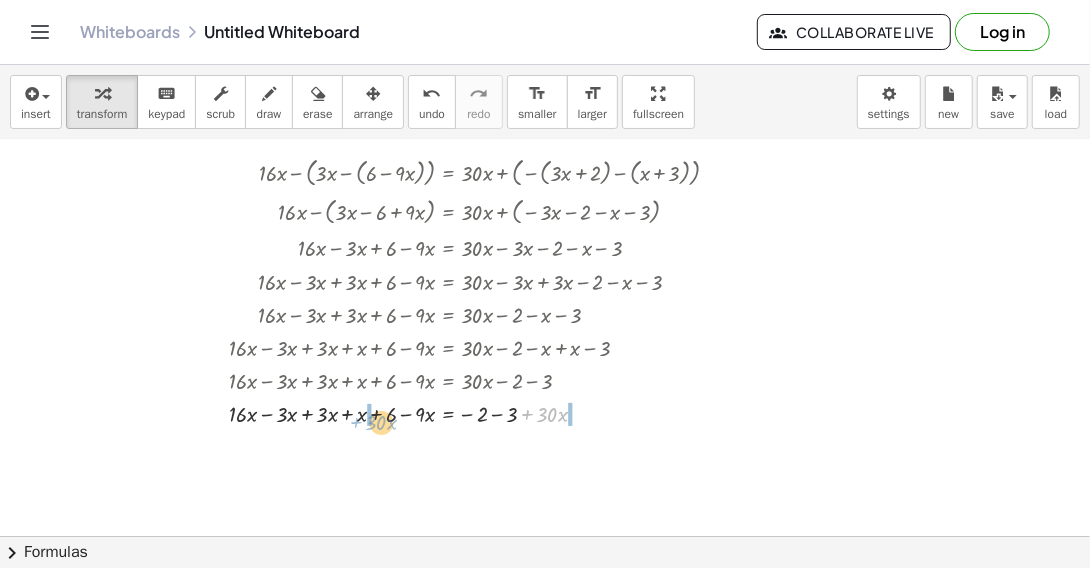 drag, startPoint x: 529, startPoint y: 415, endPoint x: 358, endPoint y: 423, distance: 171.18703 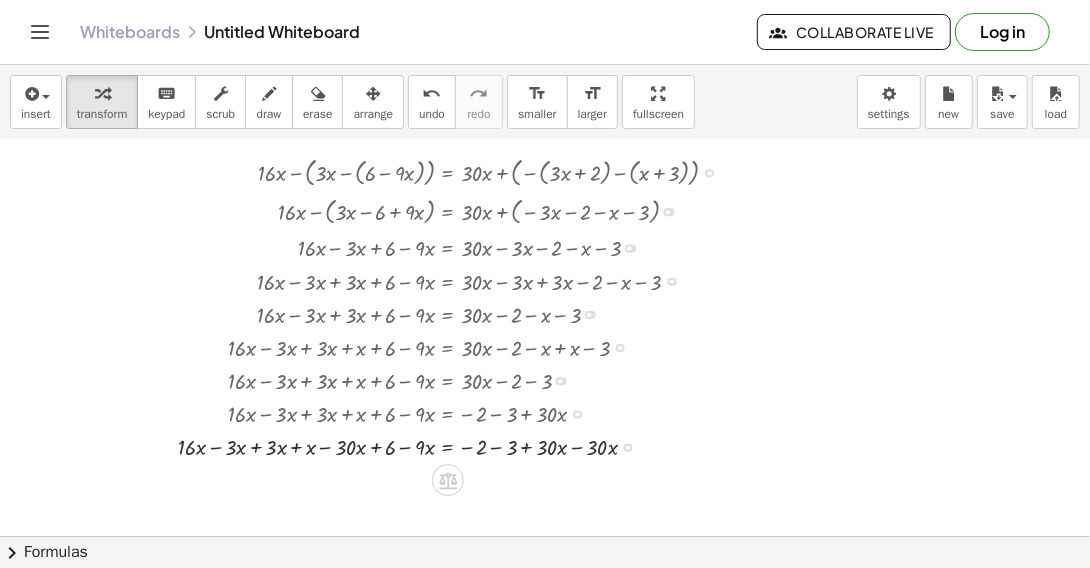 click at bounding box center (456, 445) 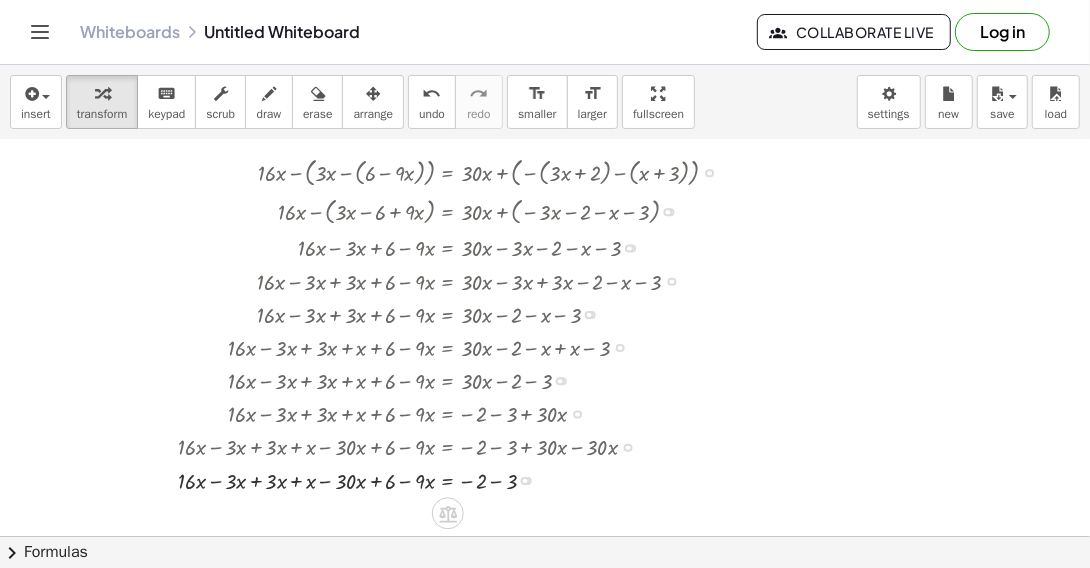 scroll, scrollTop: 200, scrollLeft: 0, axis: vertical 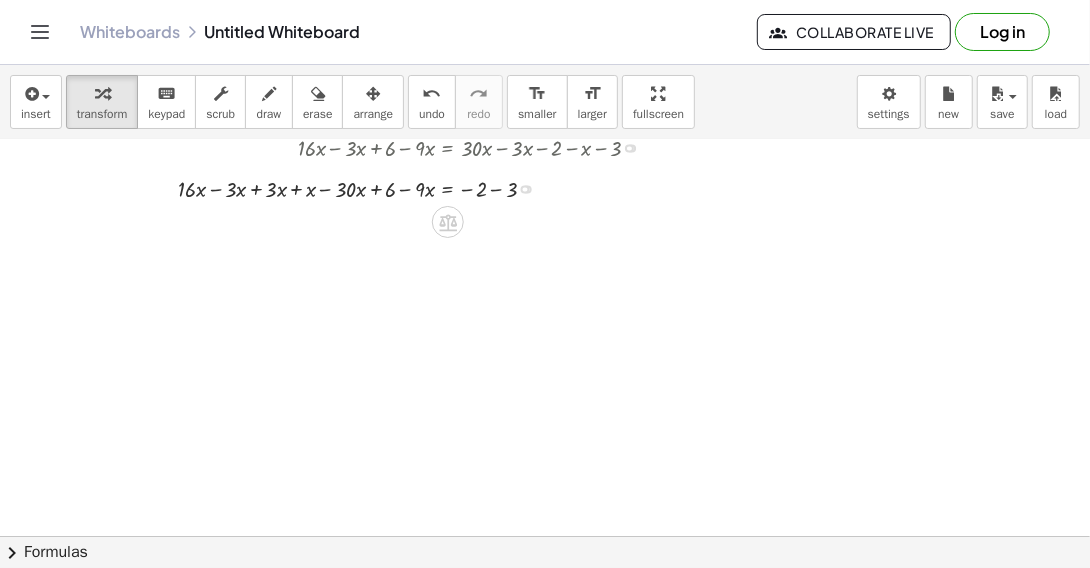 drag, startPoint x: 524, startPoint y: 379, endPoint x: 584, endPoint y: 185, distance: 203.0665 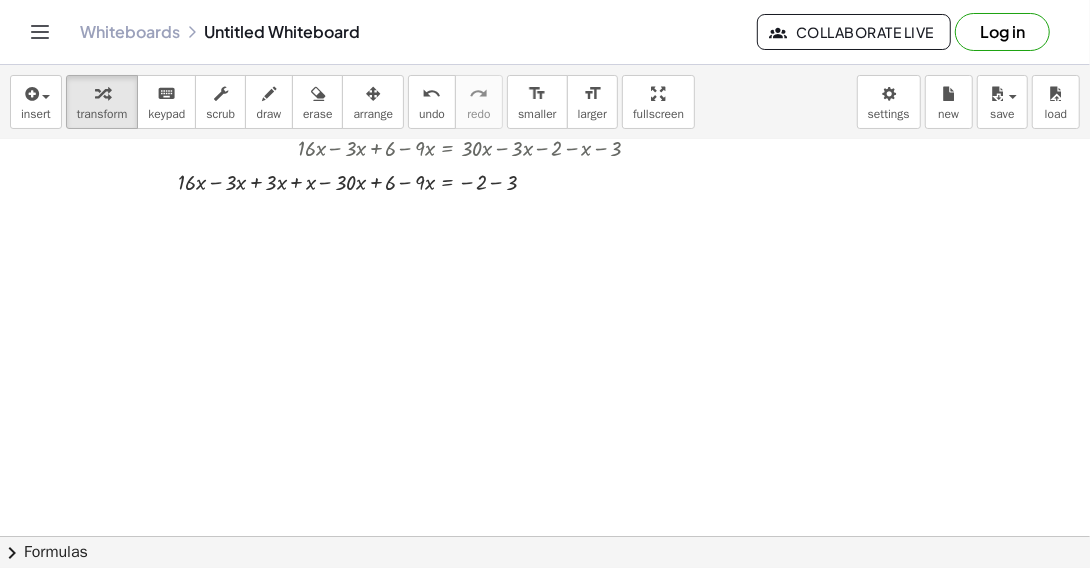 scroll, scrollTop: 100, scrollLeft: 0, axis: vertical 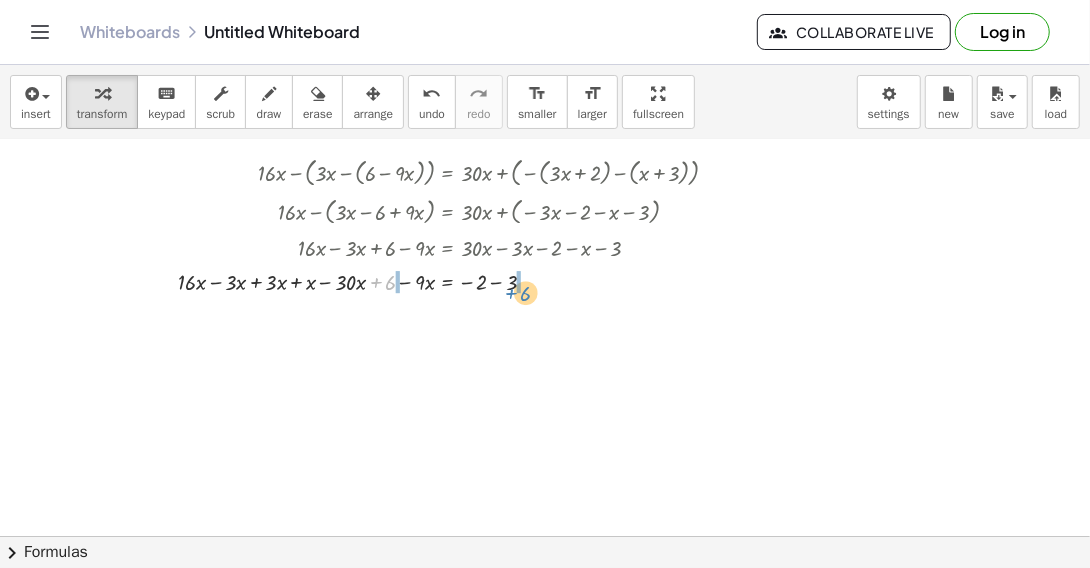 drag, startPoint x: 374, startPoint y: 279, endPoint x: 509, endPoint y: 290, distance: 135.4474 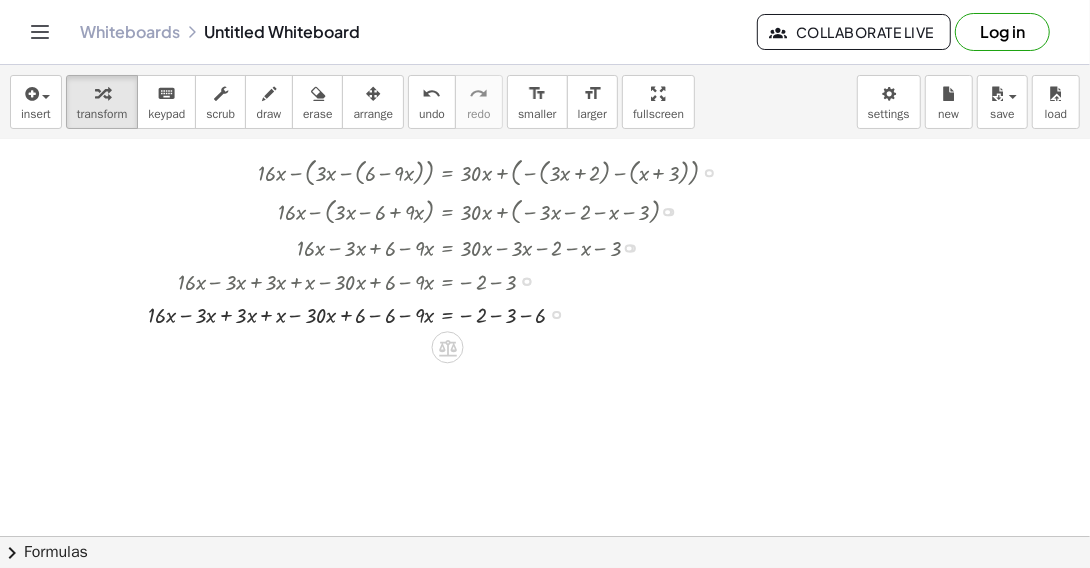 click at bounding box center [441, 312] 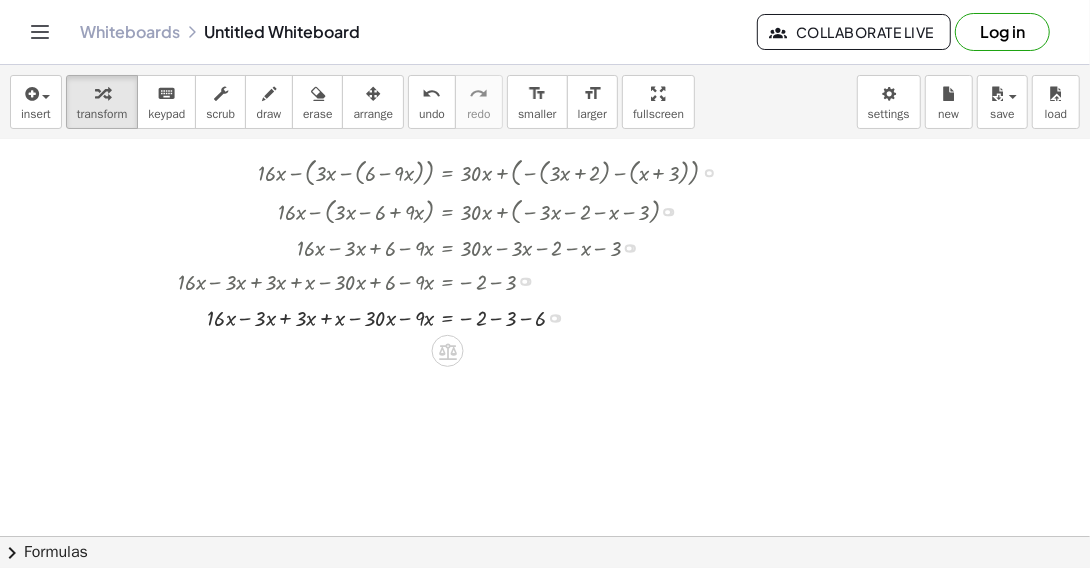 drag, startPoint x: 554, startPoint y: 347, endPoint x: 565, endPoint y: 311, distance: 37.64306 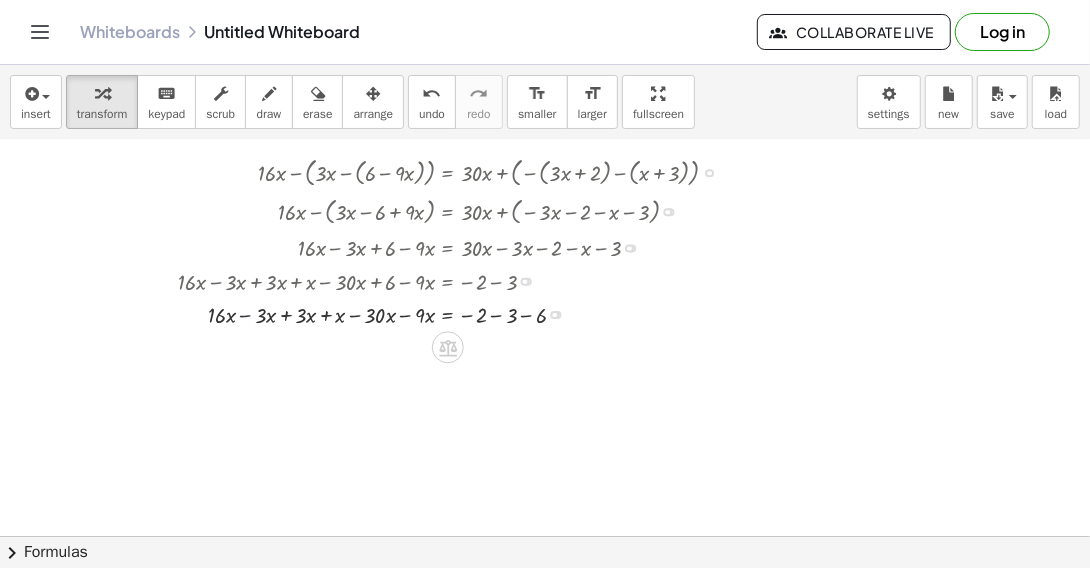 click at bounding box center (456, 312) 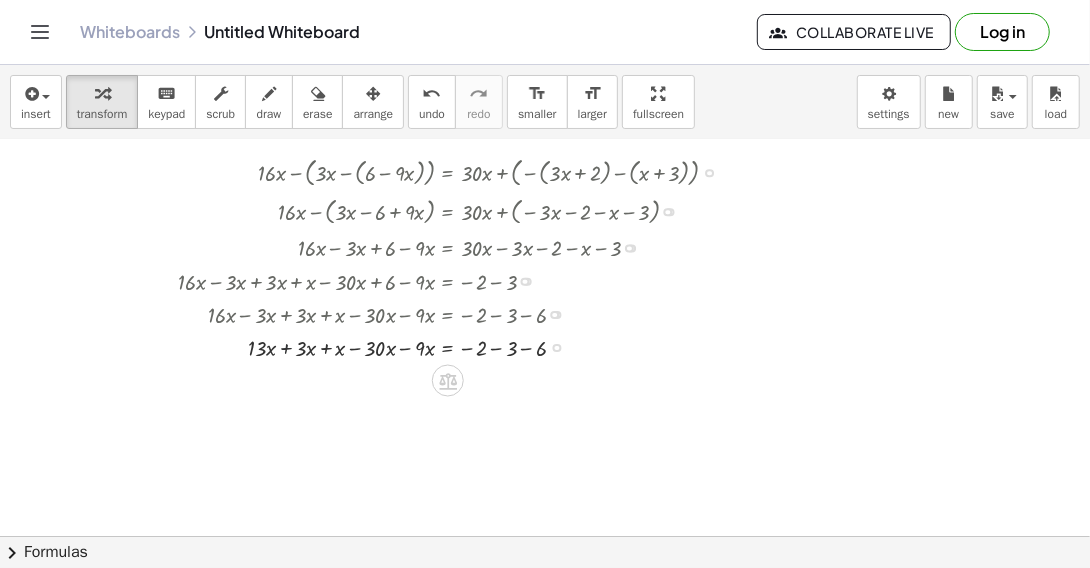 click at bounding box center (456, 346) 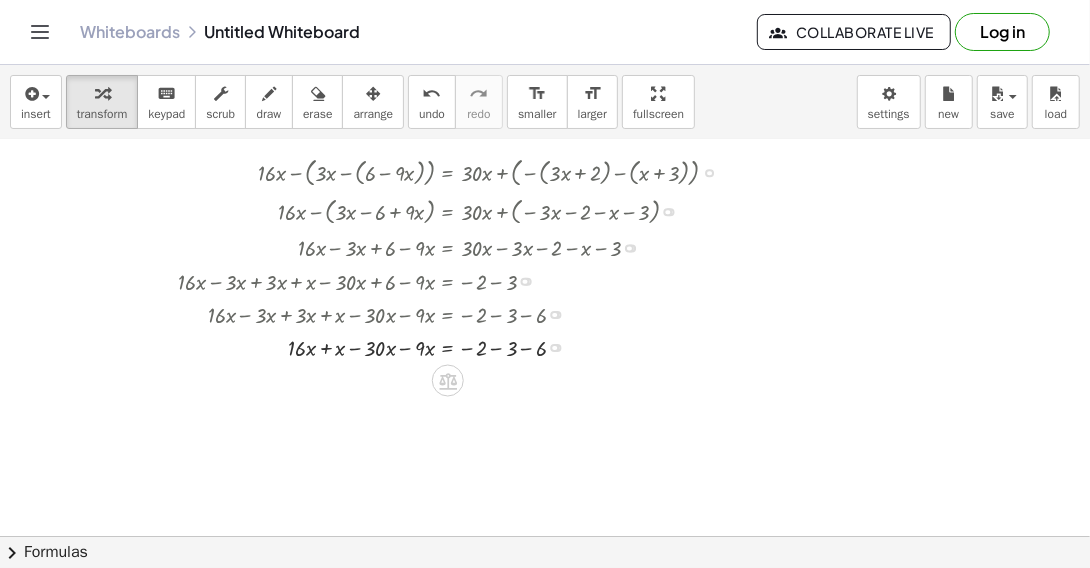 click at bounding box center (456, 346) 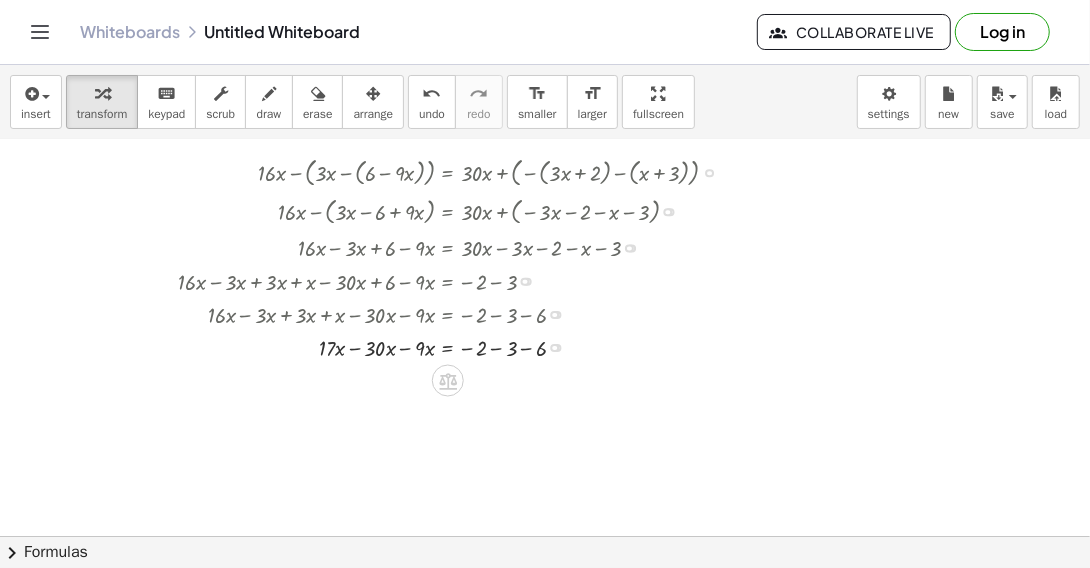 click at bounding box center [456, 346] 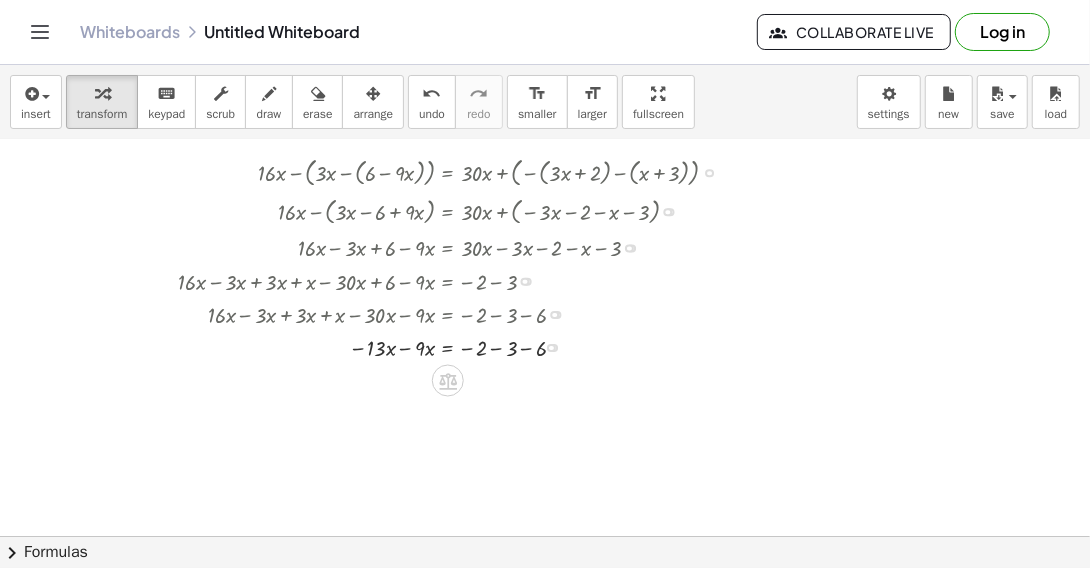 click at bounding box center [456, 346] 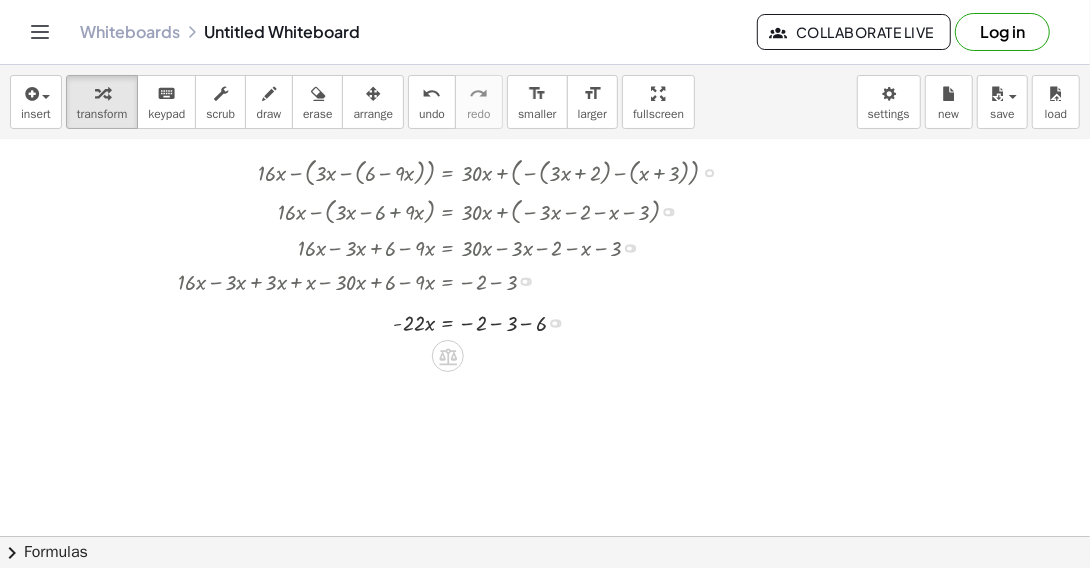 drag, startPoint x: 553, startPoint y: 346, endPoint x: 556, endPoint y: 315, distance: 31.144823 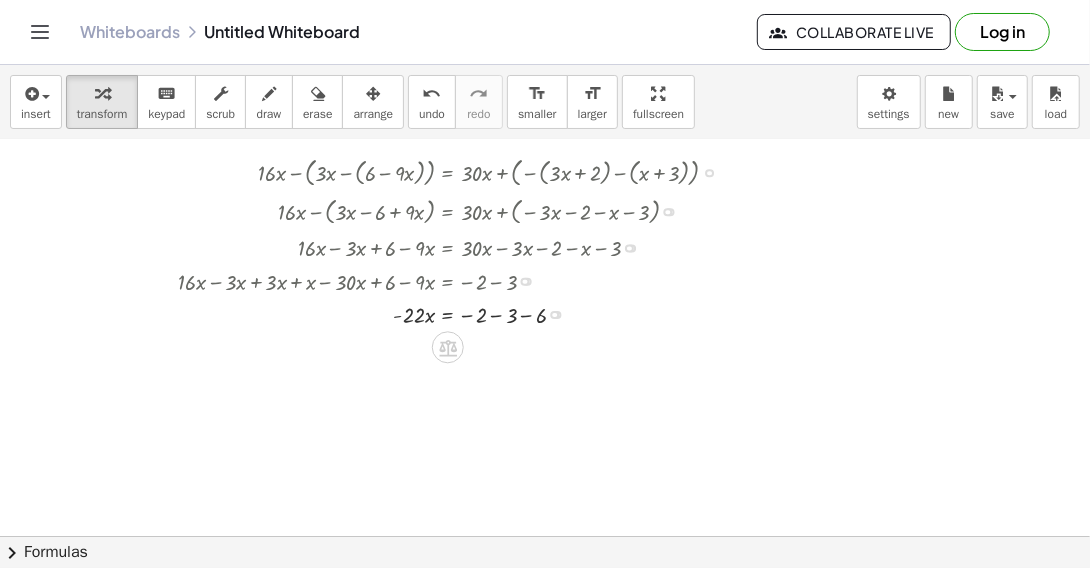 click at bounding box center (456, 312) 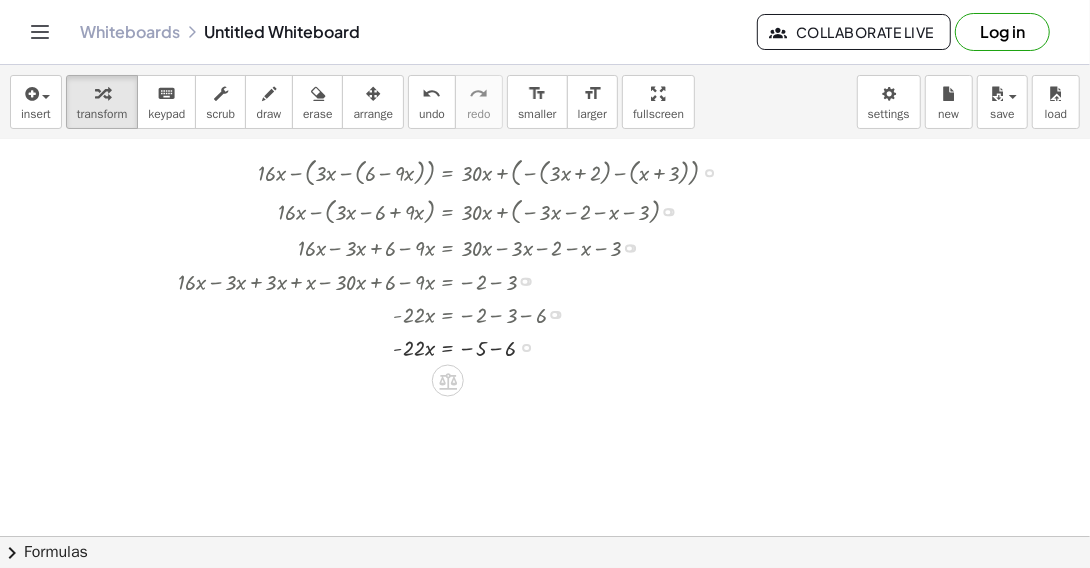 click at bounding box center (456, 346) 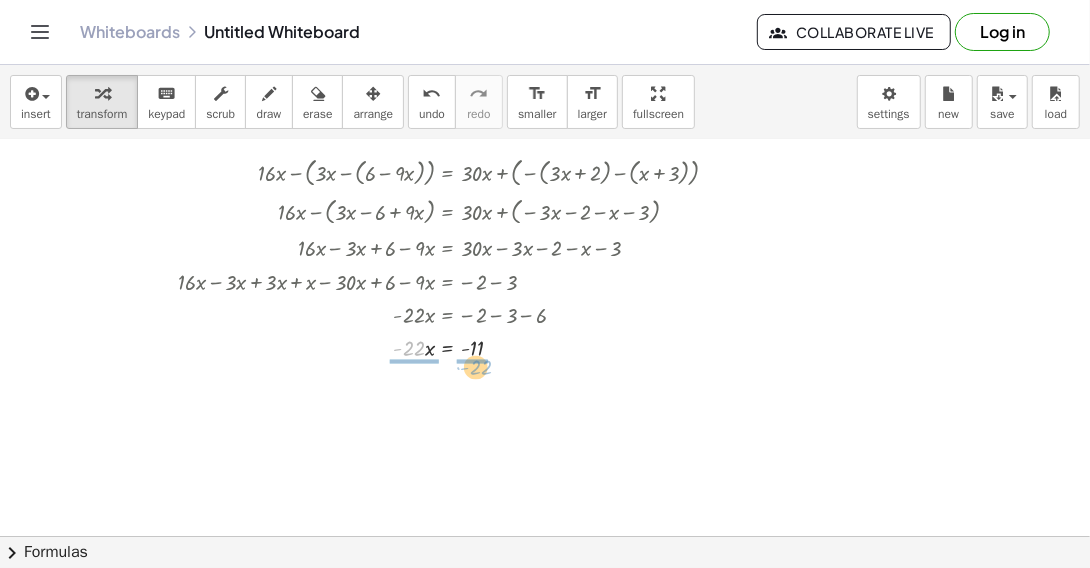 drag, startPoint x: 411, startPoint y: 341, endPoint x: 478, endPoint y: 360, distance: 69.641945 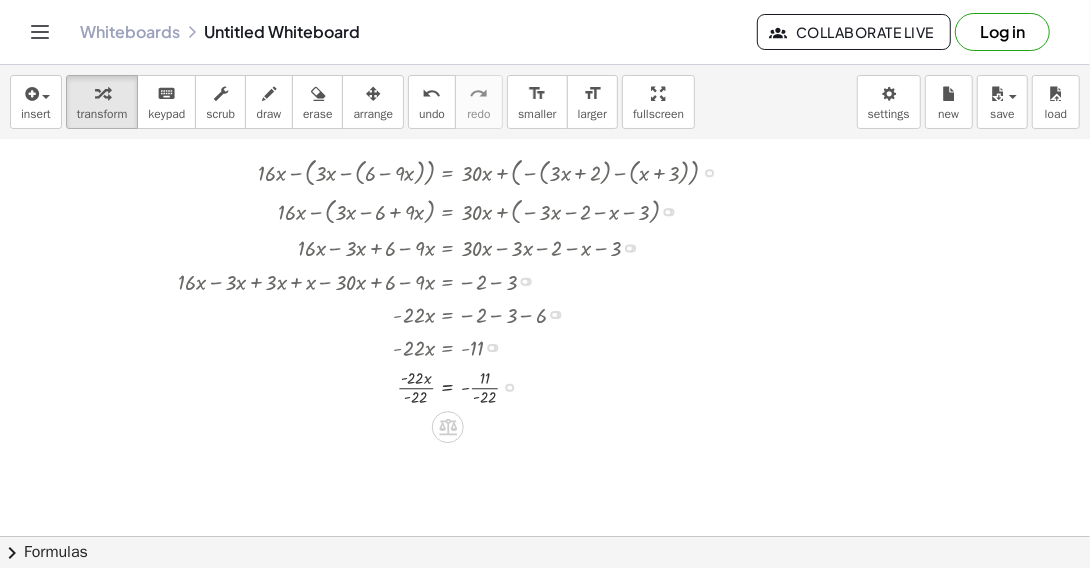 click at bounding box center (456, 386) 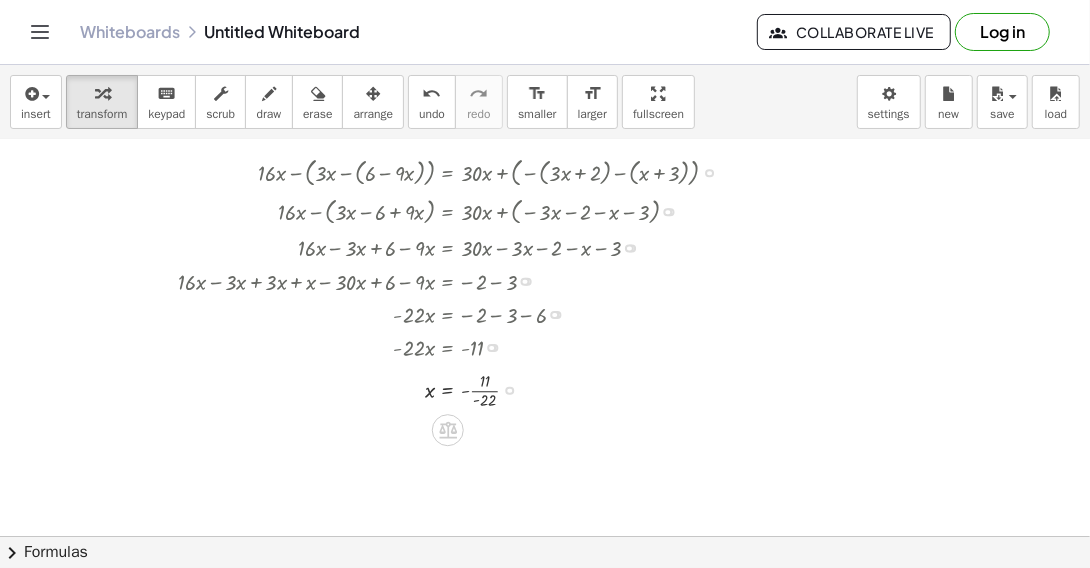 drag, startPoint x: 511, startPoint y: 431, endPoint x: 517, endPoint y: 380, distance: 51.351727 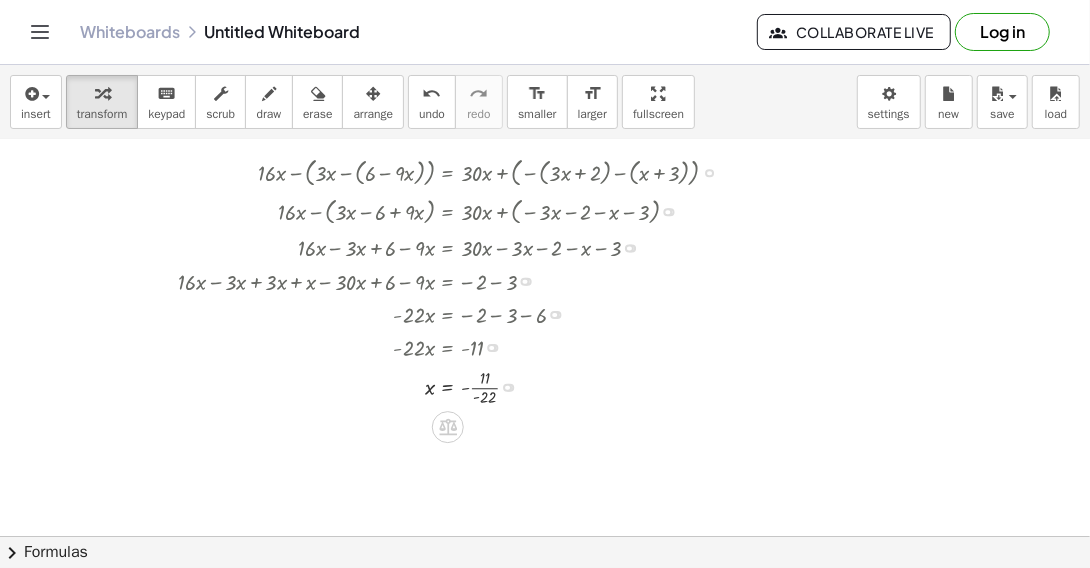 scroll, scrollTop: 200, scrollLeft: 0, axis: vertical 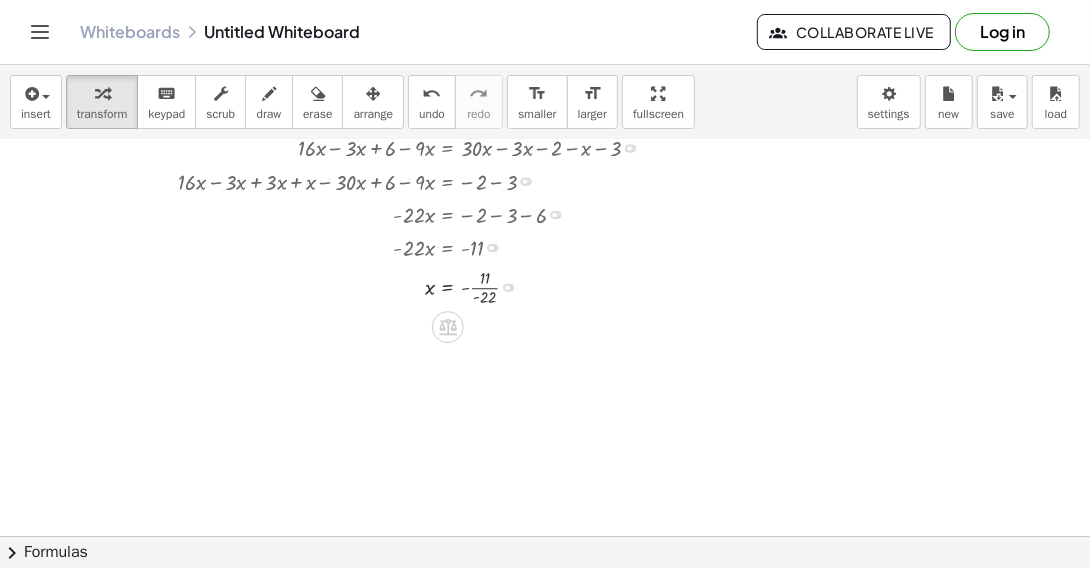 click at bounding box center (456, 286) 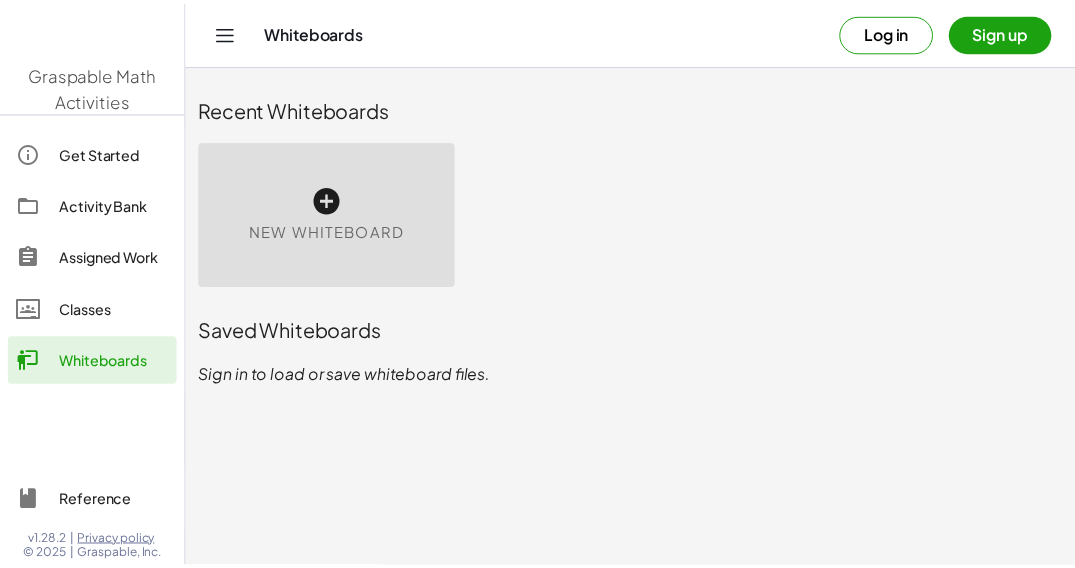 scroll, scrollTop: 0, scrollLeft: 0, axis: both 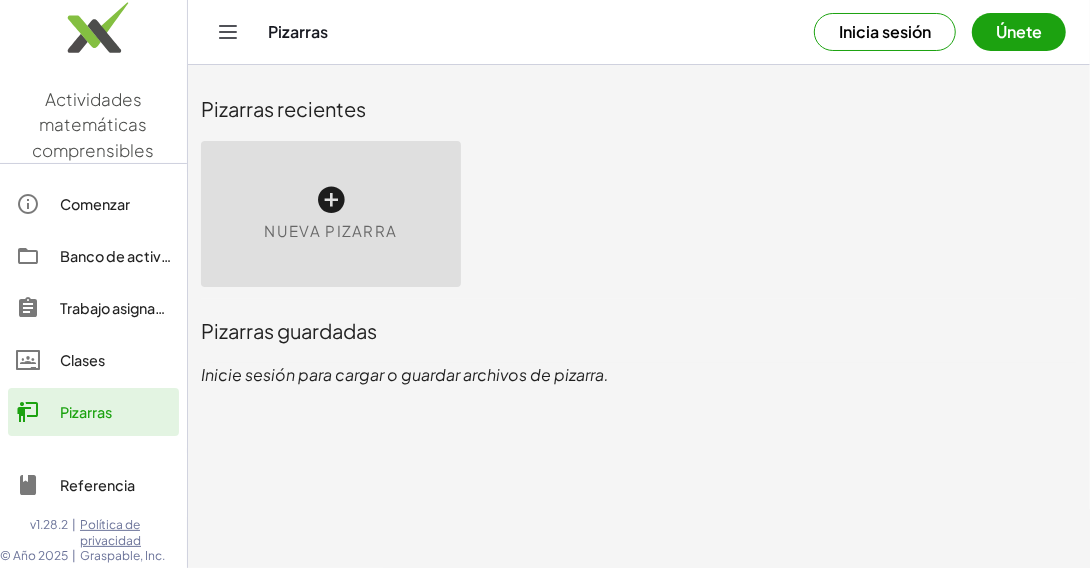 click on "Inicia sesión" at bounding box center (885, 32) 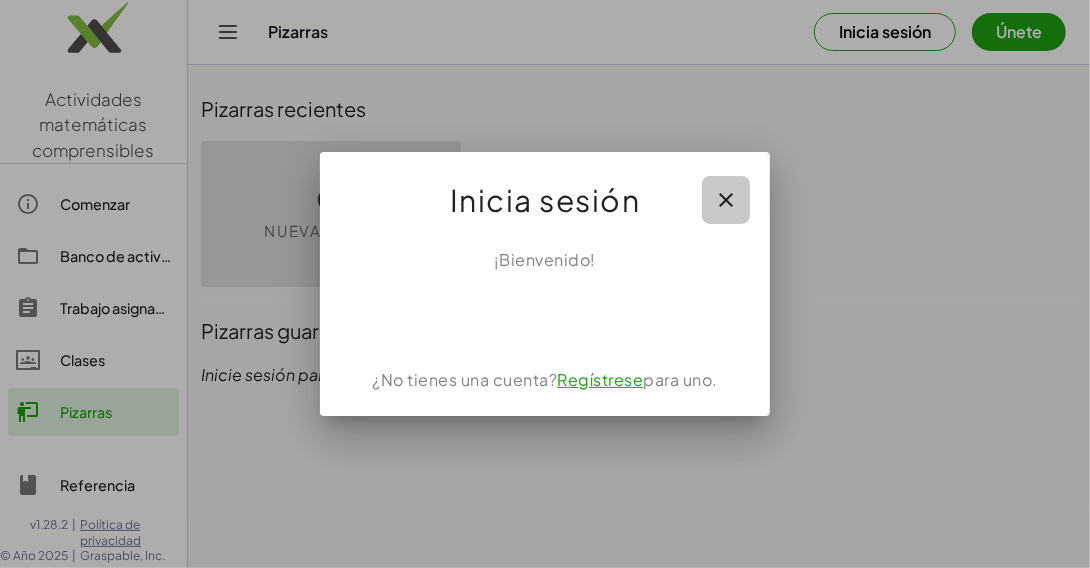 click 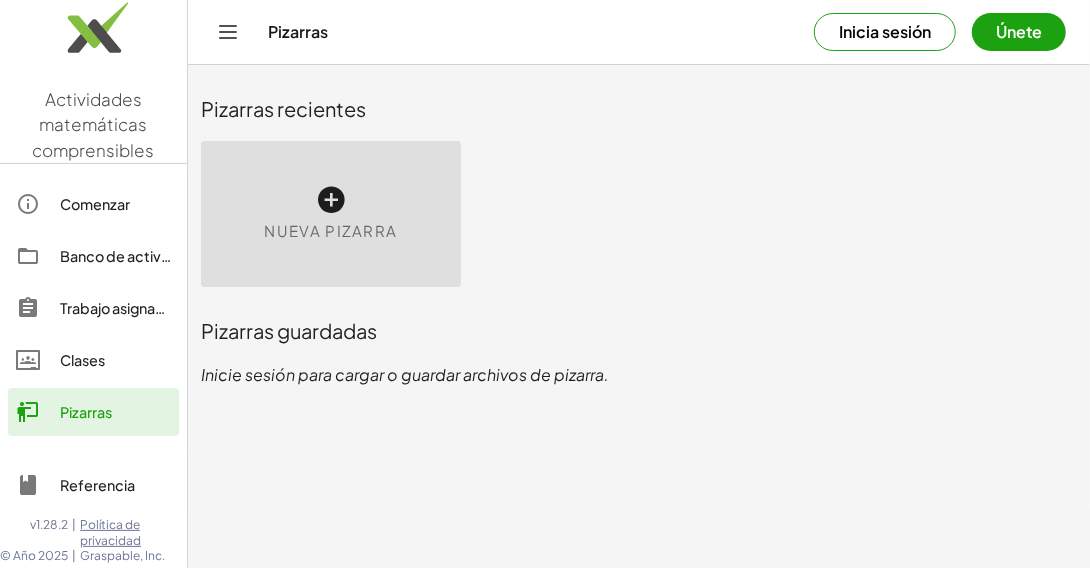 click on "Inicia sesión" at bounding box center (885, 32) 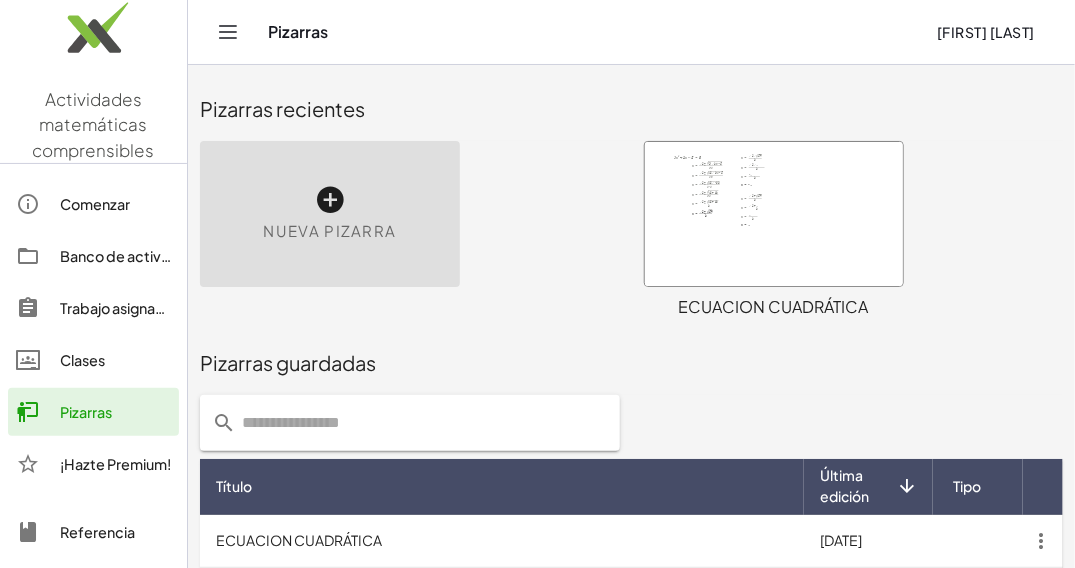 scroll, scrollTop: 72, scrollLeft: 0, axis: vertical 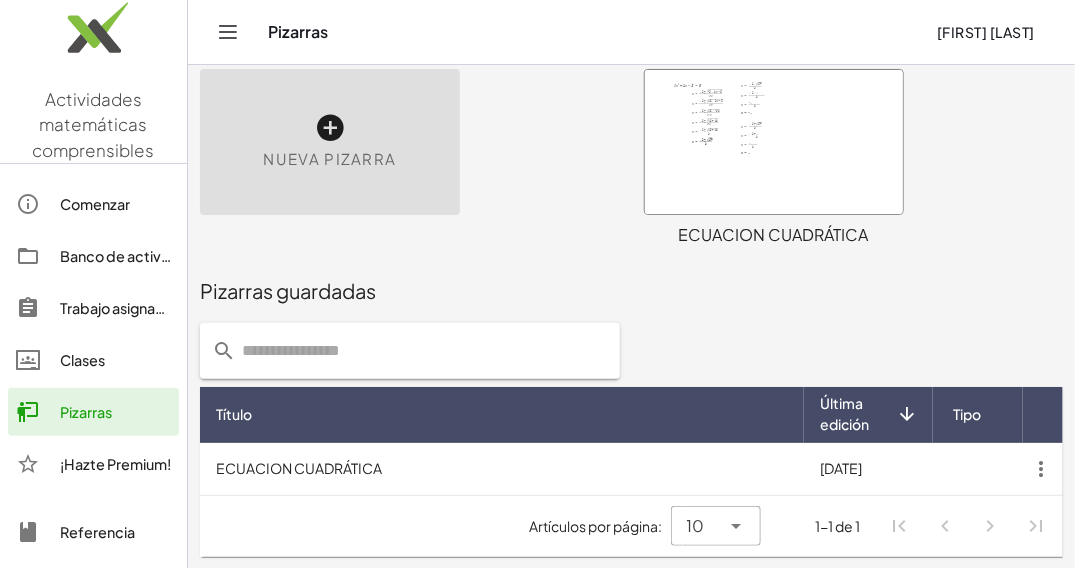click on "Banco de actividades" 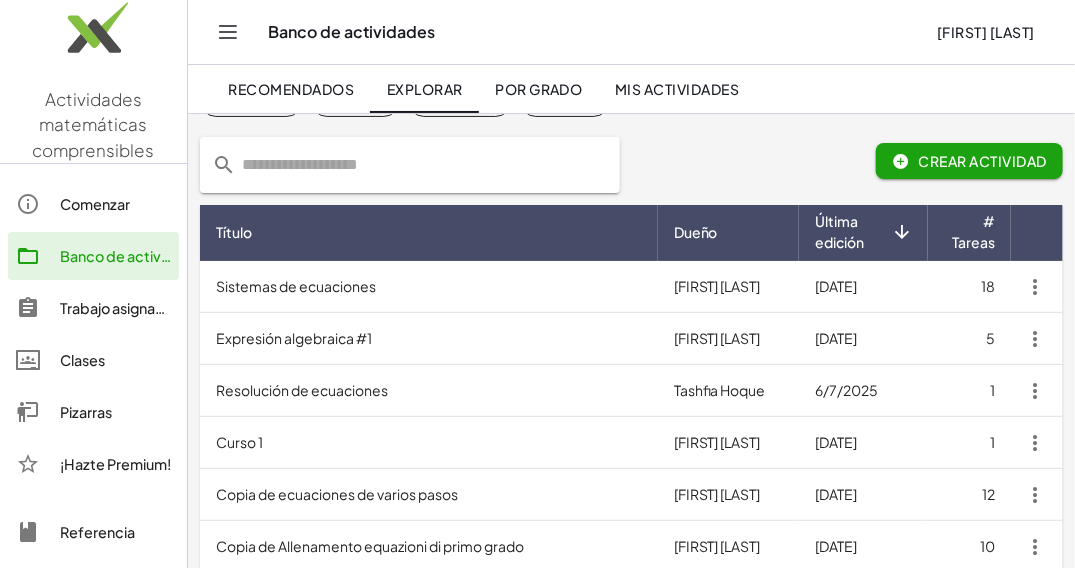 scroll, scrollTop: 200, scrollLeft: 0, axis: vertical 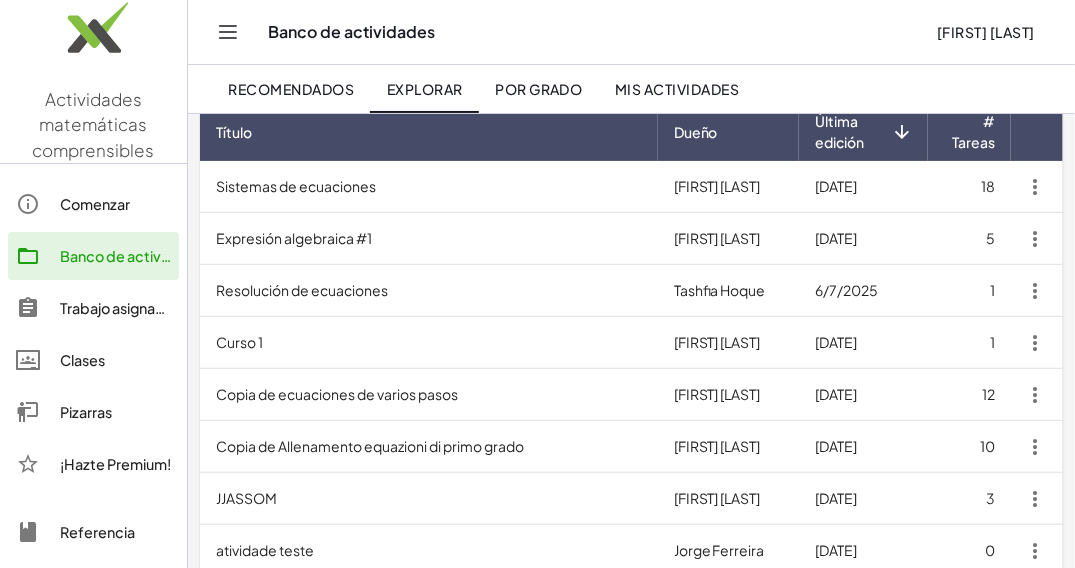 click on "Sistemas de ecuaciones" at bounding box center [296, 186] 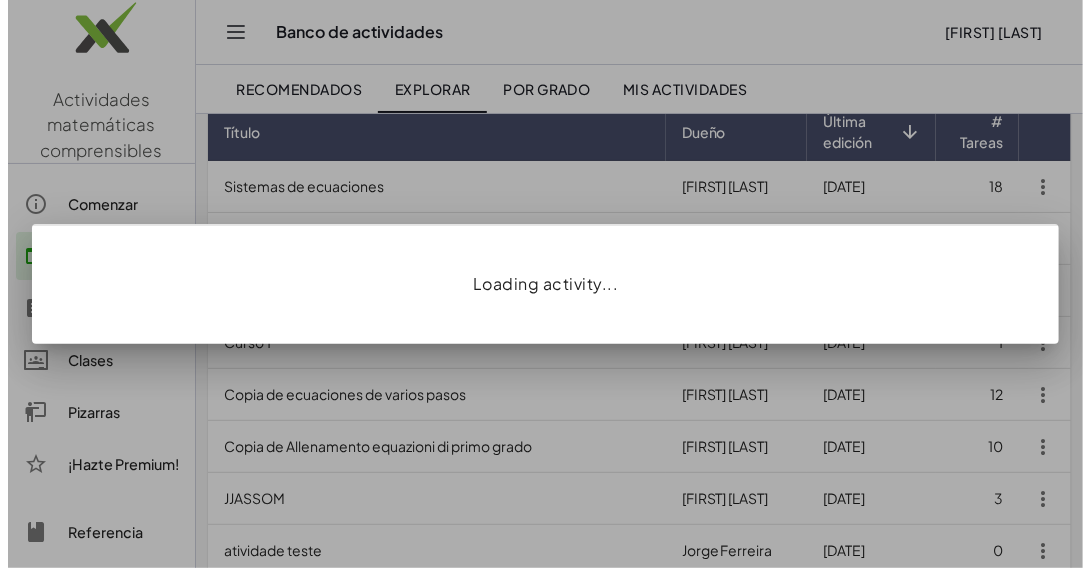 scroll, scrollTop: 0, scrollLeft: 0, axis: both 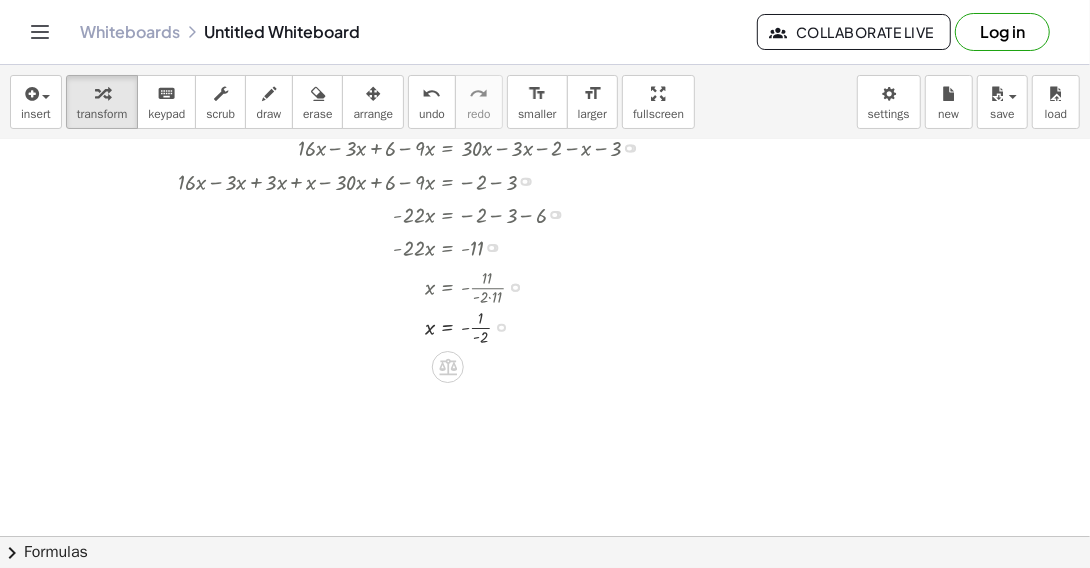 drag, startPoint x: 499, startPoint y: 283, endPoint x: 496, endPoint y: 331, distance: 48.09366 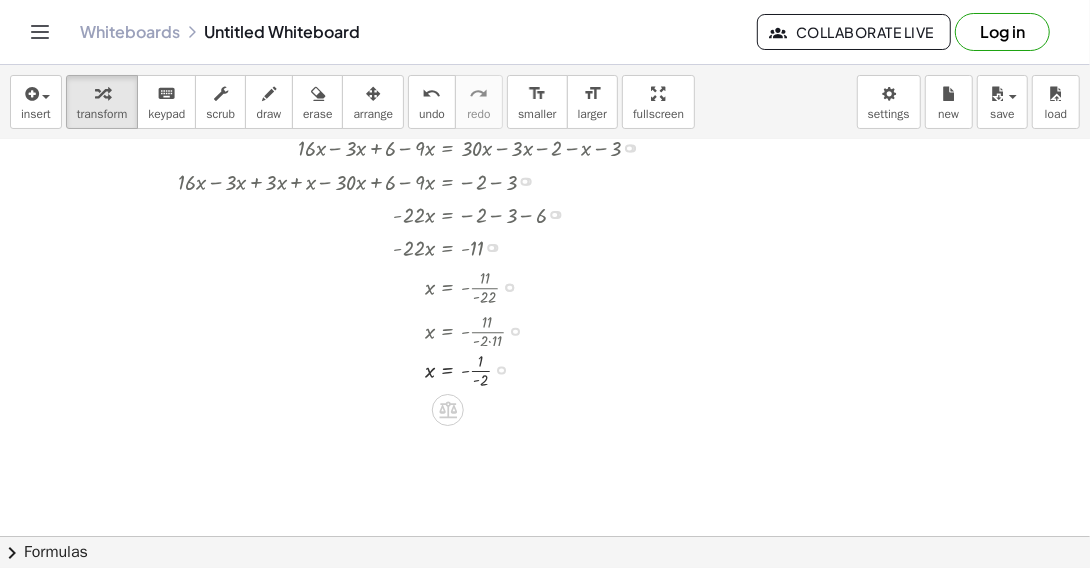 drag, startPoint x: 500, startPoint y: 333, endPoint x: 498, endPoint y: 377, distance: 44.04543 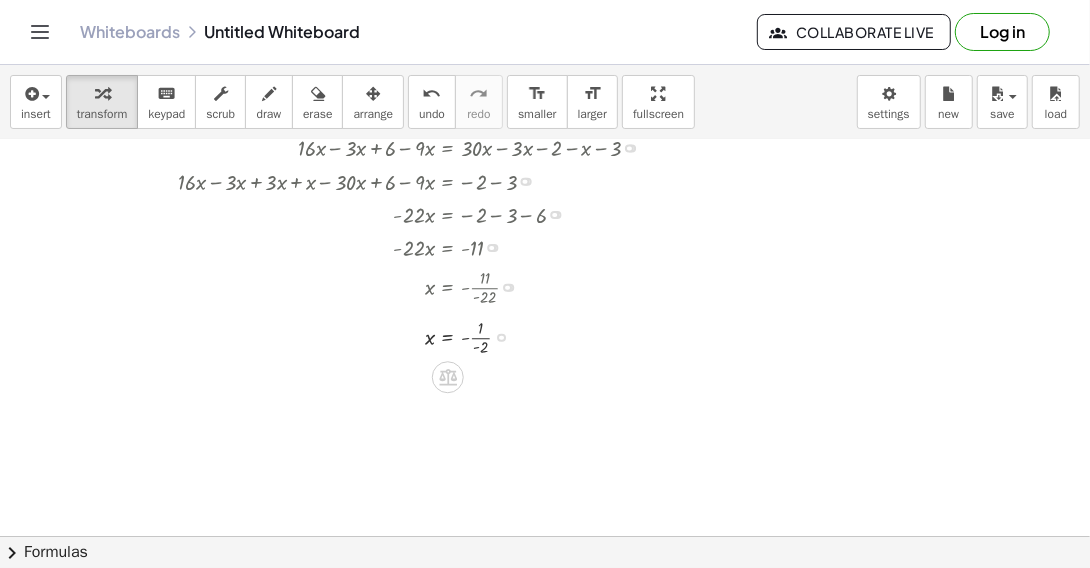 drag, startPoint x: 498, startPoint y: 376, endPoint x: 510, endPoint y: 327, distance: 50.447994 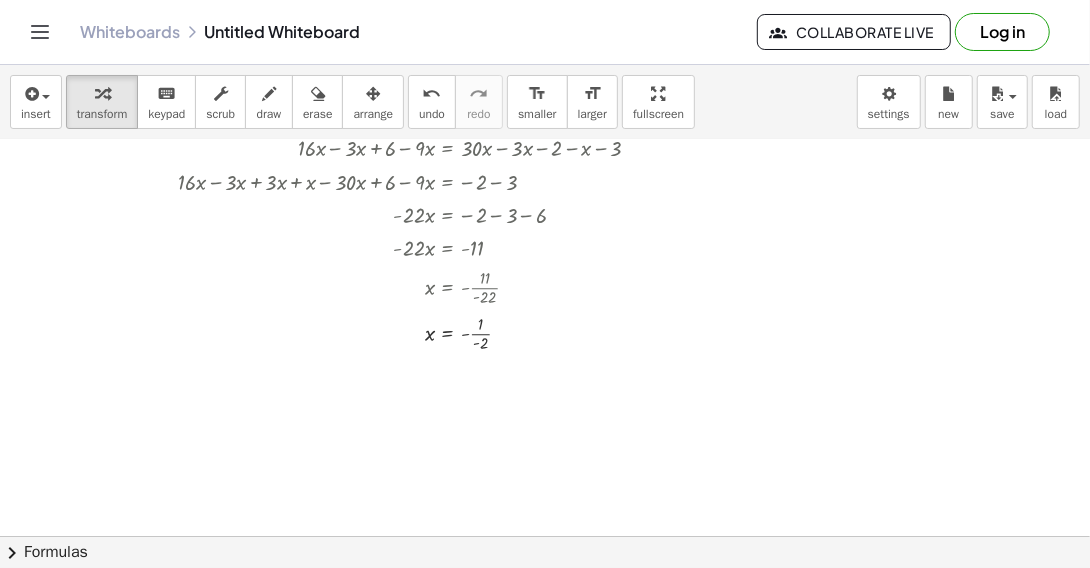 scroll, scrollTop: 100, scrollLeft: 0, axis: vertical 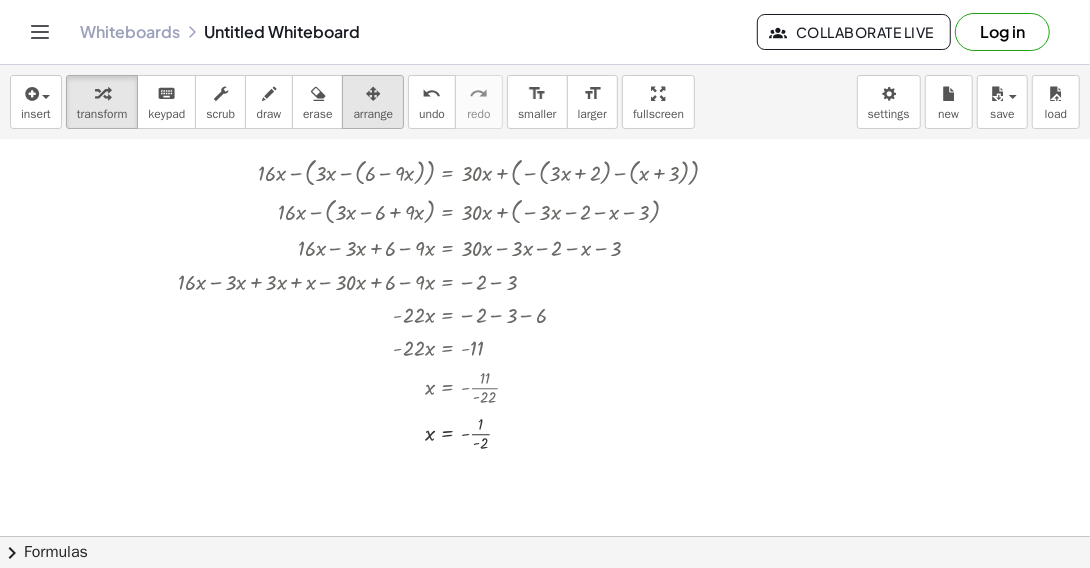 click on "arrange" at bounding box center [373, 114] 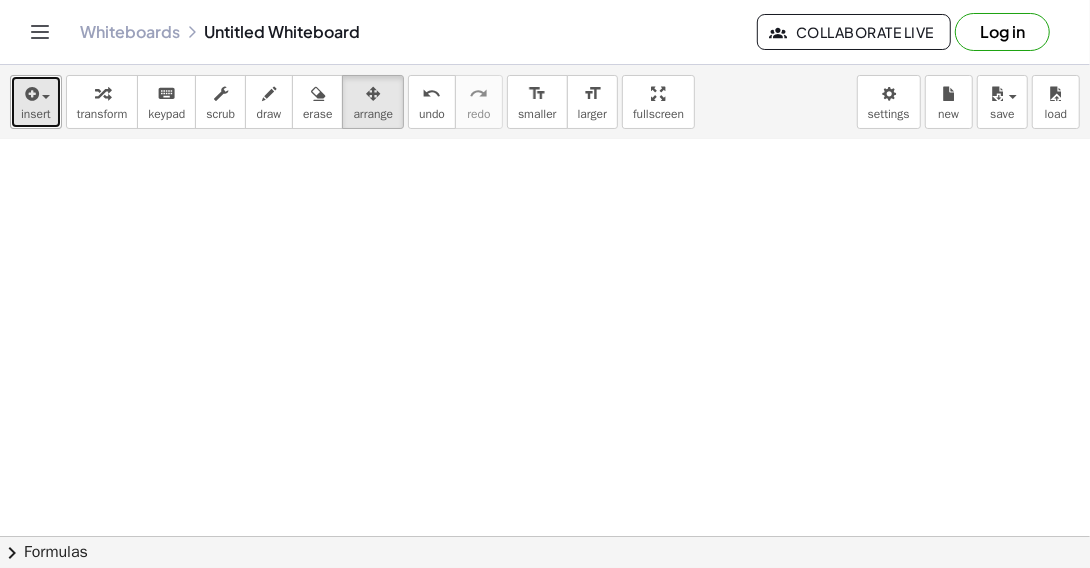 click at bounding box center [46, 97] 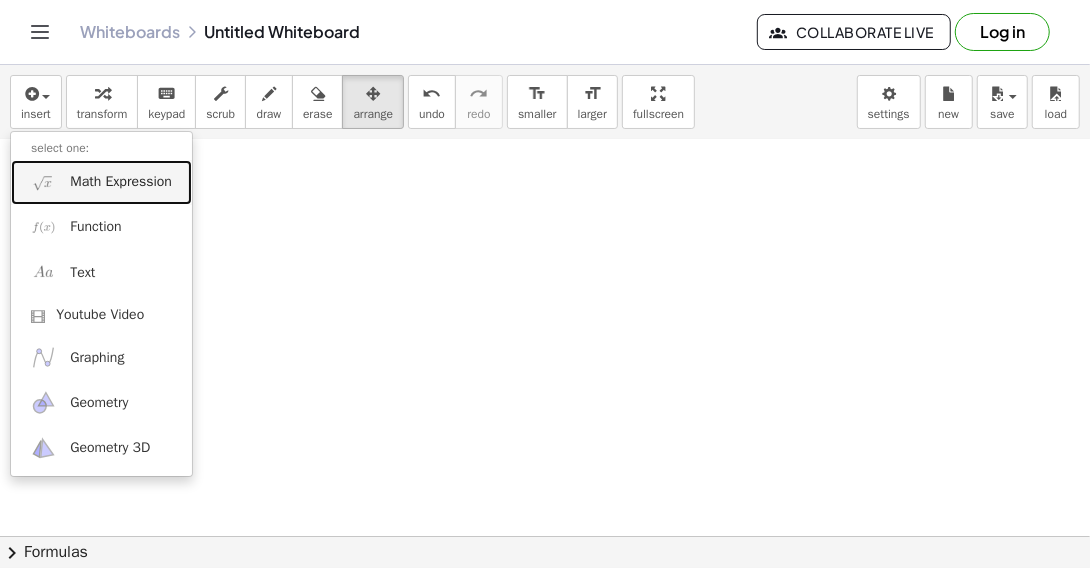 click on "Math Expression" at bounding box center [121, 182] 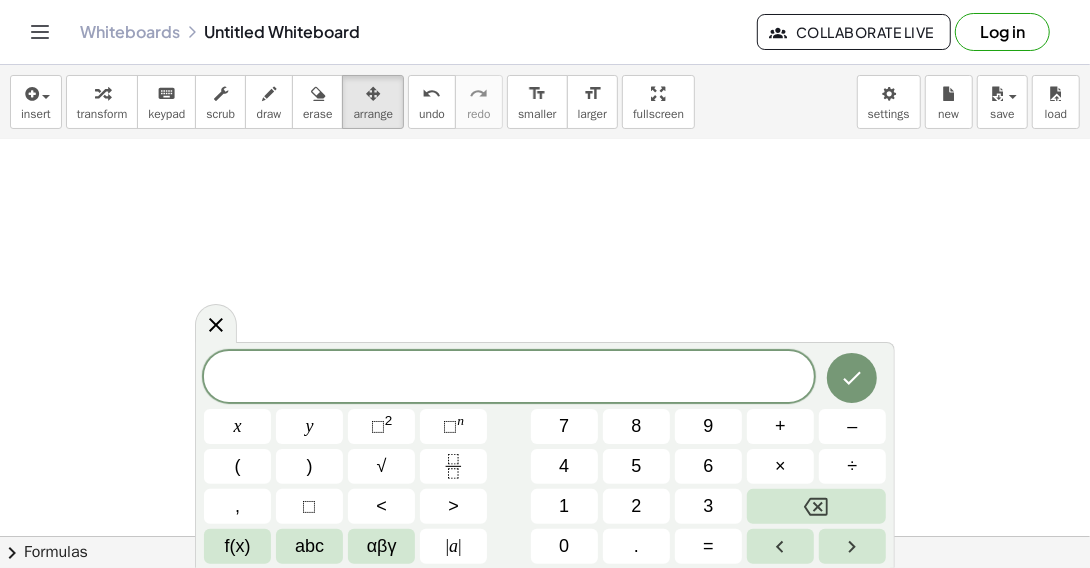 click at bounding box center (509, 378) 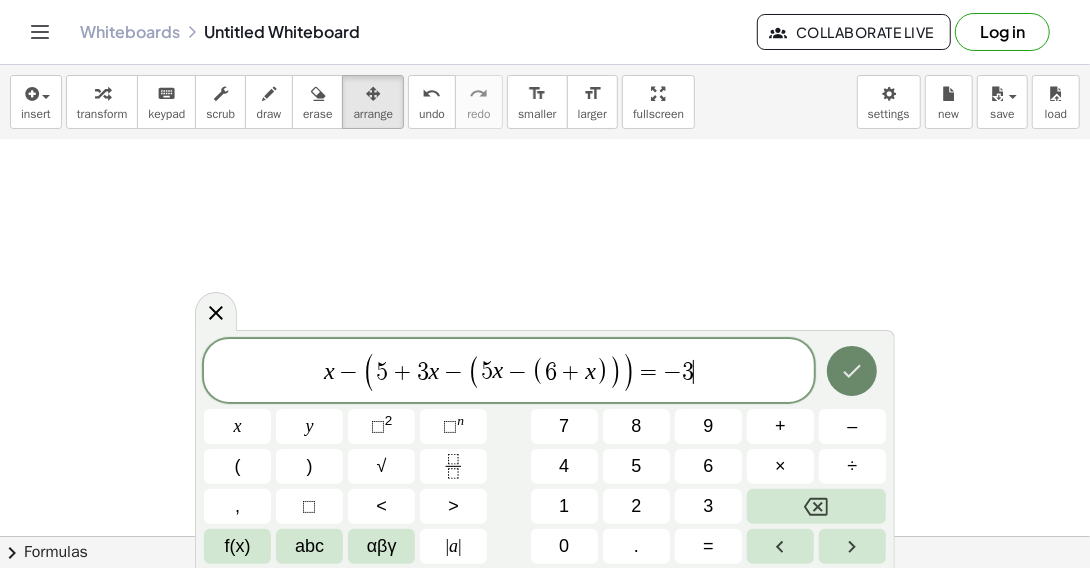 click 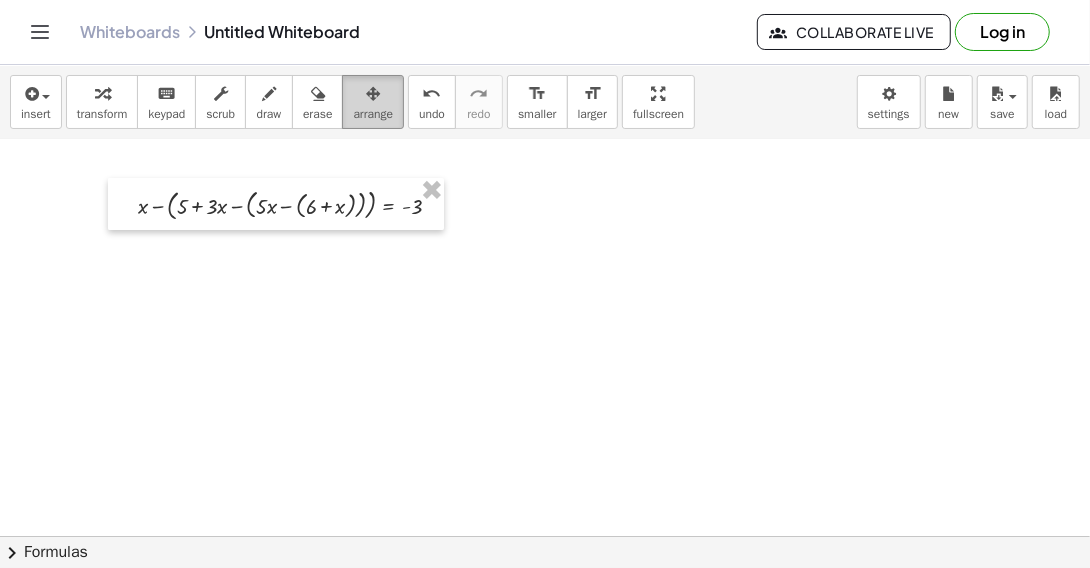 click at bounding box center (373, 93) 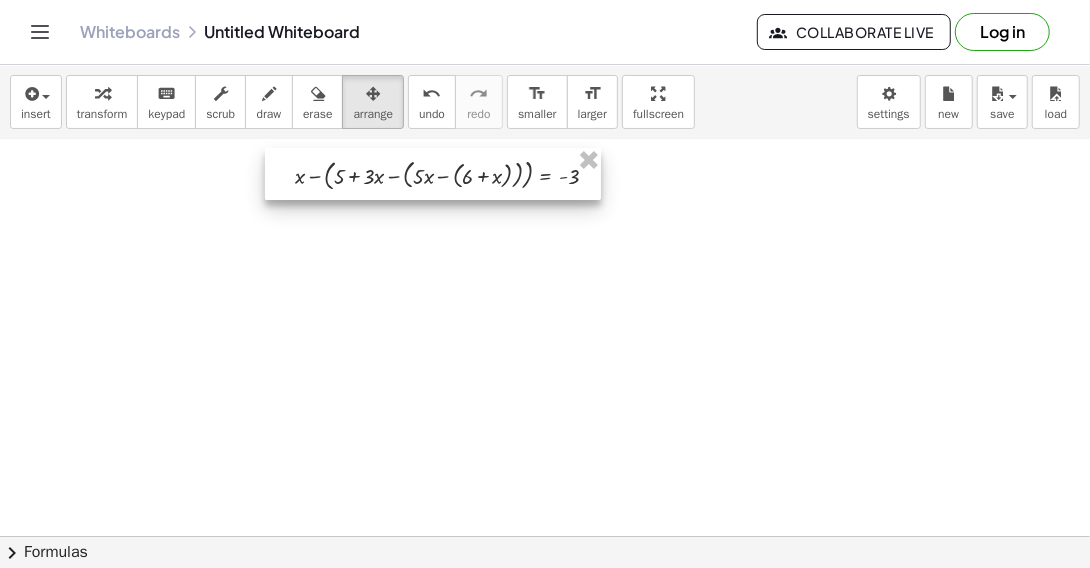 drag, startPoint x: 398, startPoint y: 184, endPoint x: 556, endPoint y: 154, distance: 160.82289 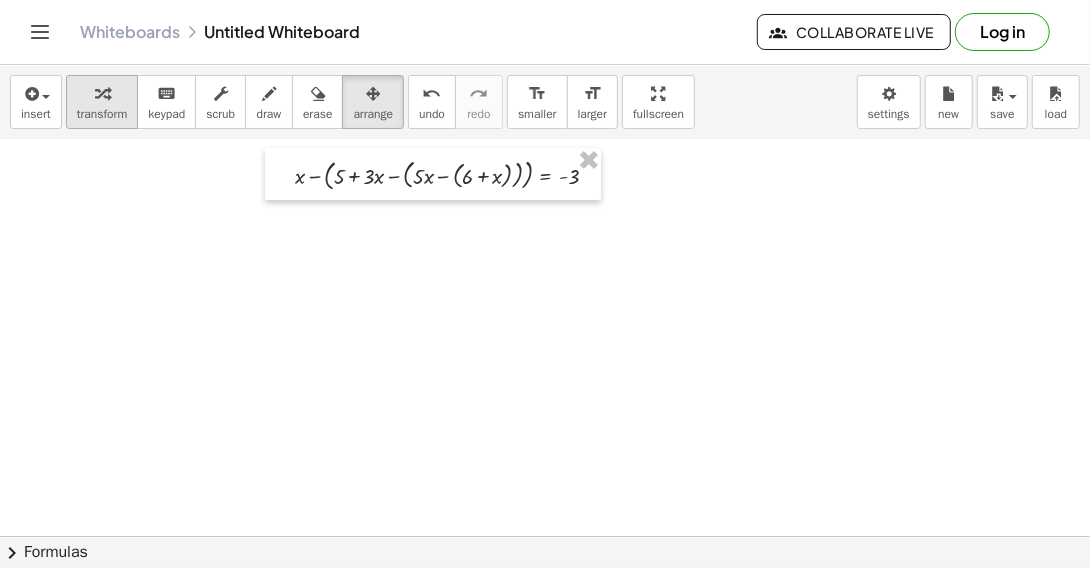 click at bounding box center [102, 94] 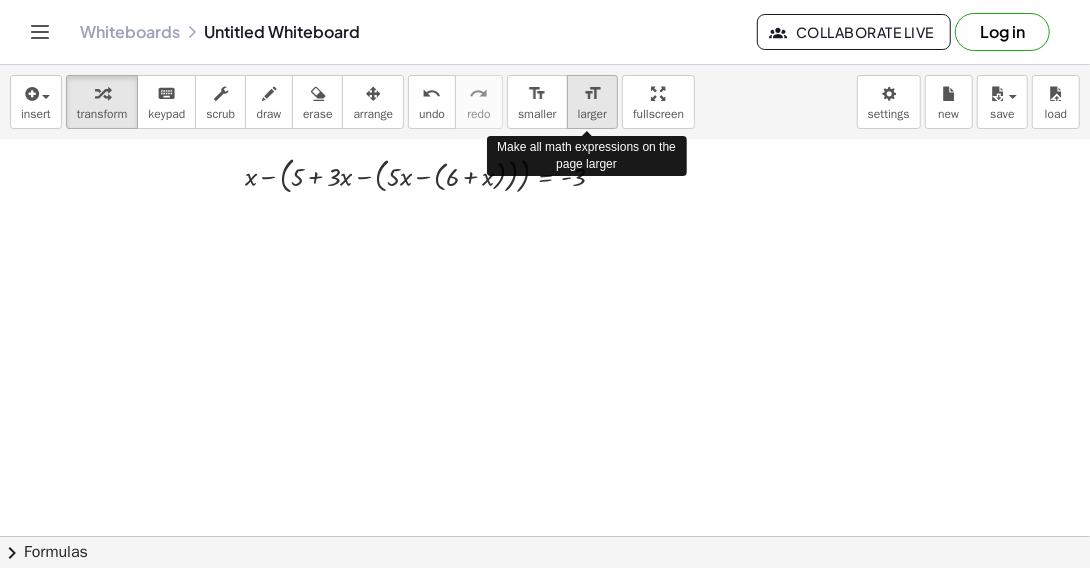 click on "larger" at bounding box center (592, 114) 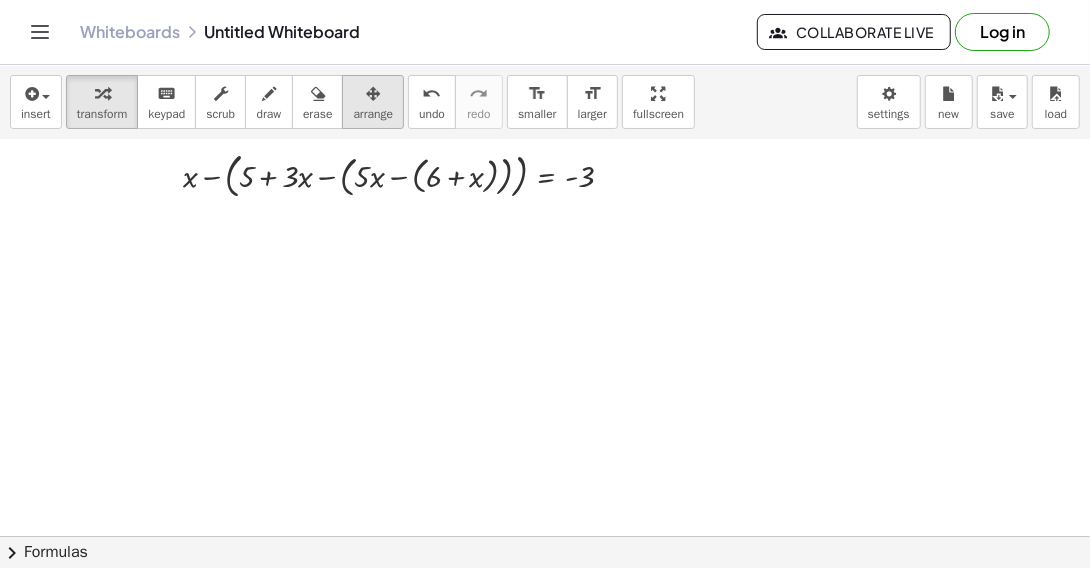 click at bounding box center [373, 94] 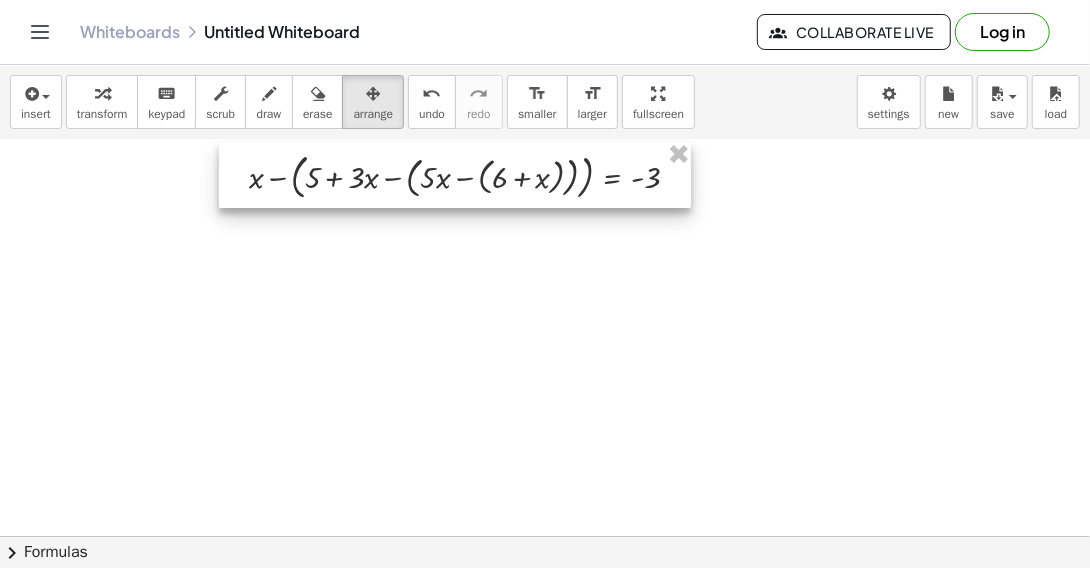 drag, startPoint x: 532, startPoint y: 197, endPoint x: 598, endPoint y: 198, distance: 66.007576 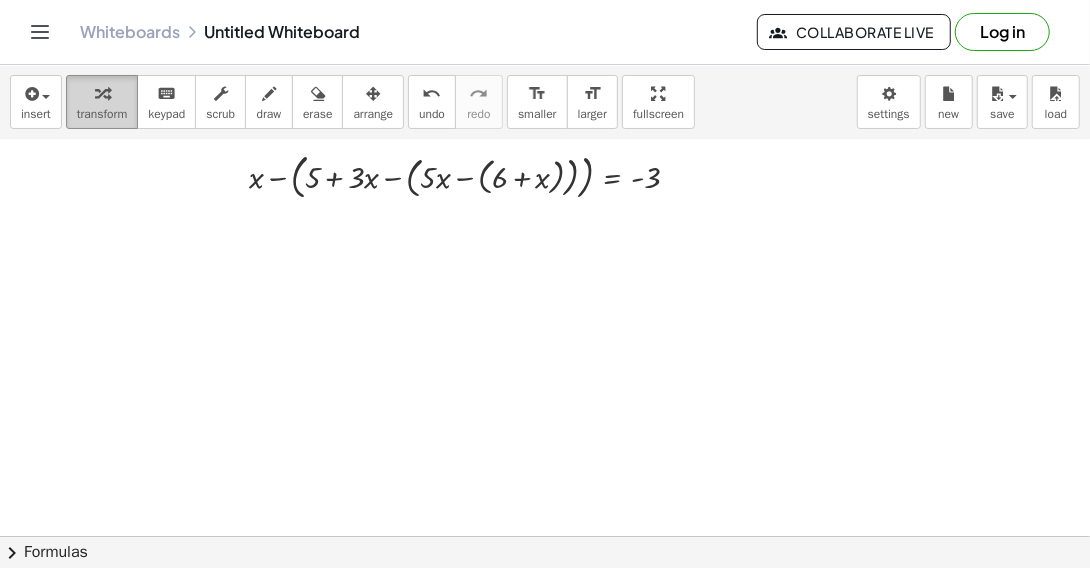 click at bounding box center (102, 93) 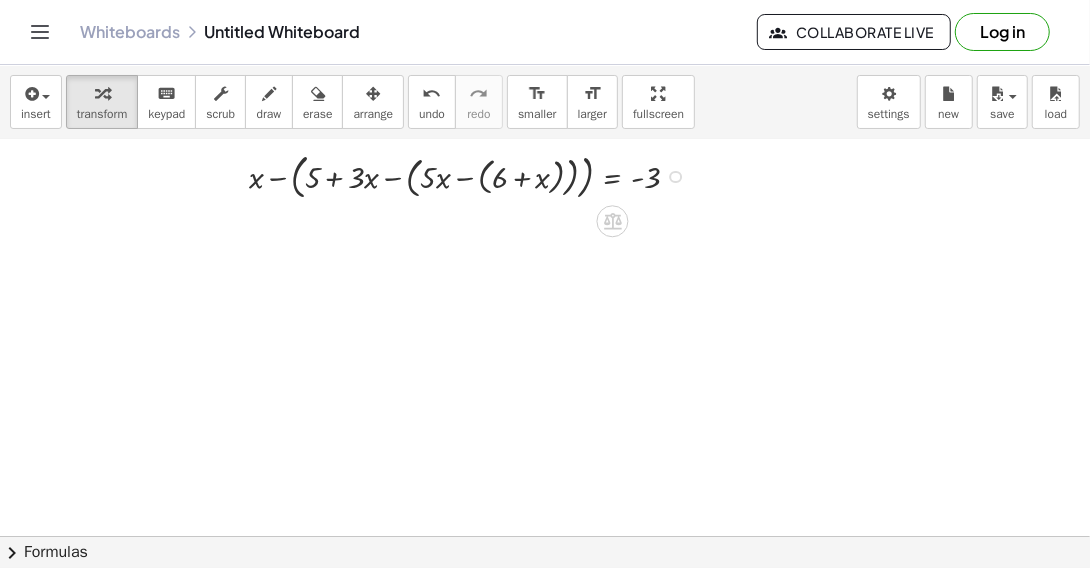 click at bounding box center [472, 175] 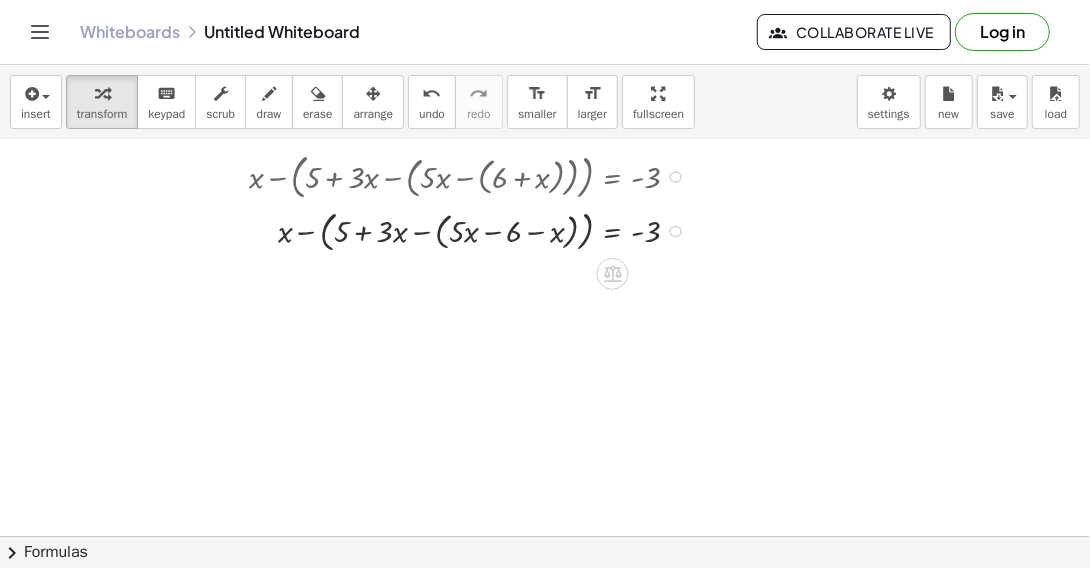 click at bounding box center [472, 229] 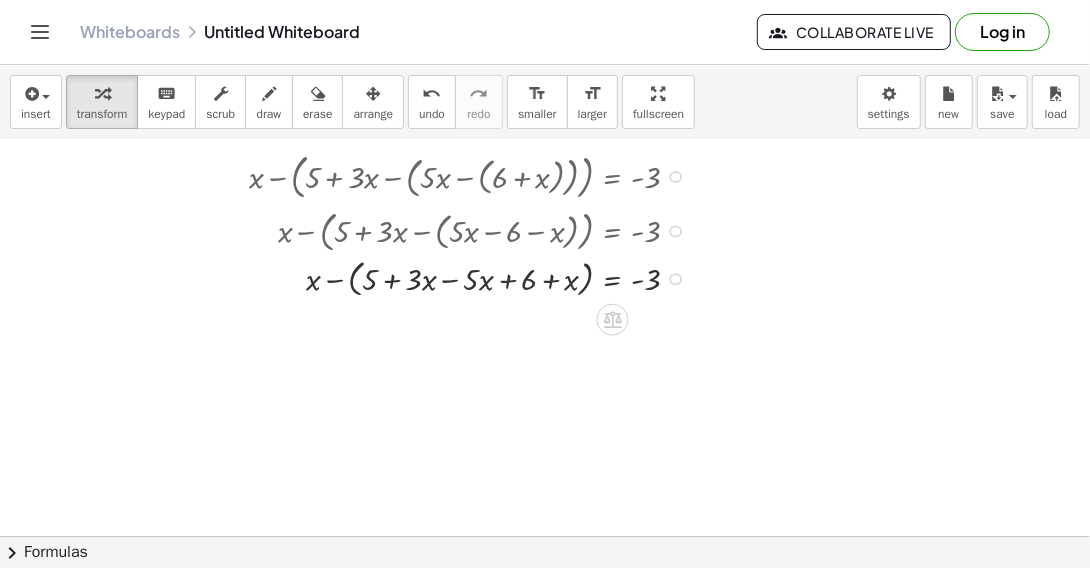 drag, startPoint x: 677, startPoint y: 228, endPoint x: 663, endPoint y: 282, distance: 55.7853 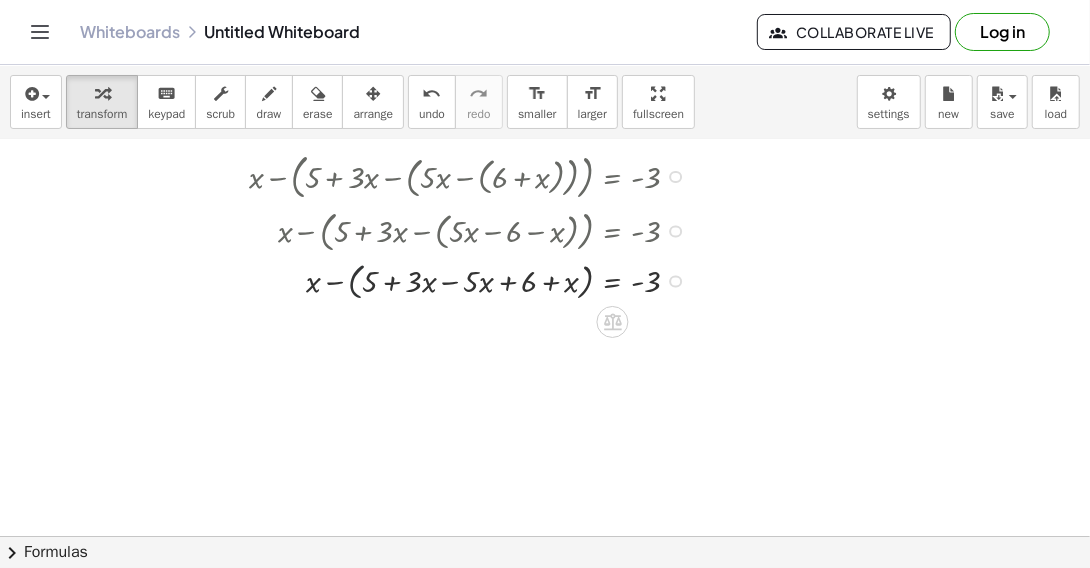 click at bounding box center [472, 280] 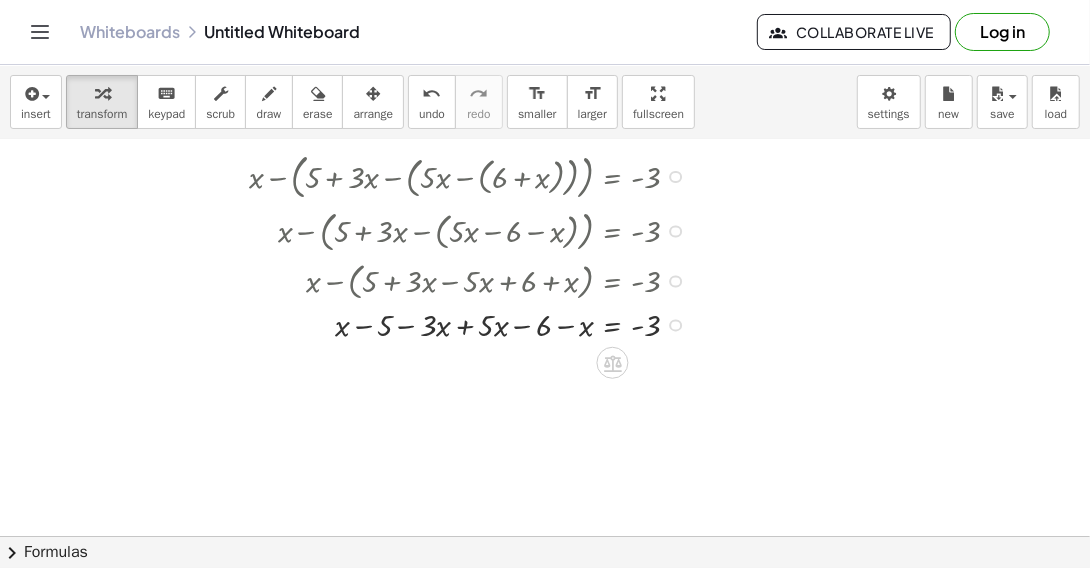 drag, startPoint x: 674, startPoint y: 276, endPoint x: 656, endPoint y: 324, distance: 51.264023 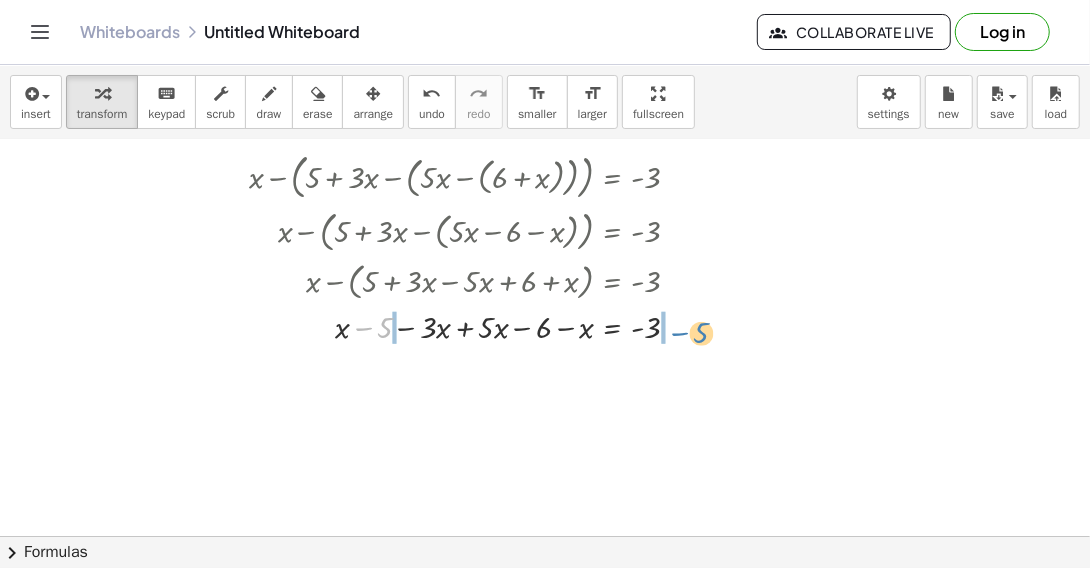 drag, startPoint x: 369, startPoint y: 325, endPoint x: 686, endPoint y: 330, distance: 317.03943 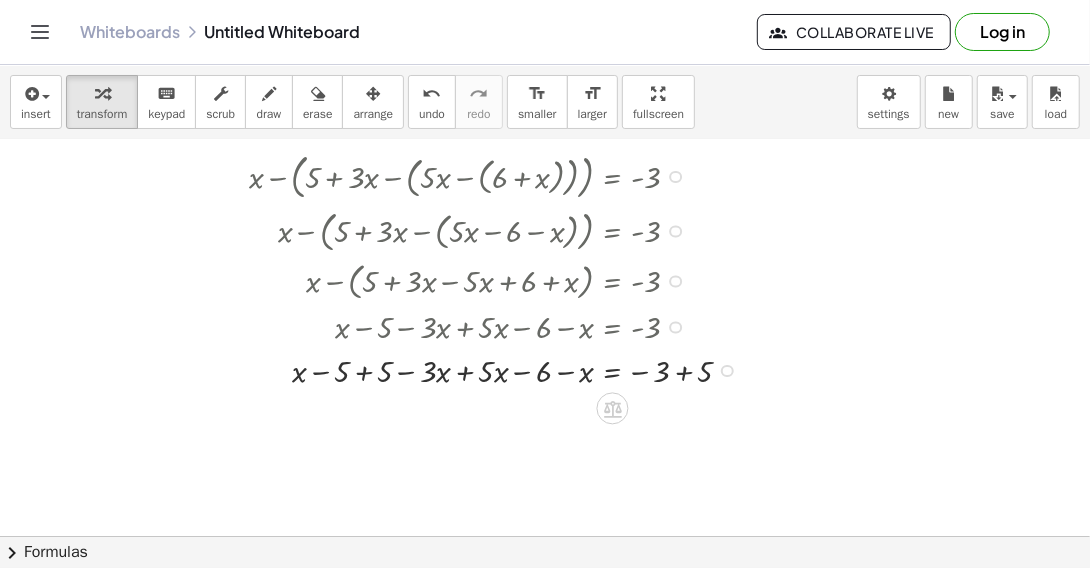 click at bounding box center (498, 369) 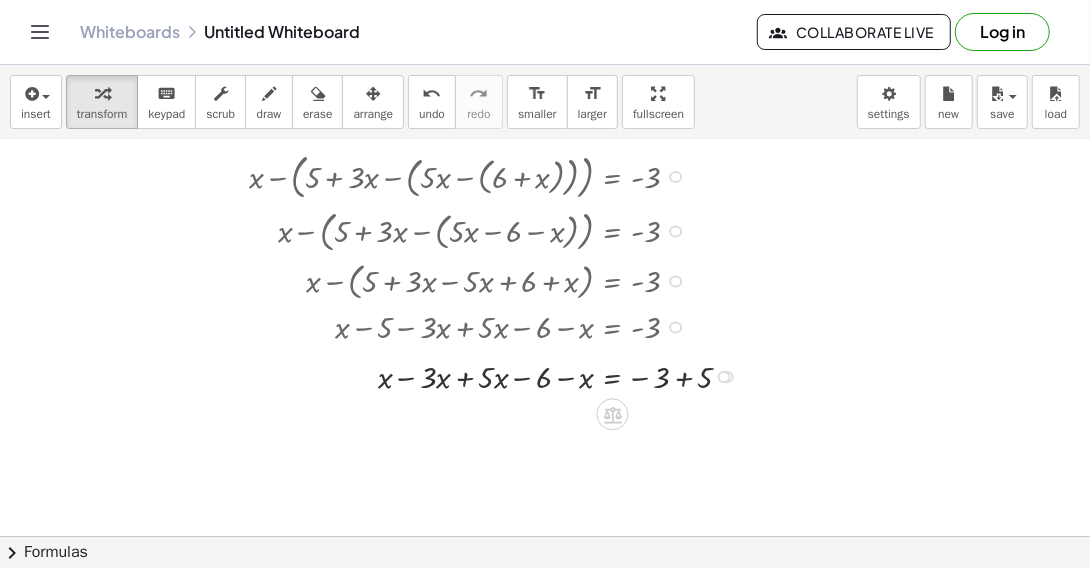 drag, startPoint x: 722, startPoint y: 415, endPoint x: 725, endPoint y: 378, distance: 37.12142 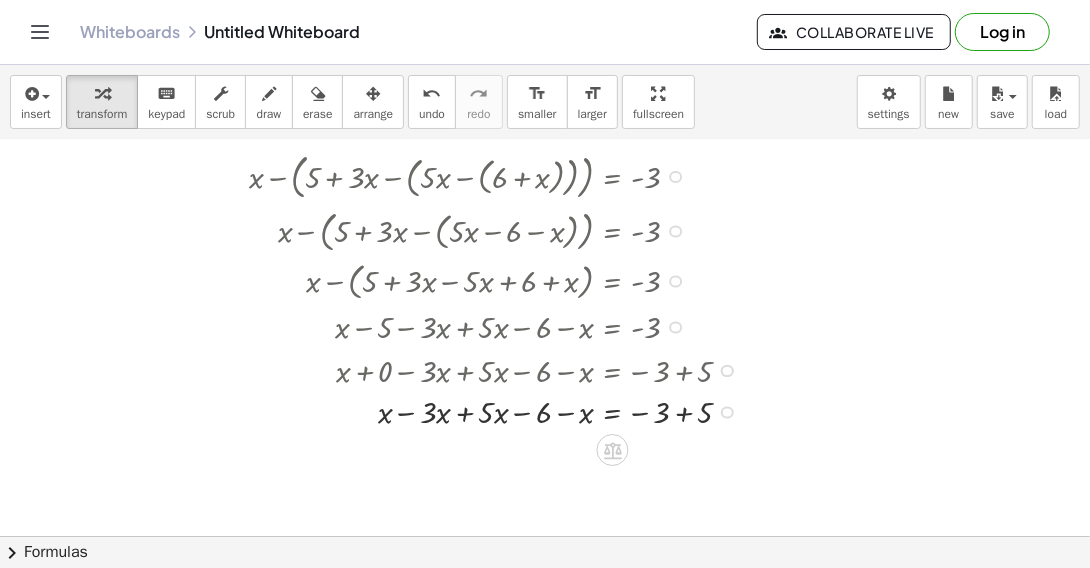 drag, startPoint x: 722, startPoint y: 367, endPoint x: 713, endPoint y: 415, distance: 48.83646 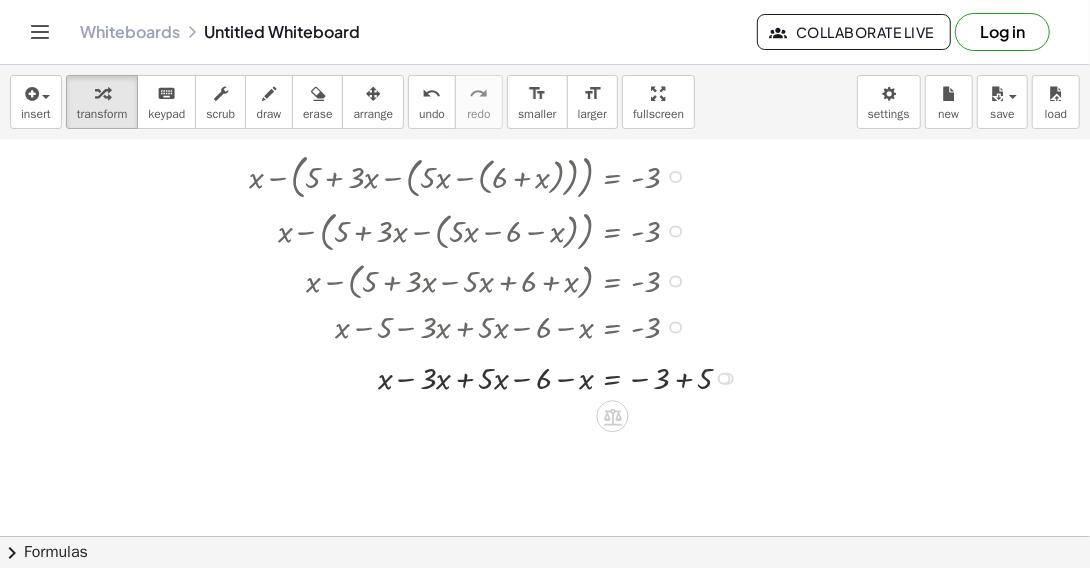 drag, startPoint x: 728, startPoint y: 410, endPoint x: 748, endPoint y: 385, distance: 32.01562 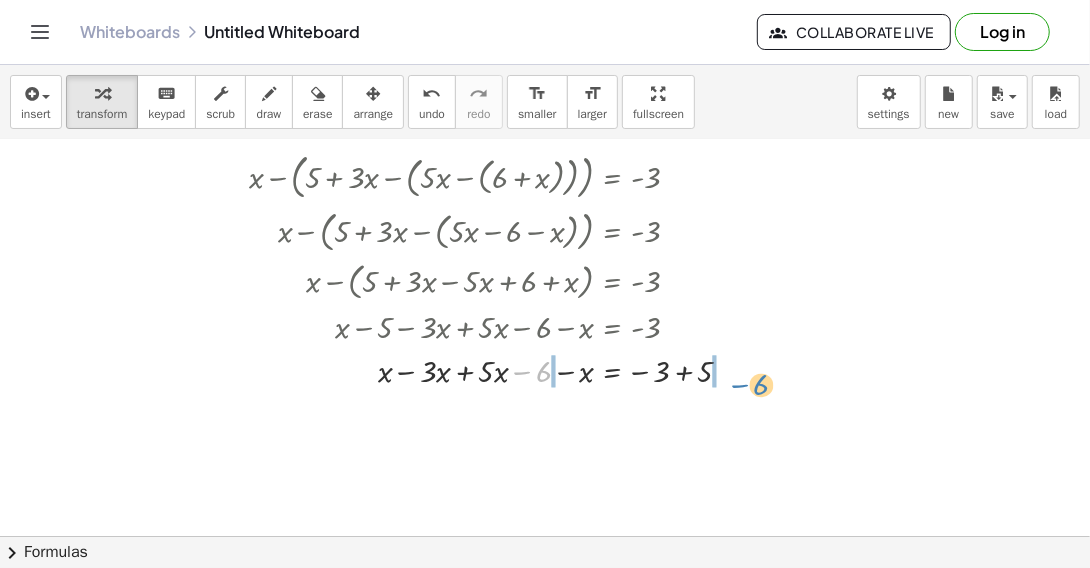 drag, startPoint x: 526, startPoint y: 372, endPoint x: 742, endPoint y: 384, distance: 216.33308 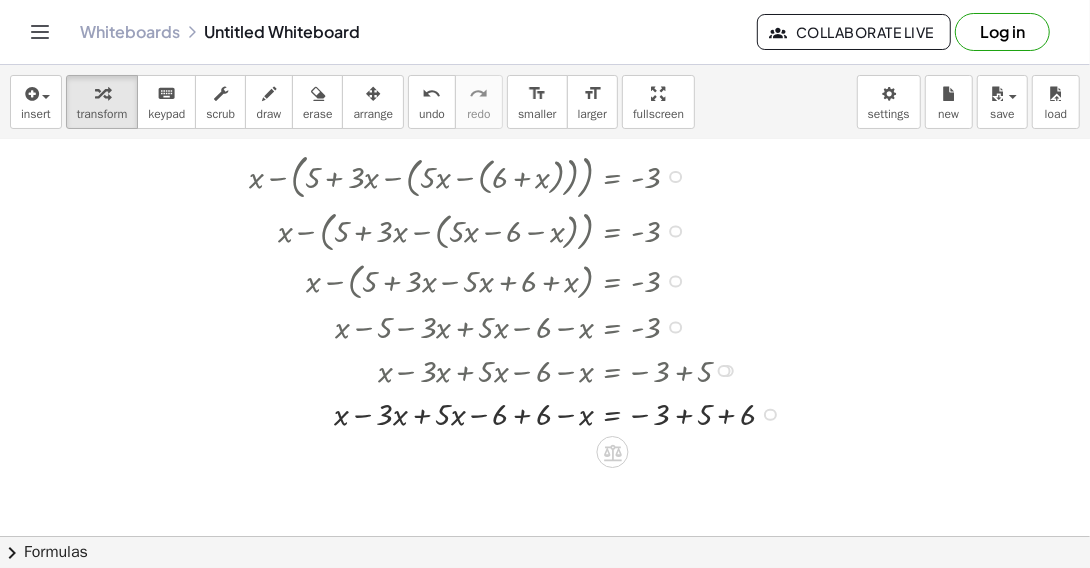 click at bounding box center [520, 413] 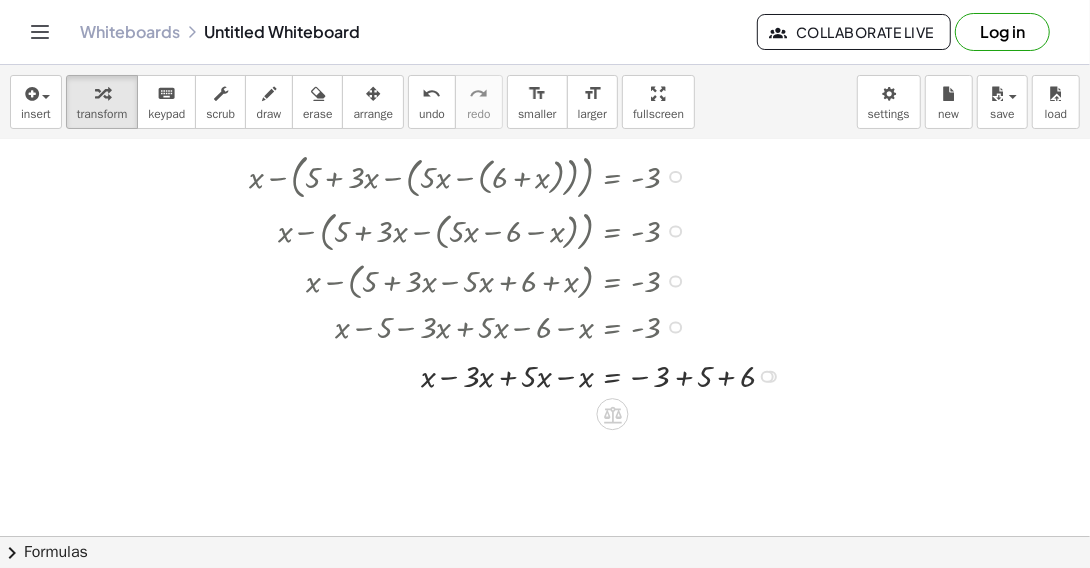 drag, startPoint x: 768, startPoint y: 456, endPoint x: 788, endPoint y: 370, distance: 88.29496 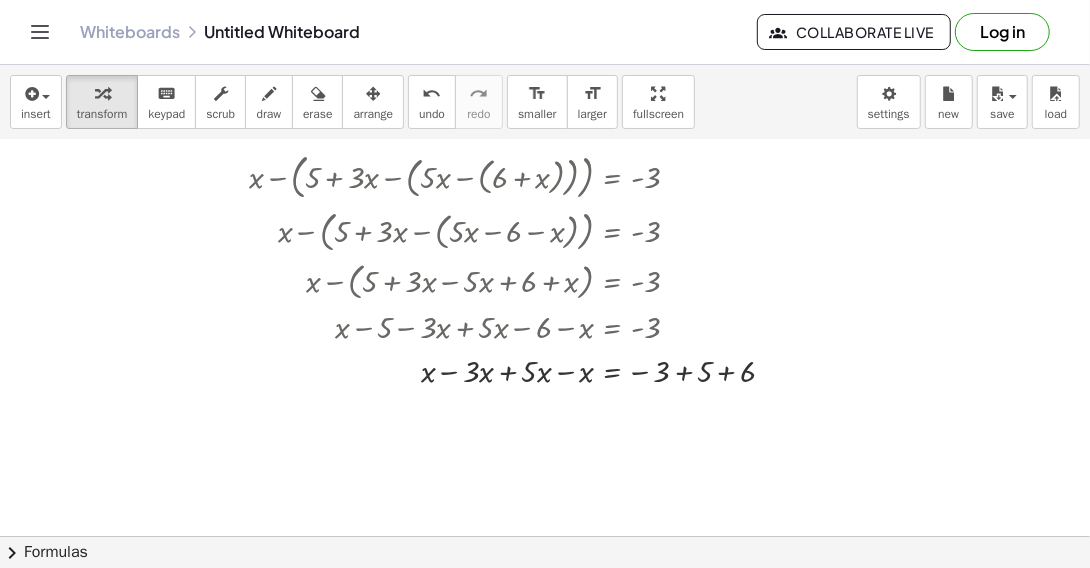 scroll, scrollTop: 200, scrollLeft: 0, axis: vertical 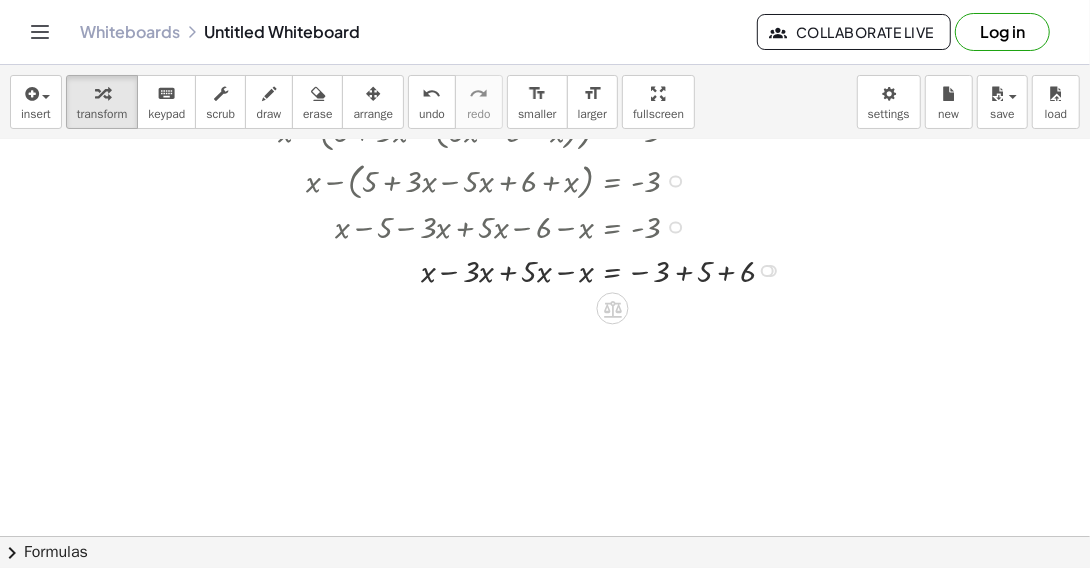 click at bounding box center (520, 269) 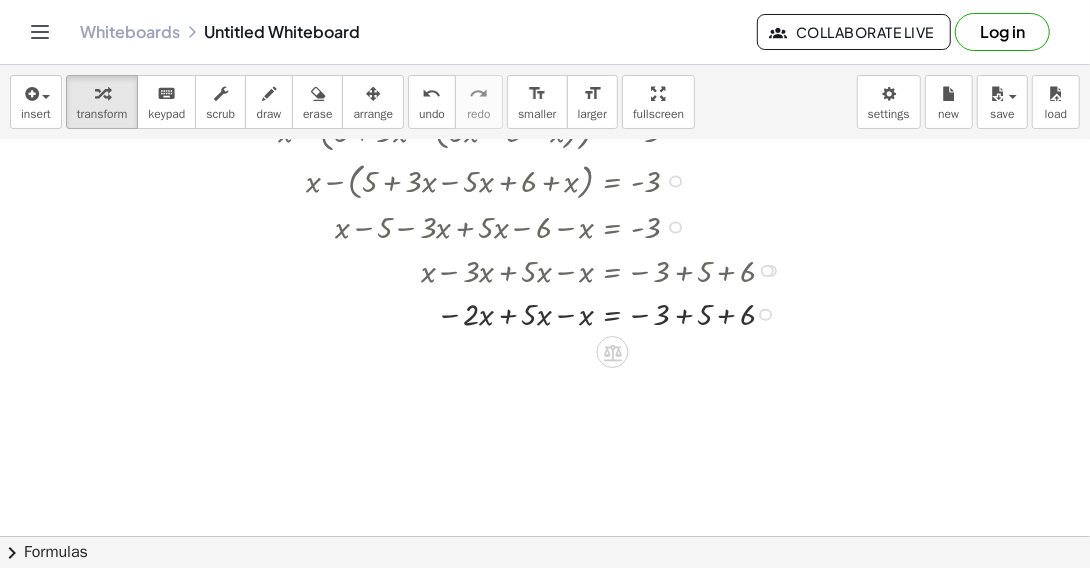 click at bounding box center [520, 313] 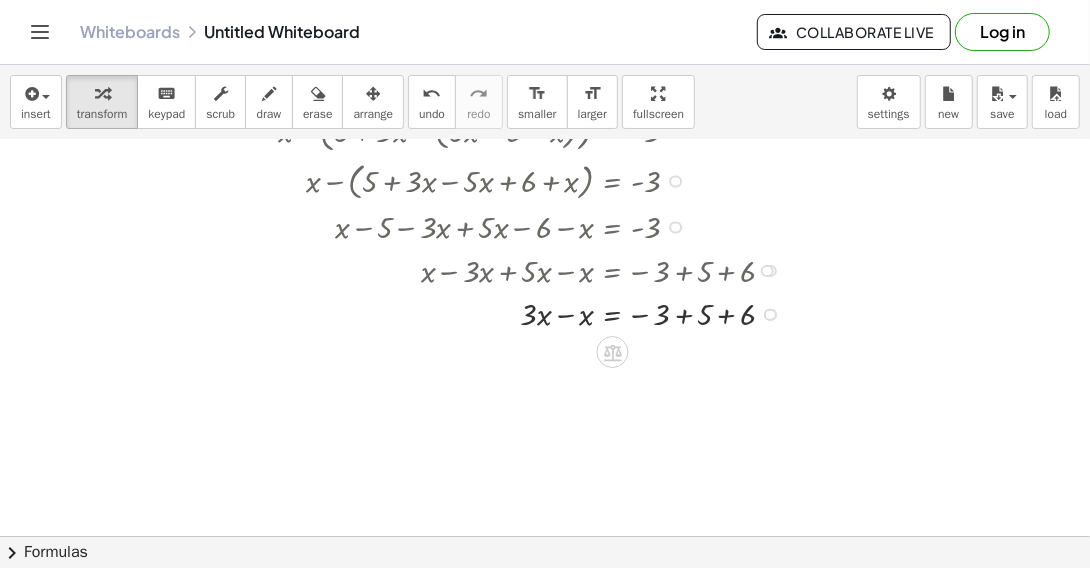 click at bounding box center [520, 313] 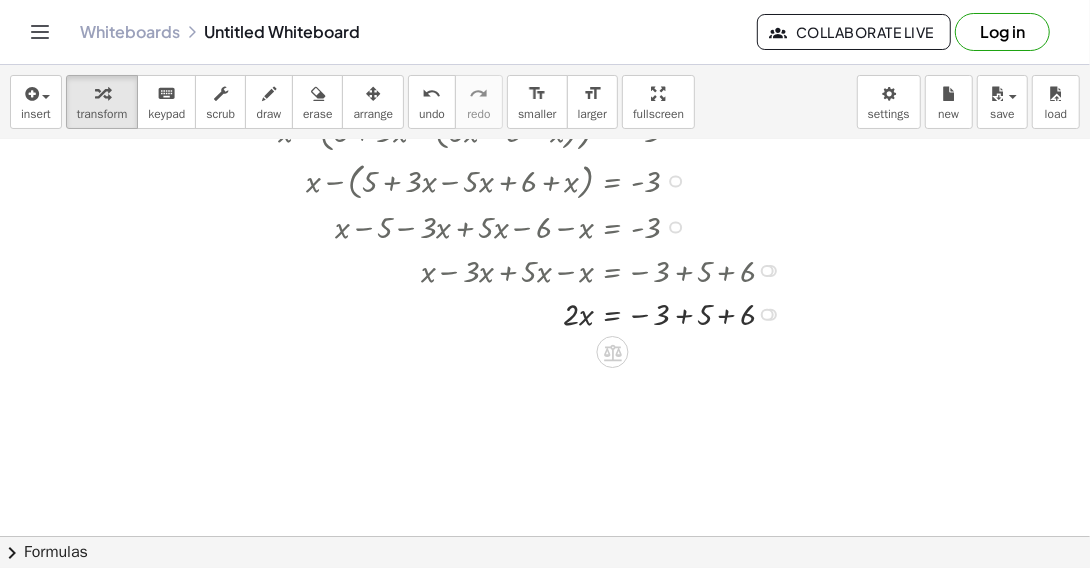 click at bounding box center [520, 313] 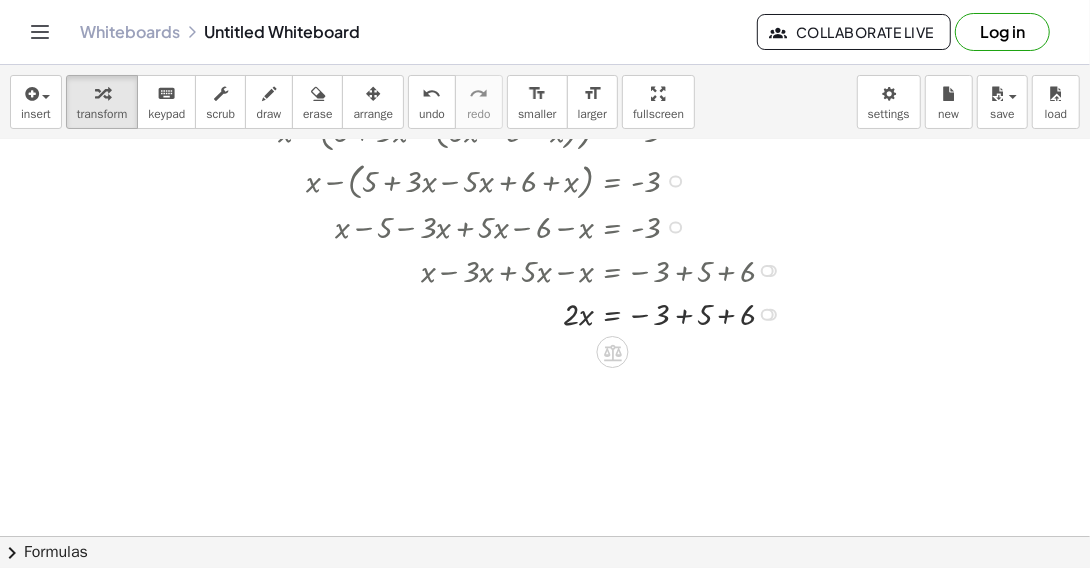 click at bounding box center (520, 313) 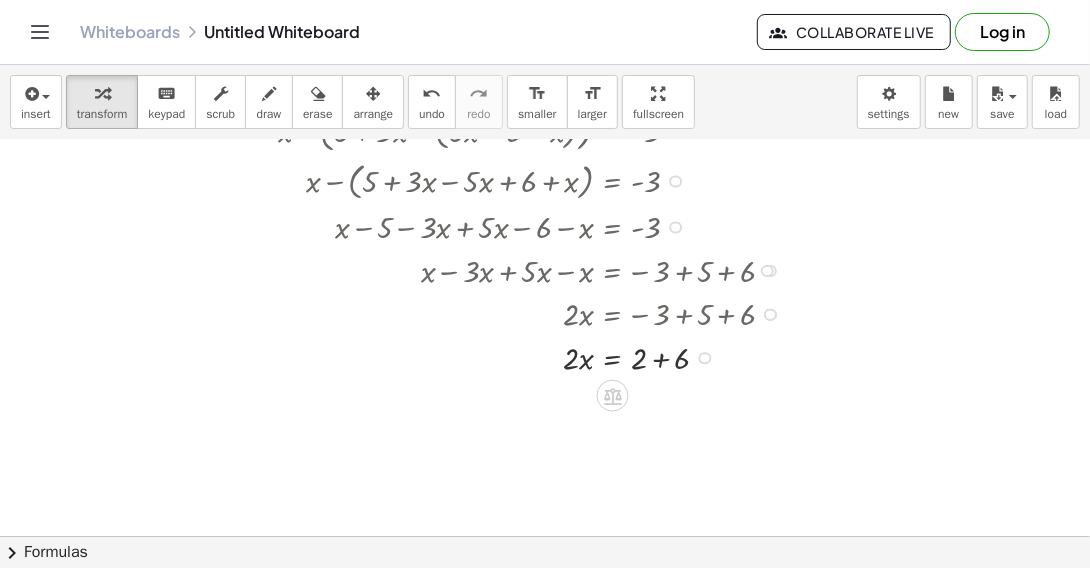 click at bounding box center [520, 357] 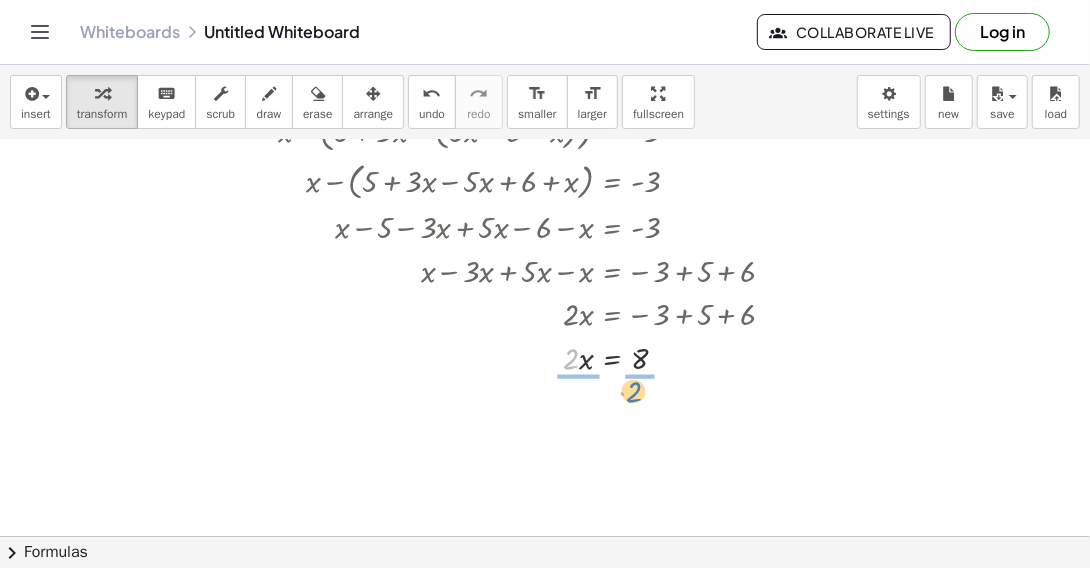 drag, startPoint x: 570, startPoint y: 355, endPoint x: 633, endPoint y: 388, distance: 71.11962 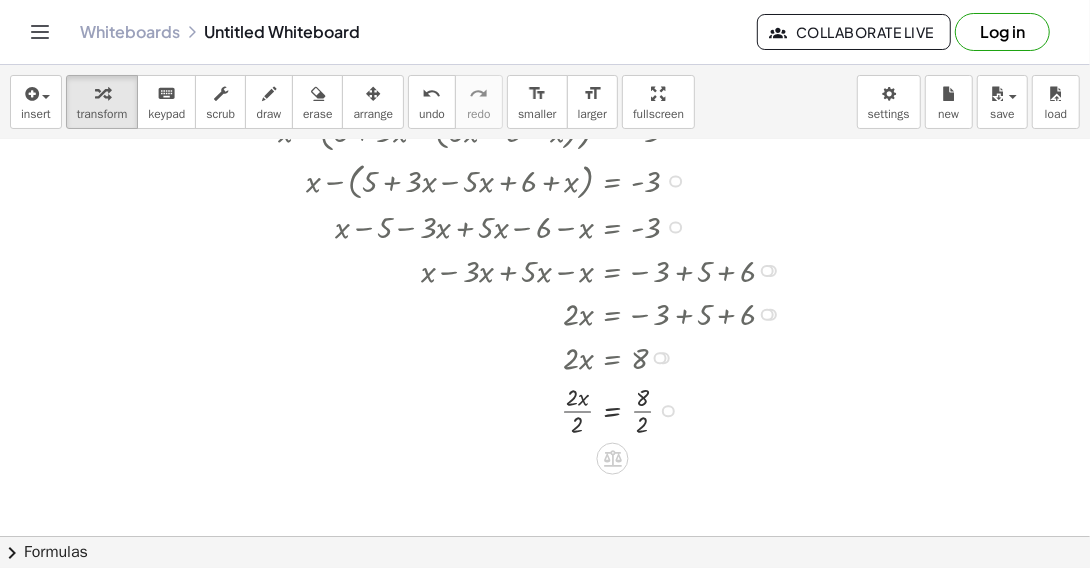 click at bounding box center [520, 409] 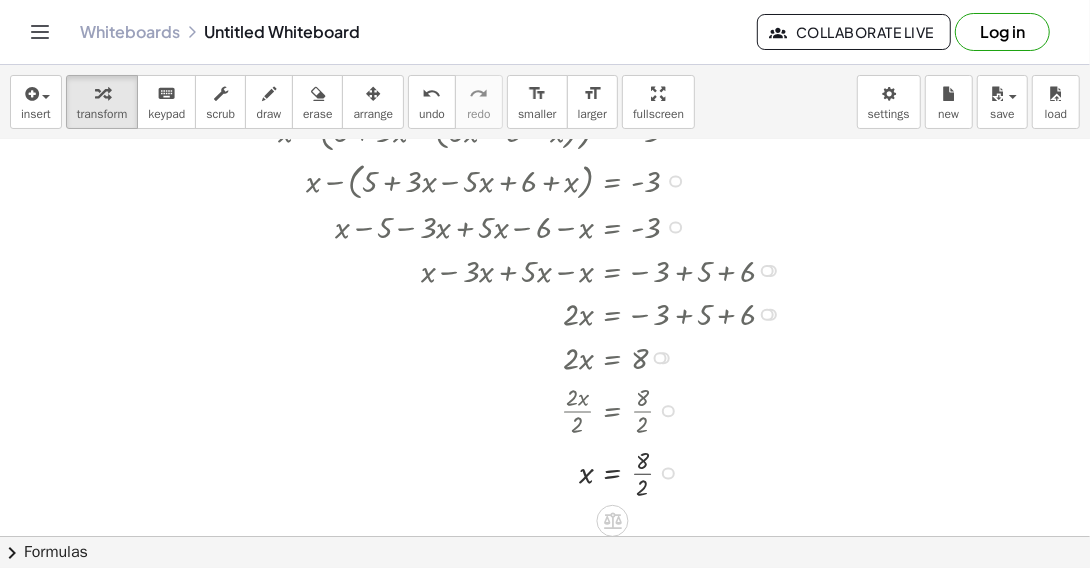 scroll, scrollTop: 300, scrollLeft: 0, axis: vertical 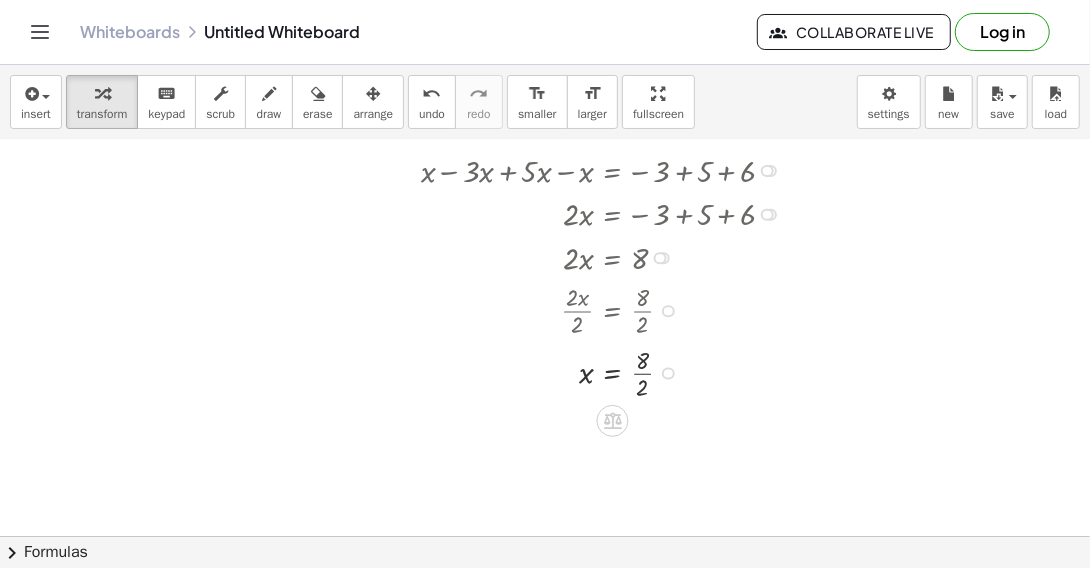 click at bounding box center [520, 371] 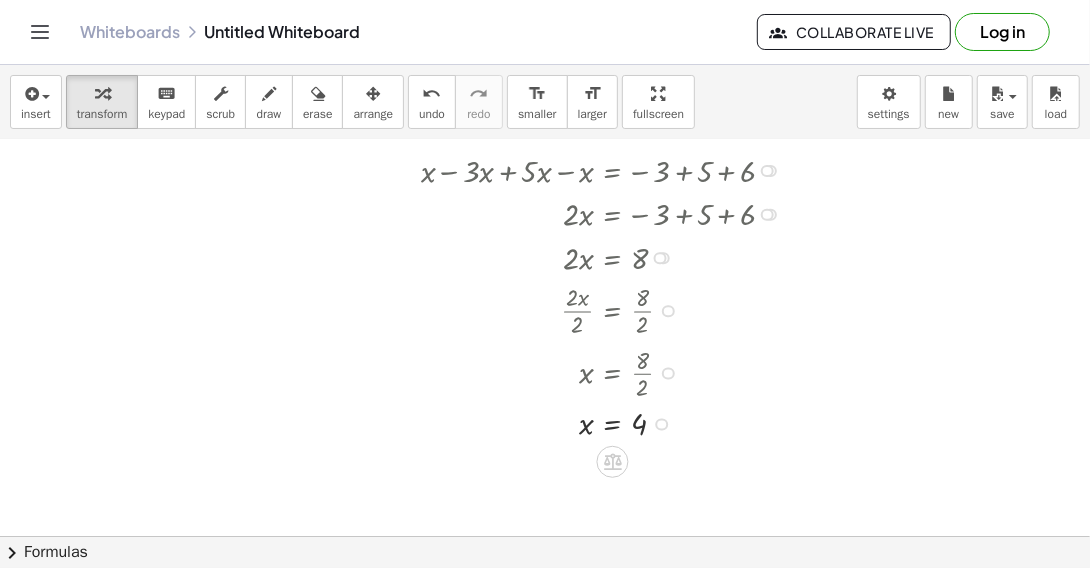 drag, startPoint x: 661, startPoint y: 374, endPoint x: 652, endPoint y: 423, distance: 49.819675 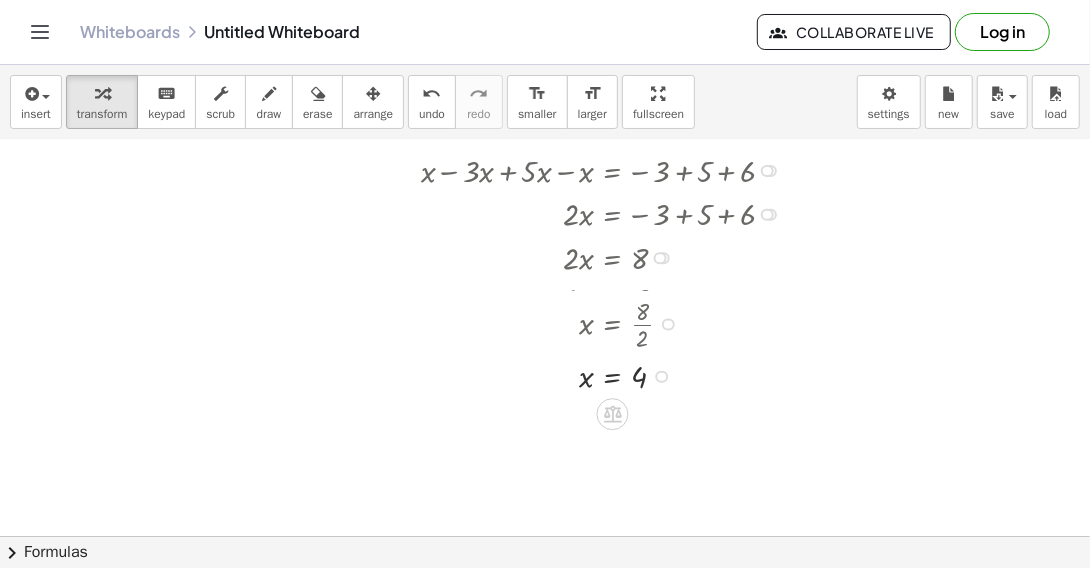 drag, startPoint x: 669, startPoint y: 368, endPoint x: 666, endPoint y: 314, distance: 54.08327 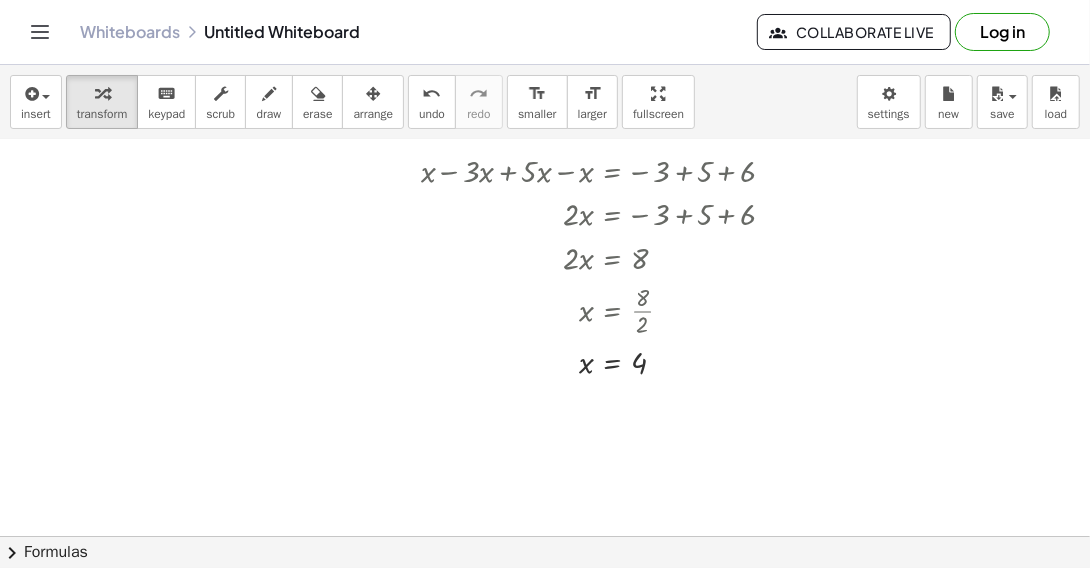 scroll, scrollTop: 200, scrollLeft: 0, axis: vertical 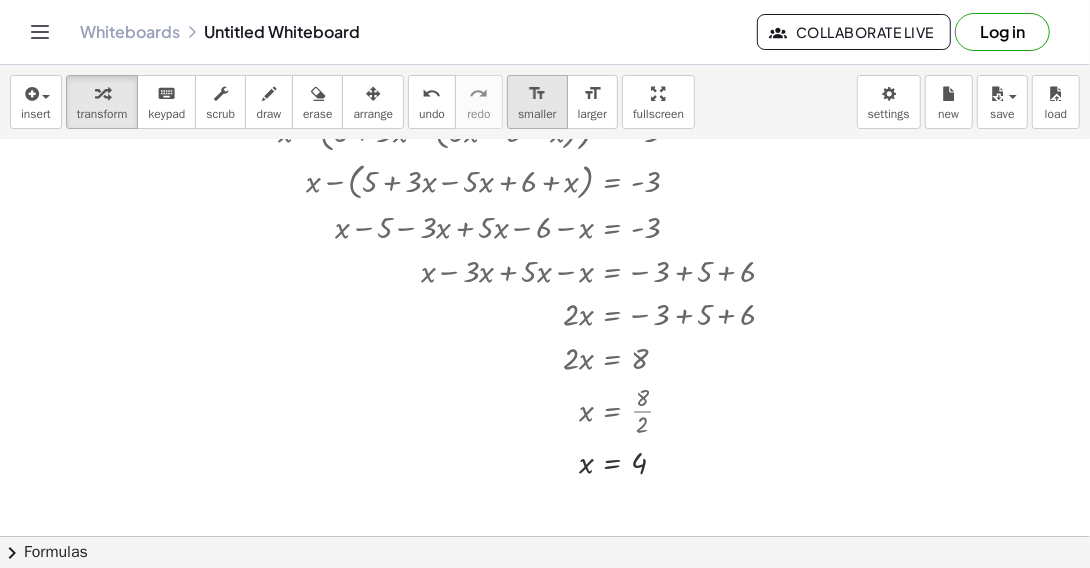 click on "smaller" at bounding box center (537, 114) 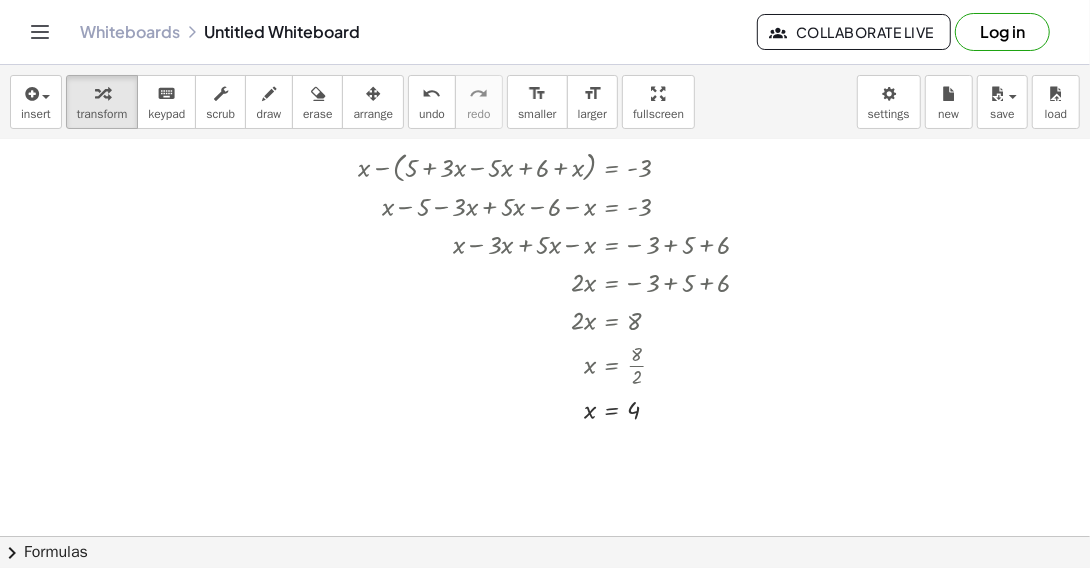 scroll, scrollTop: 100, scrollLeft: 0, axis: vertical 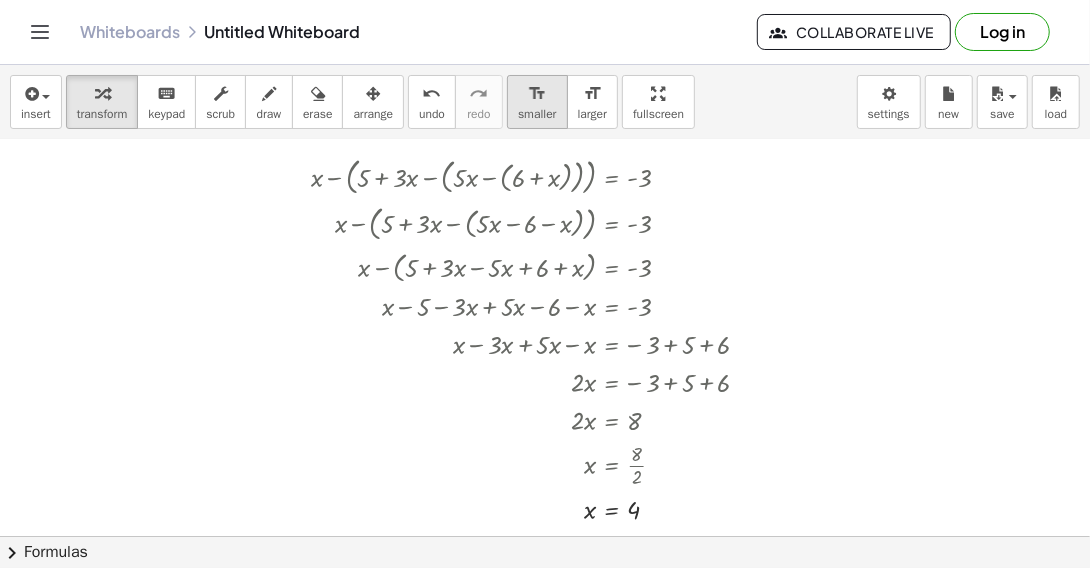 click on "format_size" at bounding box center (537, 94) 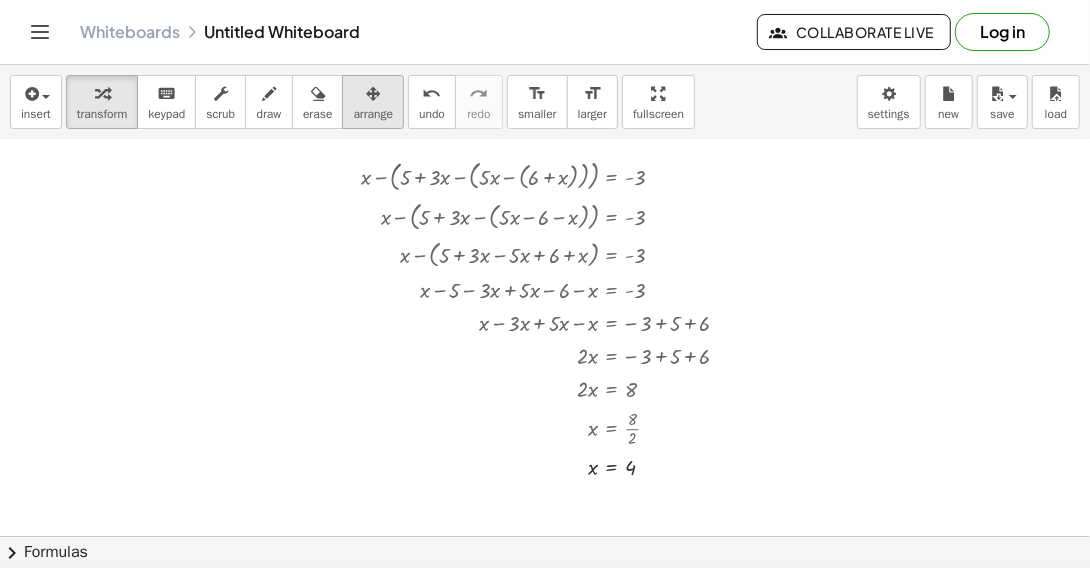 click on "arrange" at bounding box center [373, 102] 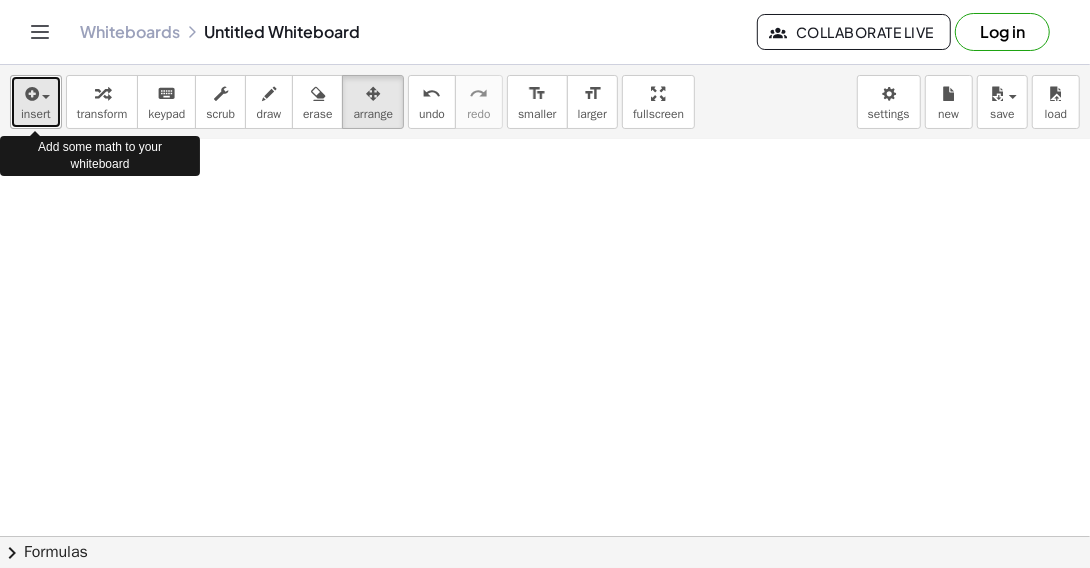 click at bounding box center [36, 93] 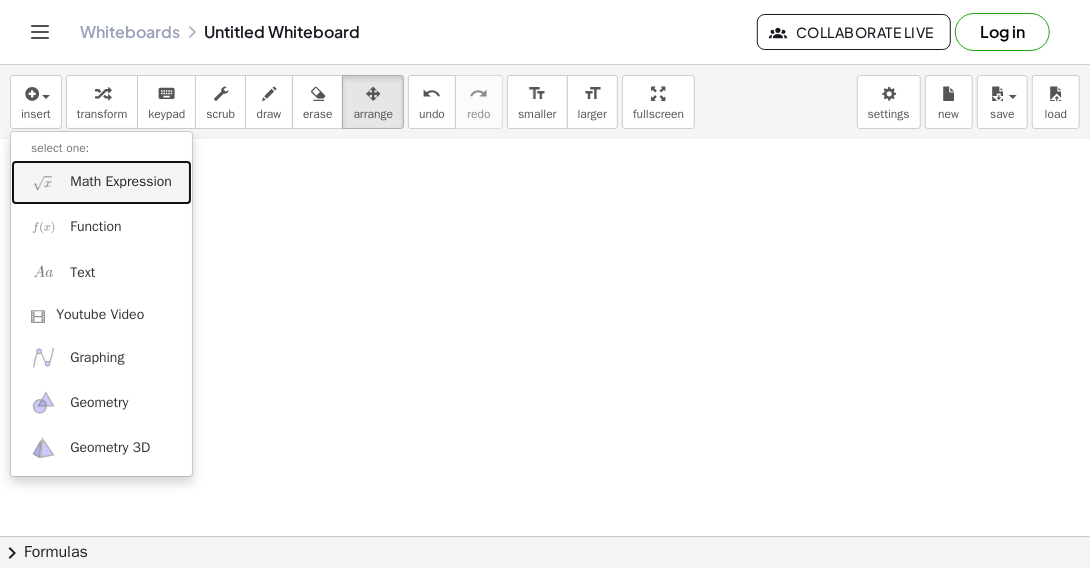 click on "Math Expression" at bounding box center (121, 182) 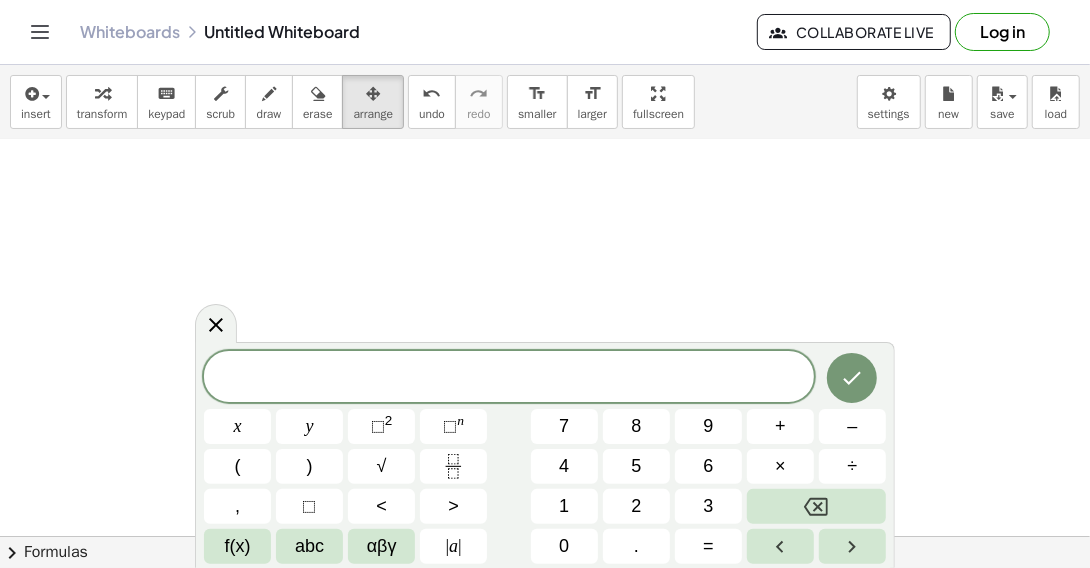 click at bounding box center (509, 378) 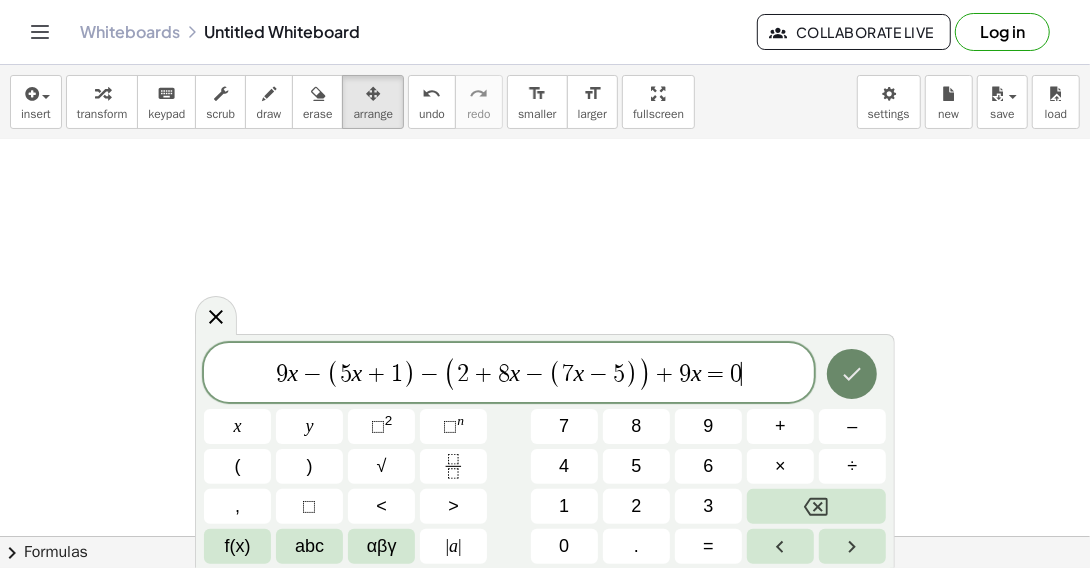 click 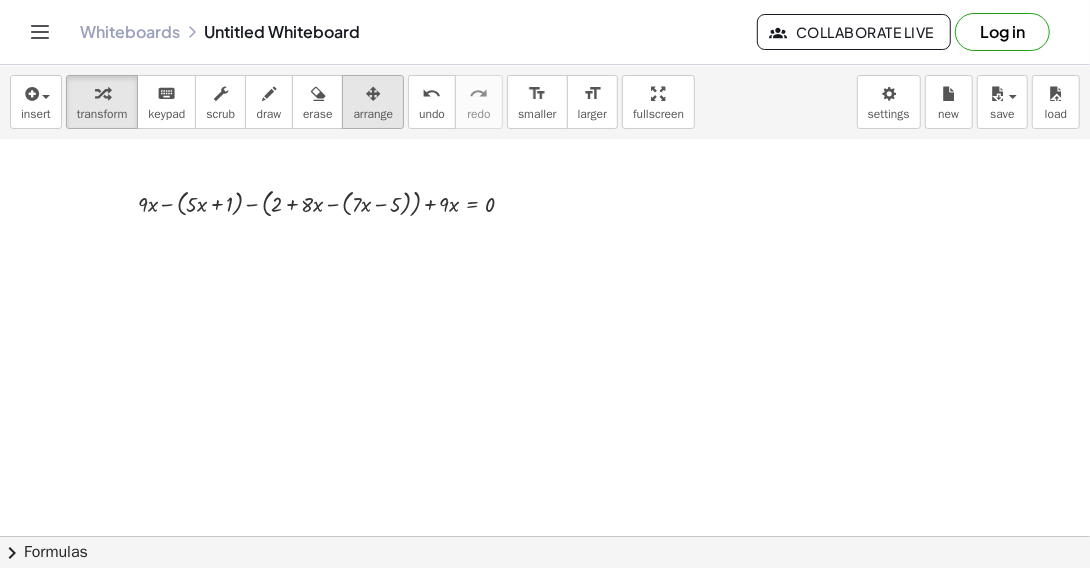 click at bounding box center (373, 93) 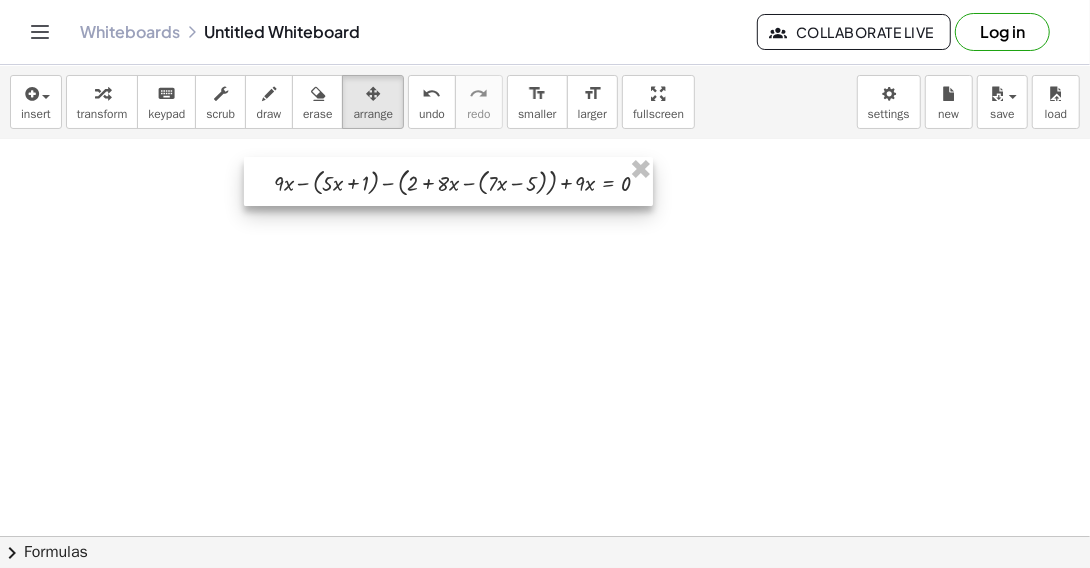 drag, startPoint x: 328, startPoint y: 218, endPoint x: 572, endPoint y: 280, distance: 251.75385 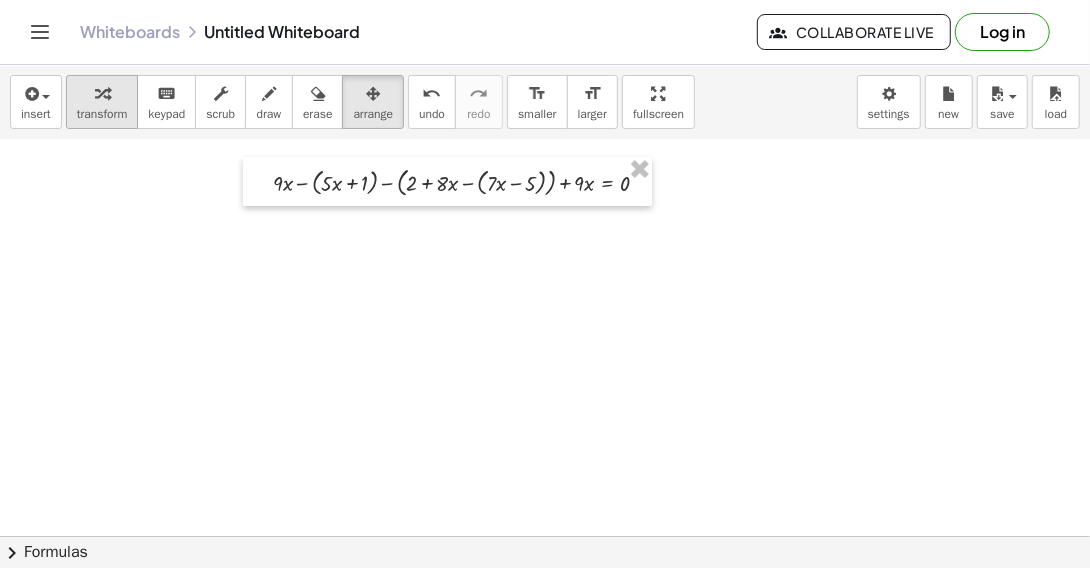 click at bounding box center [102, 94] 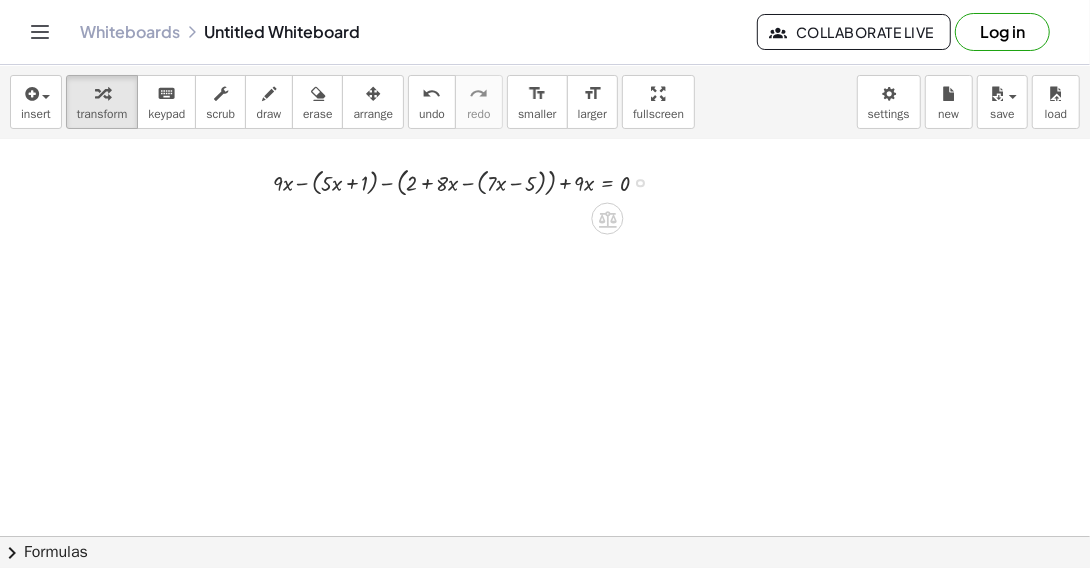 click at bounding box center (469, 181) 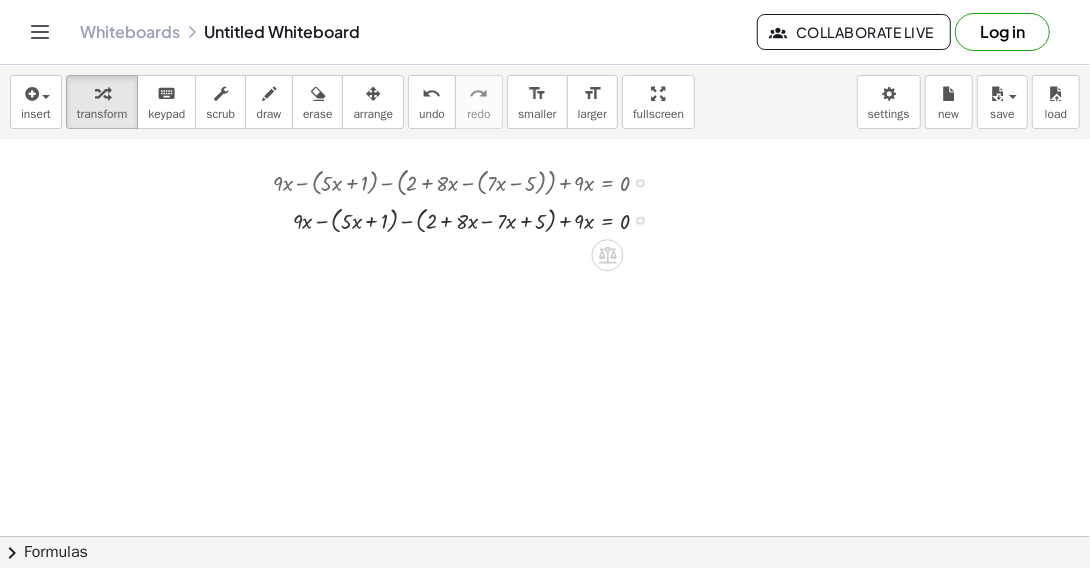 click at bounding box center [469, 219] 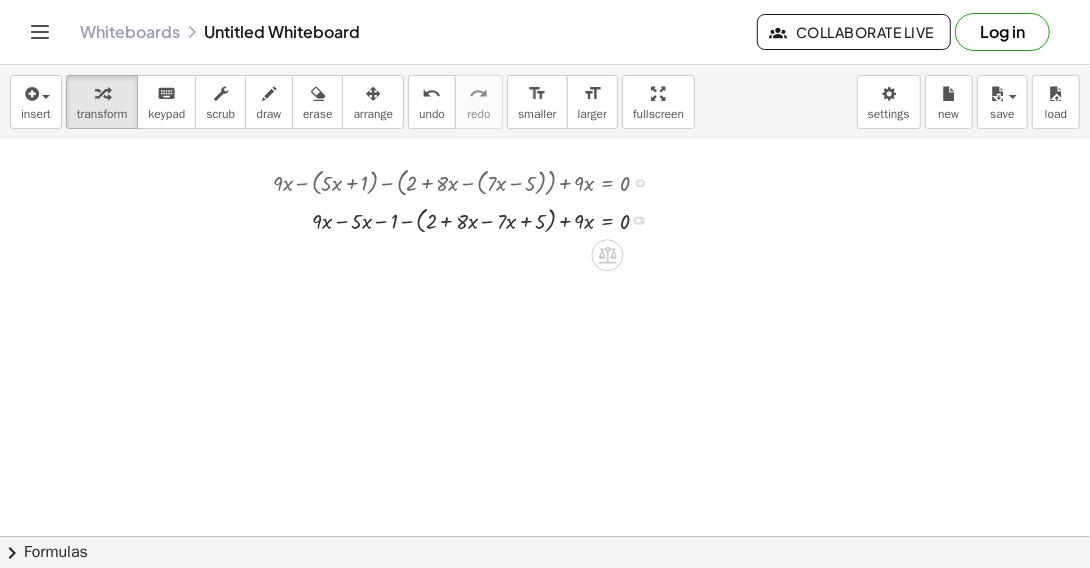 click at bounding box center [469, 219] 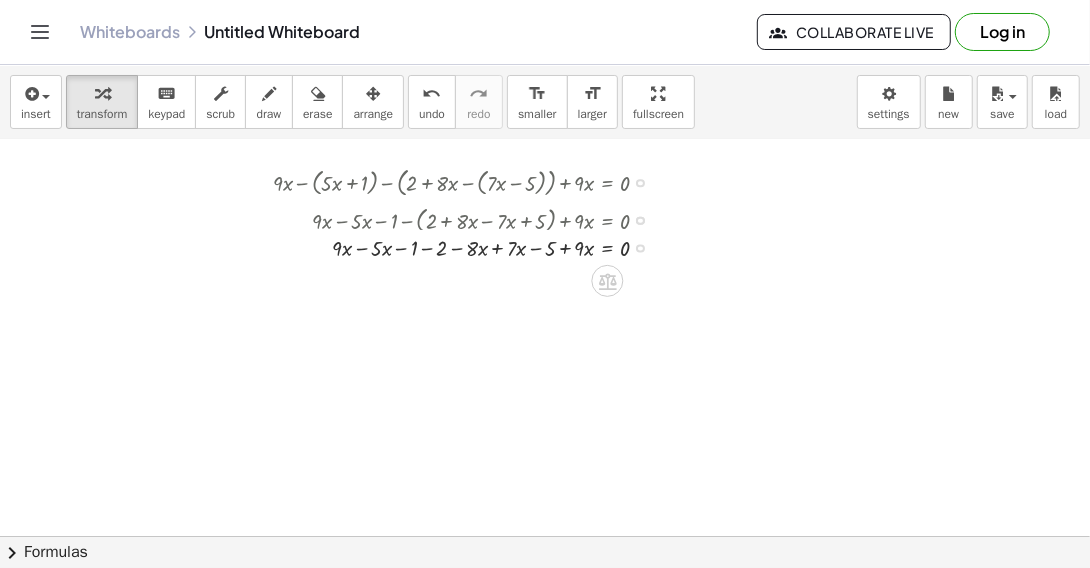 drag, startPoint x: 641, startPoint y: 219, endPoint x: 639, endPoint y: 255, distance: 36.05551 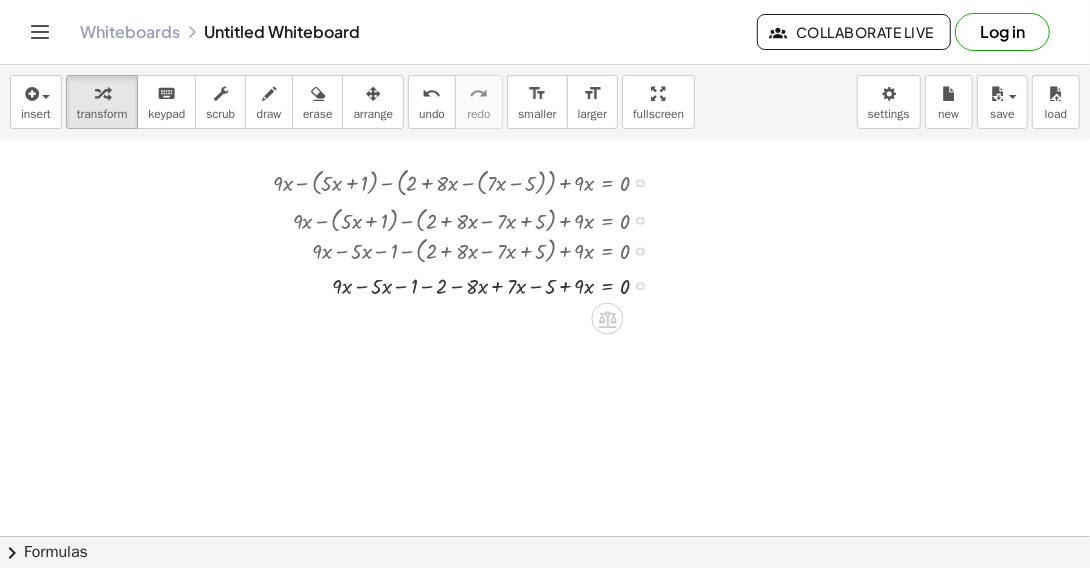 drag, startPoint x: 641, startPoint y: 219, endPoint x: 642, endPoint y: 258, distance: 39.012817 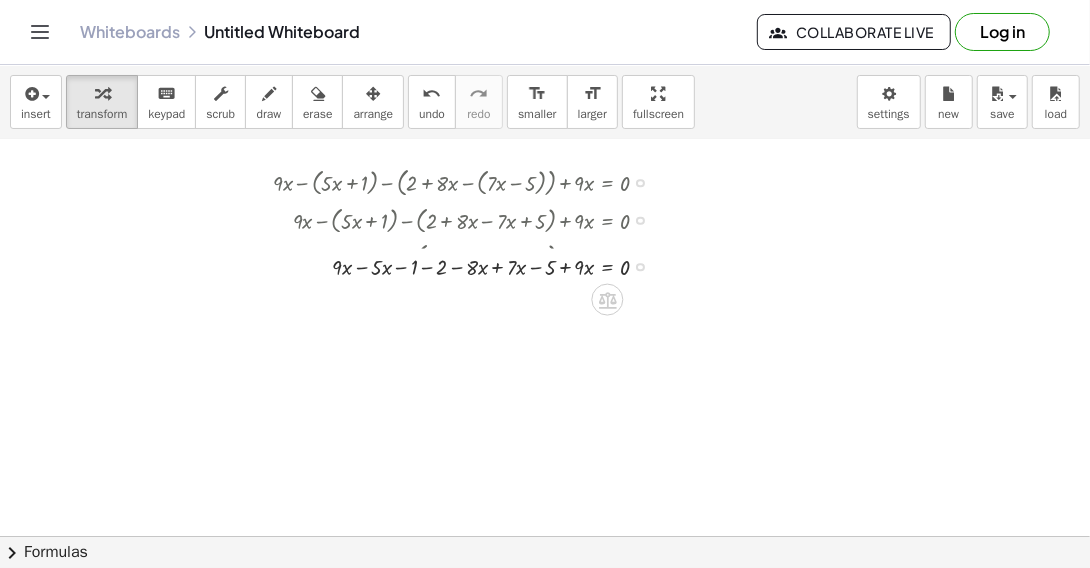 drag, startPoint x: 641, startPoint y: 289, endPoint x: 641, endPoint y: 256, distance: 33 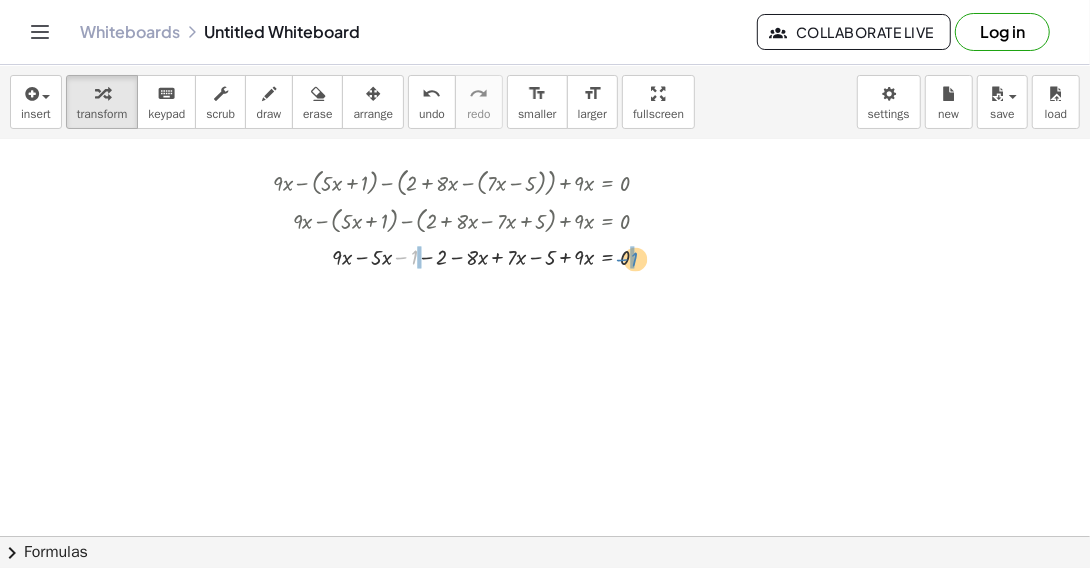 drag, startPoint x: 404, startPoint y: 254, endPoint x: 625, endPoint y: 256, distance: 221.00905 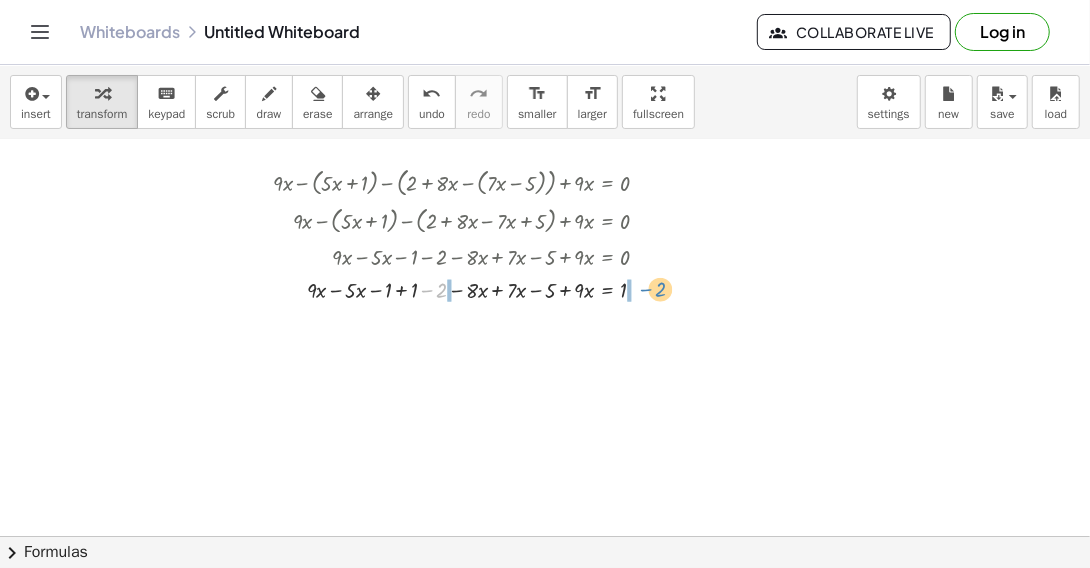 drag, startPoint x: 427, startPoint y: 289, endPoint x: 646, endPoint y: 288, distance: 219.00229 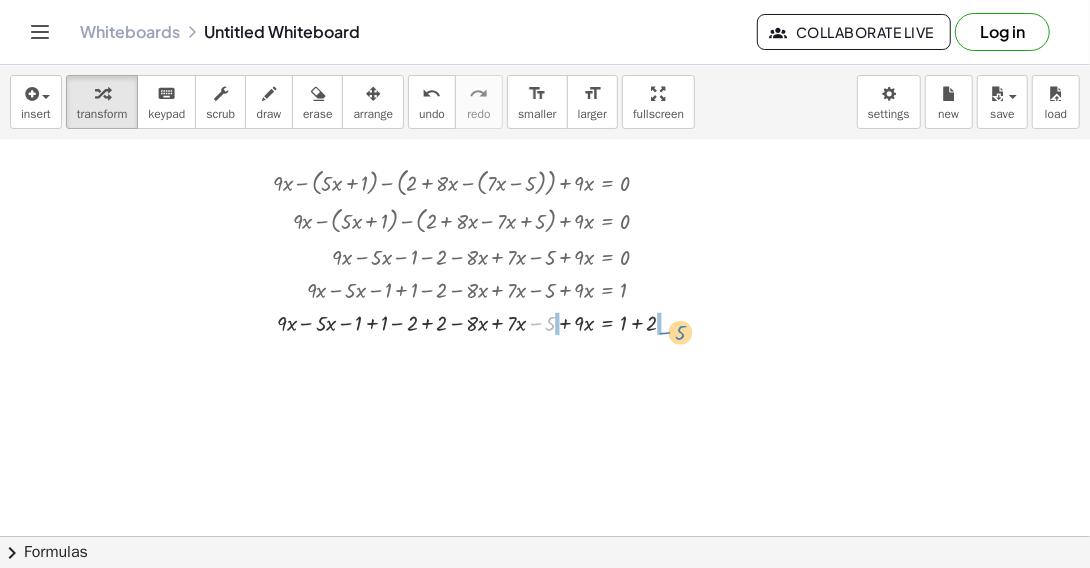 drag, startPoint x: 536, startPoint y: 322, endPoint x: 666, endPoint y: 331, distance: 130.31117 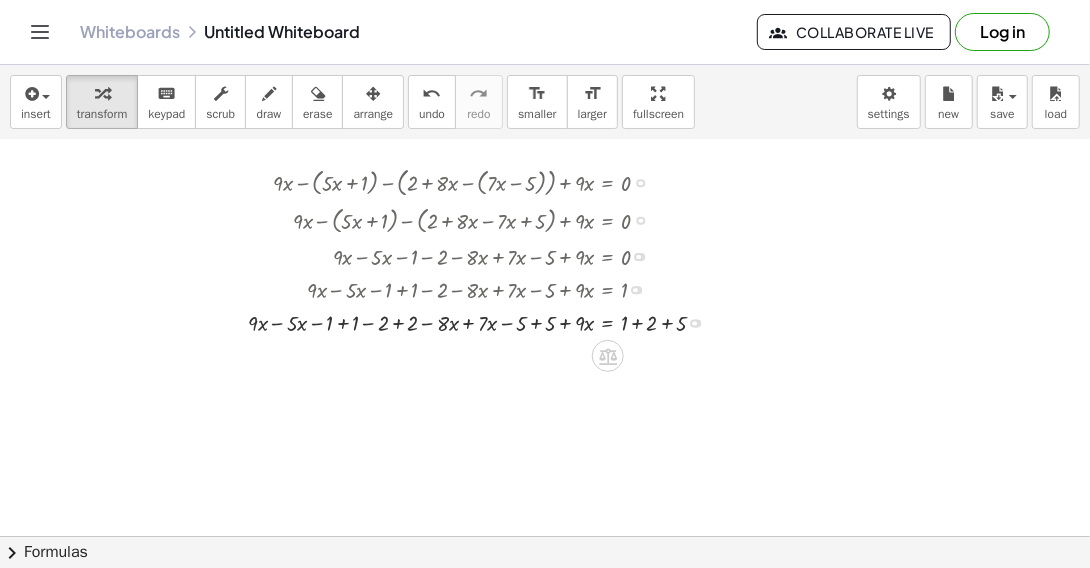 click at bounding box center (485, 321) 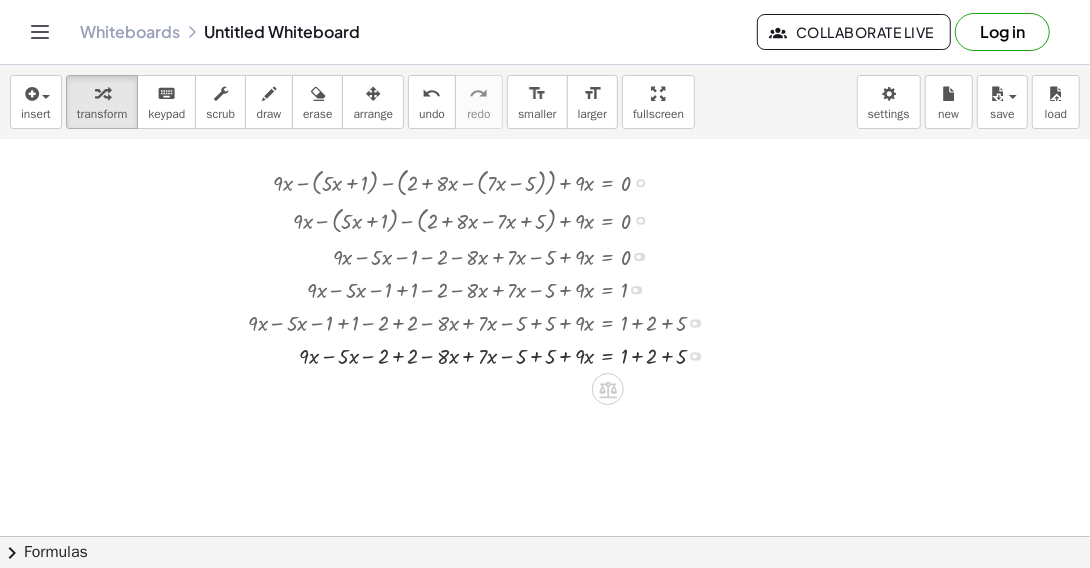 click at bounding box center [485, 354] 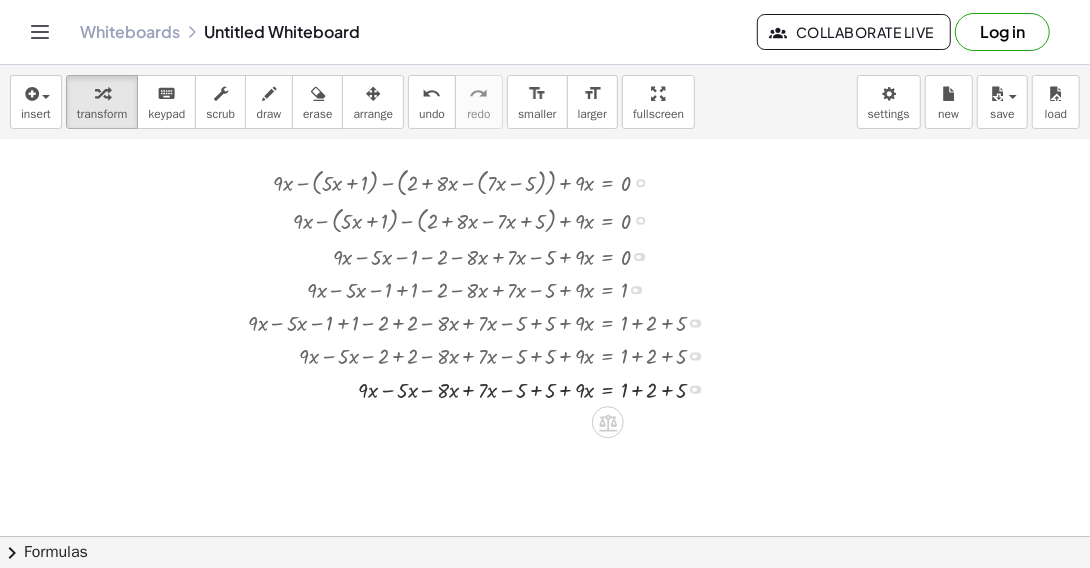 click at bounding box center [485, 387] 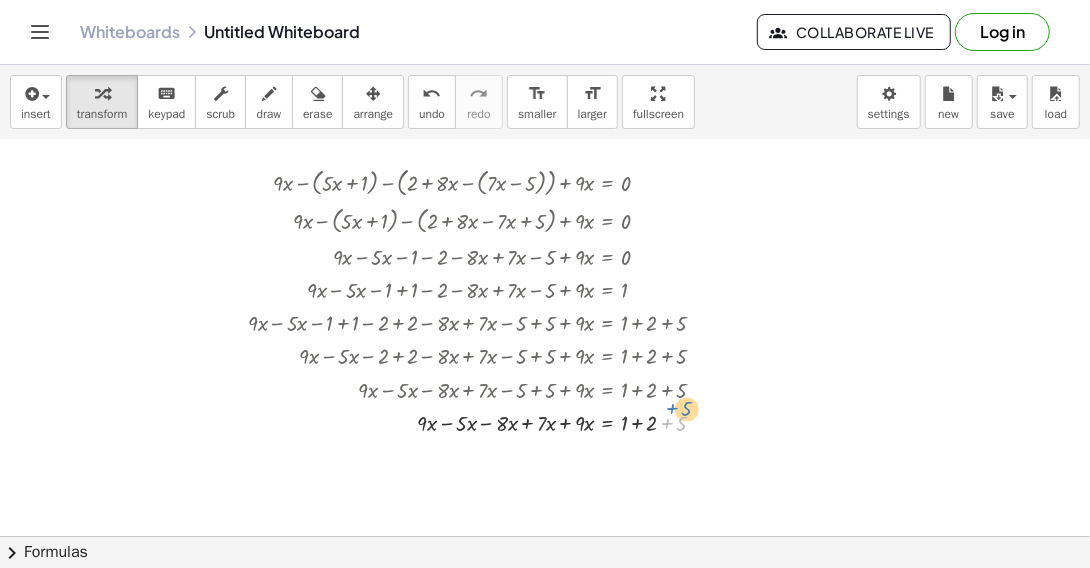 drag, startPoint x: 700, startPoint y: 427, endPoint x: 704, endPoint y: 416, distance: 11.7046995 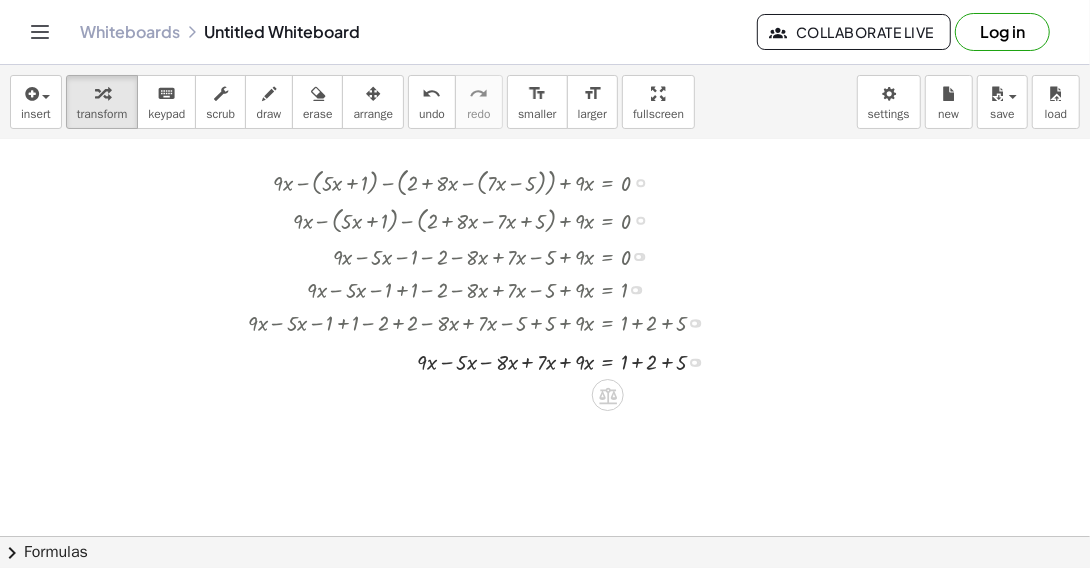 drag, startPoint x: 697, startPoint y: 420, endPoint x: 700, endPoint y: 356, distance: 64.070274 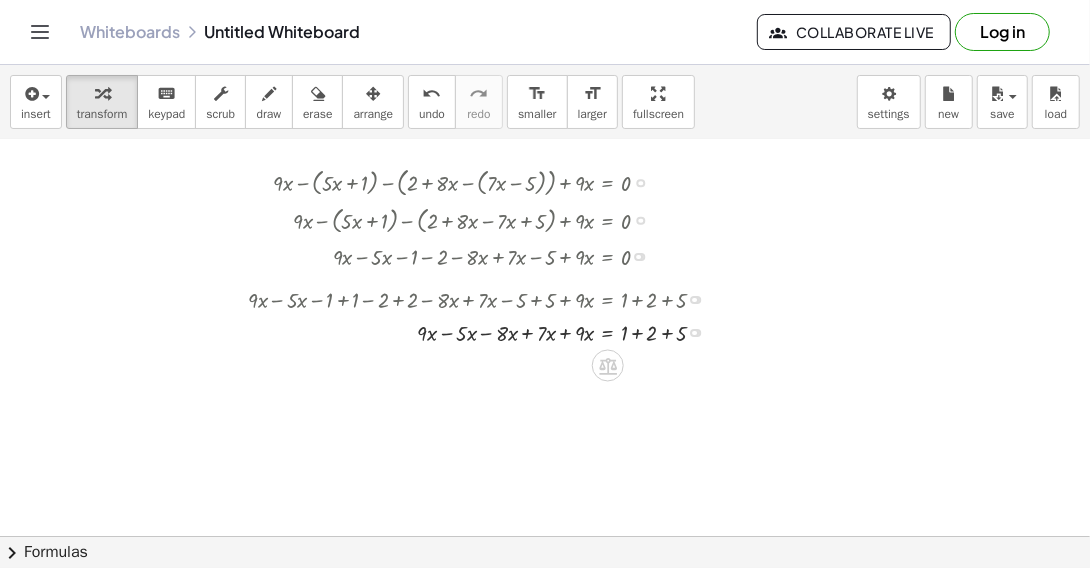 drag, startPoint x: 697, startPoint y: 319, endPoint x: 700, endPoint y: 287, distance: 32.140316 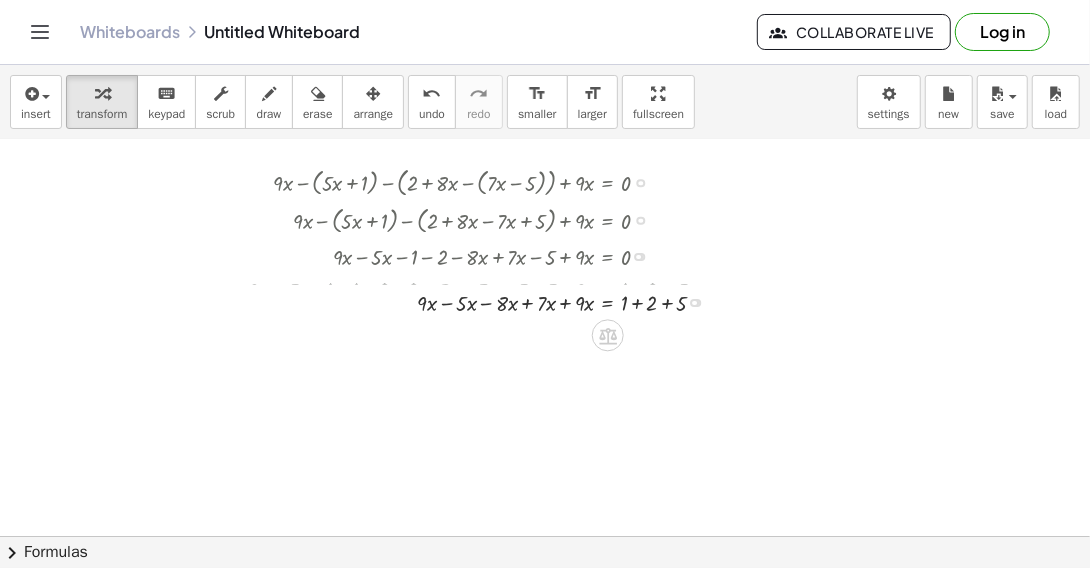 drag, startPoint x: 695, startPoint y: 320, endPoint x: 686, endPoint y: 292, distance: 29.410883 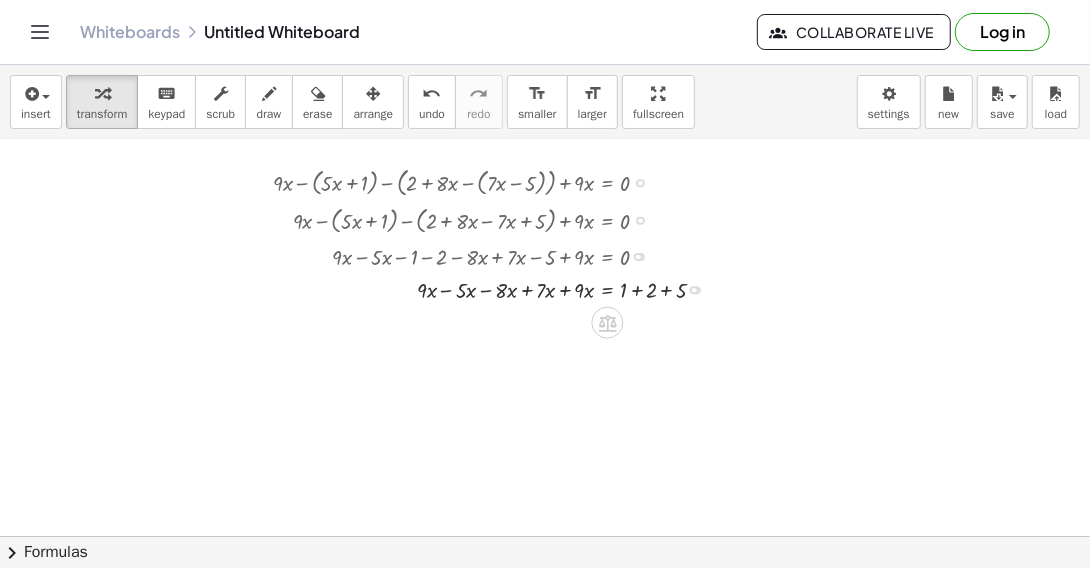 click at bounding box center [497, 288] 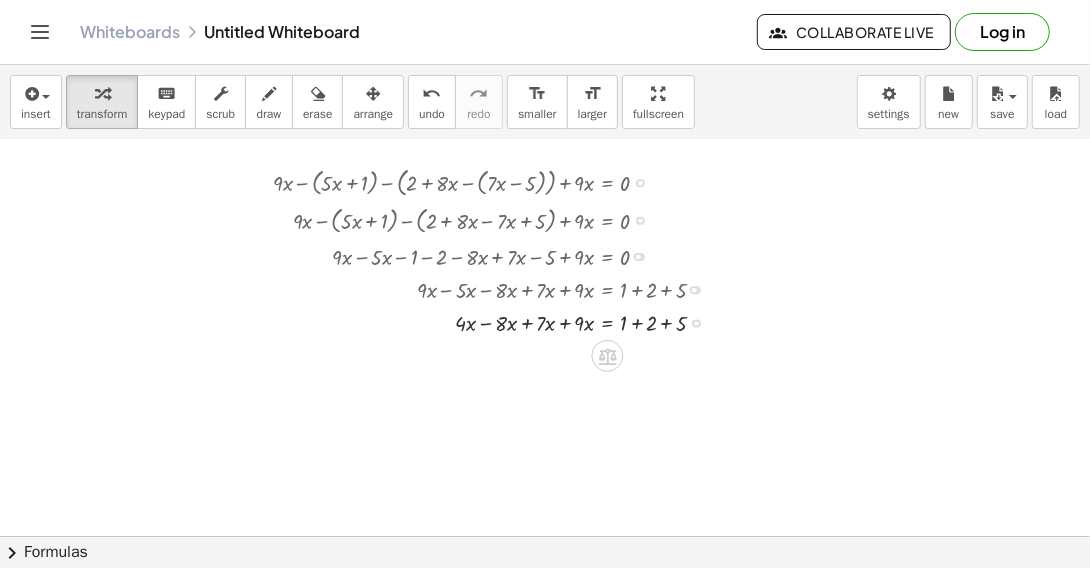 click at bounding box center (497, 321) 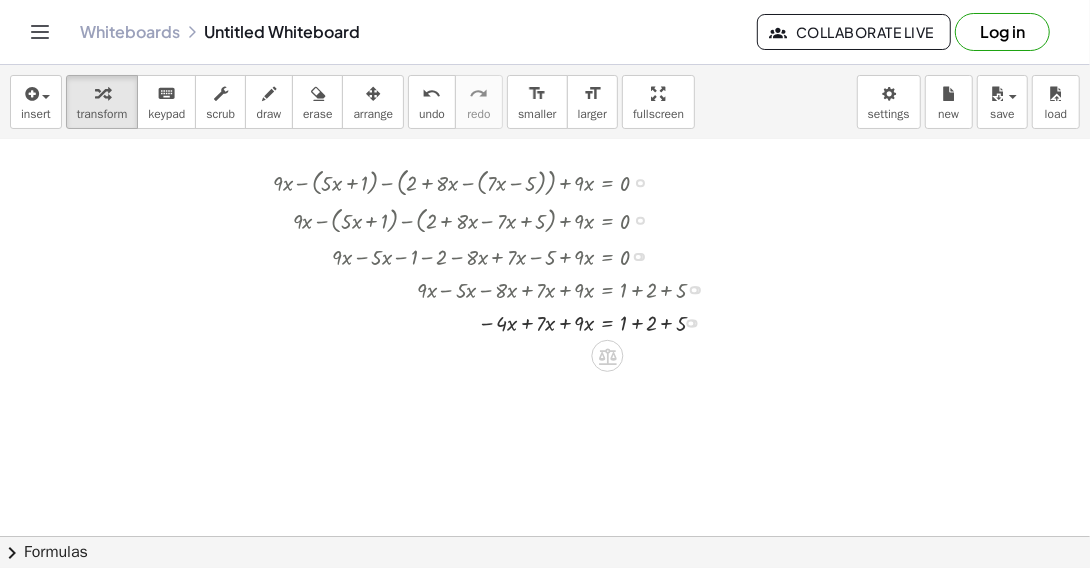 click at bounding box center (497, 321) 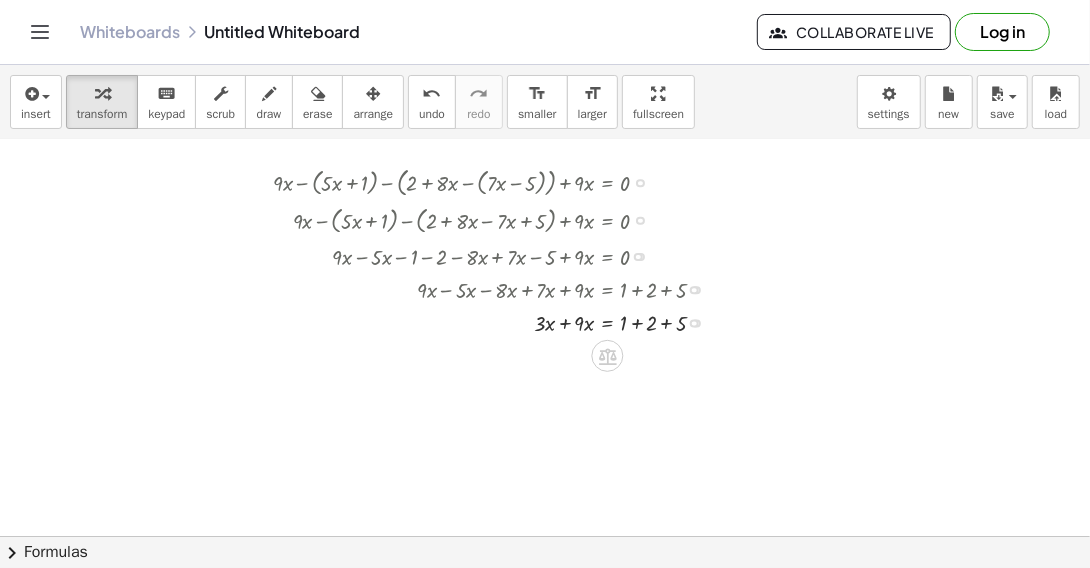 click at bounding box center (497, 321) 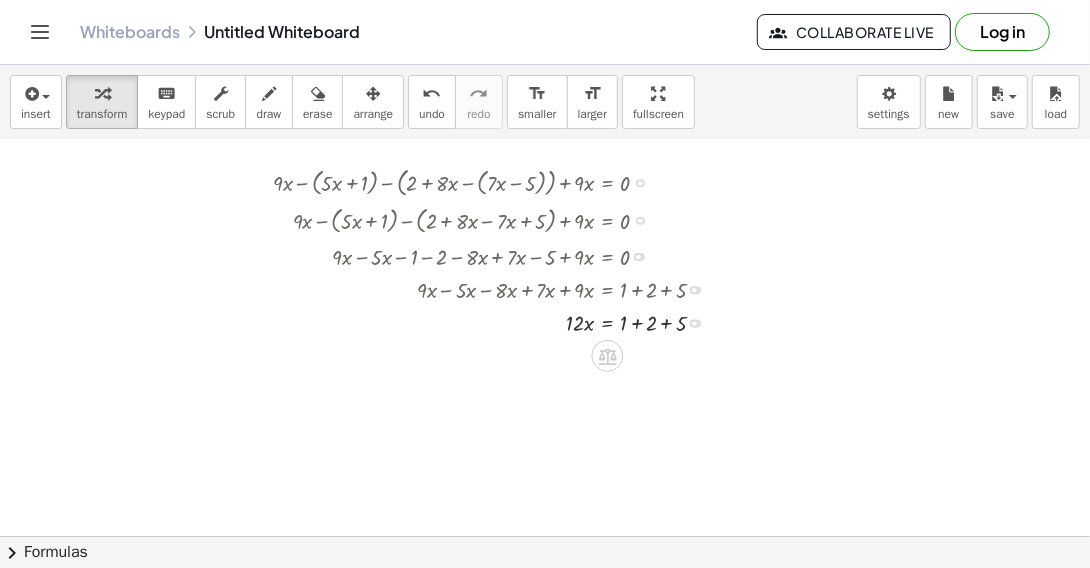 click at bounding box center (497, 321) 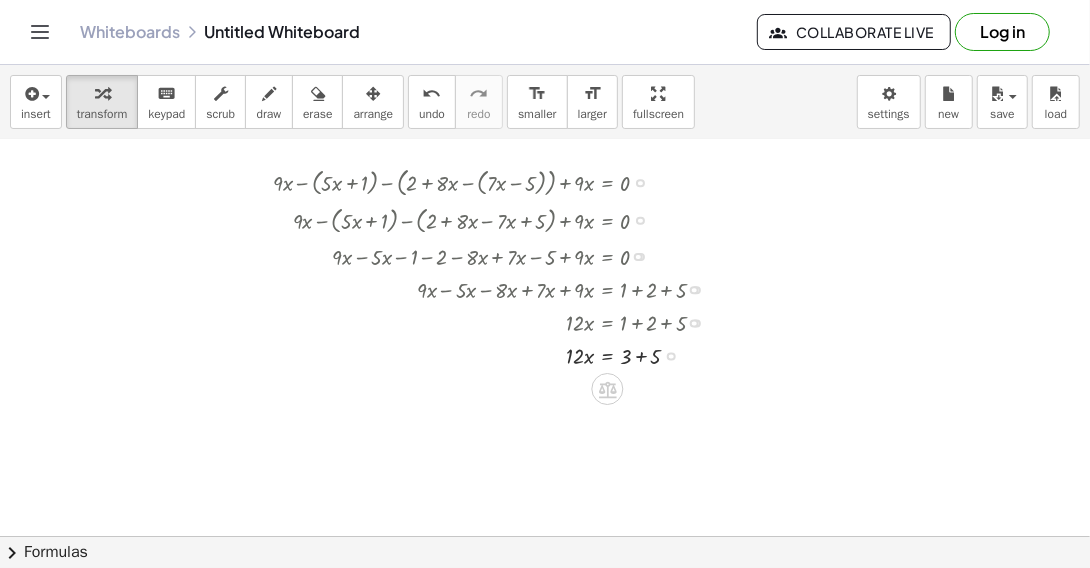 click at bounding box center (497, 354) 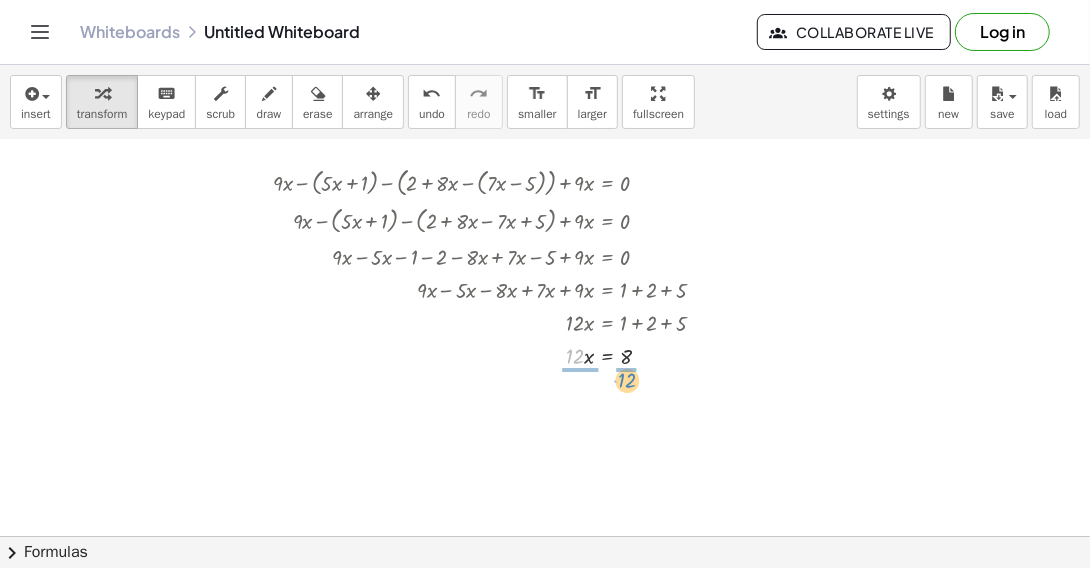 drag, startPoint x: 574, startPoint y: 355, endPoint x: 626, endPoint y: 379, distance: 57.271286 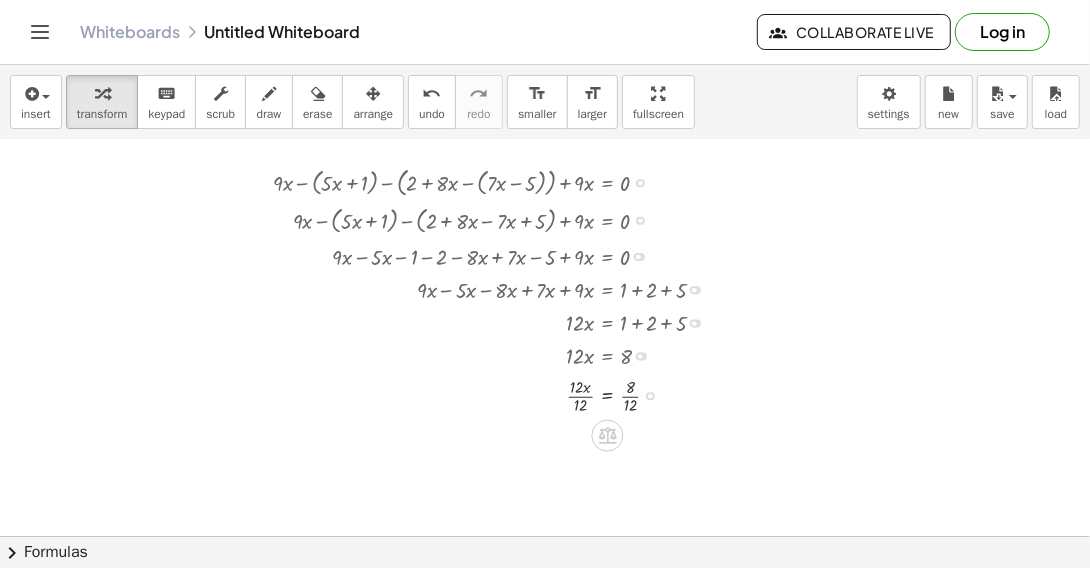 click at bounding box center [497, 394] 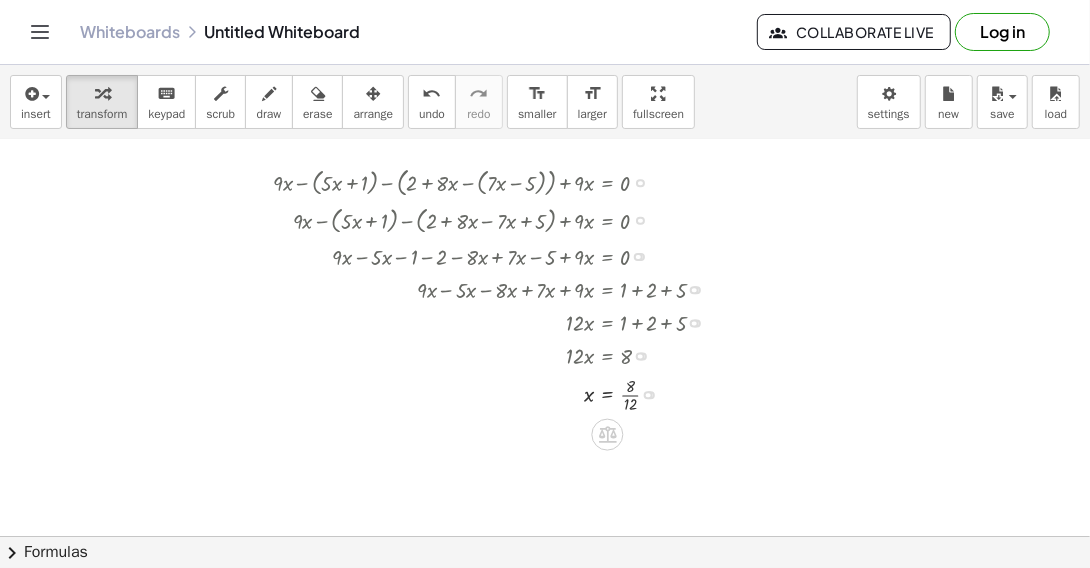 drag, startPoint x: 652, startPoint y: 440, endPoint x: 646, endPoint y: 389, distance: 51.351727 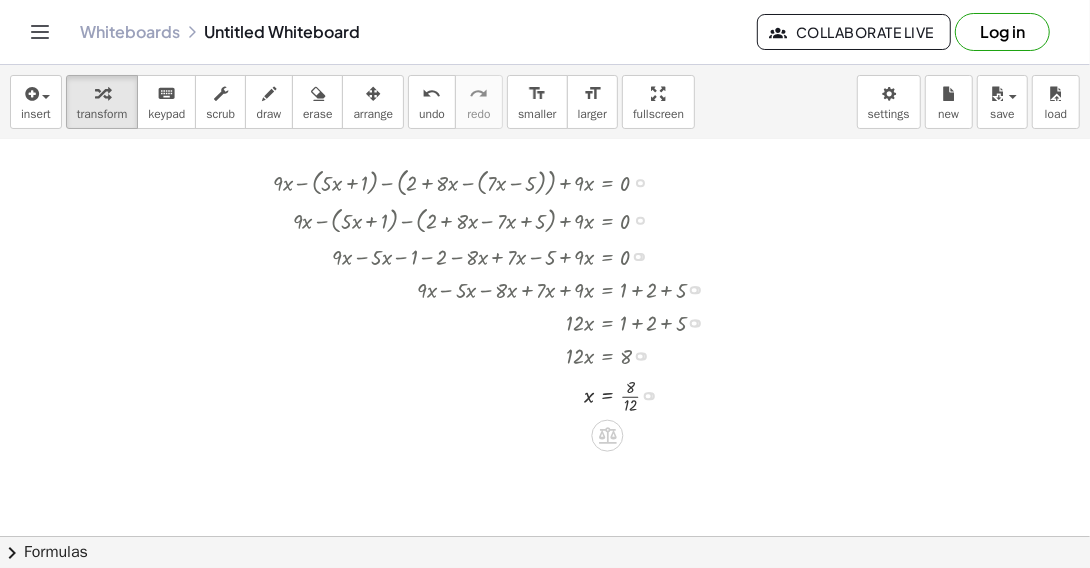 click at bounding box center [497, 394] 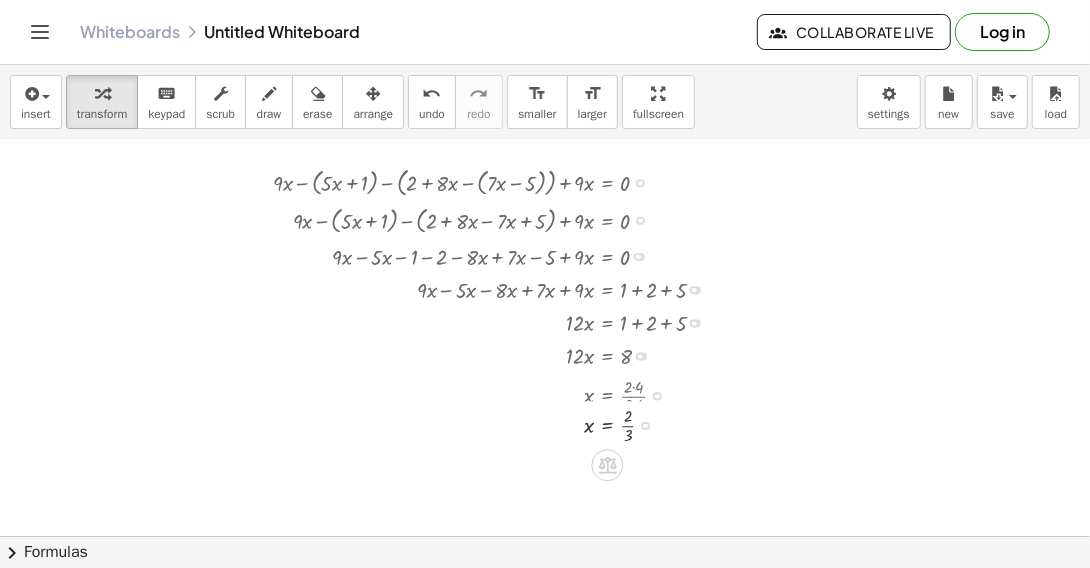 drag, startPoint x: 646, startPoint y: 394, endPoint x: 645, endPoint y: 431, distance: 37.01351 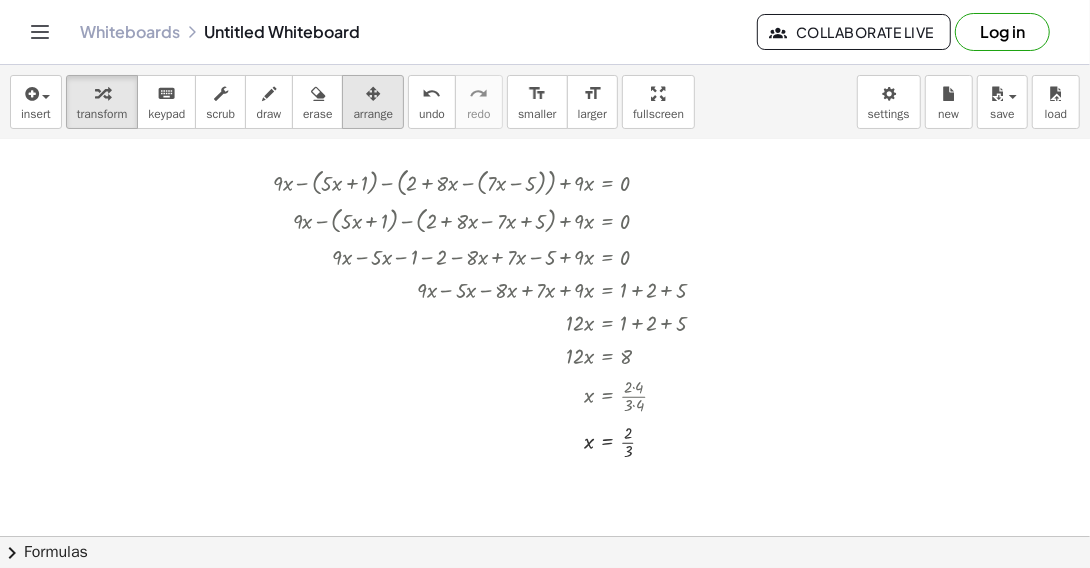 click at bounding box center [373, 93] 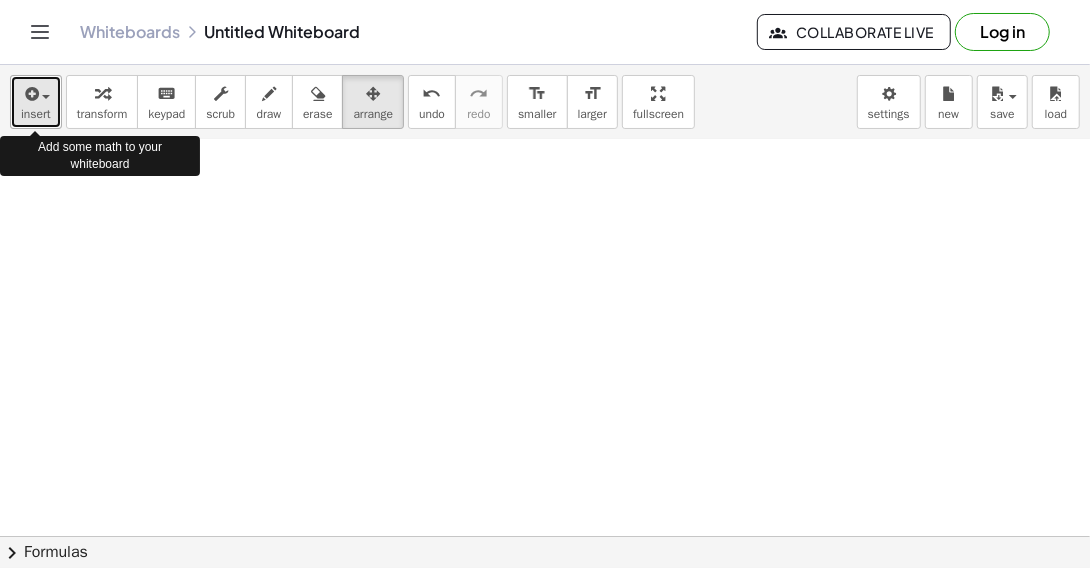 click at bounding box center (36, 93) 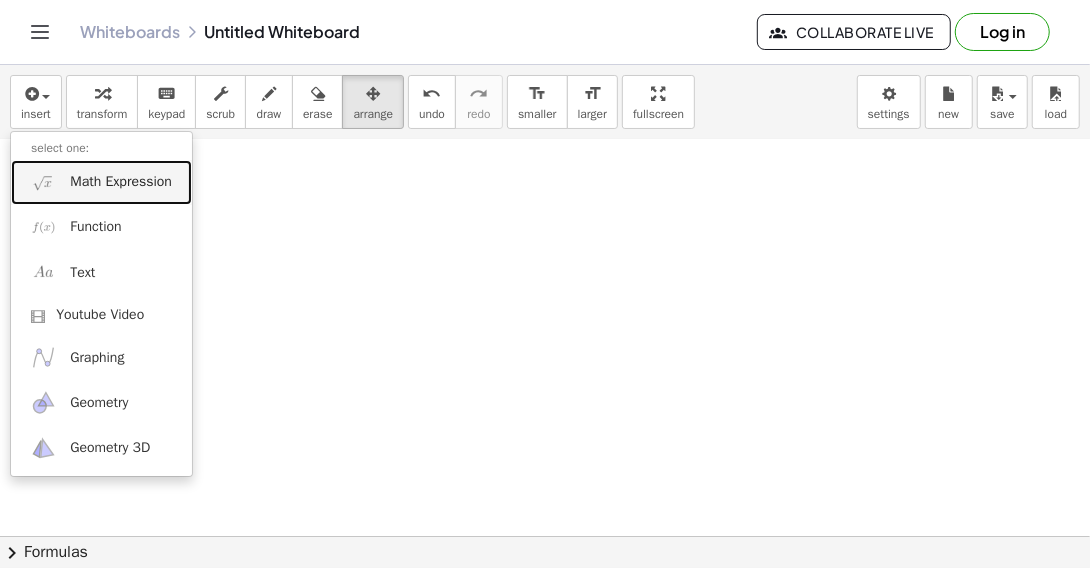 click on "Math Expression" at bounding box center [101, 182] 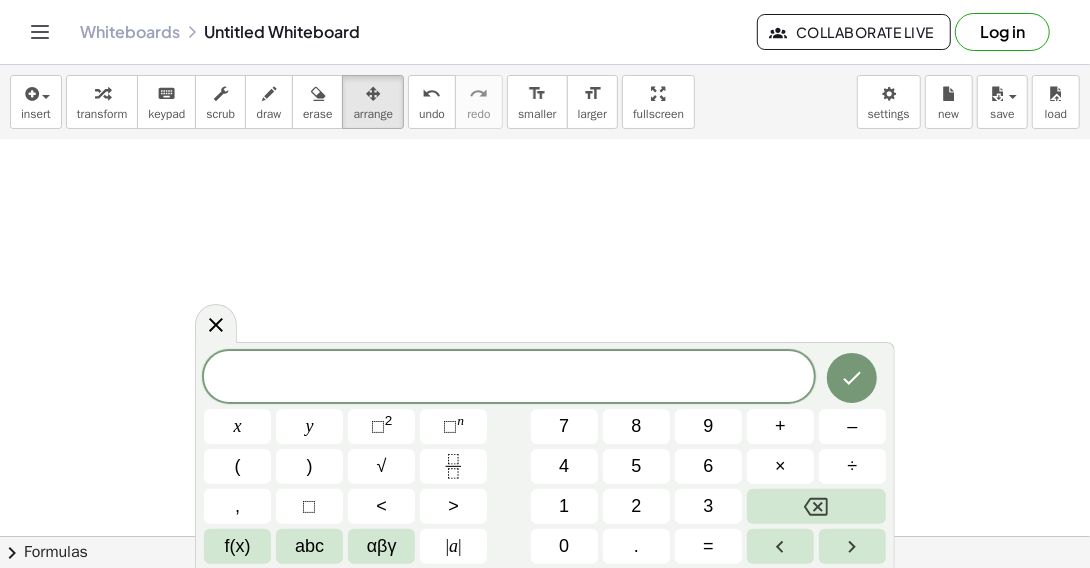 click at bounding box center (509, 378) 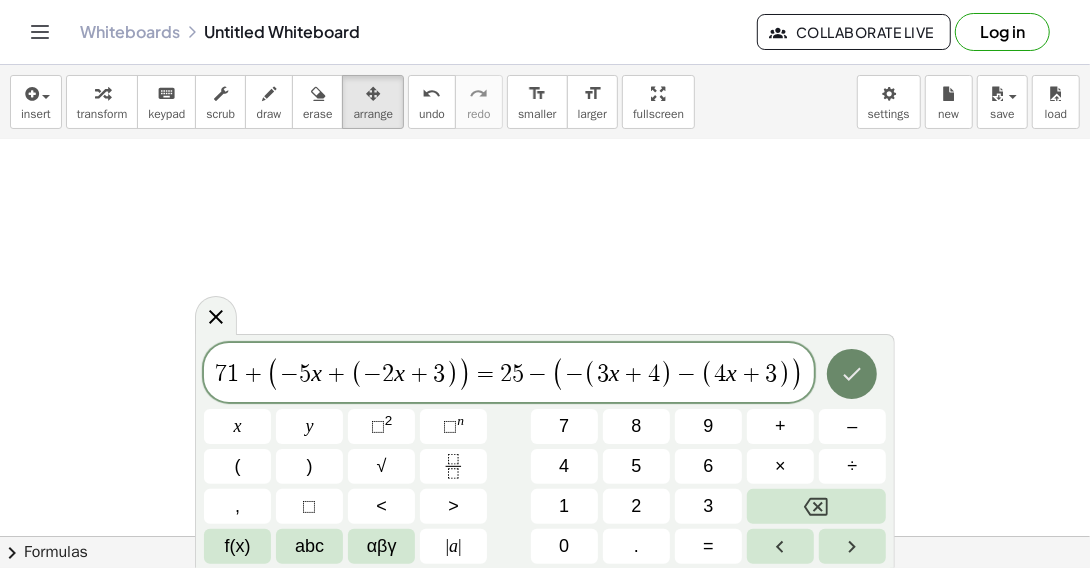 click 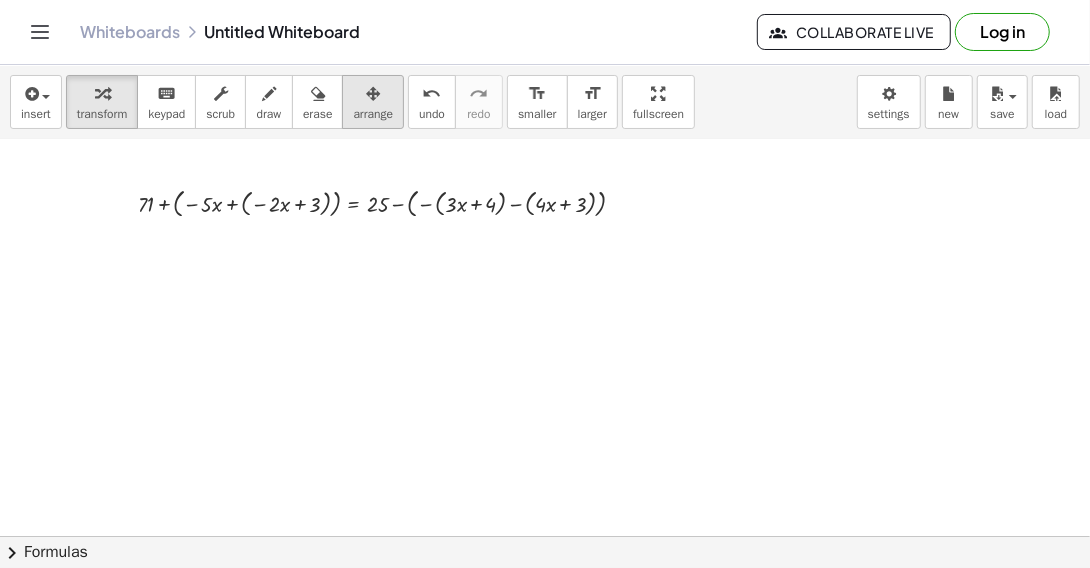 click at bounding box center [373, 93] 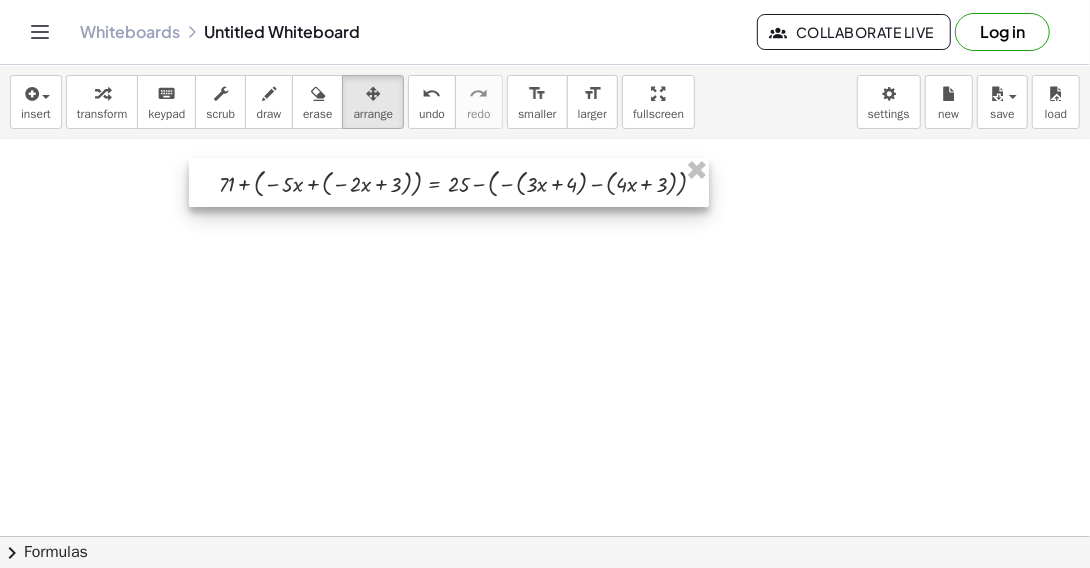 drag, startPoint x: 496, startPoint y: 188, endPoint x: 569, endPoint y: 158, distance: 78.92401 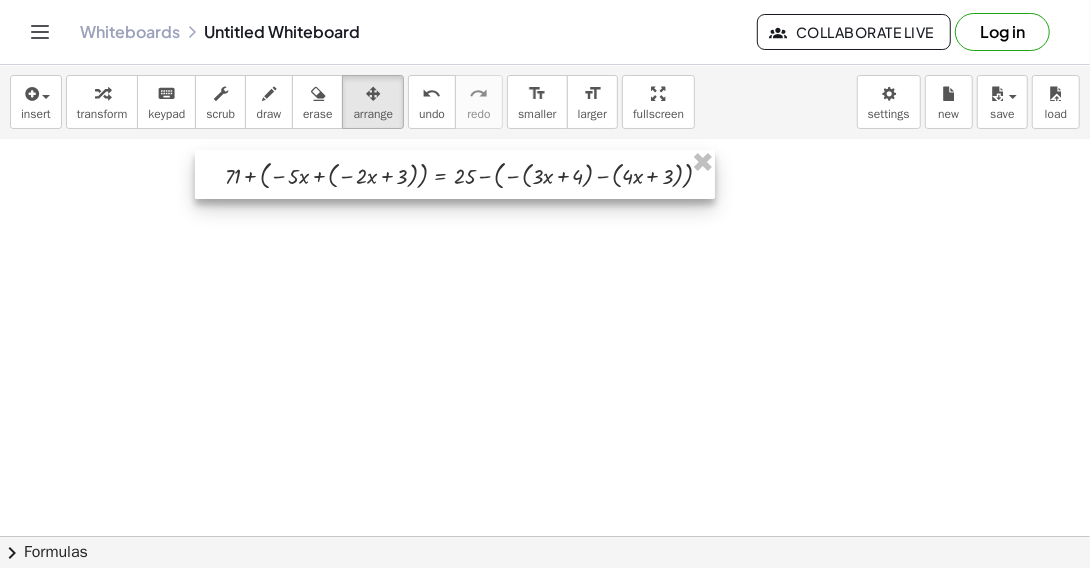 drag, startPoint x: 497, startPoint y: 158, endPoint x: 513, endPoint y: 159, distance: 16.03122 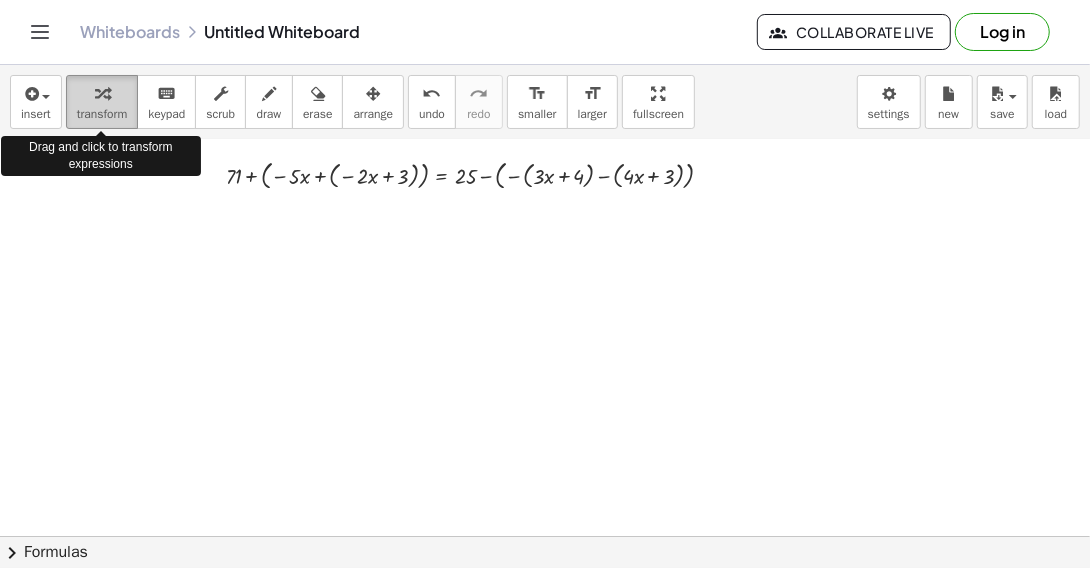 click at bounding box center [102, 93] 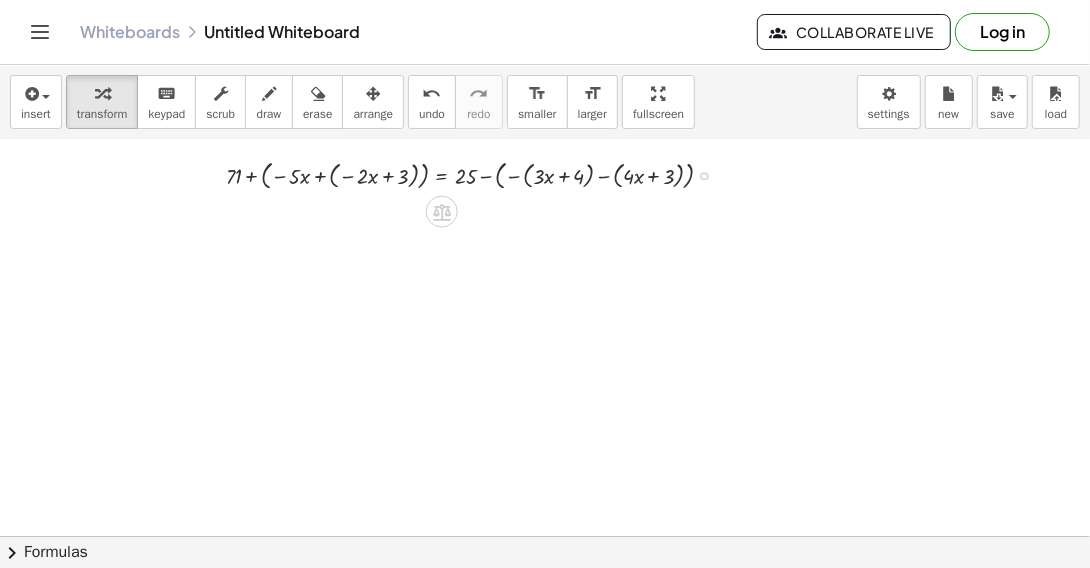 click at bounding box center [477, 174] 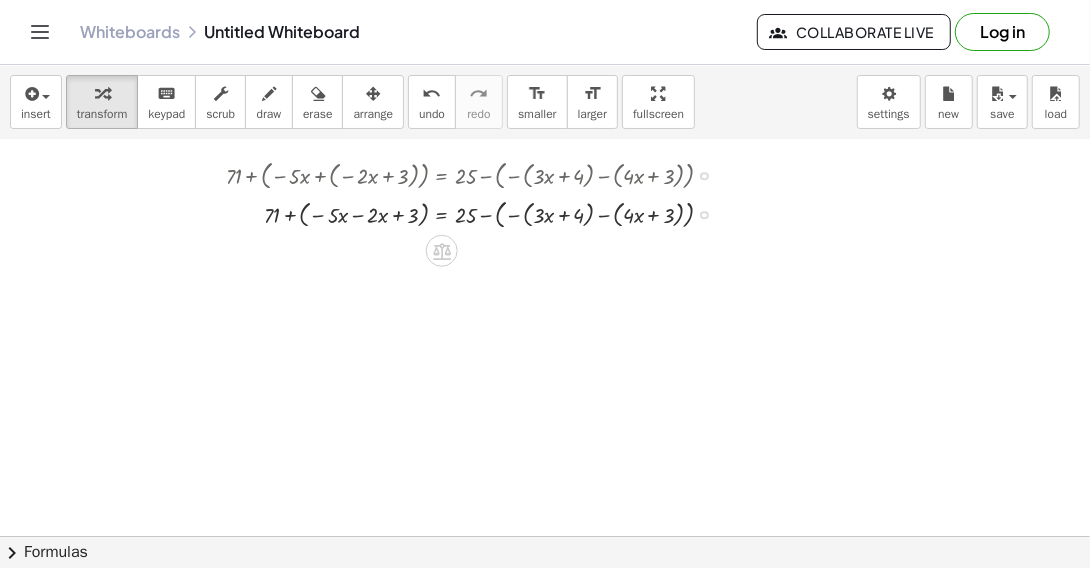 click at bounding box center [477, 213] 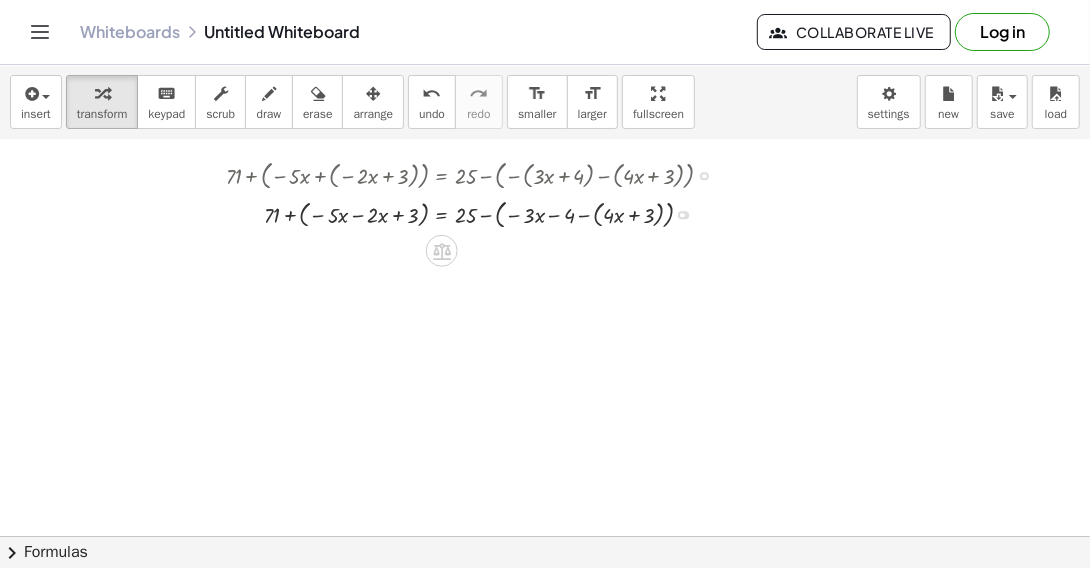click at bounding box center (477, 213) 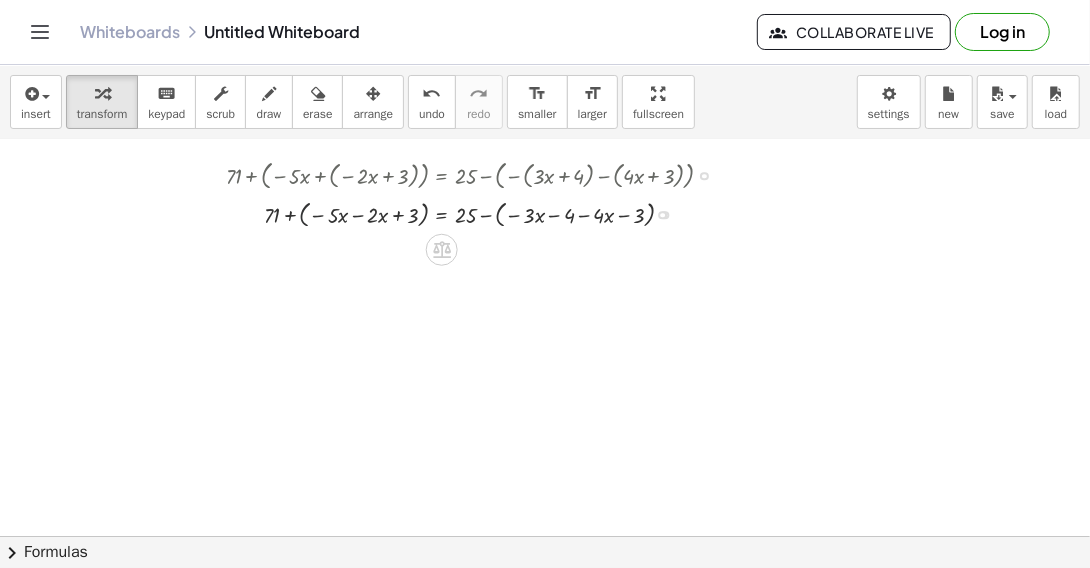 click at bounding box center (477, 213) 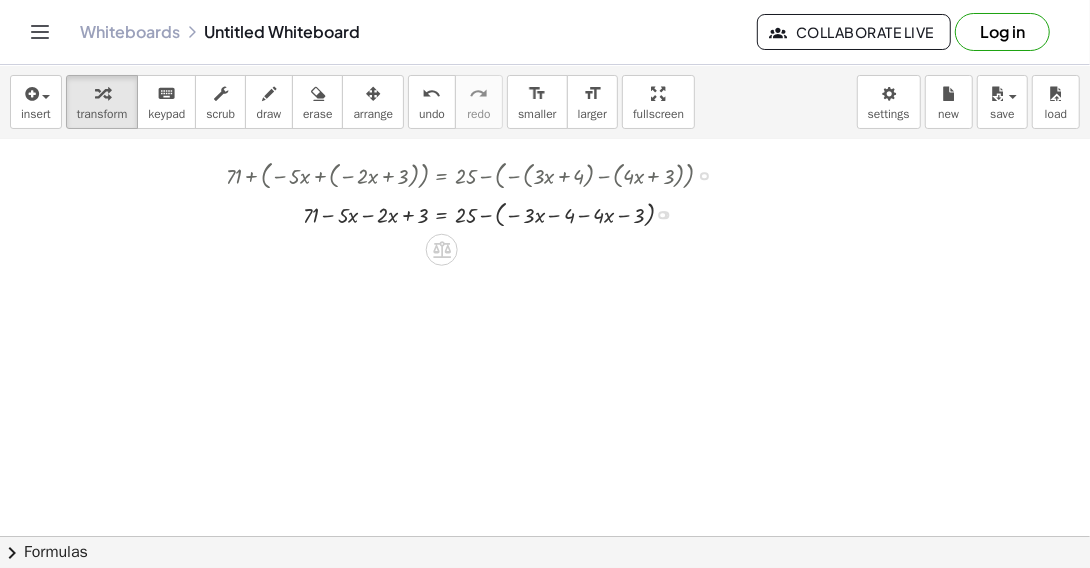 click at bounding box center [477, 213] 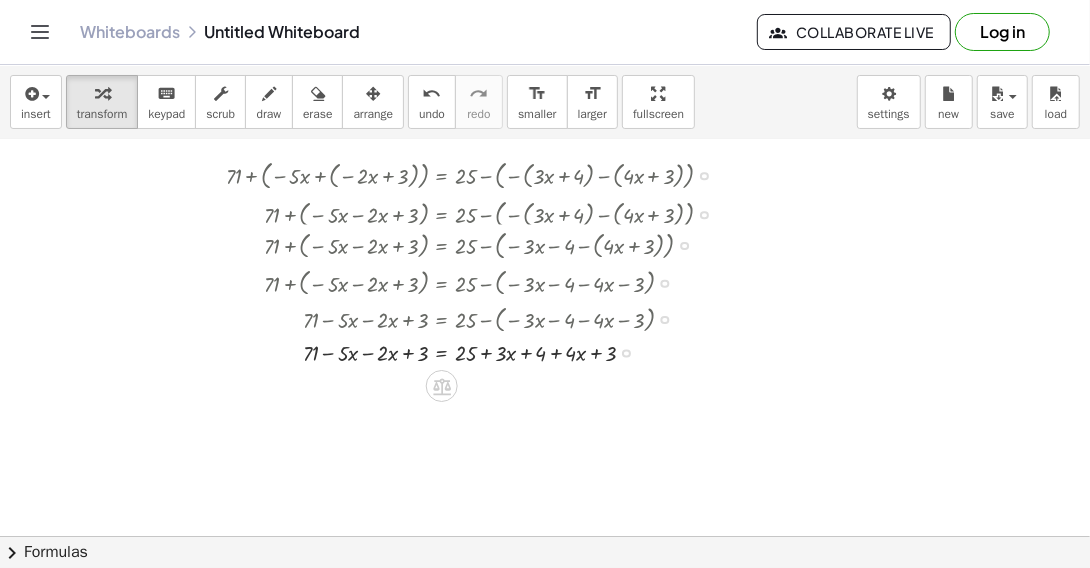 drag, startPoint x: 623, startPoint y: 211, endPoint x: 598, endPoint y: 356, distance: 147.13939 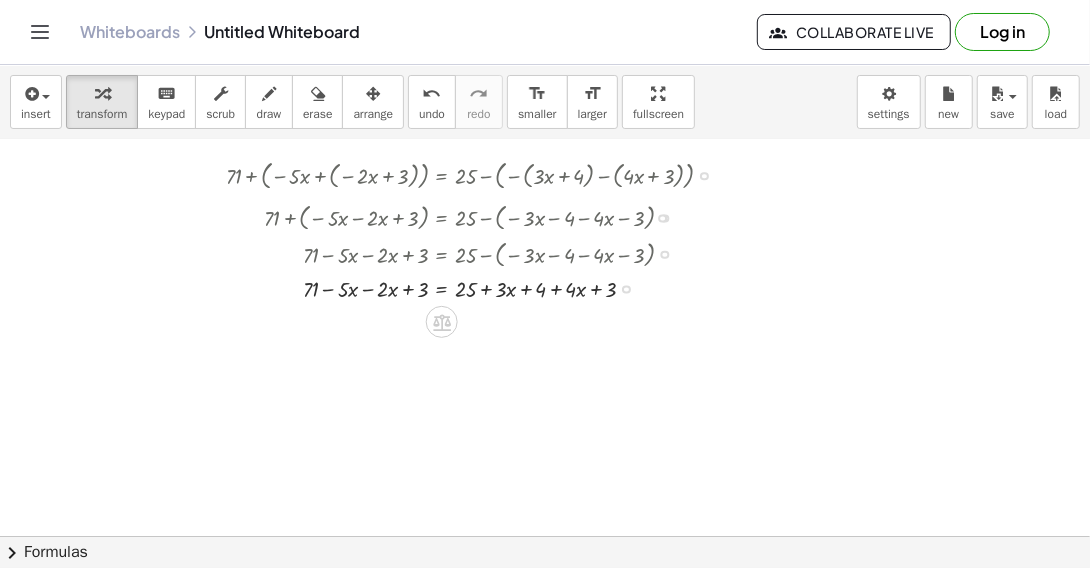 drag, startPoint x: 665, startPoint y: 290, endPoint x: 686, endPoint y: 211, distance: 81.7435 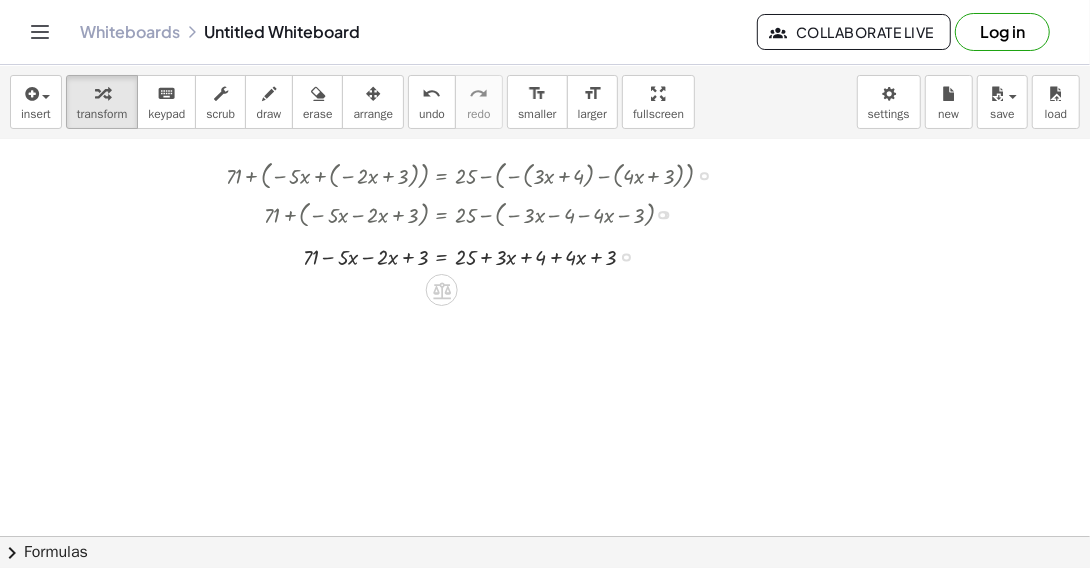 drag, startPoint x: 623, startPoint y: 282, endPoint x: 632, endPoint y: 247, distance: 36.138622 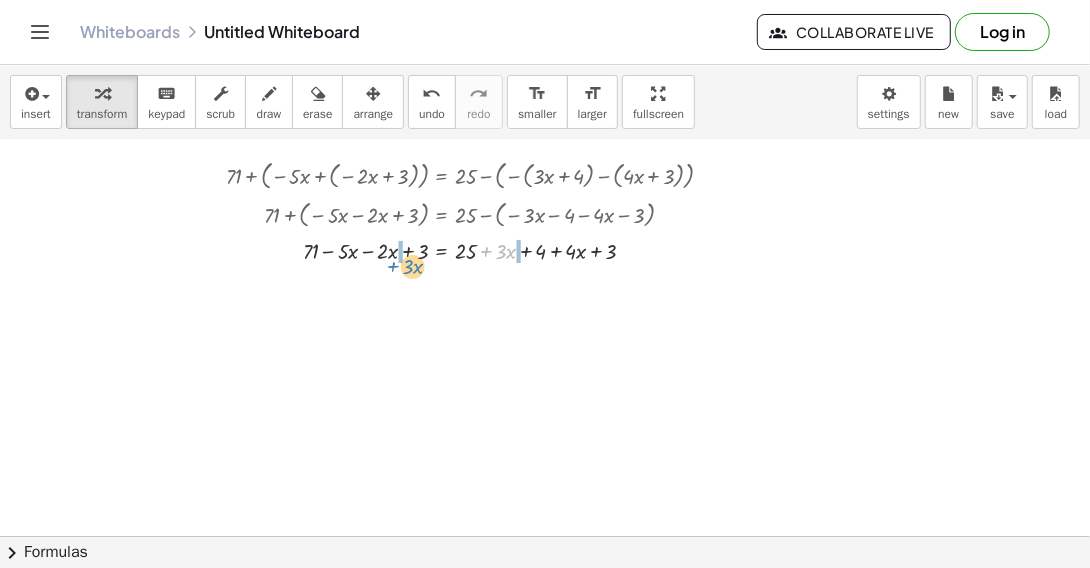 drag, startPoint x: 489, startPoint y: 251, endPoint x: 396, endPoint y: 266, distance: 94.20191 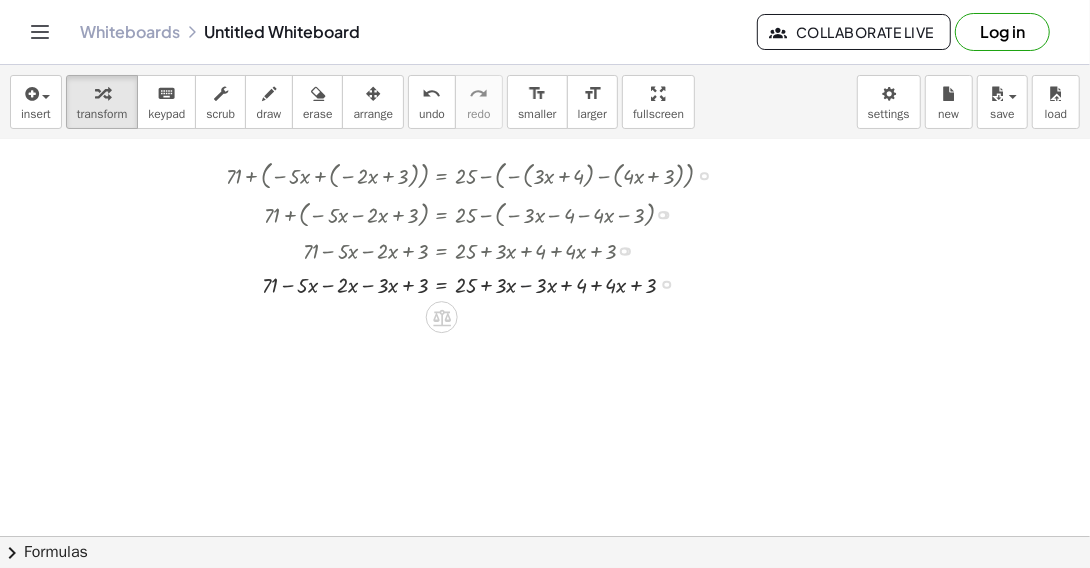 click at bounding box center (477, 282) 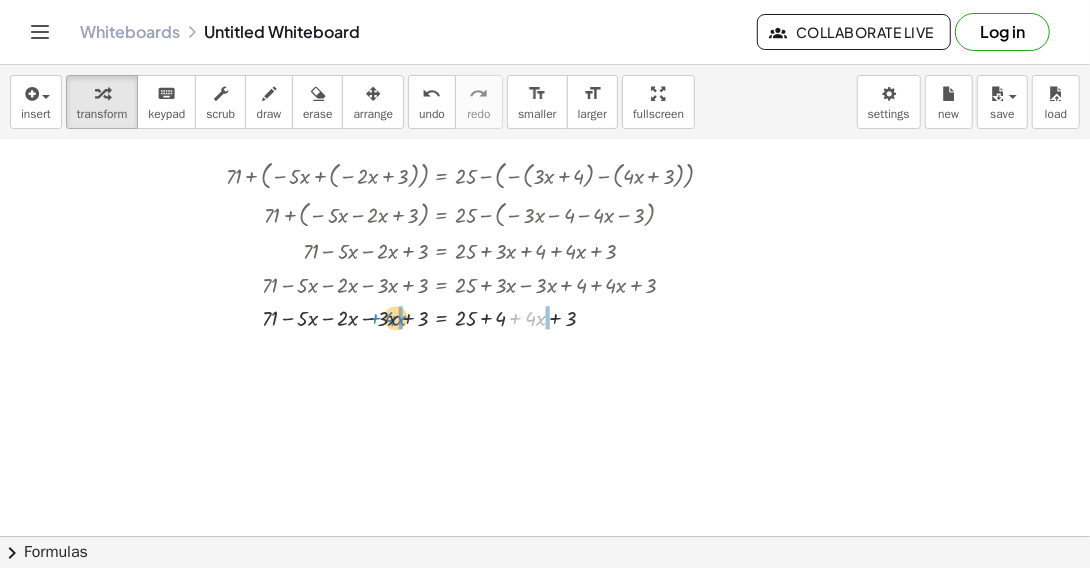 drag, startPoint x: 517, startPoint y: 318, endPoint x: 377, endPoint y: 318, distance: 140 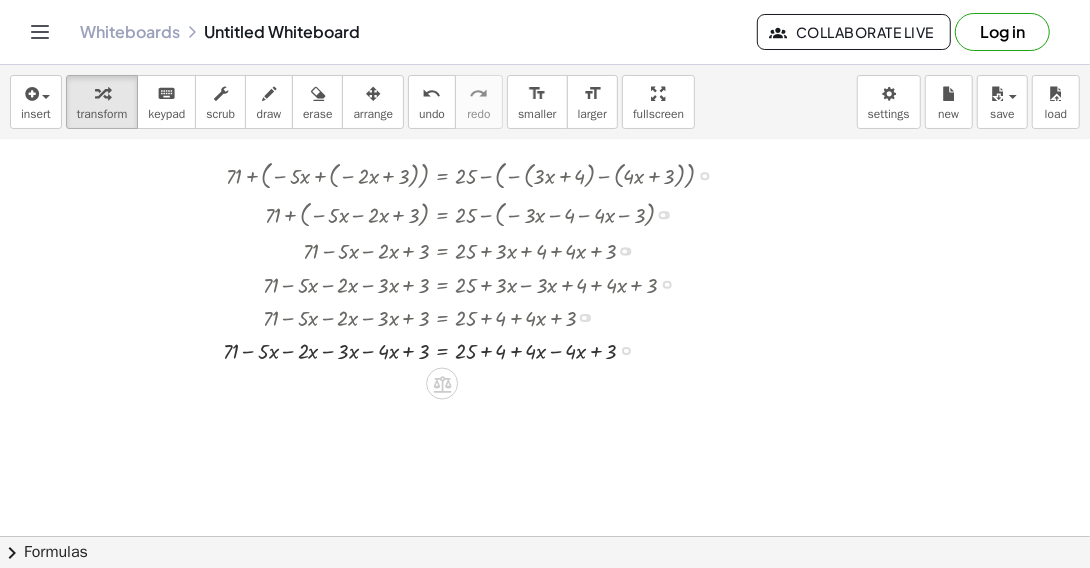 click at bounding box center (476, 349) 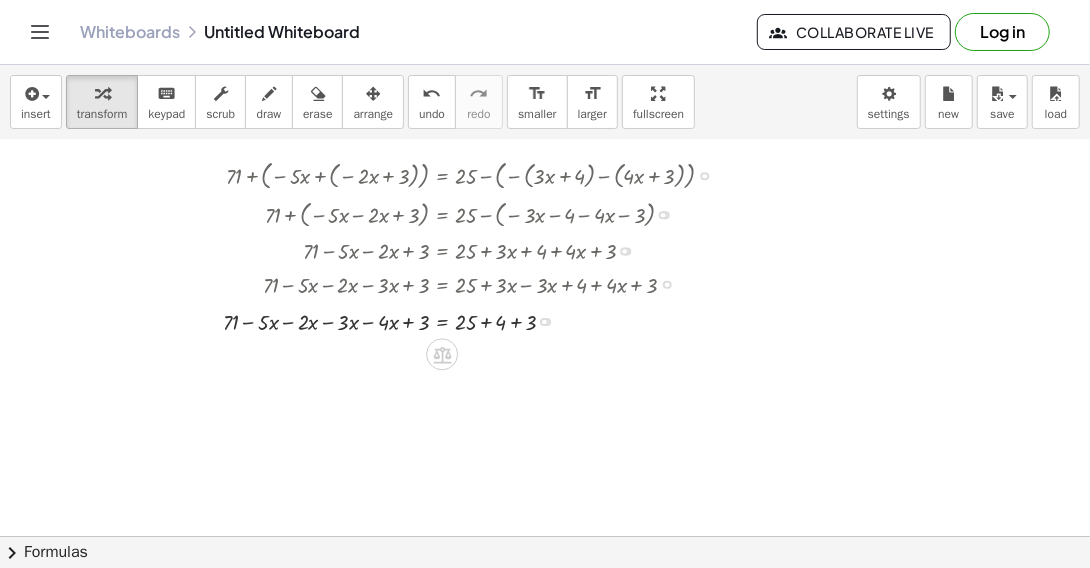 drag, startPoint x: 547, startPoint y: 383, endPoint x: 574, endPoint y: 313, distance: 75.026665 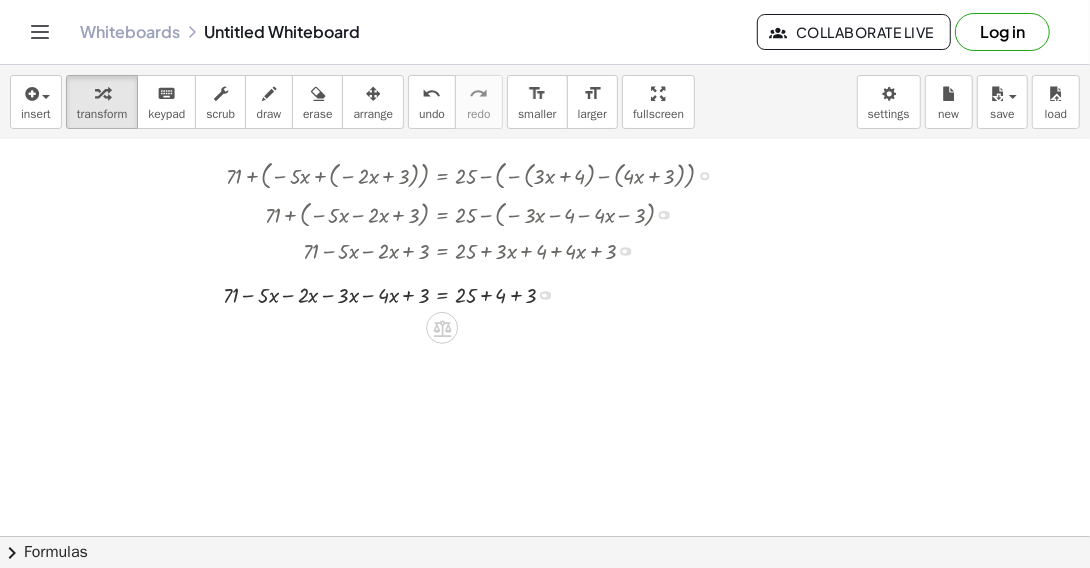 drag, startPoint x: 544, startPoint y: 314, endPoint x: 562, endPoint y: 284, distance: 34.98571 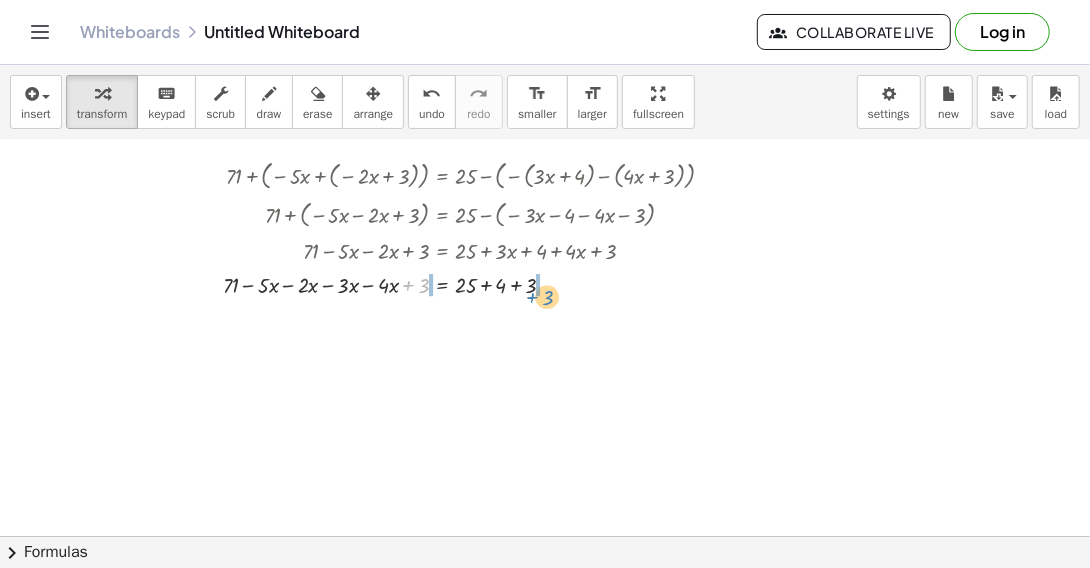 drag, startPoint x: 413, startPoint y: 283, endPoint x: 537, endPoint y: 295, distance: 124.57929 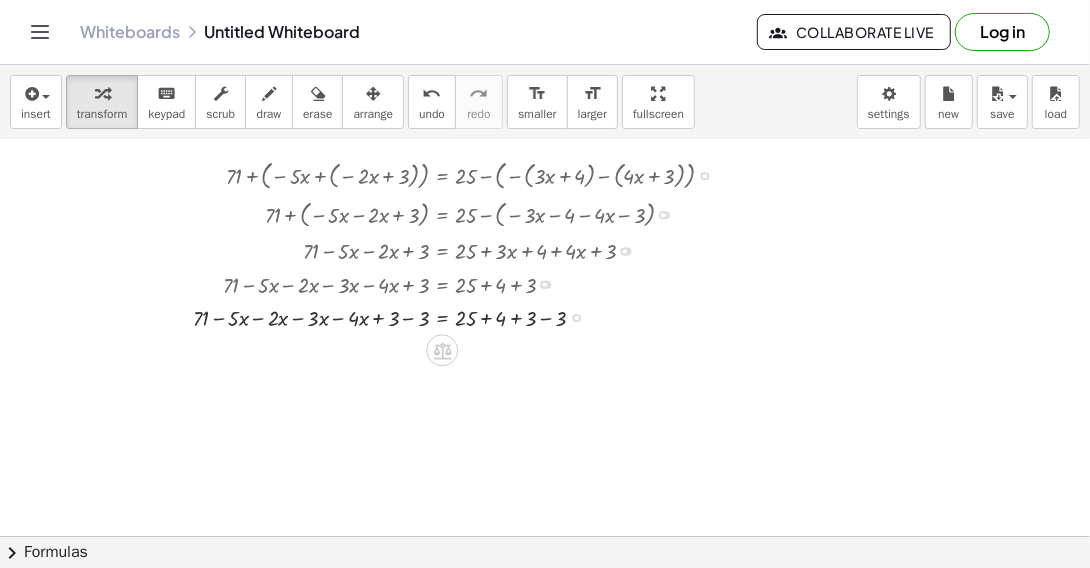 click at bounding box center [461, 315] 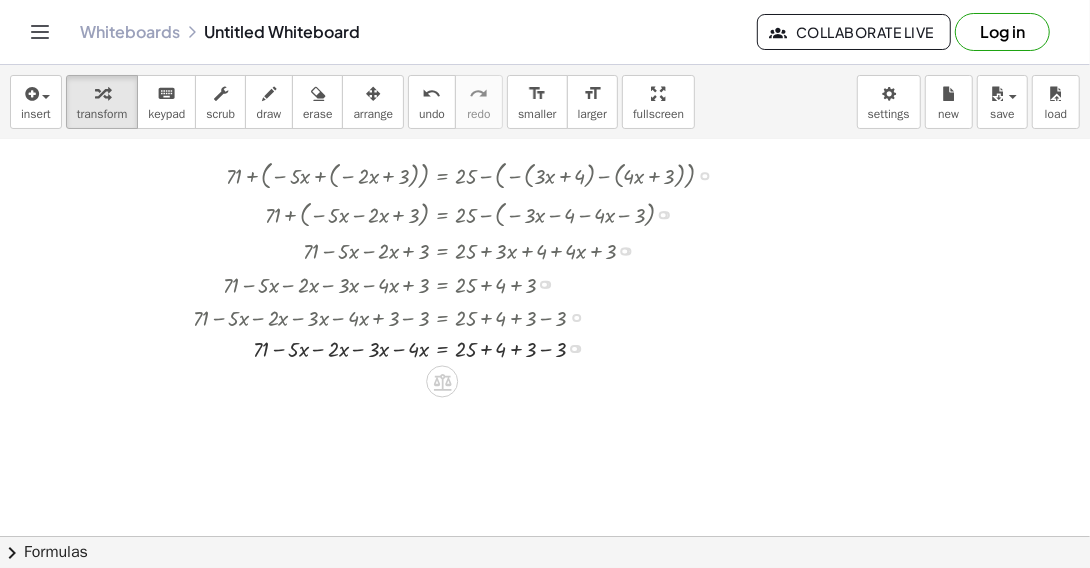 drag, startPoint x: 574, startPoint y: 350, endPoint x: 587, endPoint y: 344, distance: 14.3178215 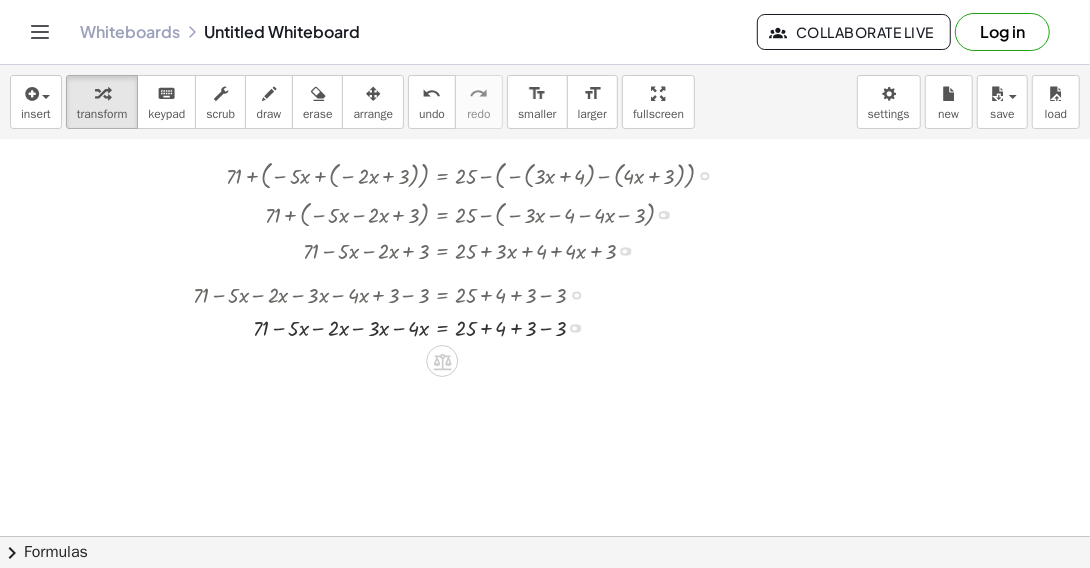 drag, startPoint x: 577, startPoint y: 314, endPoint x: 578, endPoint y: 283, distance: 31.016125 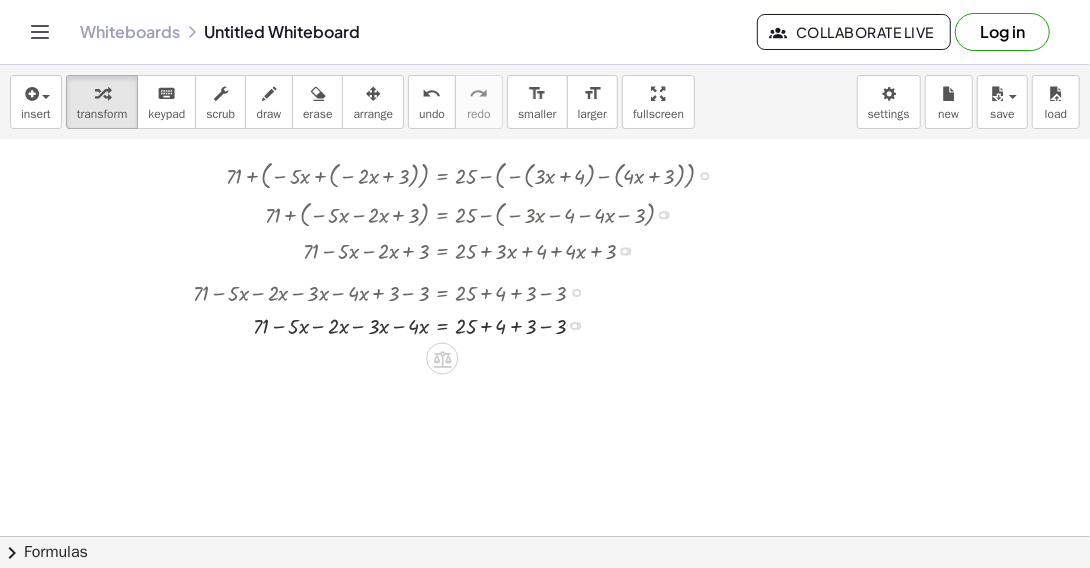drag, startPoint x: 576, startPoint y: 283, endPoint x: 586, endPoint y: 303, distance: 22.36068 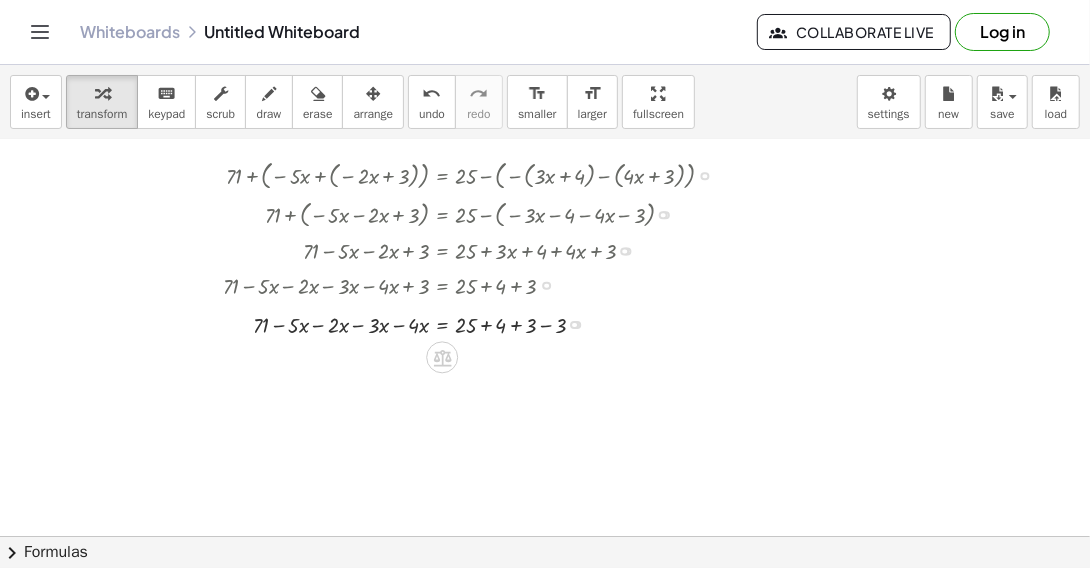 drag, startPoint x: 574, startPoint y: 315, endPoint x: 597, endPoint y: 333, distance: 29.206163 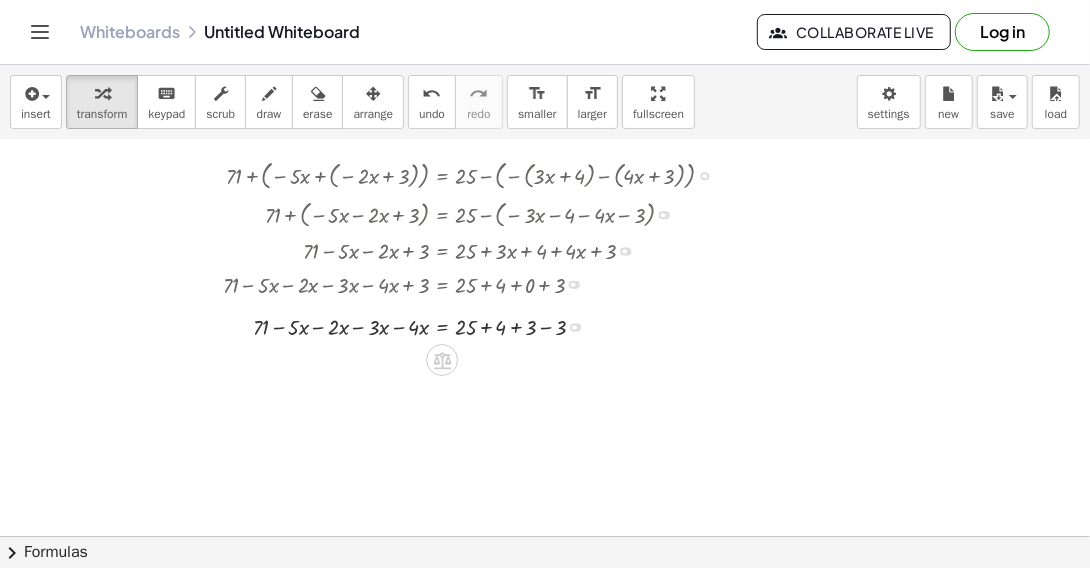 drag, startPoint x: 578, startPoint y: 346, endPoint x: 586, endPoint y: 314, distance: 32.984844 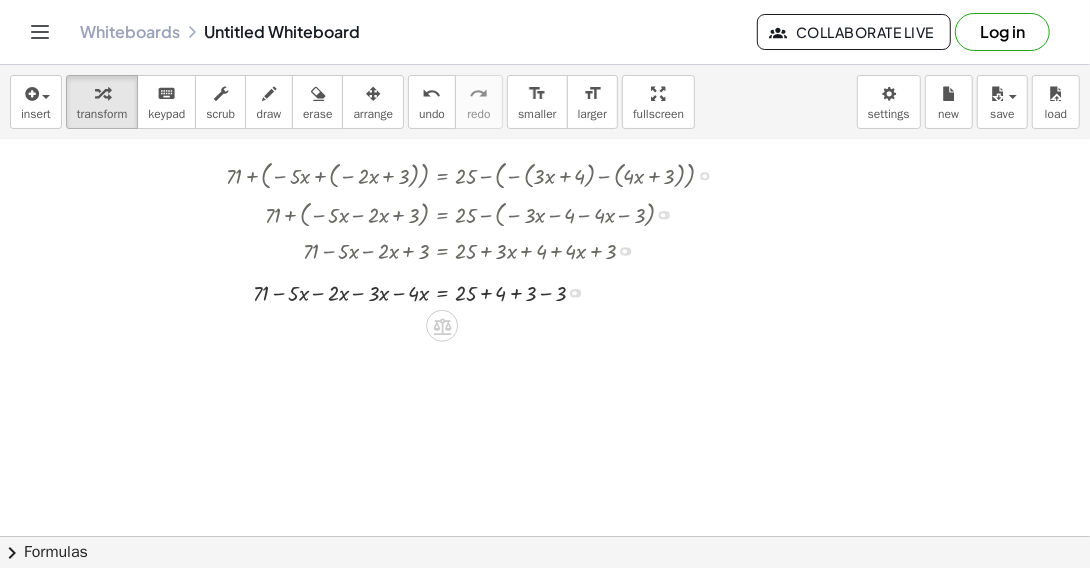 drag, startPoint x: 573, startPoint y: 315, endPoint x: 580, endPoint y: 282, distance: 33.734257 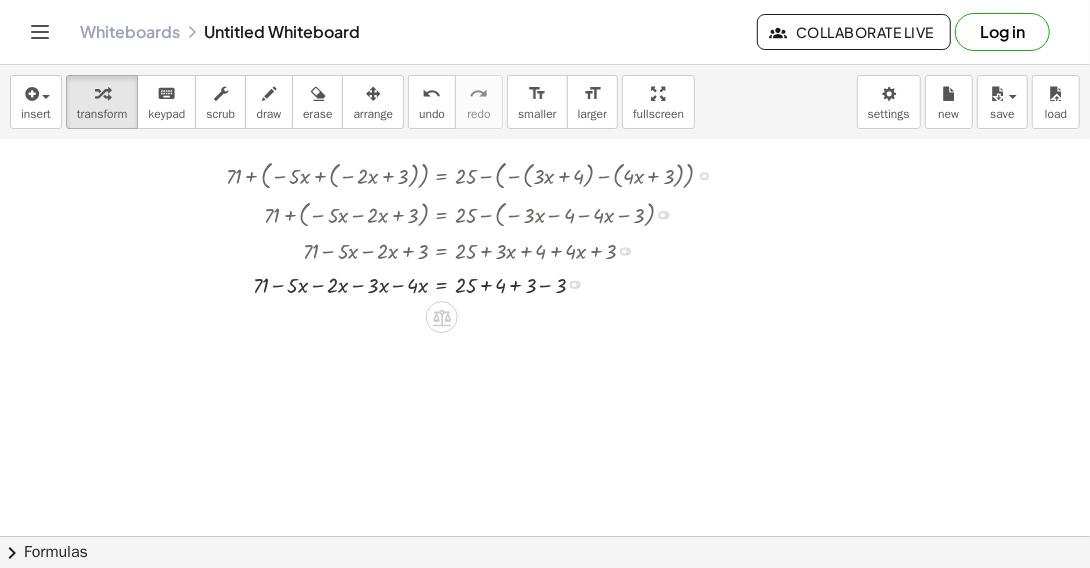 click at bounding box center [477, 282] 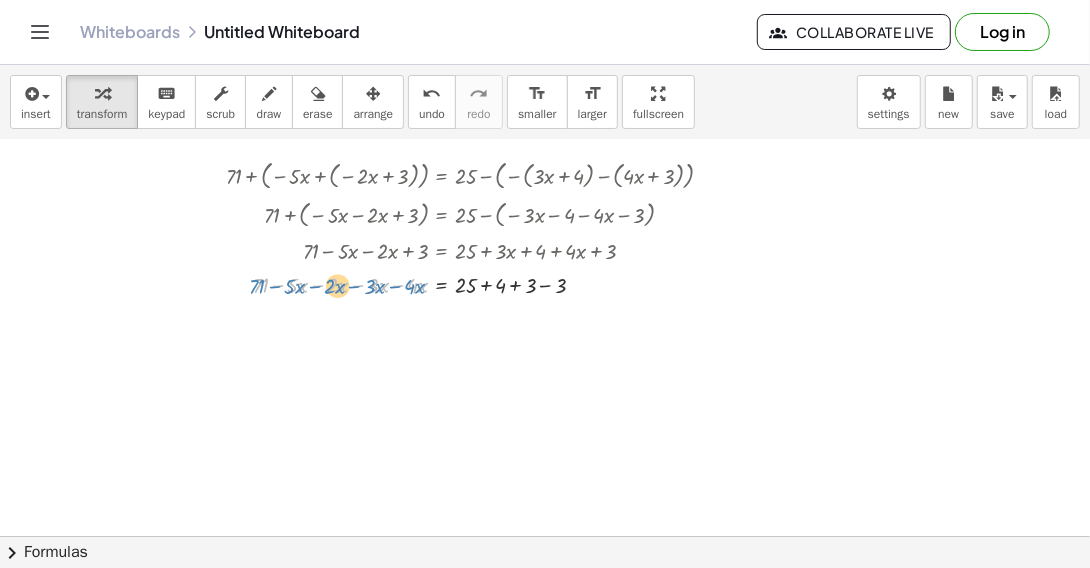 click at bounding box center (477, 282) 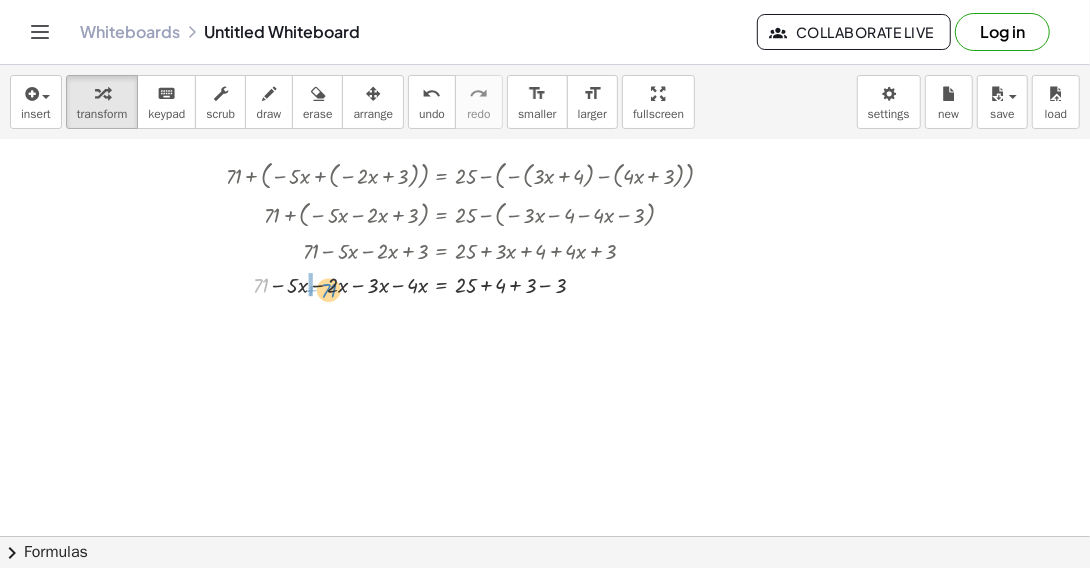 drag, startPoint x: 257, startPoint y: 286, endPoint x: 325, endPoint y: 291, distance: 68.18358 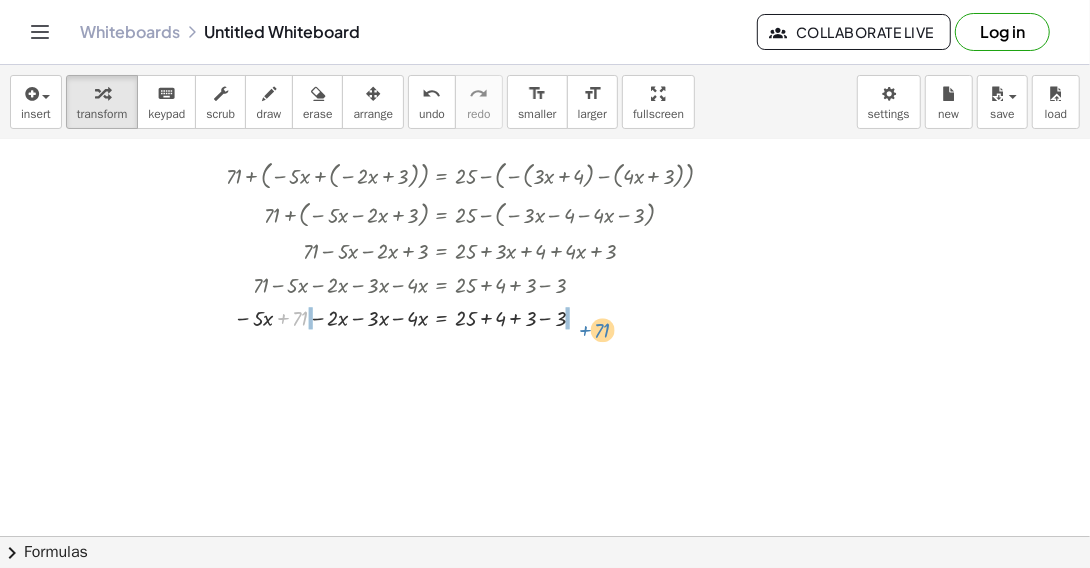drag, startPoint x: 284, startPoint y: 322, endPoint x: 586, endPoint y: 334, distance: 302.2383 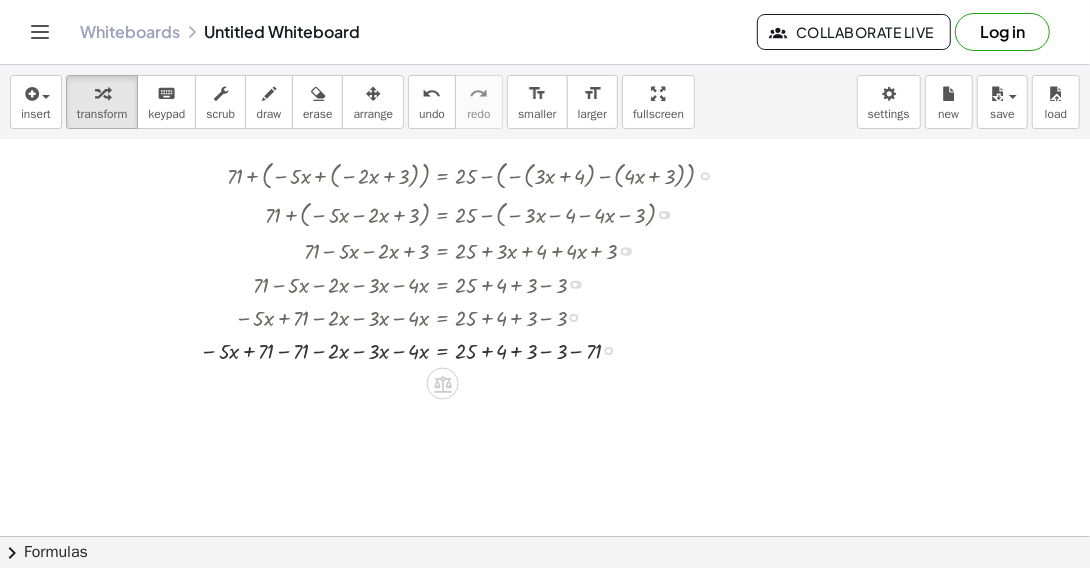 click at bounding box center (465, 349) 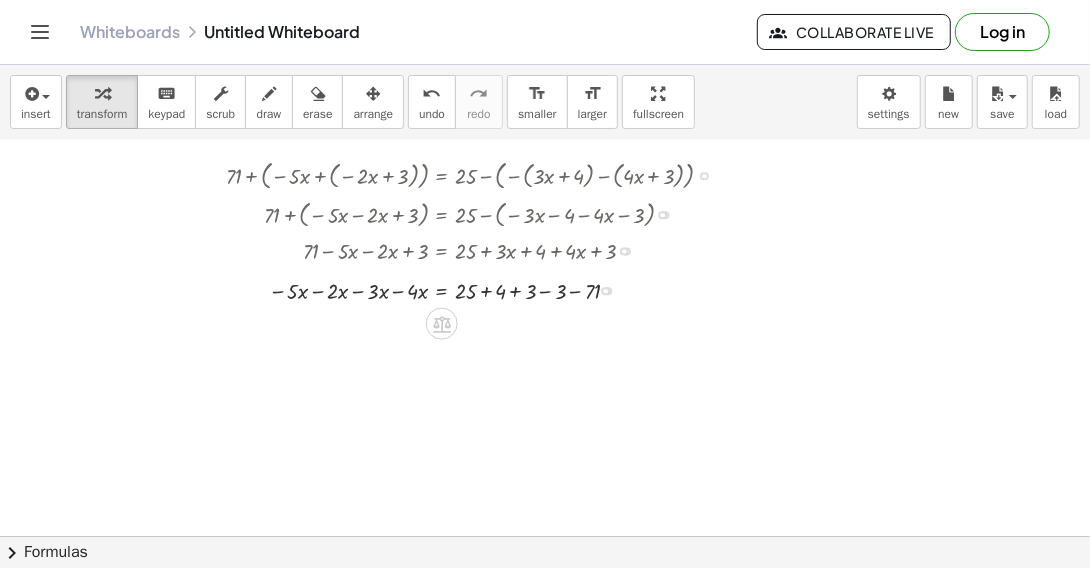 drag, startPoint x: 612, startPoint y: 380, endPoint x: 647, endPoint y: 280, distance: 105.9481 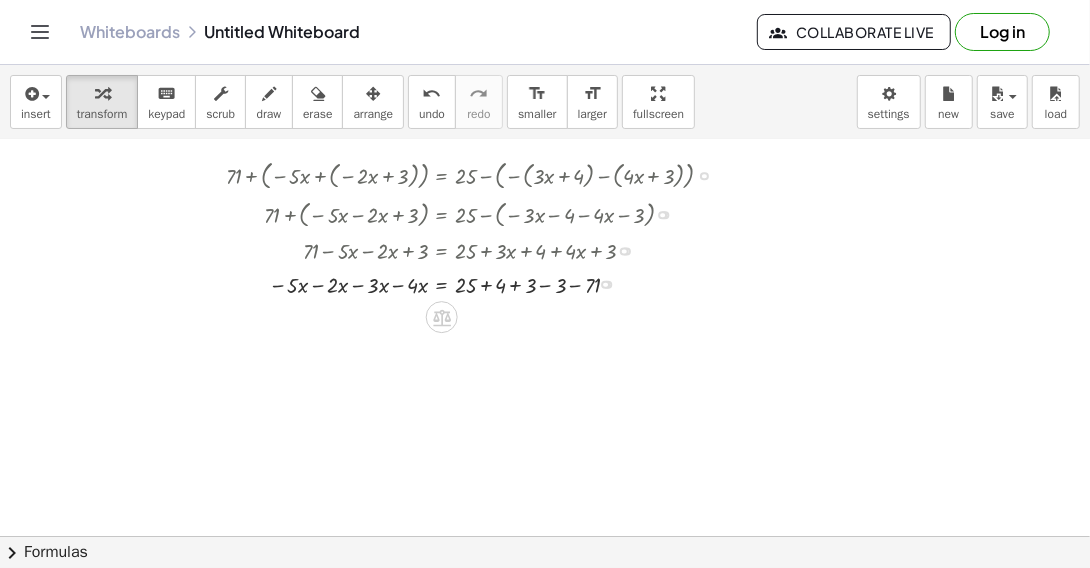 click at bounding box center (477, 282) 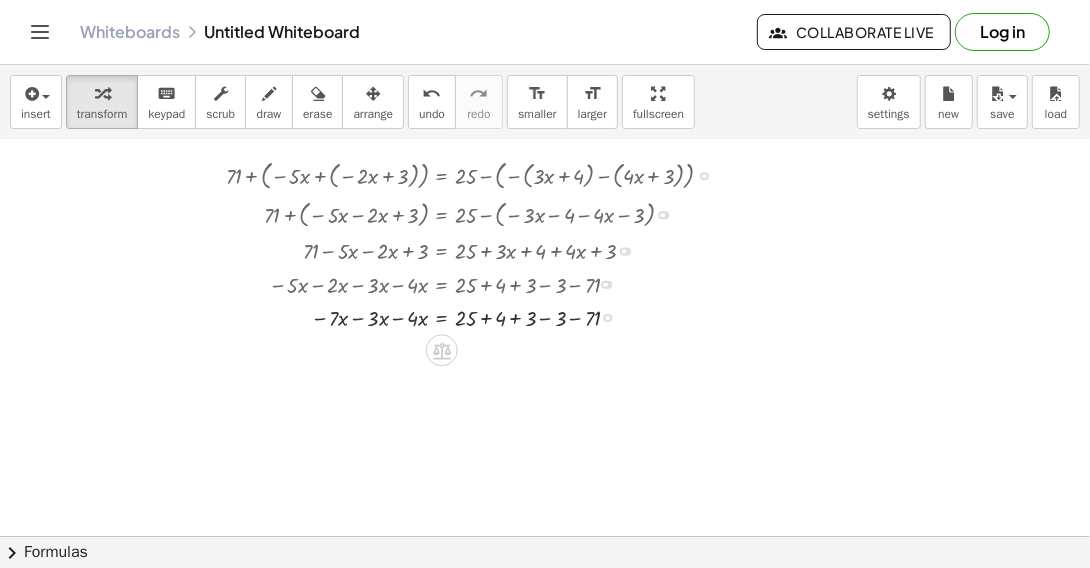 click at bounding box center [477, 315] 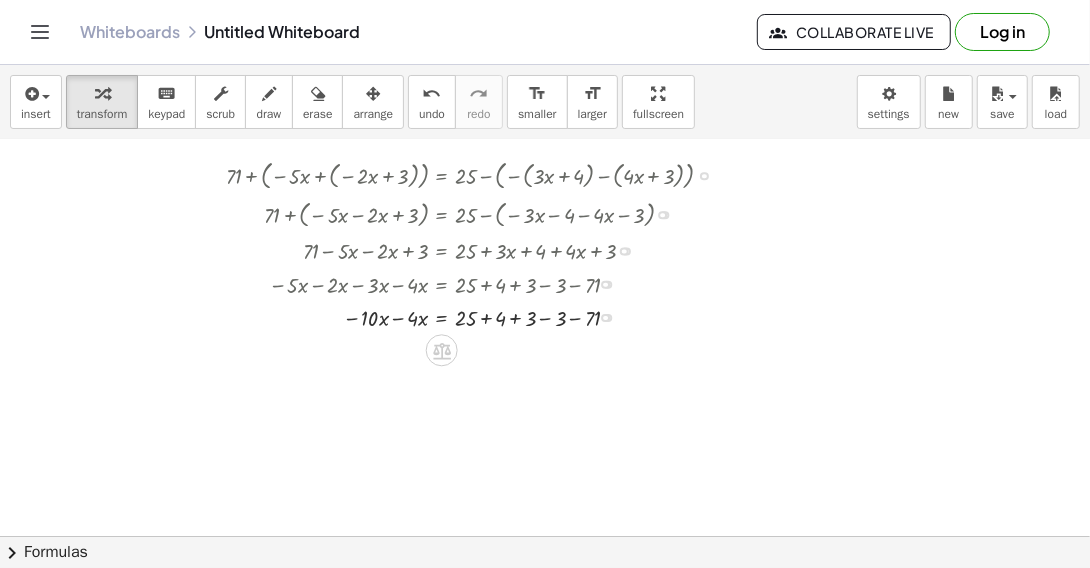 click at bounding box center [477, 315] 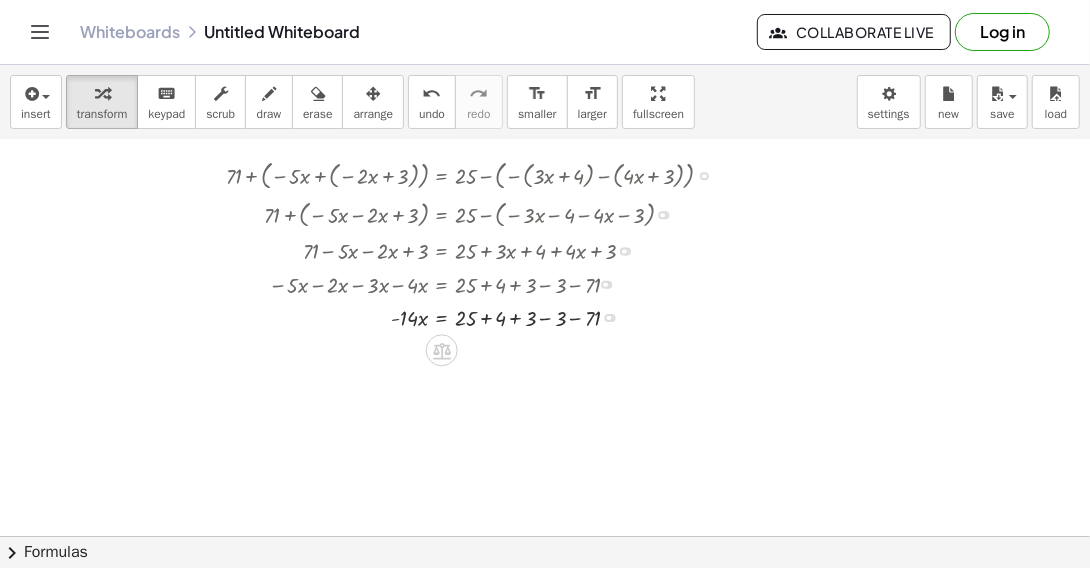 click at bounding box center [477, 315] 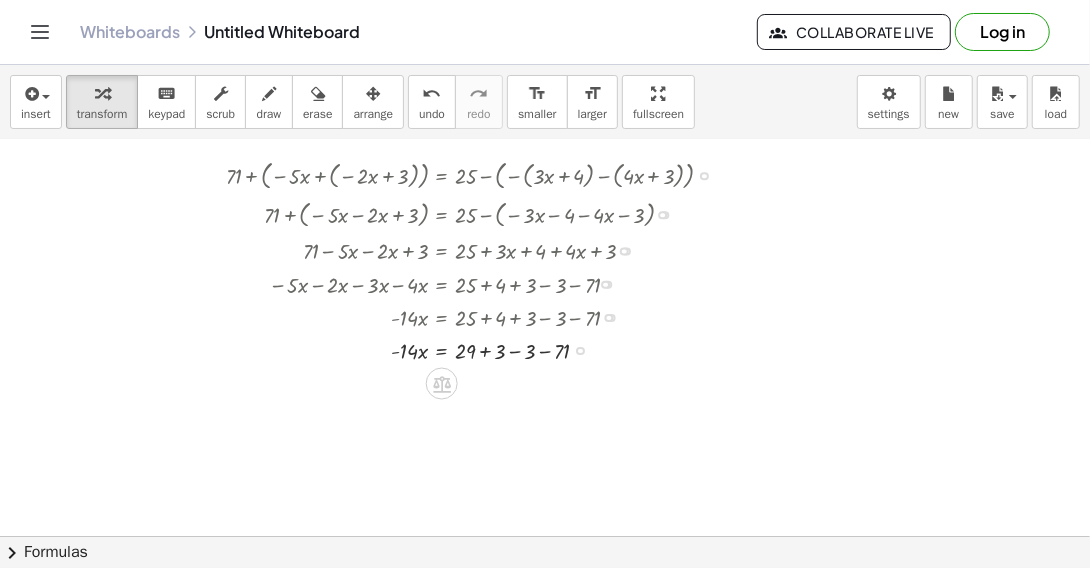click at bounding box center [477, 349] 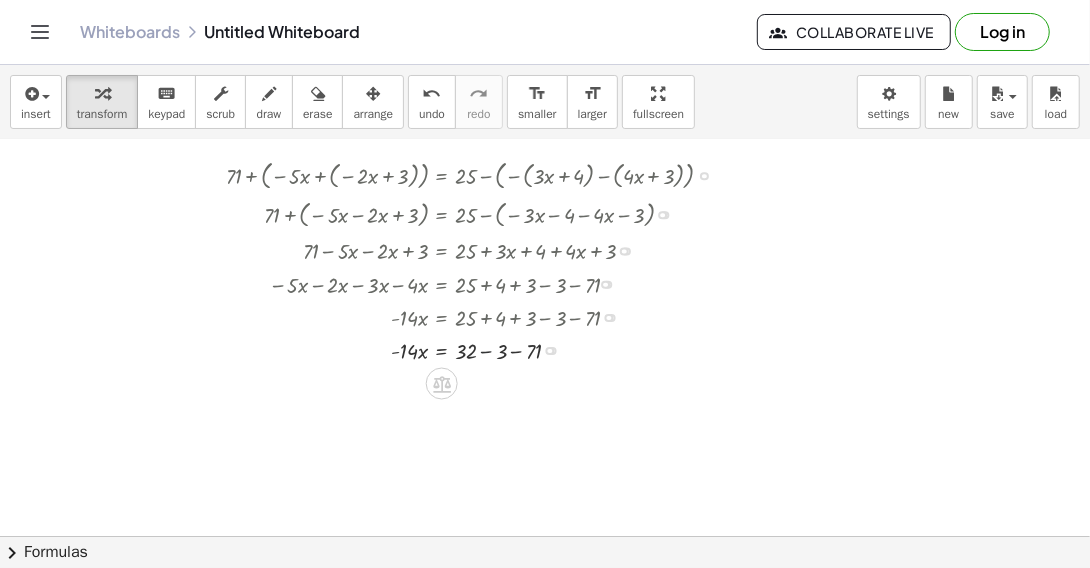 click at bounding box center [477, 349] 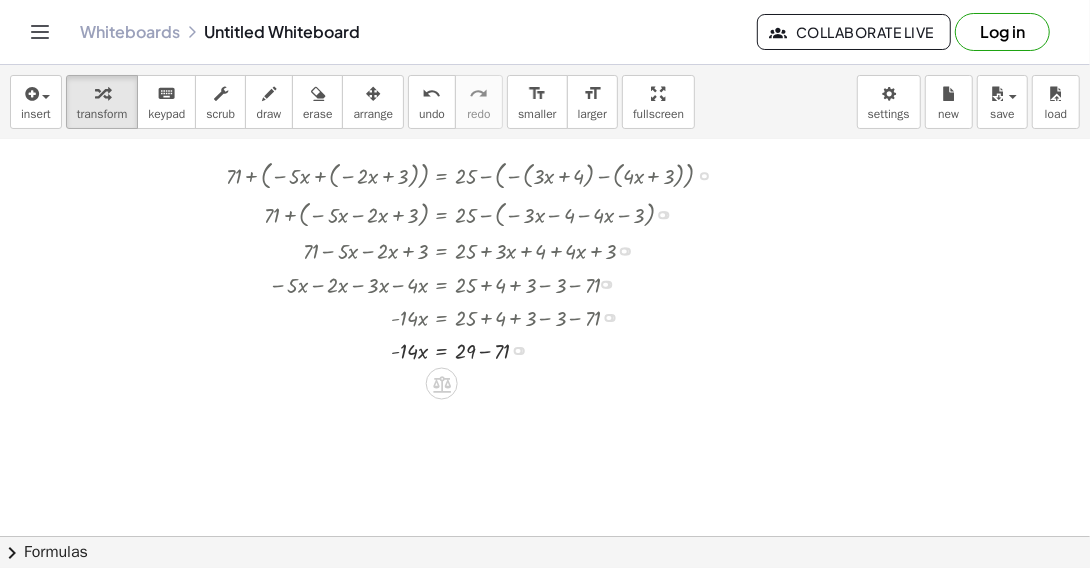 click at bounding box center [477, 349] 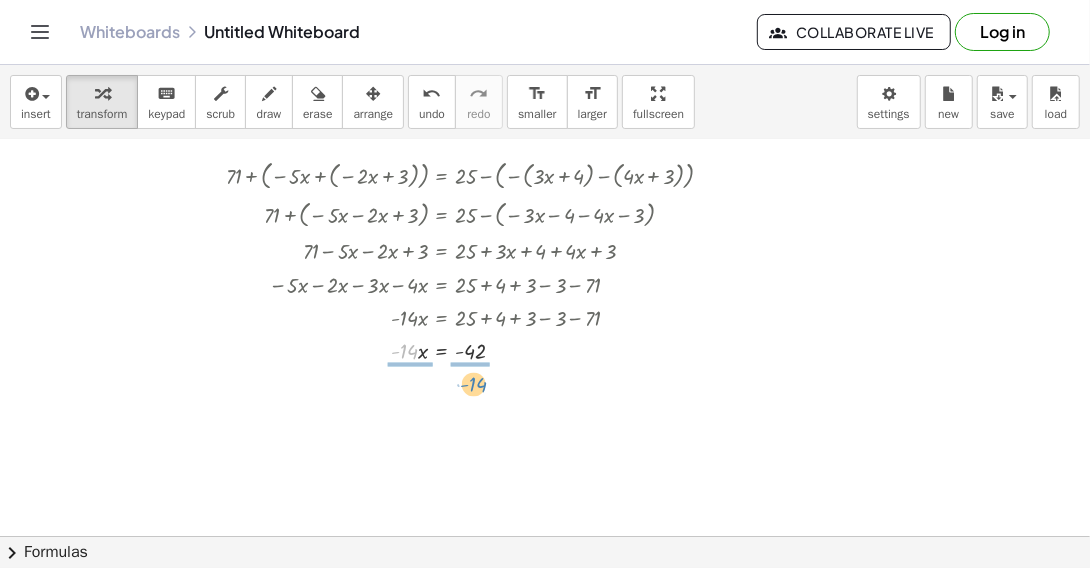 drag, startPoint x: 412, startPoint y: 347, endPoint x: 481, endPoint y: 380, distance: 76.48529 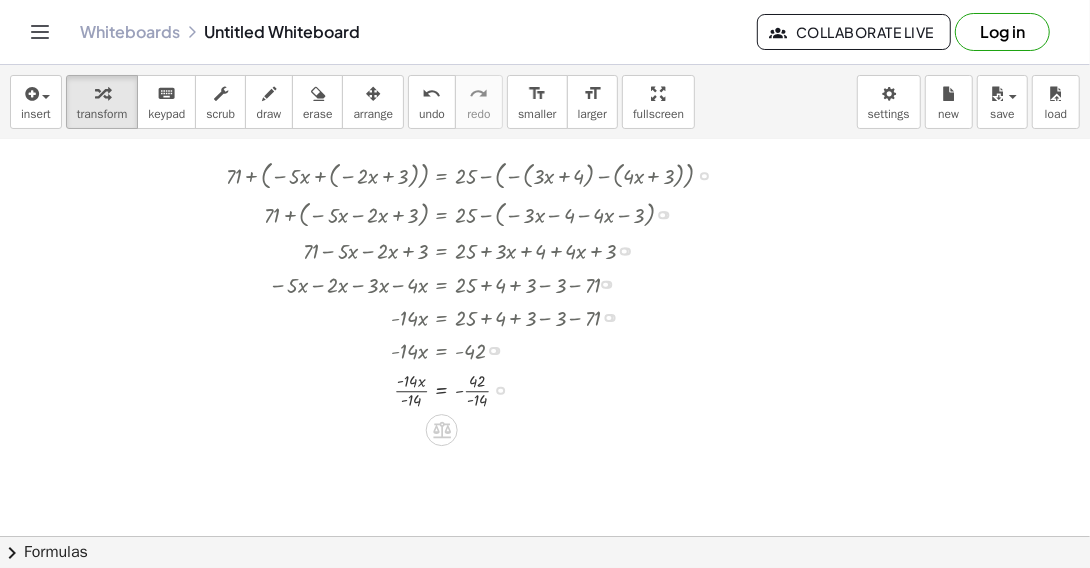 click at bounding box center (477, 389) 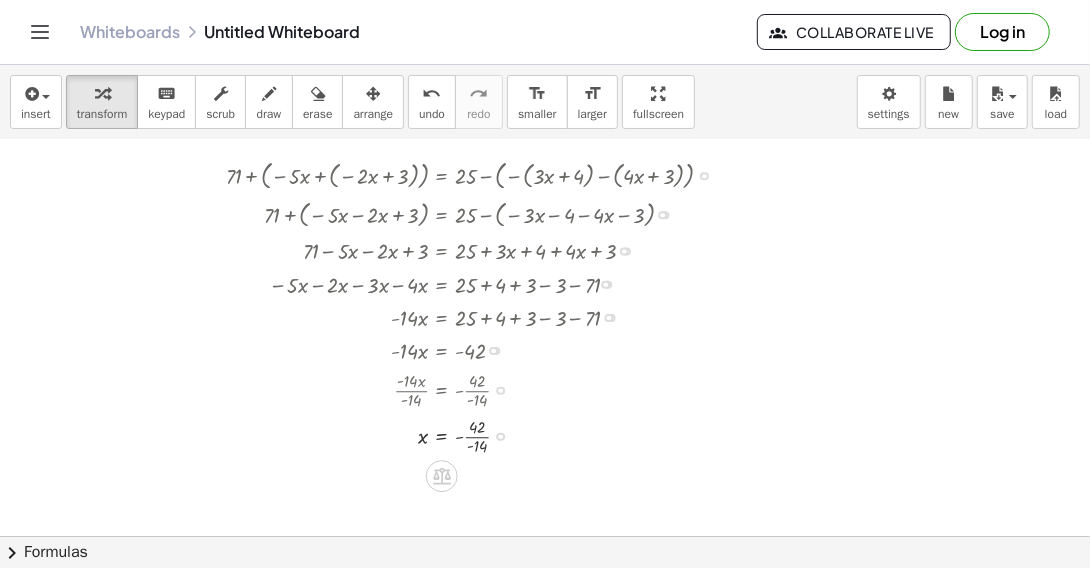 click at bounding box center (477, 435) 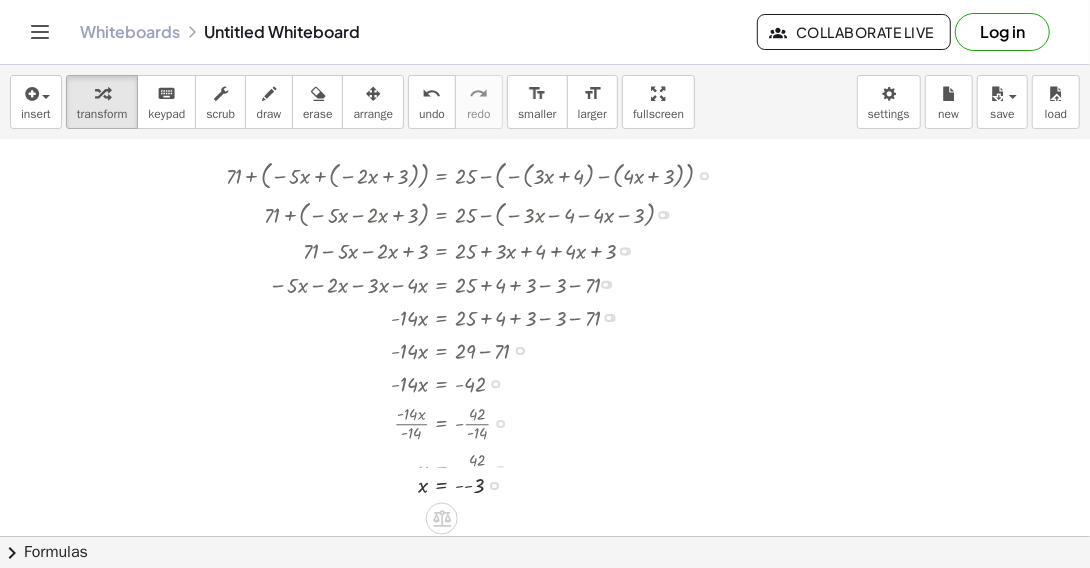 drag, startPoint x: 497, startPoint y: 435, endPoint x: 506, endPoint y: 480, distance: 45.891174 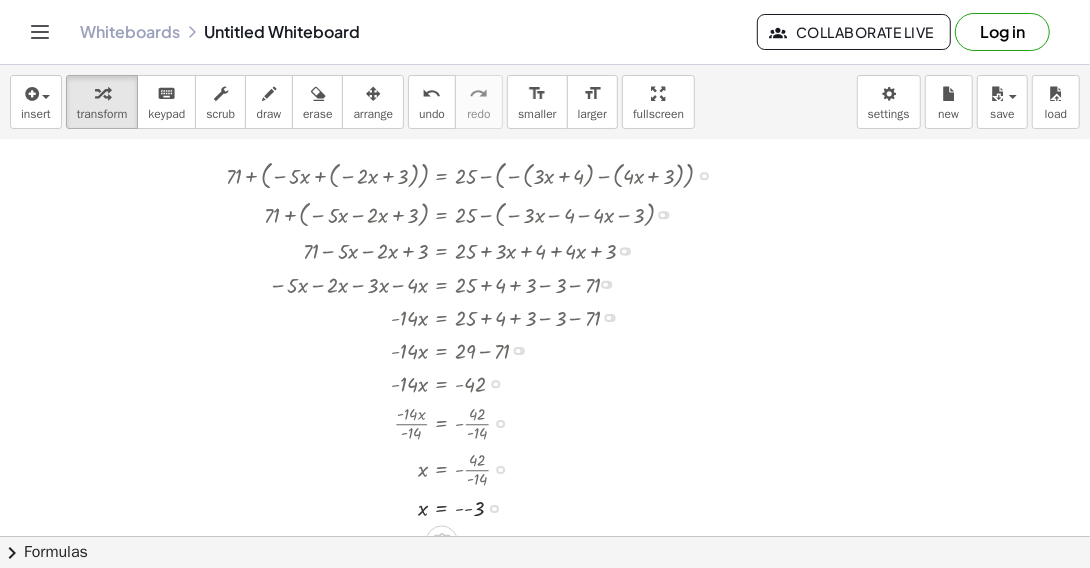 scroll, scrollTop: 200, scrollLeft: 0, axis: vertical 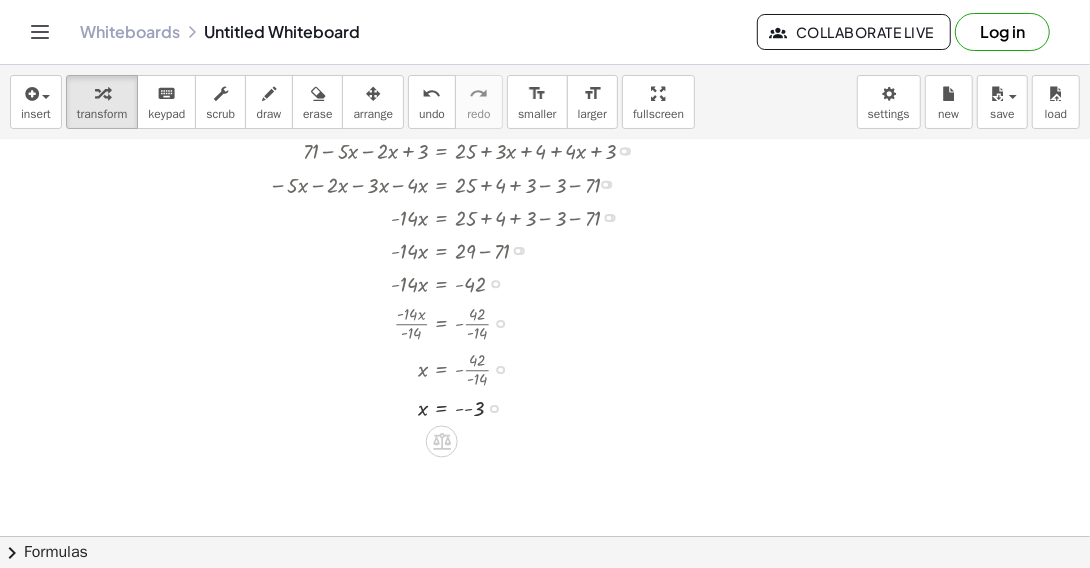 click on "x = - · 42 · - 14" at bounding box center (442, 370) 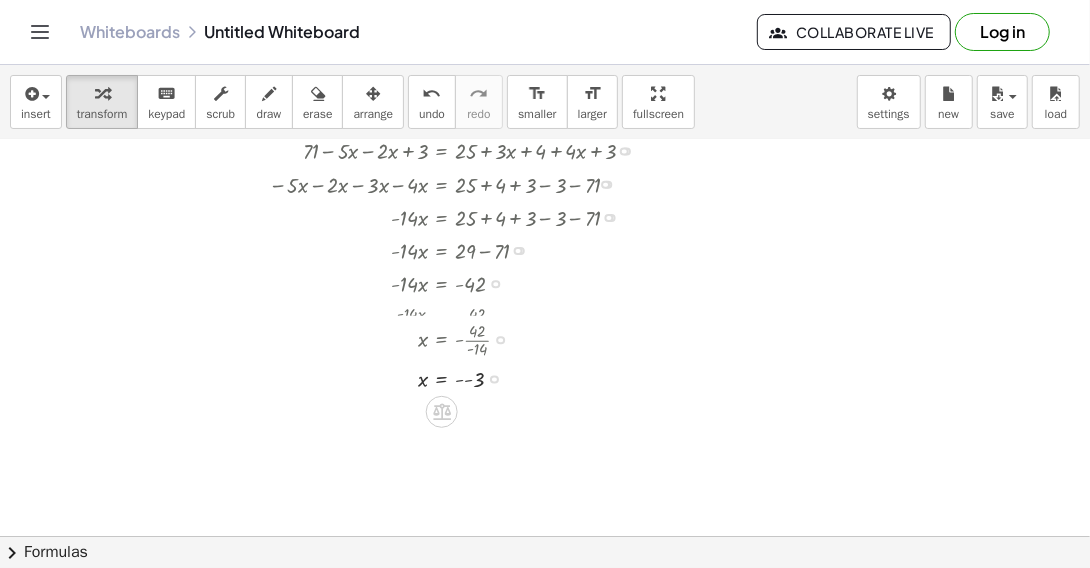 drag, startPoint x: 501, startPoint y: 368, endPoint x: 500, endPoint y: 330, distance: 38.013157 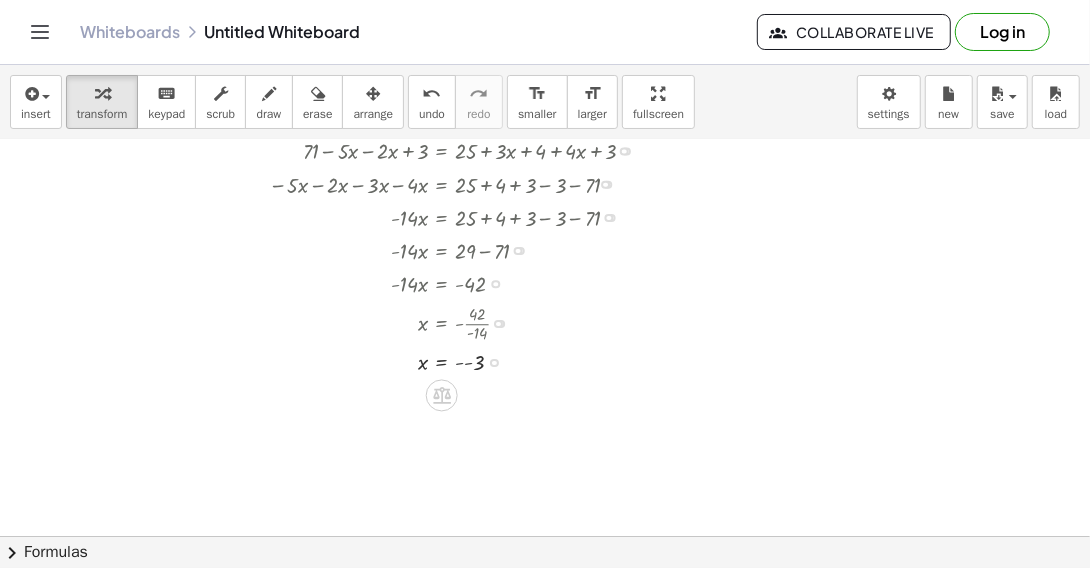 click at bounding box center (477, 361) 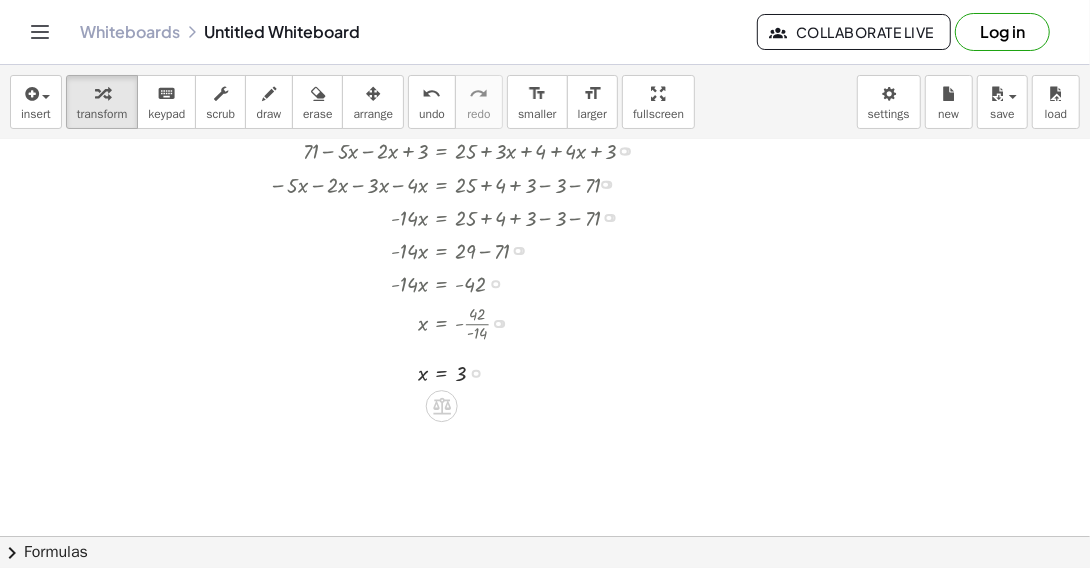 drag, startPoint x: 473, startPoint y: 394, endPoint x: 493, endPoint y: 366, distance: 34.4093 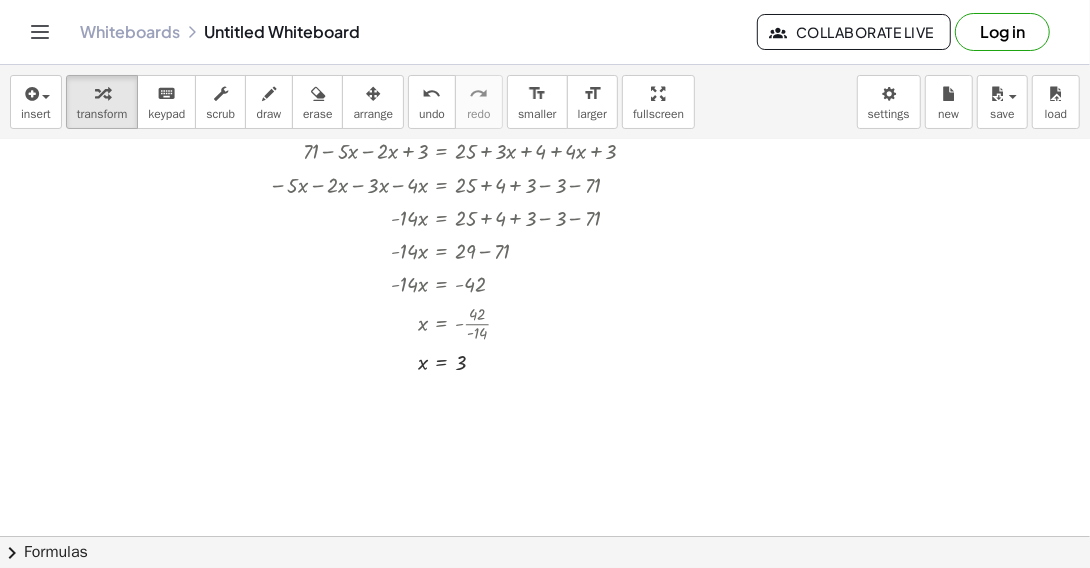 scroll, scrollTop: 100, scrollLeft: 0, axis: vertical 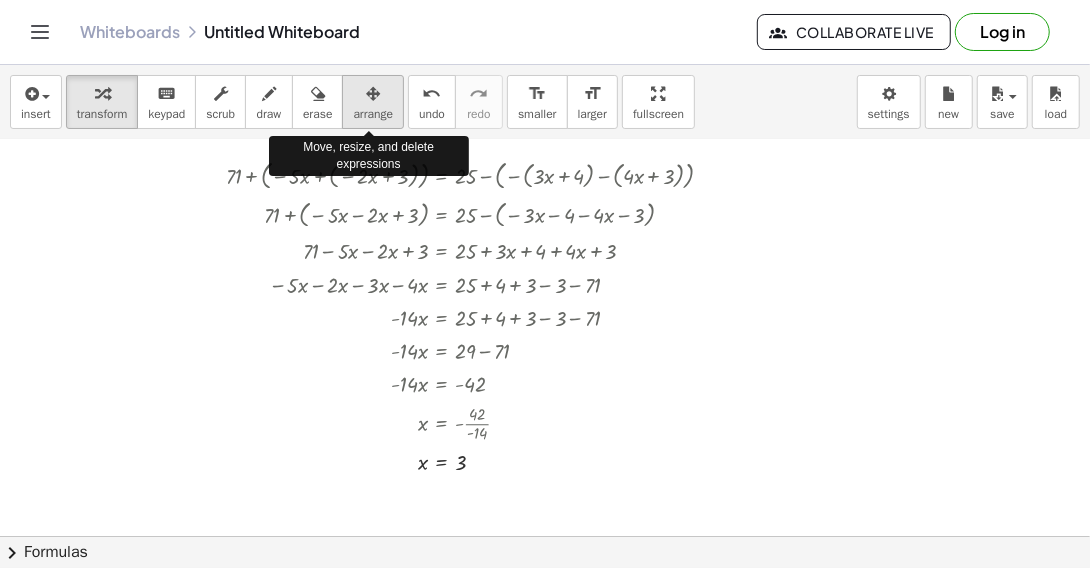 click at bounding box center (373, 94) 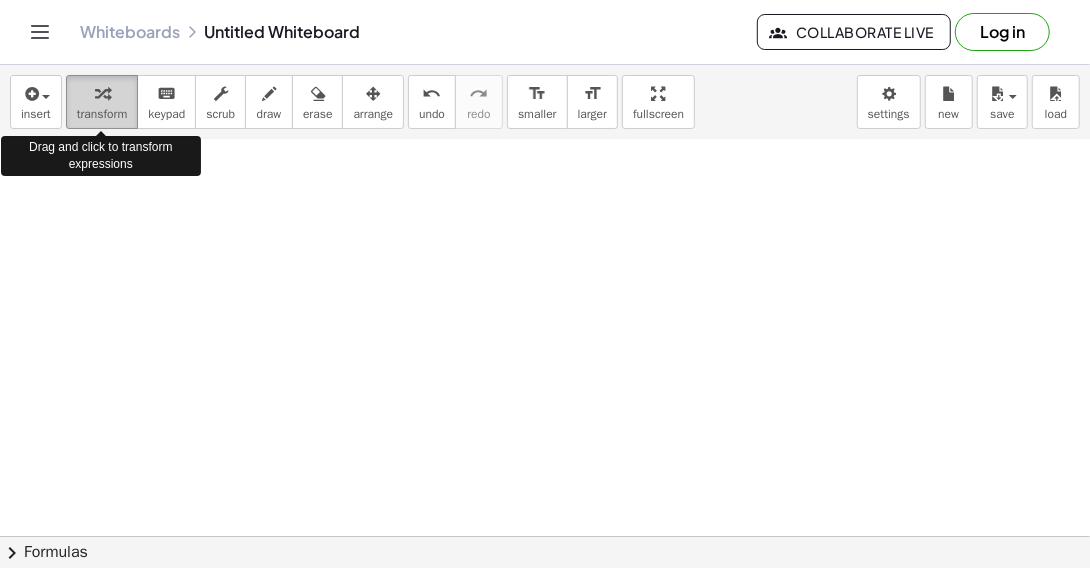 click at bounding box center (102, 94) 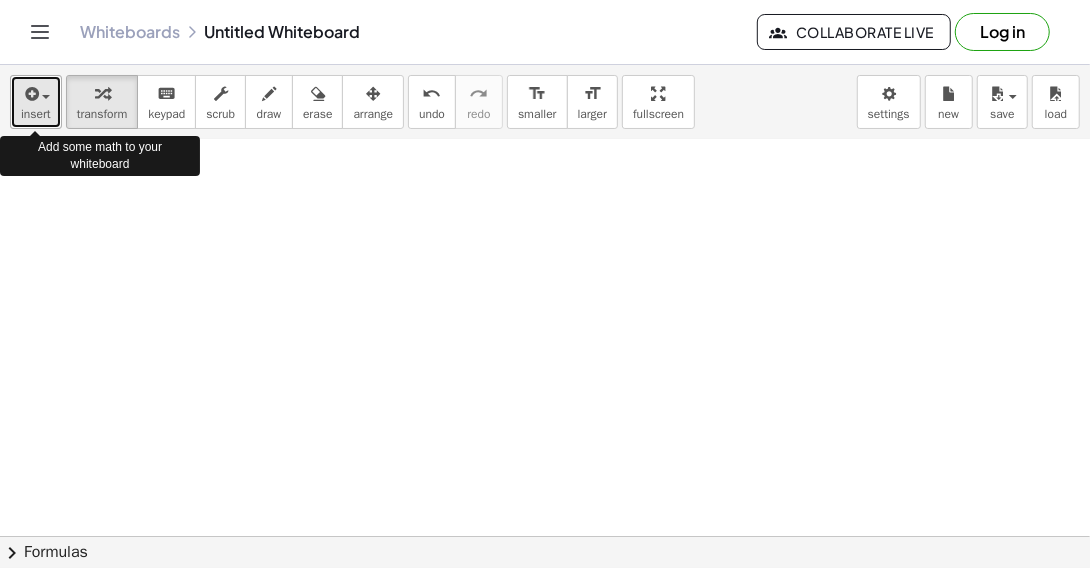 click at bounding box center (46, 97) 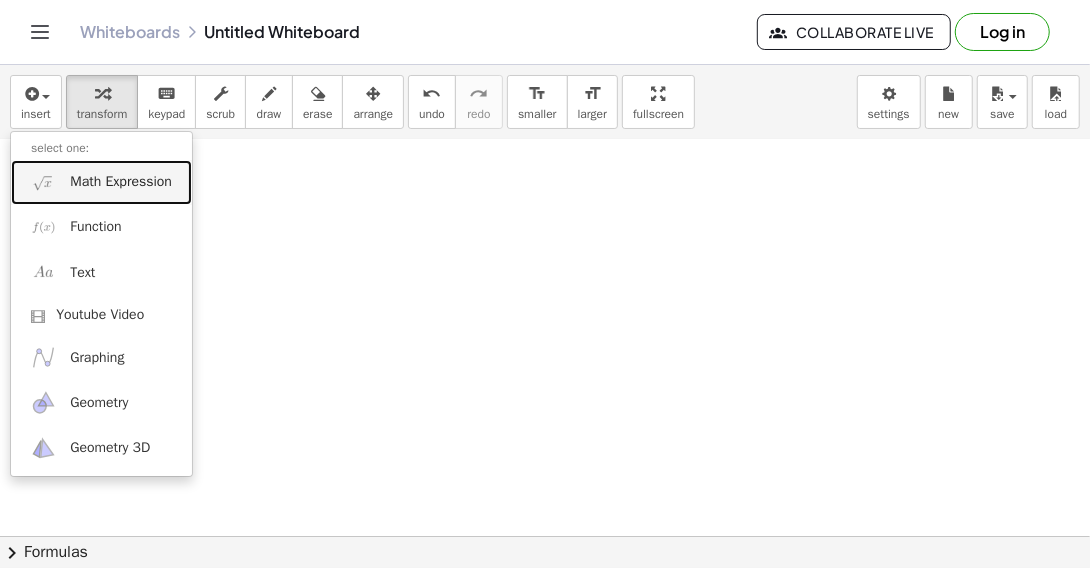 click on "Math Expression" at bounding box center (121, 182) 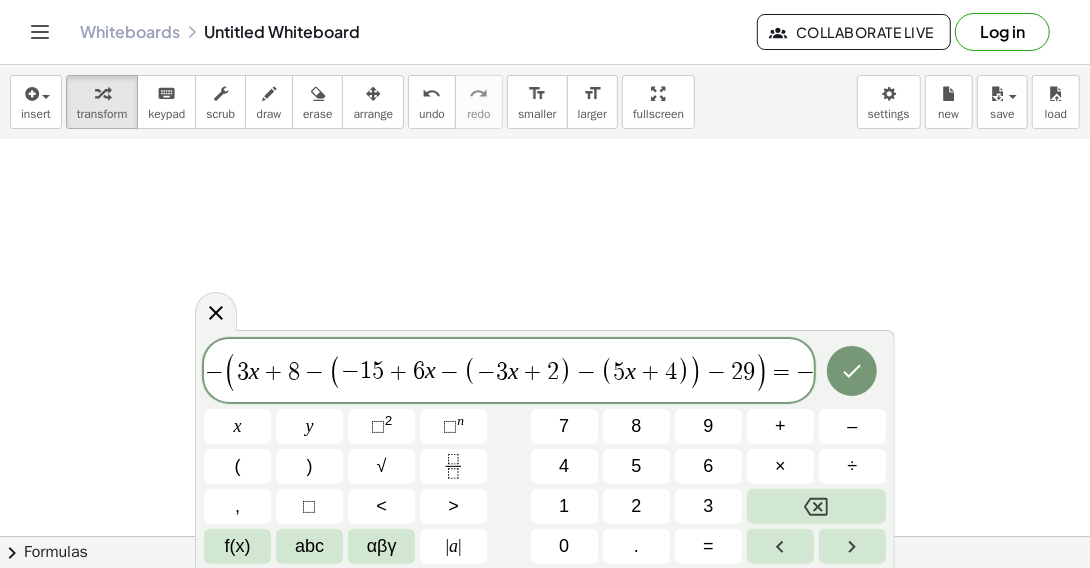 scroll, scrollTop: 0, scrollLeft: 13, axis: horizontal 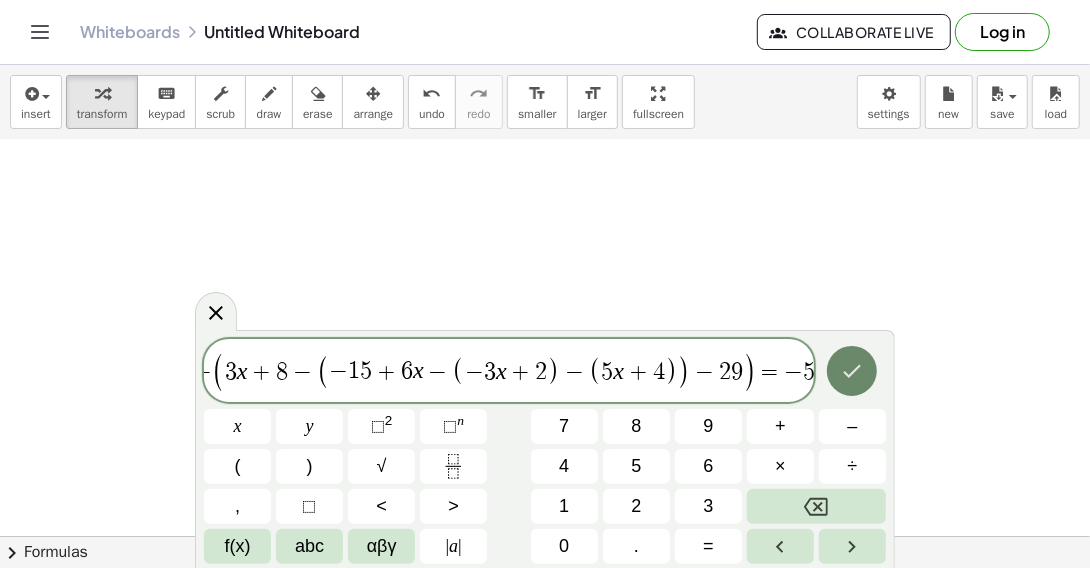 click 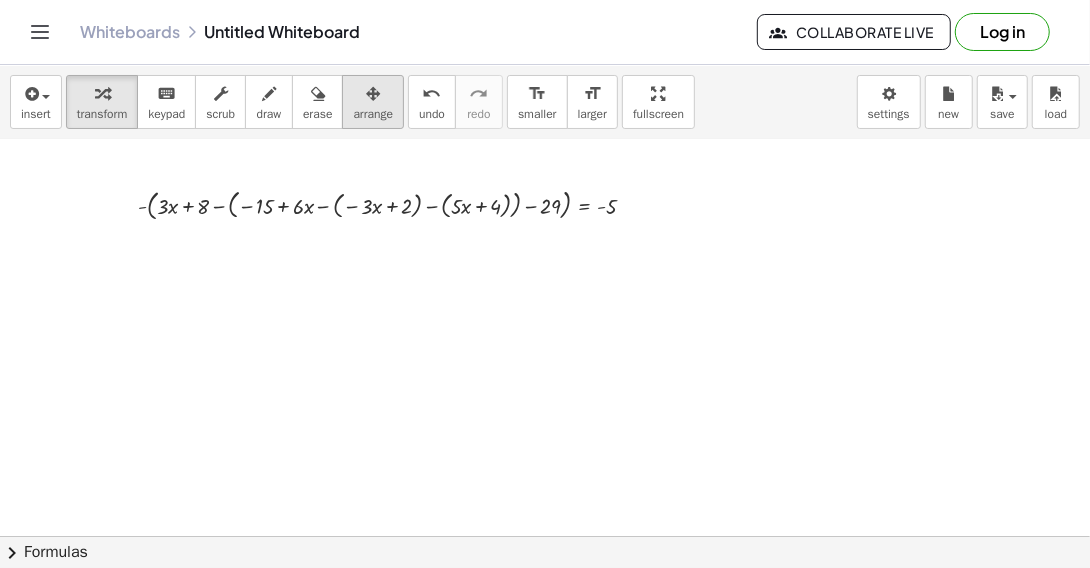 click at bounding box center [373, 94] 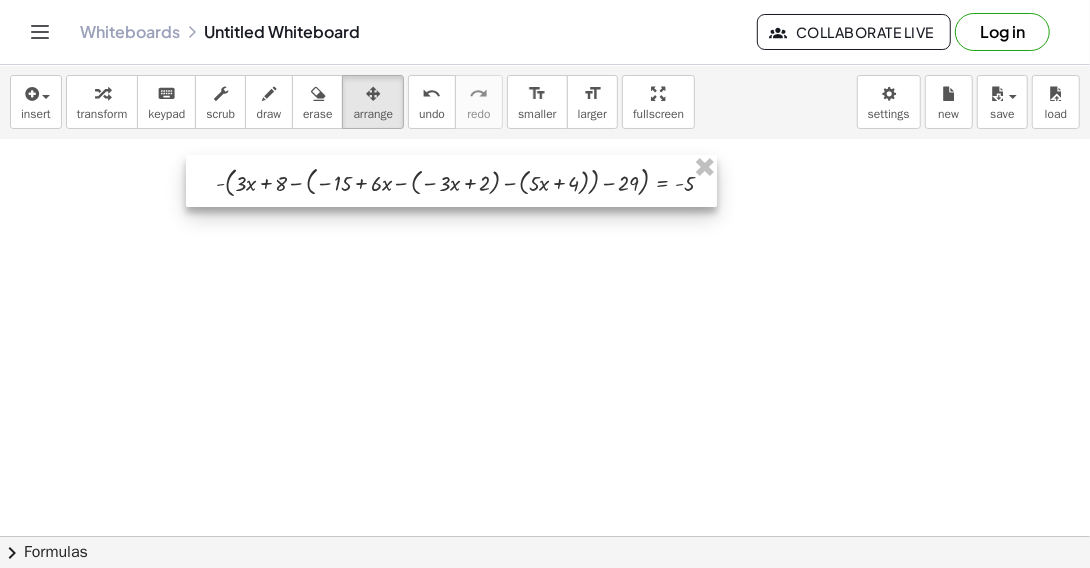 drag, startPoint x: 486, startPoint y: 211, endPoint x: 564, endPoint y: 188, distance: 81.32035 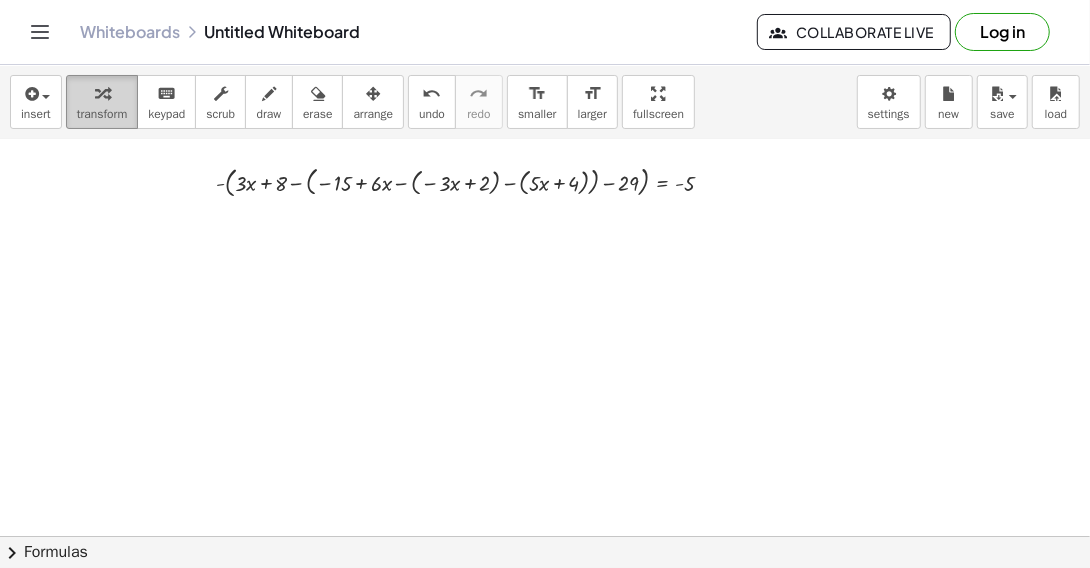 click at bounding box center (102, 93) 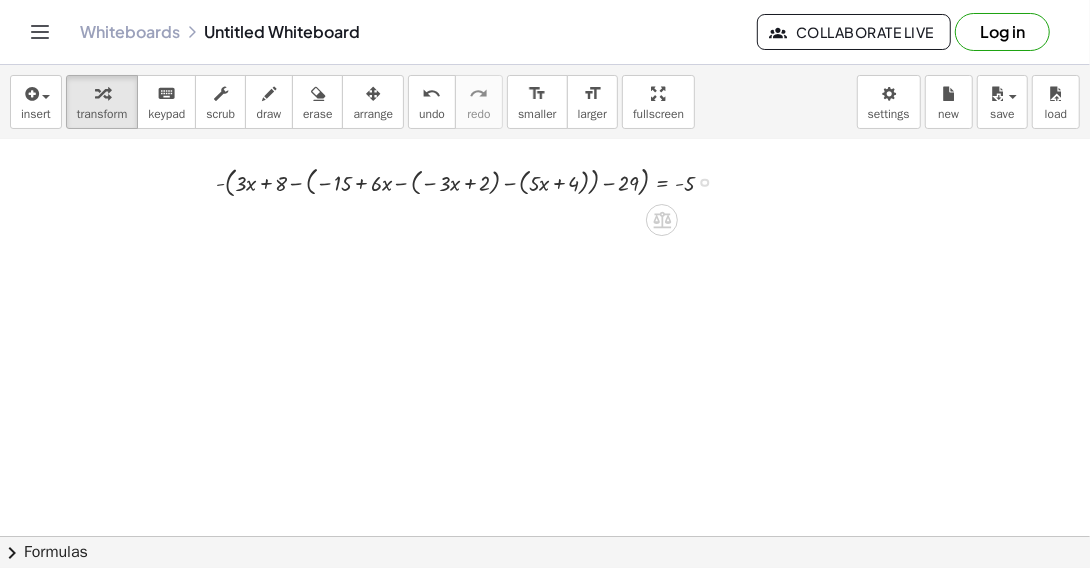 click at bounding box center (473, 181) 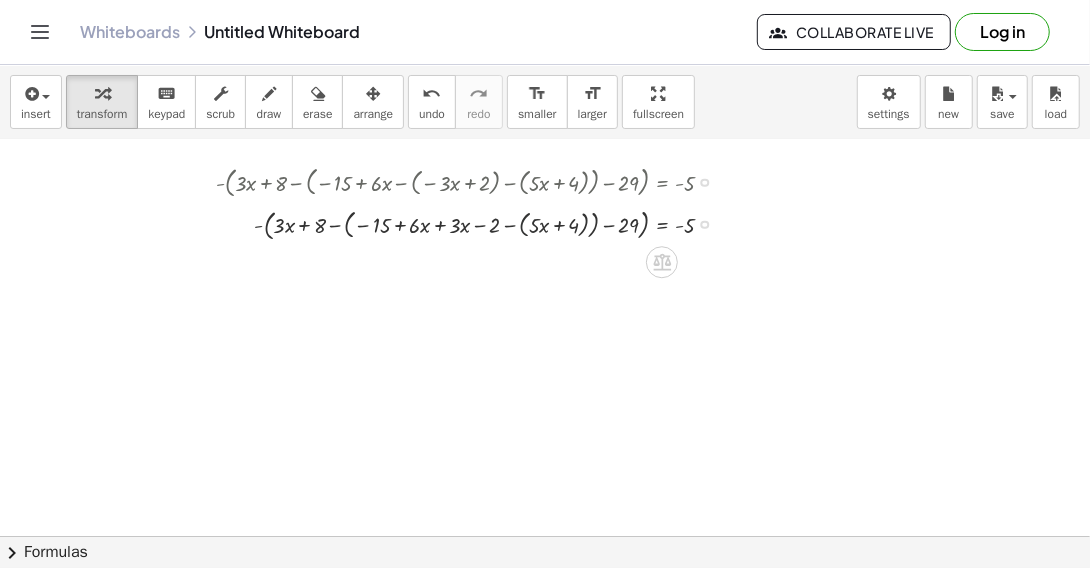 click at bounding box center [473, 223] 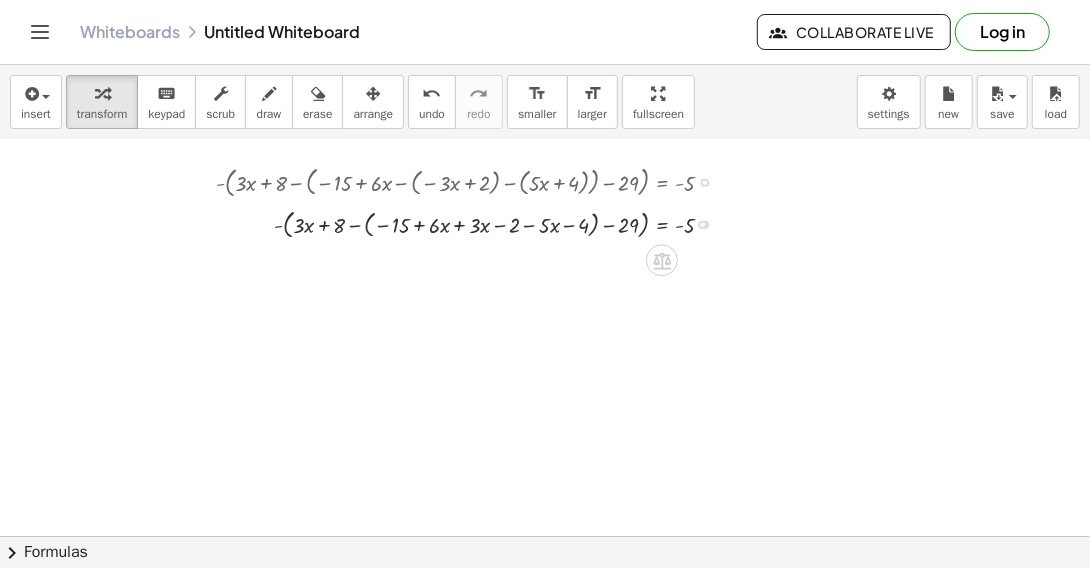 click at bounding box center (473, 222) 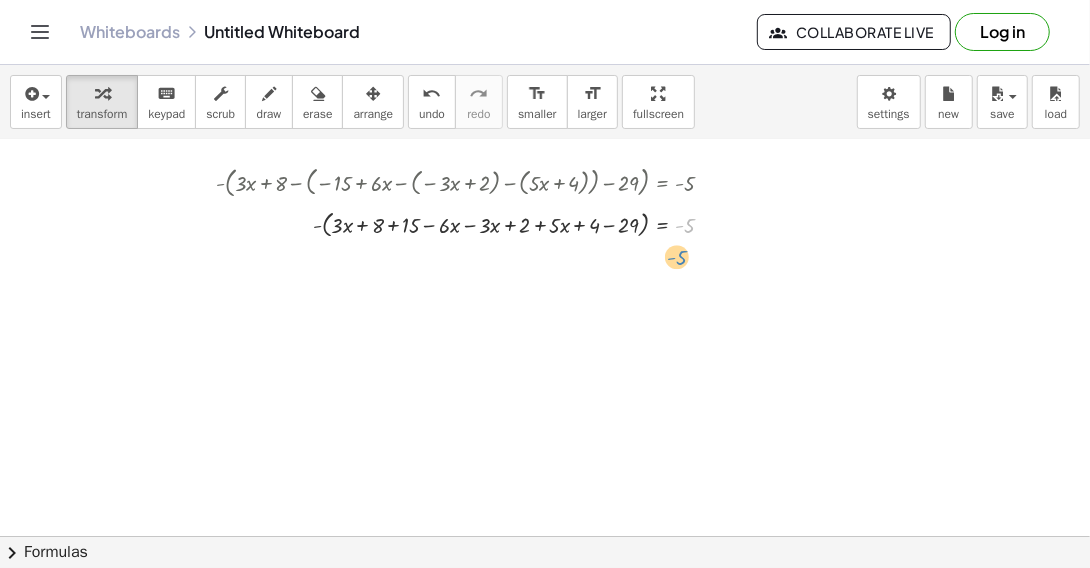 drag, startPoint x: 704, startPoint y: 218, endPoint x: 696, endPoint y: 250, distance: 32.984844 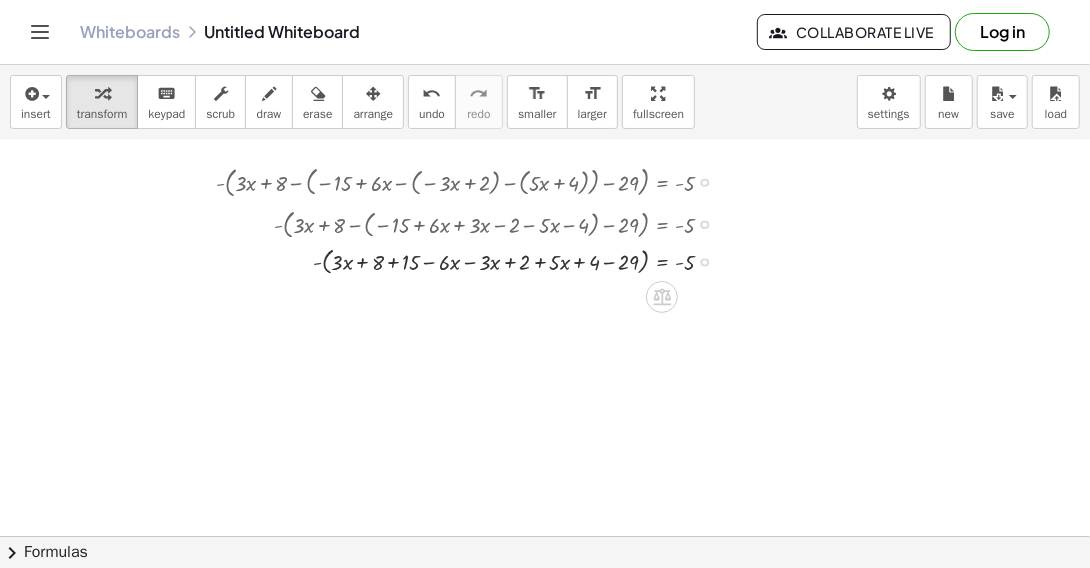 drag, startPoint x: 706, startPoint y: 222, endPoint x: 702, endPoint y: 267, distance: 45.17743 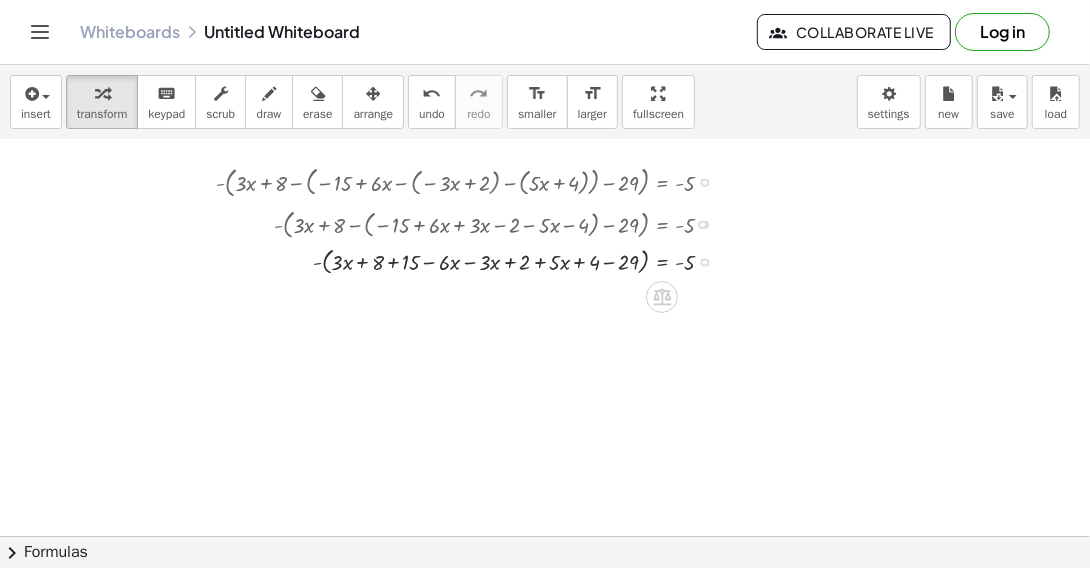 click at bounding box center (473, 260) 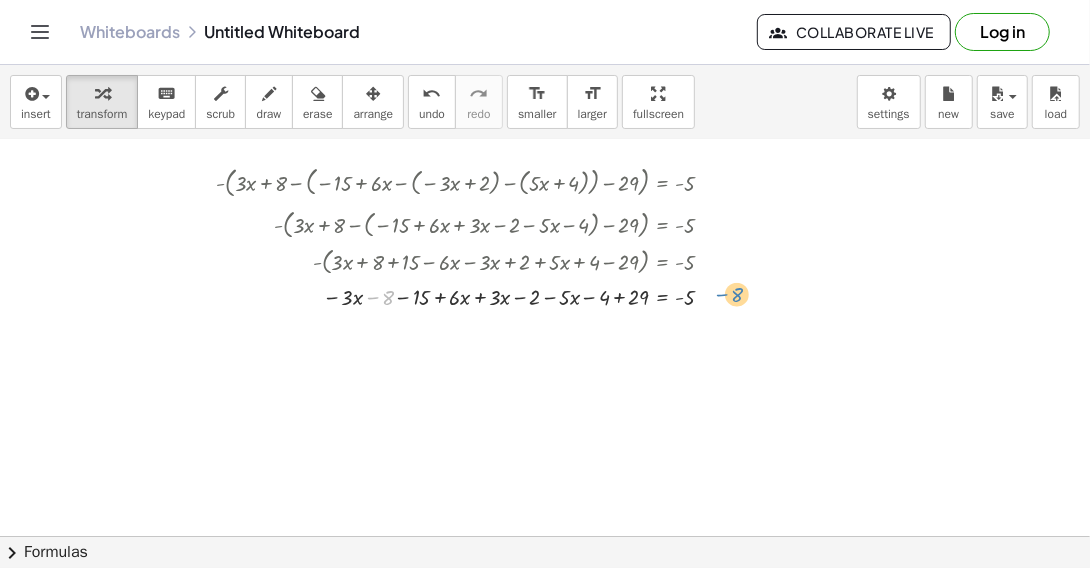 drag, startPoint x: 374, startPoint y: 297, endPoint x: 722, endPoint y: 294, distance: 348.01294 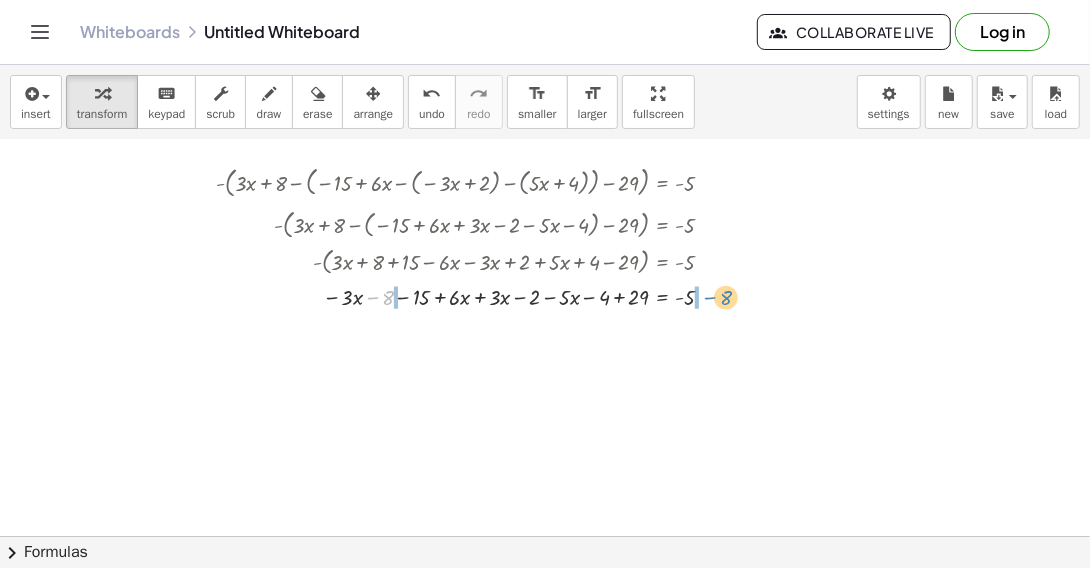 drag, startPoint x: 373, startPoint y: 294, endPoint x: 709, endPoint y: 292, distance: 336.00595 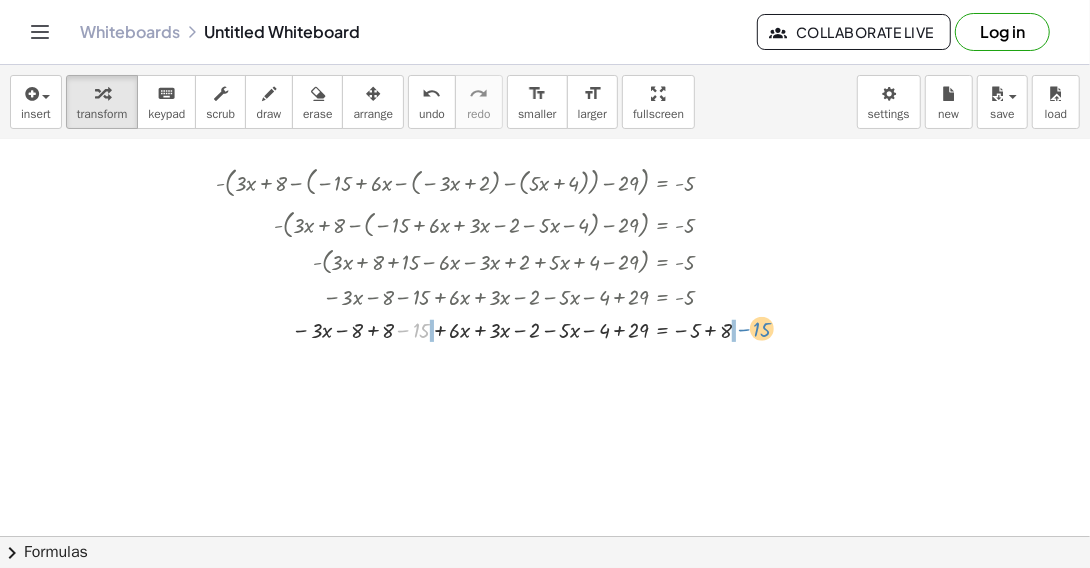 drag, startPoint x: 402, startPoint y: 329, endPoint x: 744, endPoint y: 327, distance: 342.00586 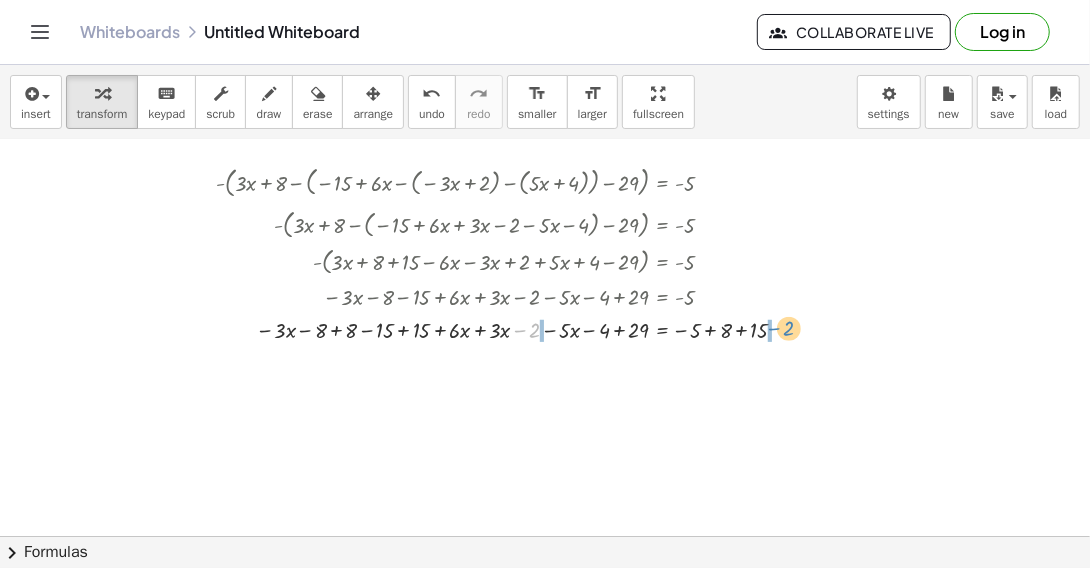 drag, startPoint x: 520, startPoint y: 332, endPoint x: 774, endPoint y: 330, distance: 254.00787 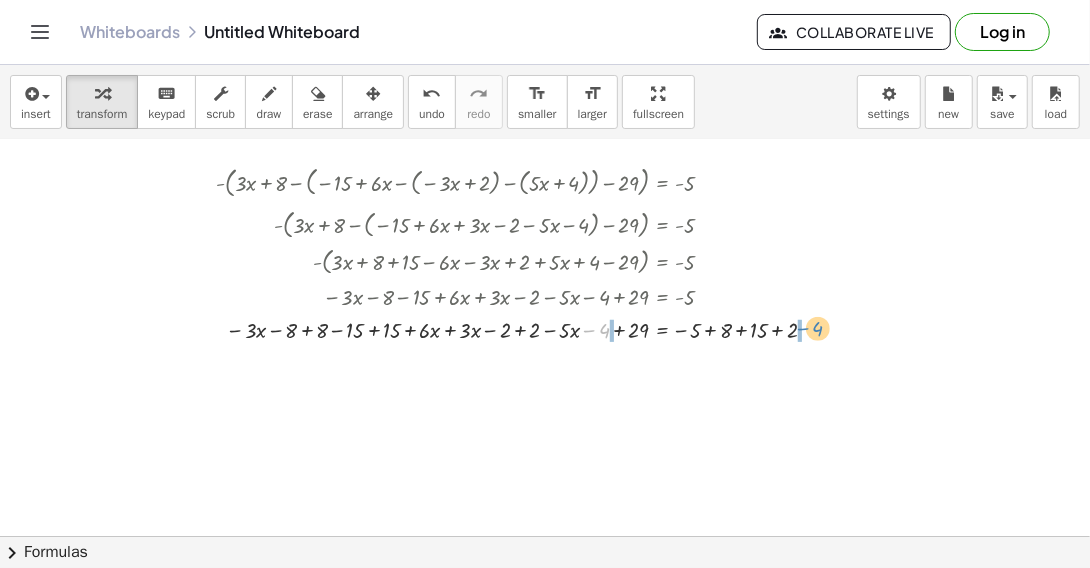 drag, startPoint x: 589, startPoint y: 331, endPoint x: 803, endPoint y: 329, distance: 214.00934 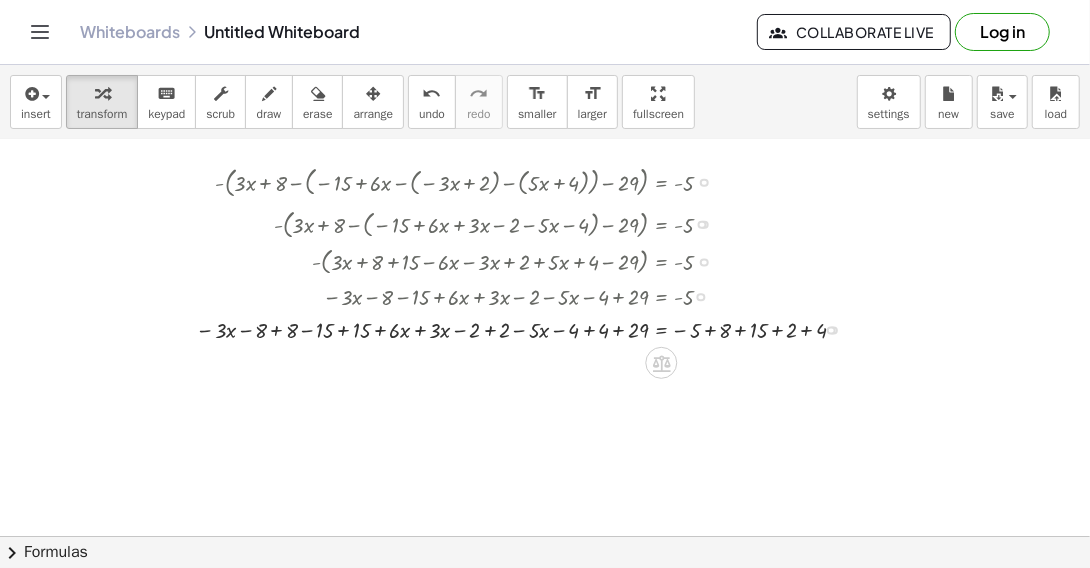click at bounding box center [527, 328] 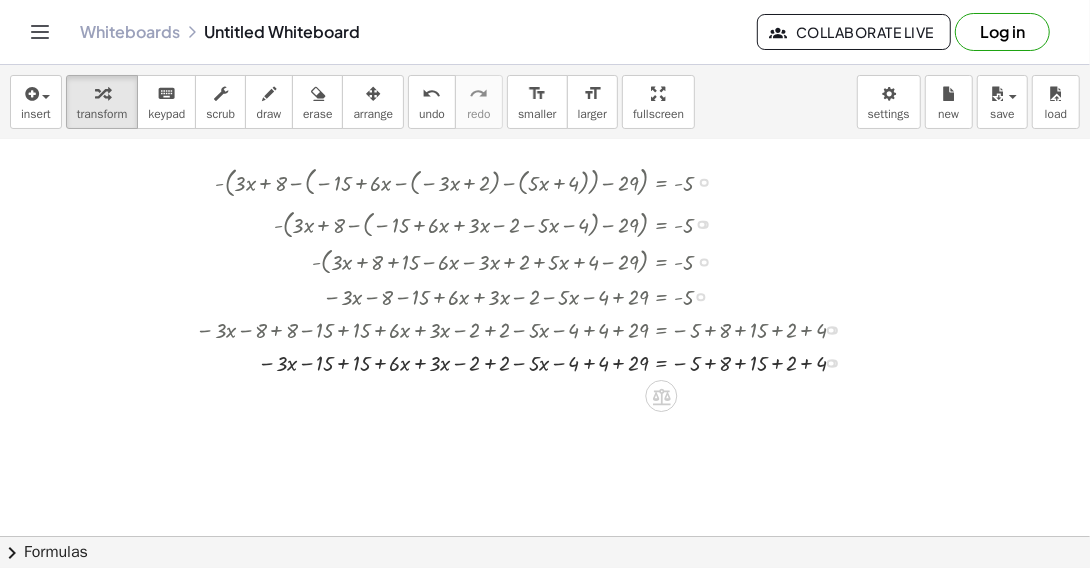 click at bounding box center [527, 361] 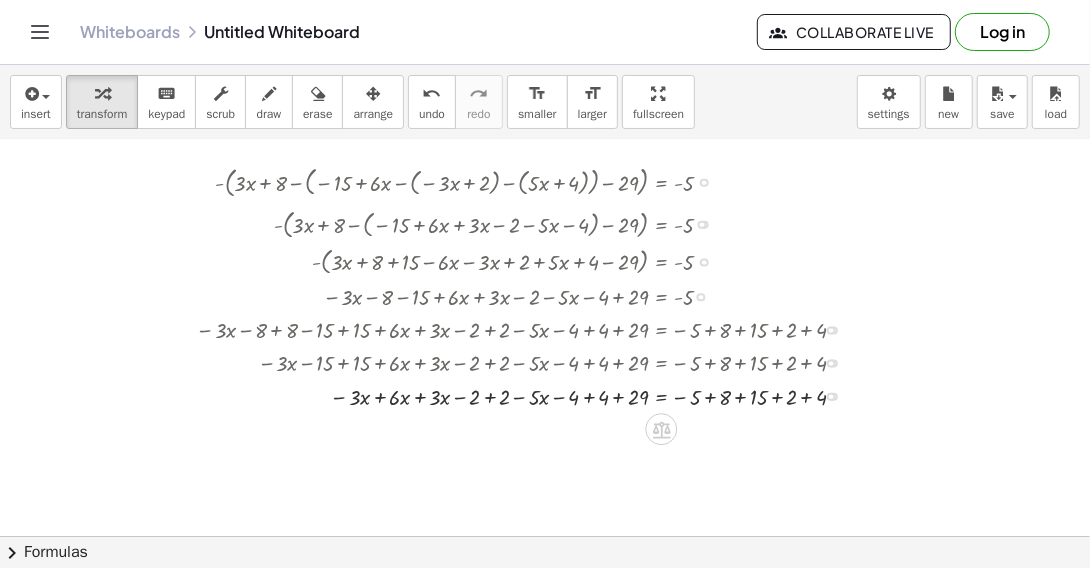 click at bounding box center [527, 394] 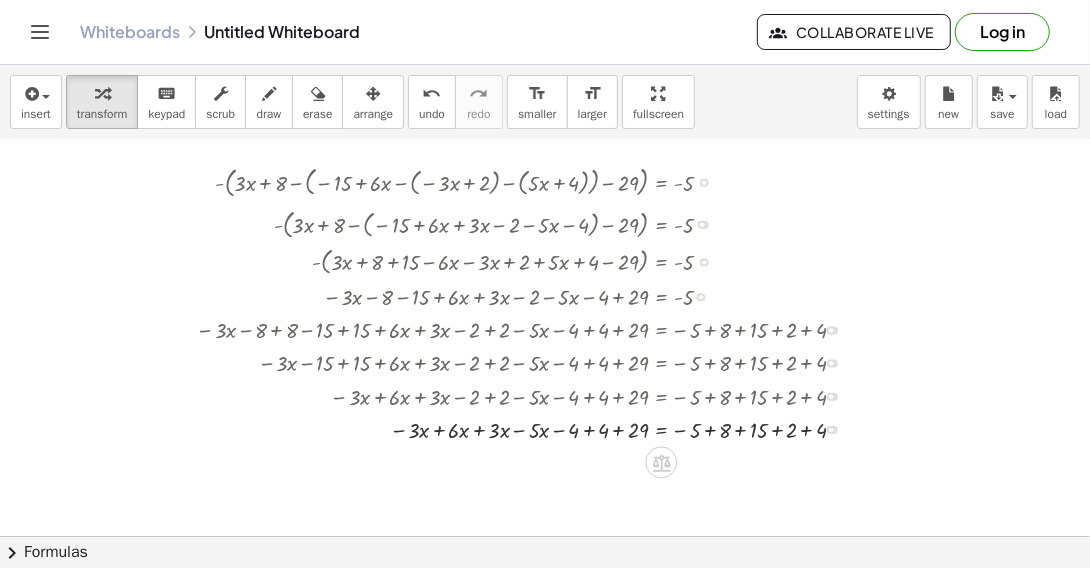 click at bounding box center [527, 427] 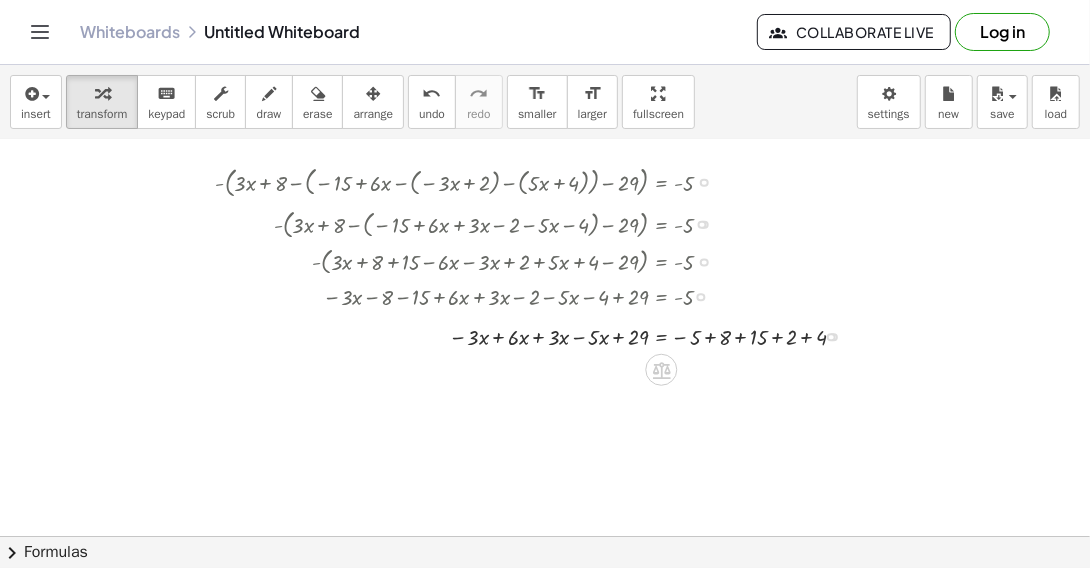 drag, startPoint x: 833, startPoint y: 462, endPoint x: 841, endPoint y: 336, distance: 126.253716 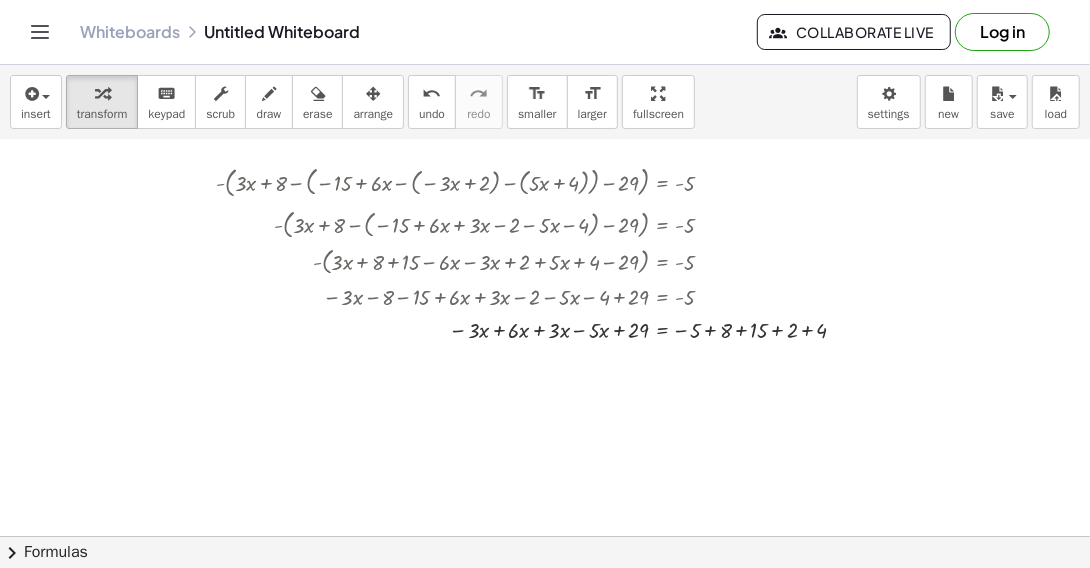 scroll, scrollTop: 200, scrollLeft: 0, axis: vertical 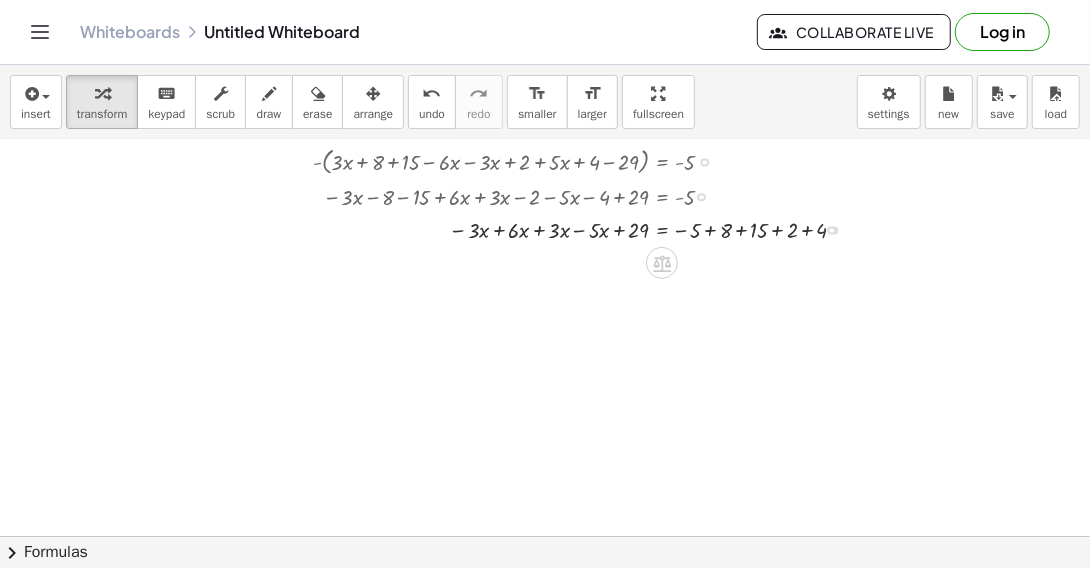 click at bounding box center (537, 228) 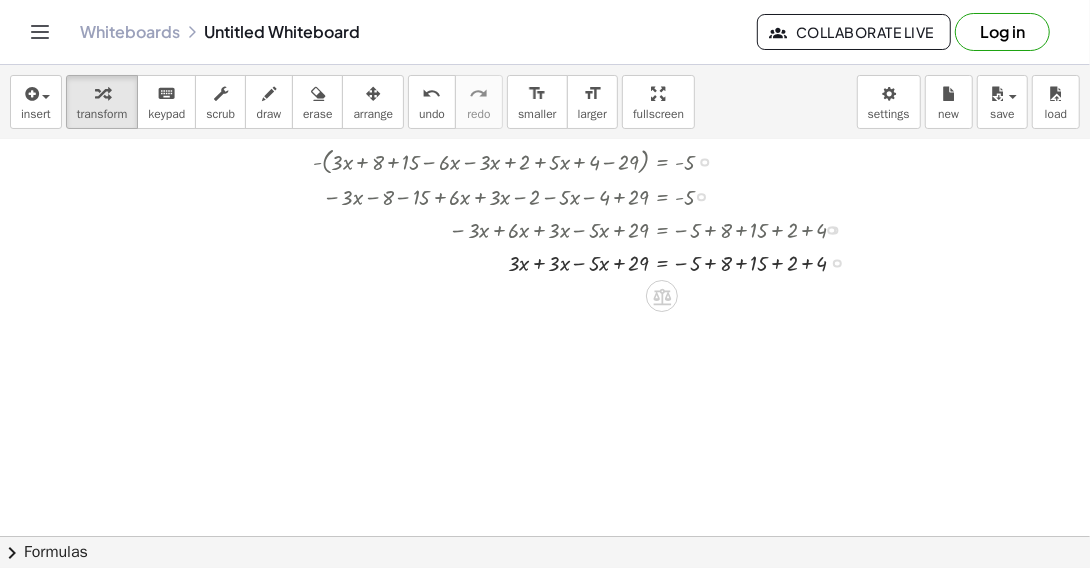 click at bounding box center [539, 261] 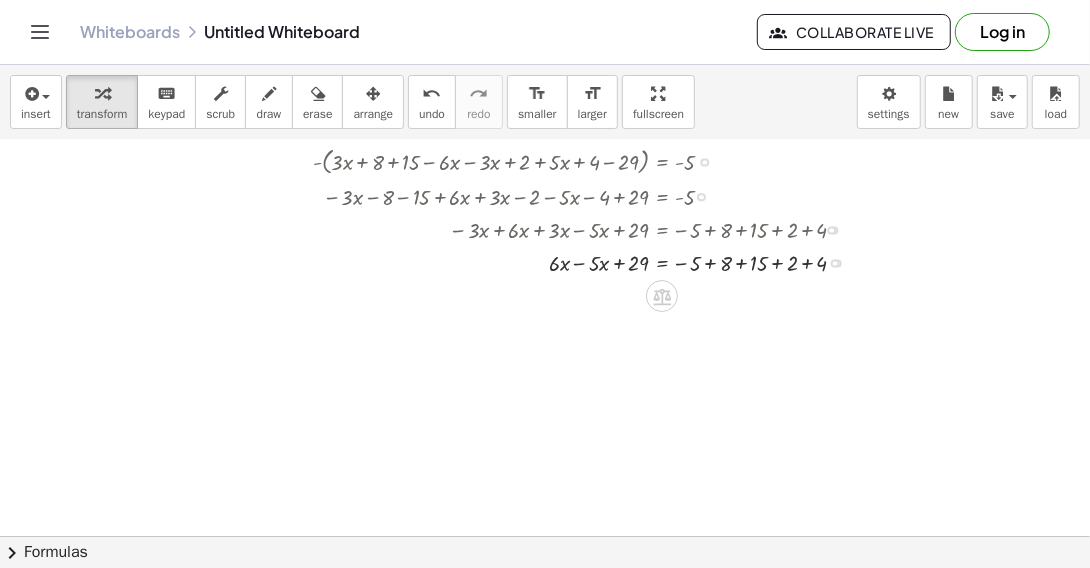 click at bounding box center (539, 261) 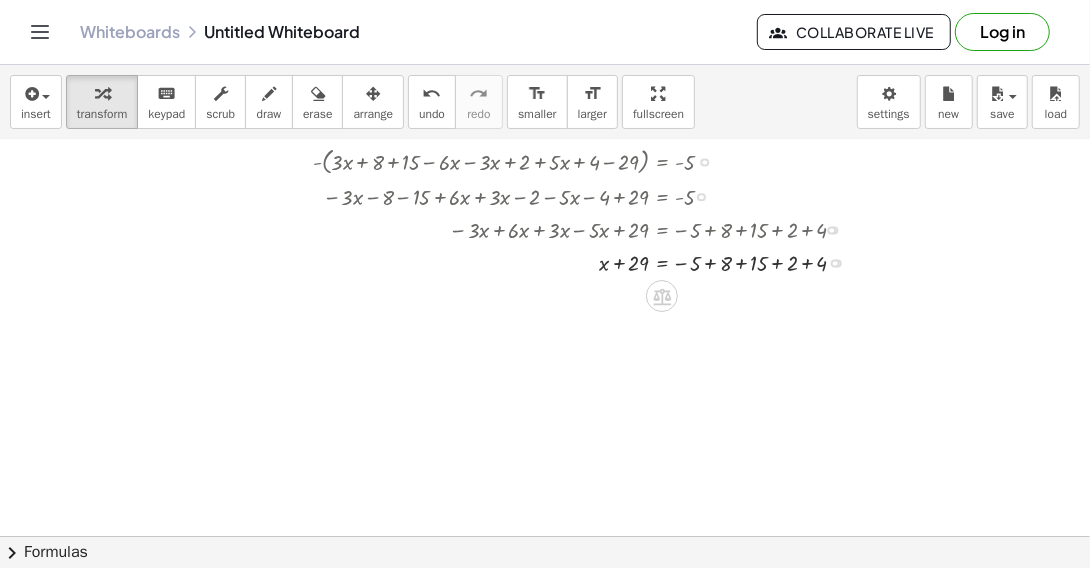 click at bounding box center (539, 261) 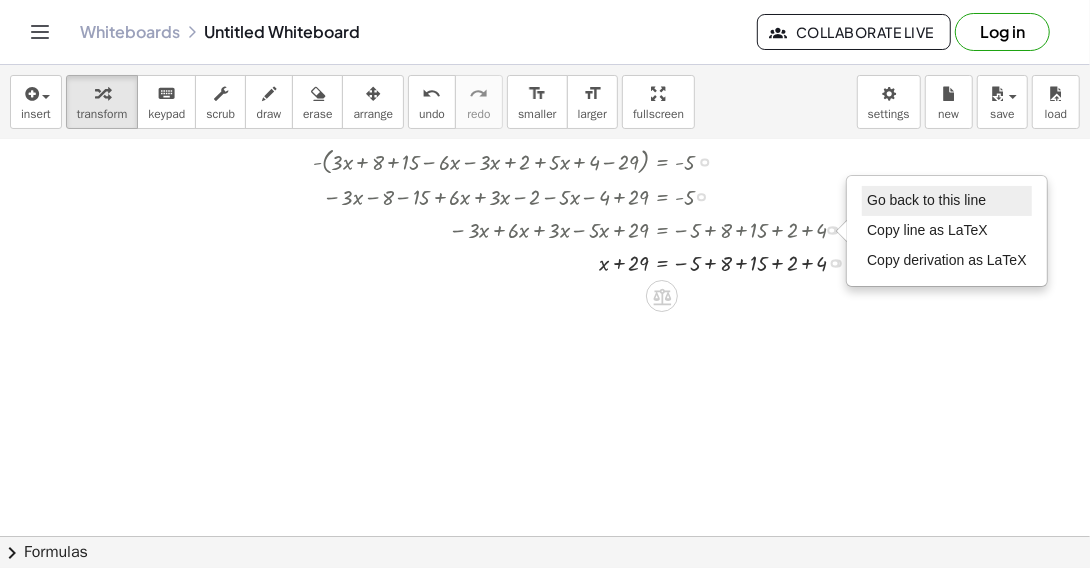 click on "Go back to this line" at bounding box center (926, 200) 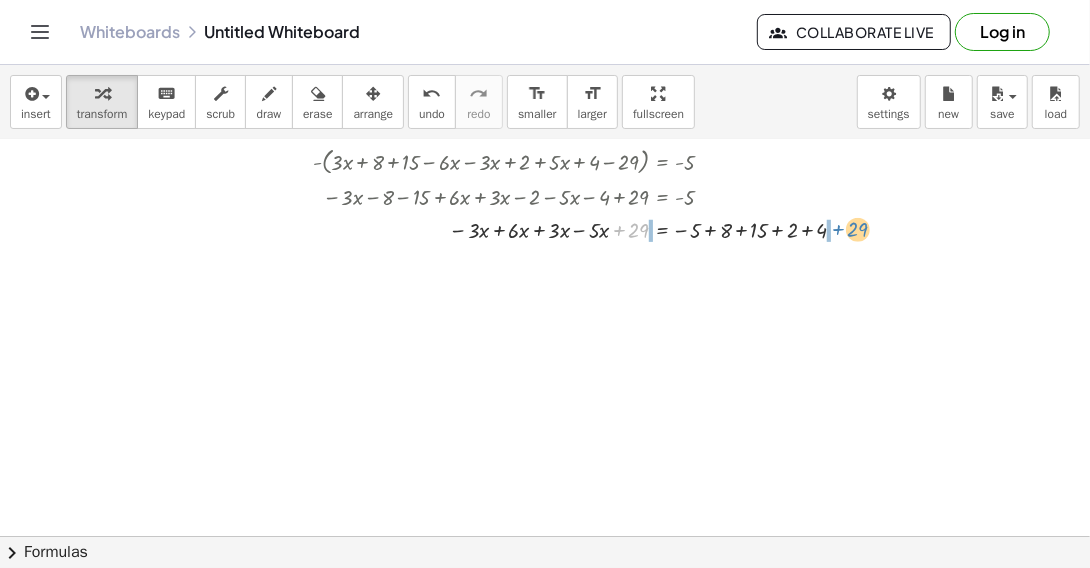 drag, startPoint x: 618, startPoint y: 226, endPoint x: 837, endPoint y: 226, distance: 219 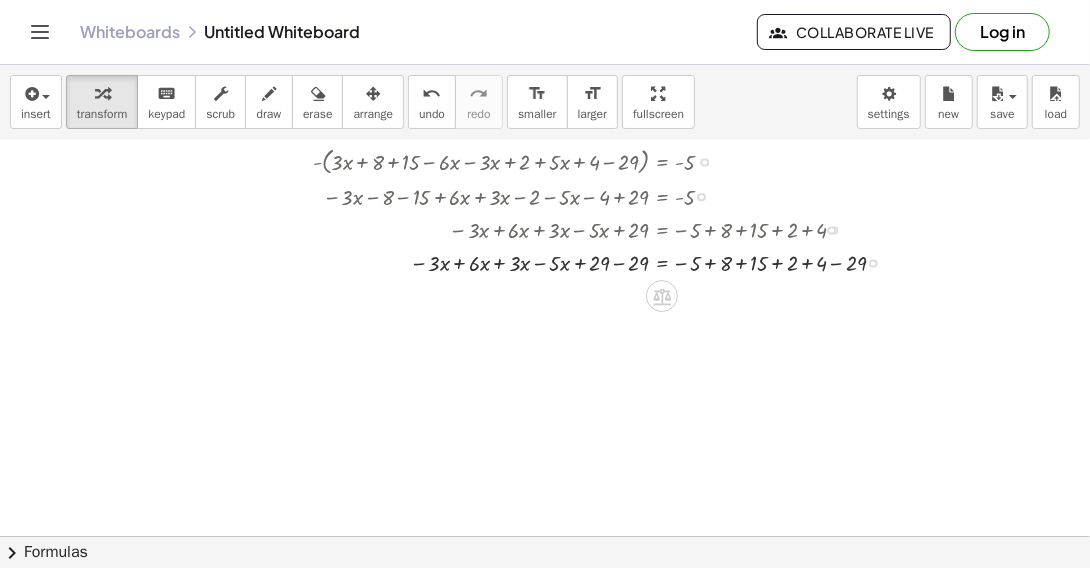 click at bounding box center (557, 261) 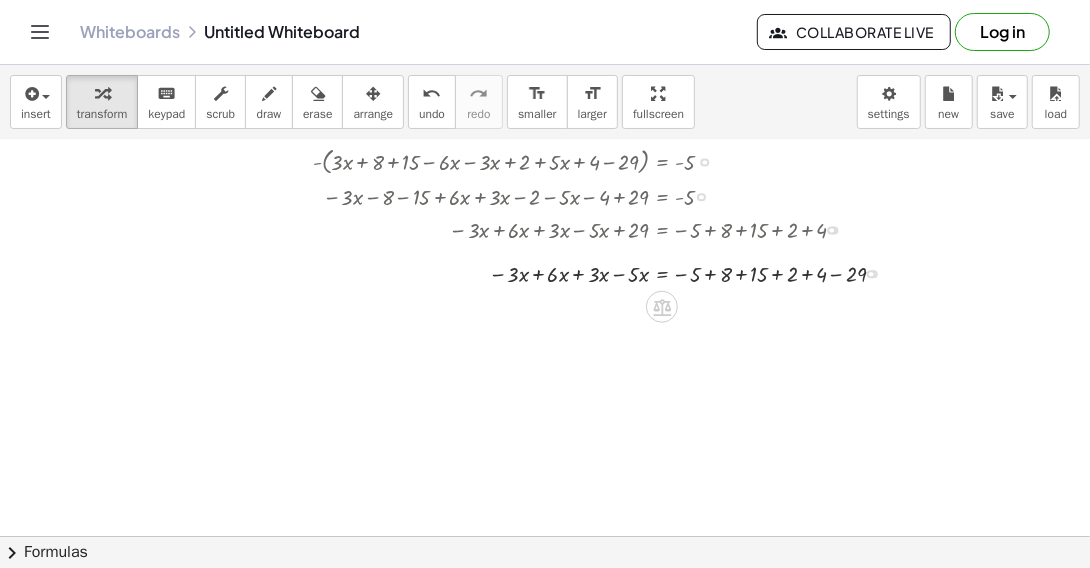 drag, startPoint x: 874, startPoint y: 296, endPoint x: 869, endPoint y: 269, distance: 27.45906 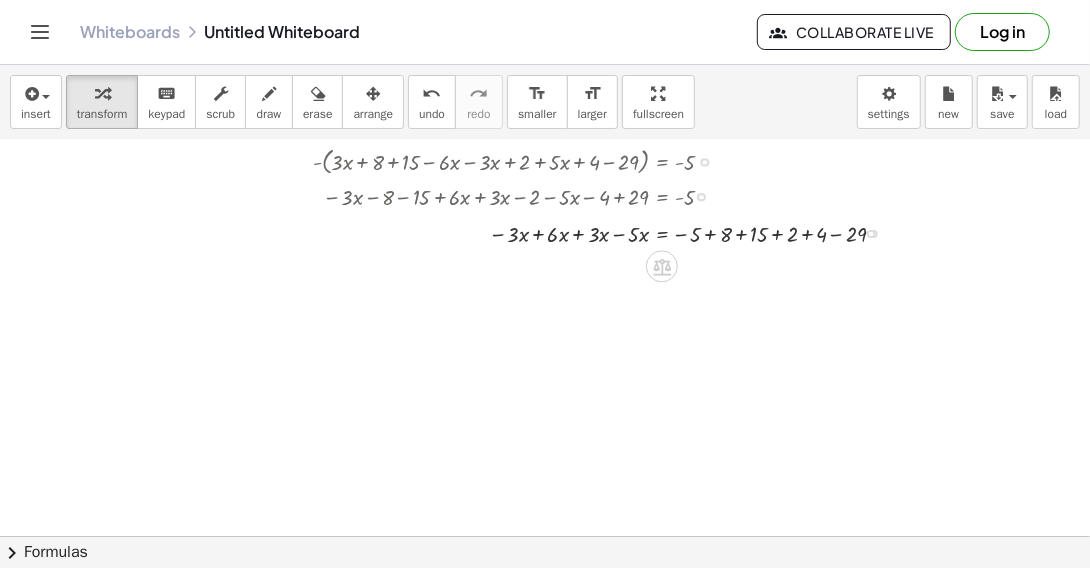 drag, startPoint x: 874, startPoint y: 258, endPoint x: 884, endPoint y: 224, distance: 35.44009 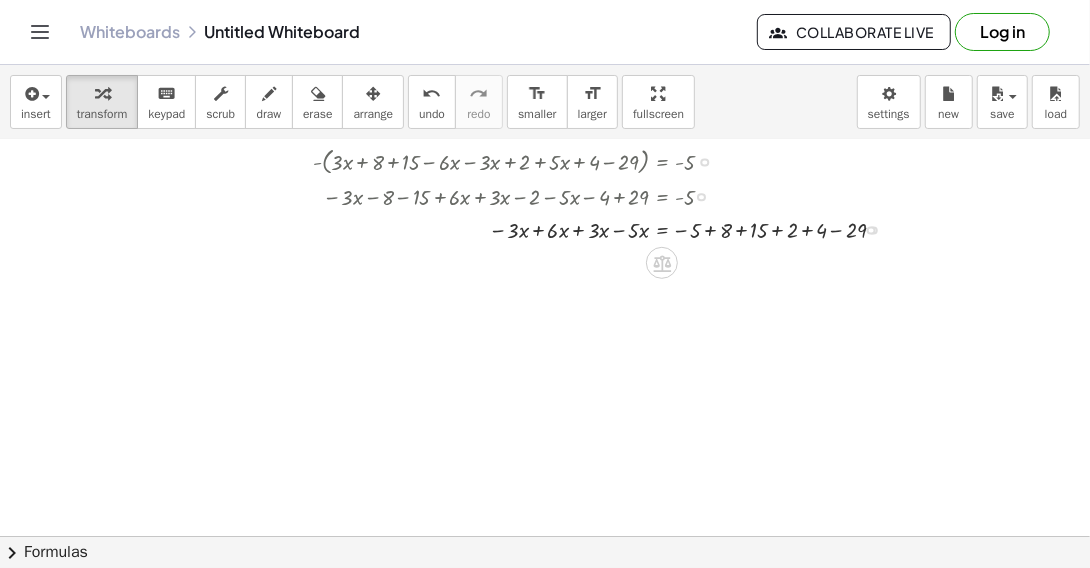 click at bounding box center [557, 228] 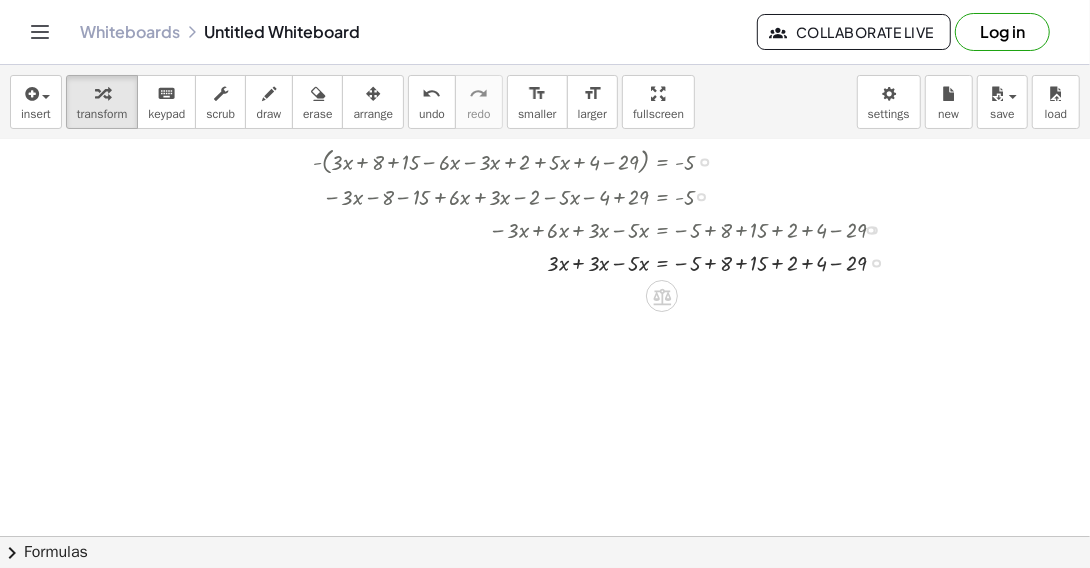 click at bounding box center [559, 261] 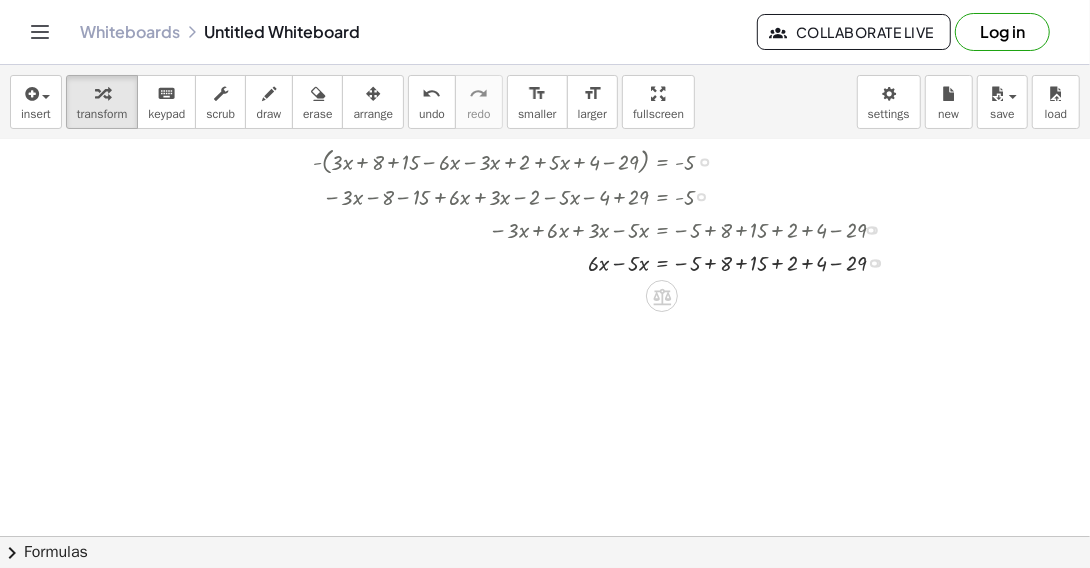 click at bounding box center (559, 261) 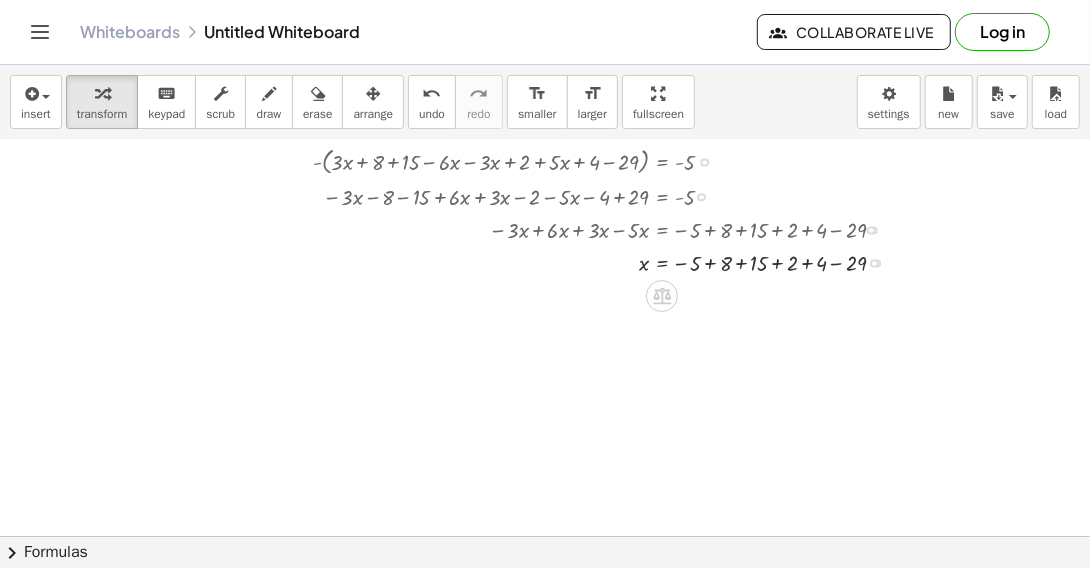 click at bounding box center (559, 262) 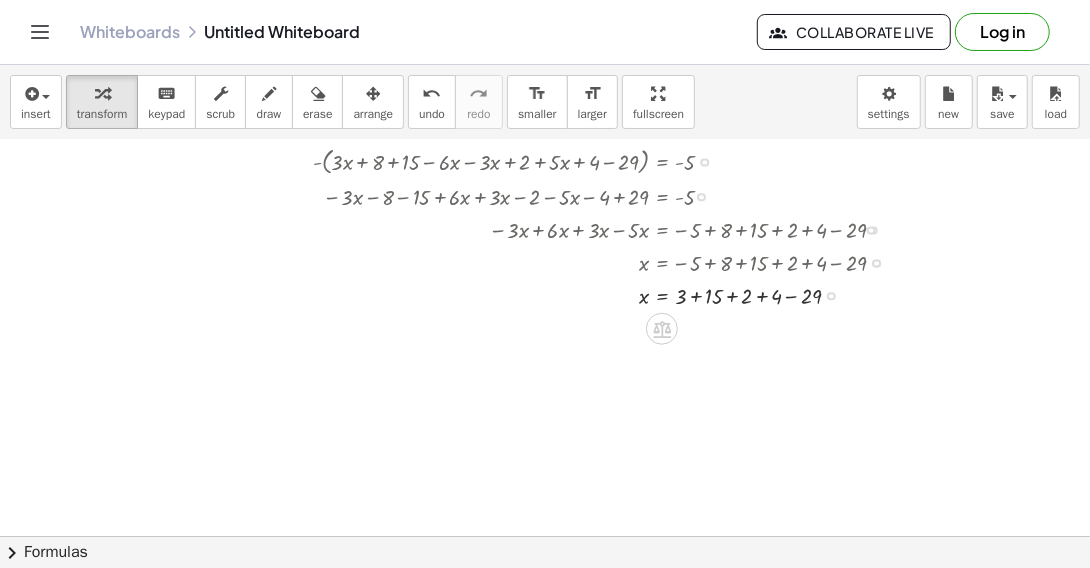 click at bounding box center (559, 294) 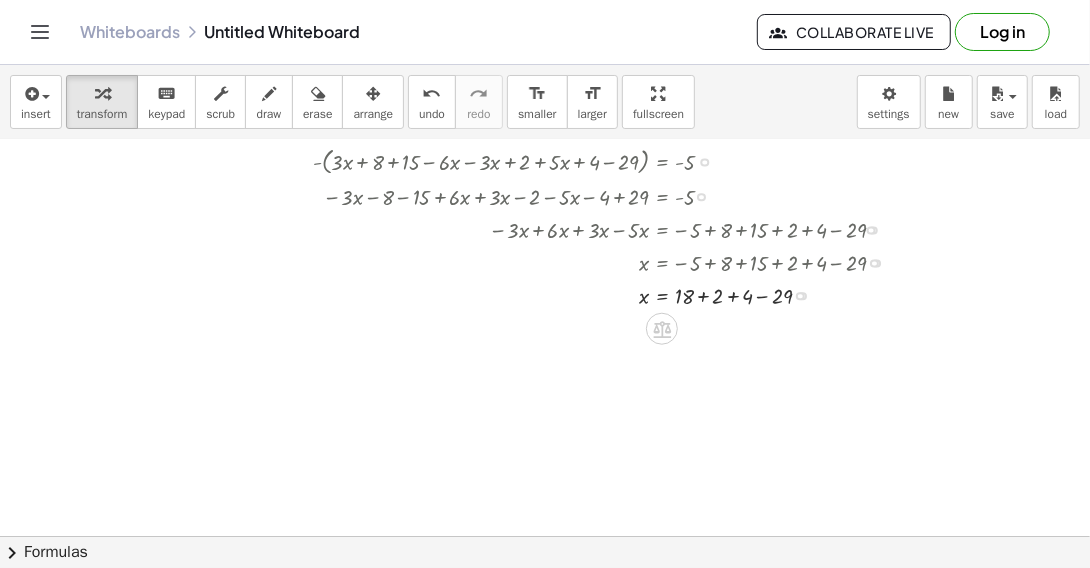 click at bounding box center [559, 294] 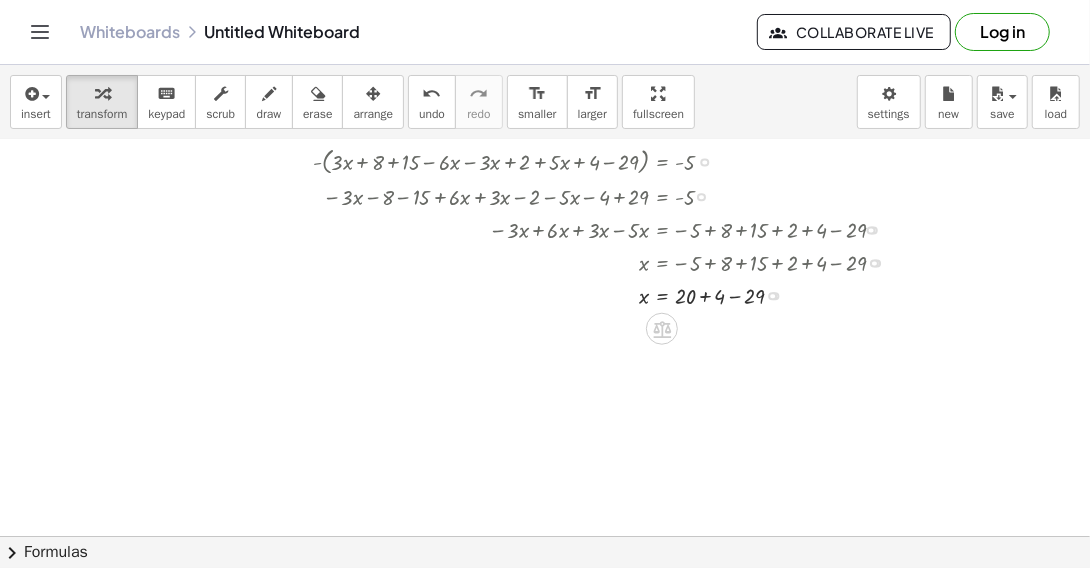 click at bounding box center (559, 294) 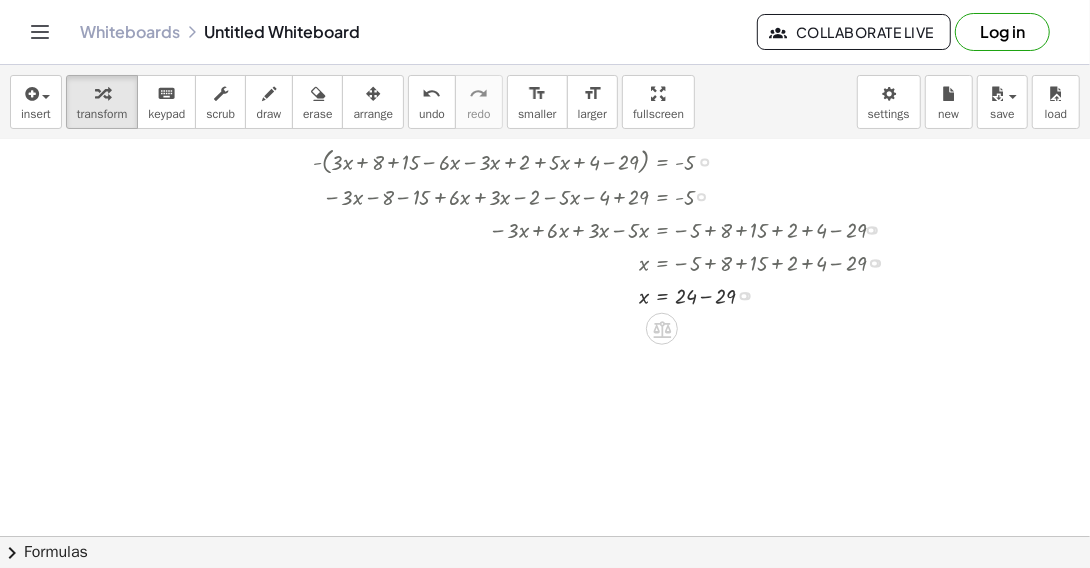 click at bounding box center (559, 294) 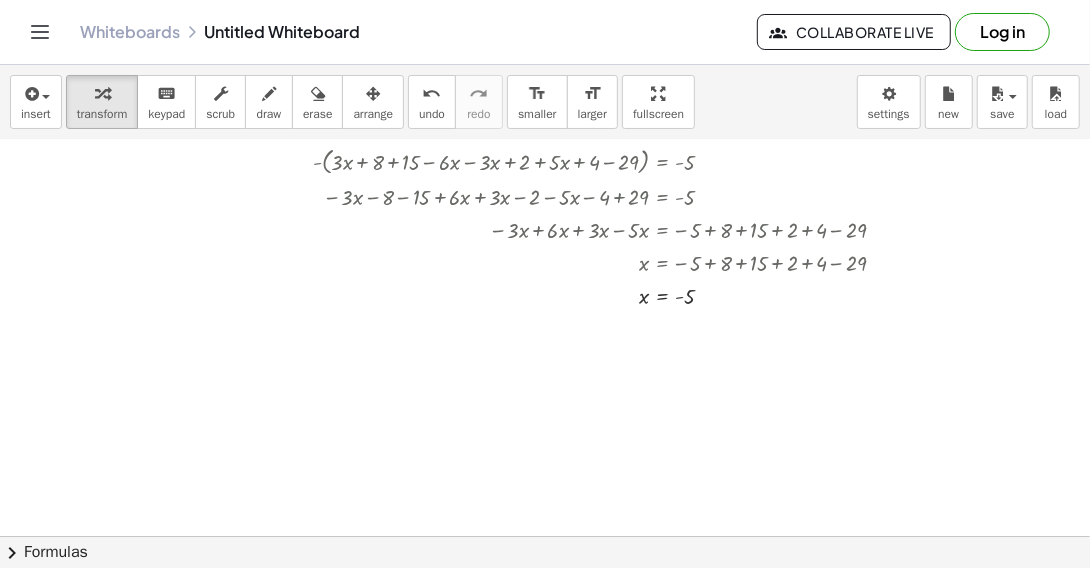 scroll, scrollTop: 100, scrollLeft: 0, axis: vertical 